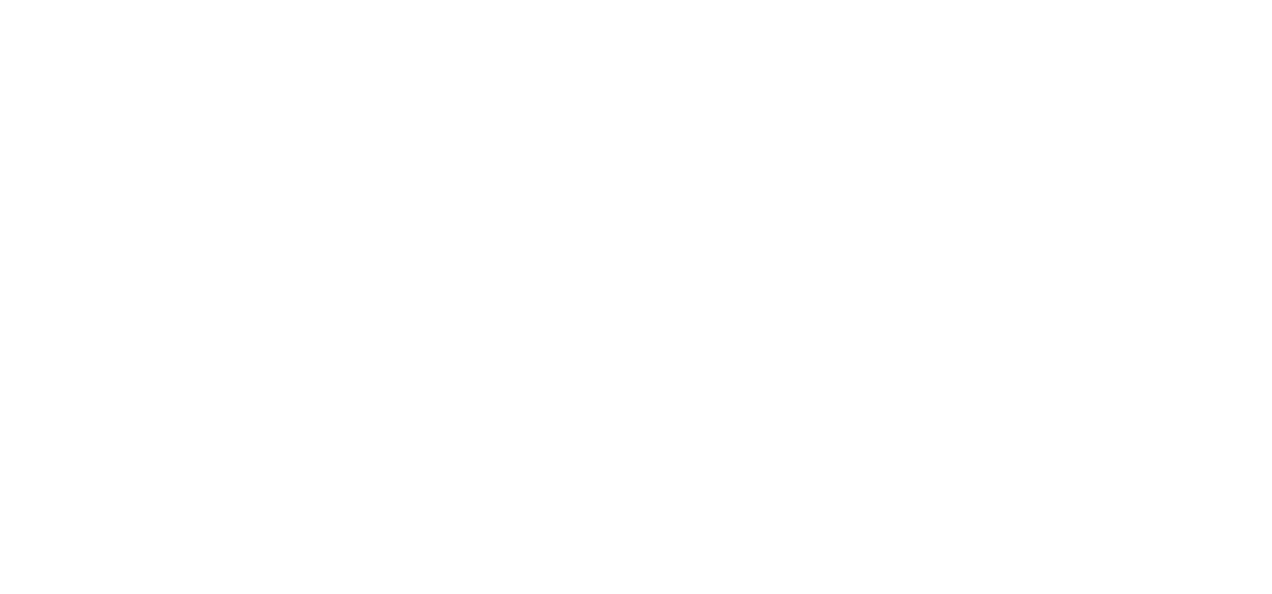 scroll, scrollTop: 0, scrollLeft: 0, axis: both 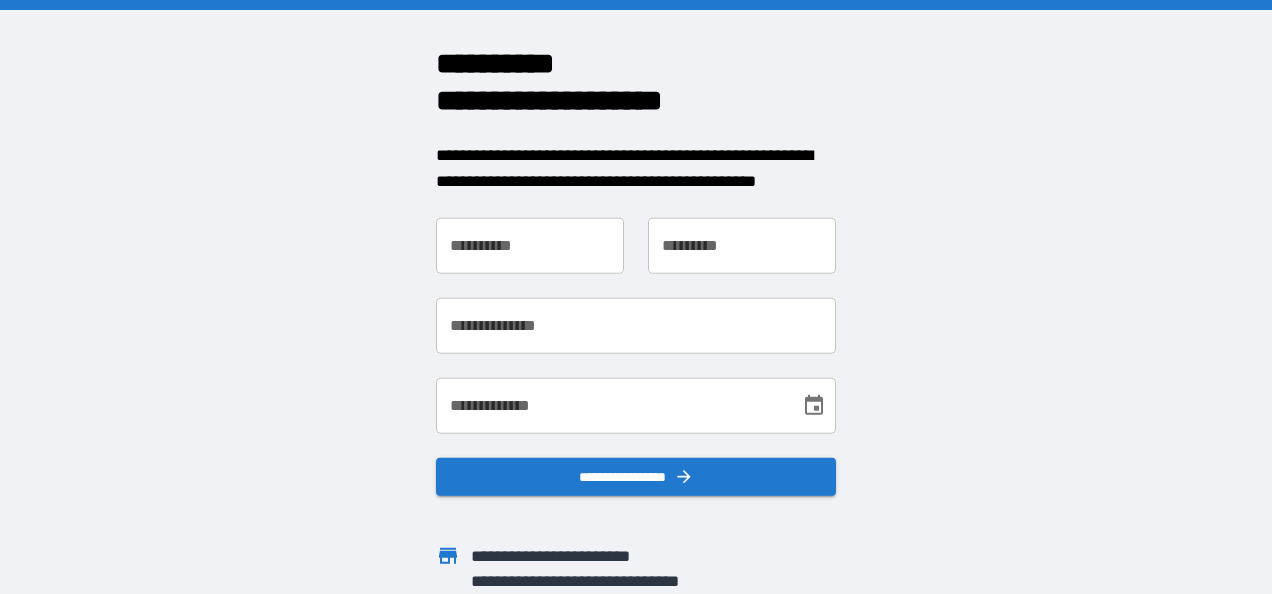 drag, startPoint x: 504, startPoint y: 249, endPoint x: 544, endPoint y: 254, distance: 40.311287 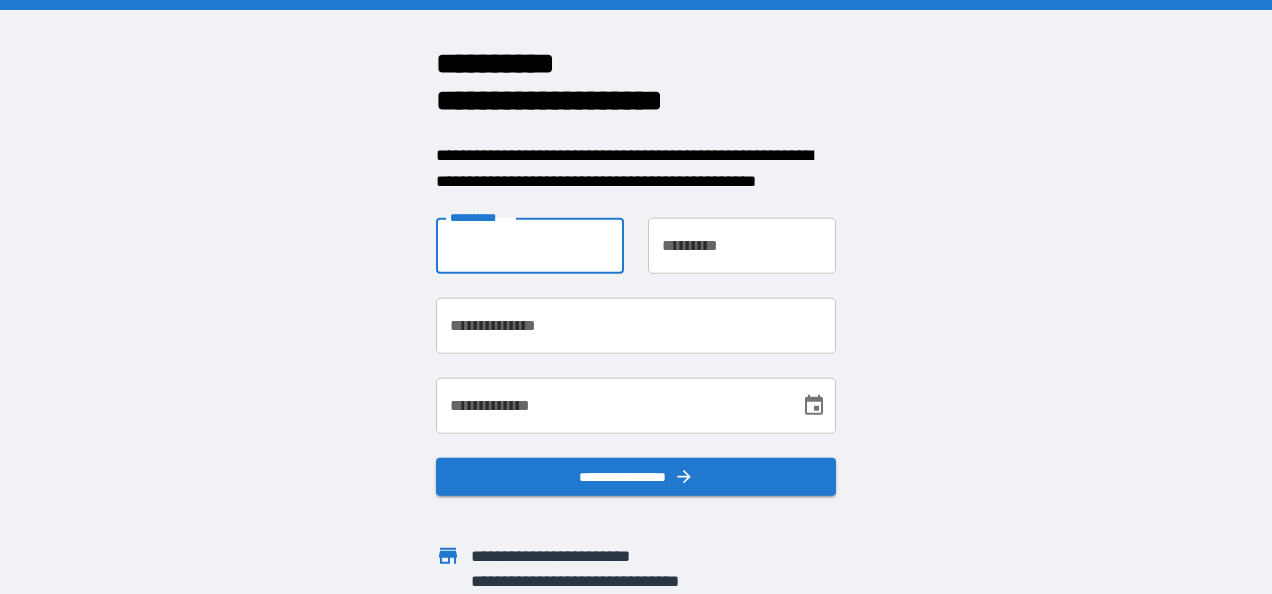 type on "**********" 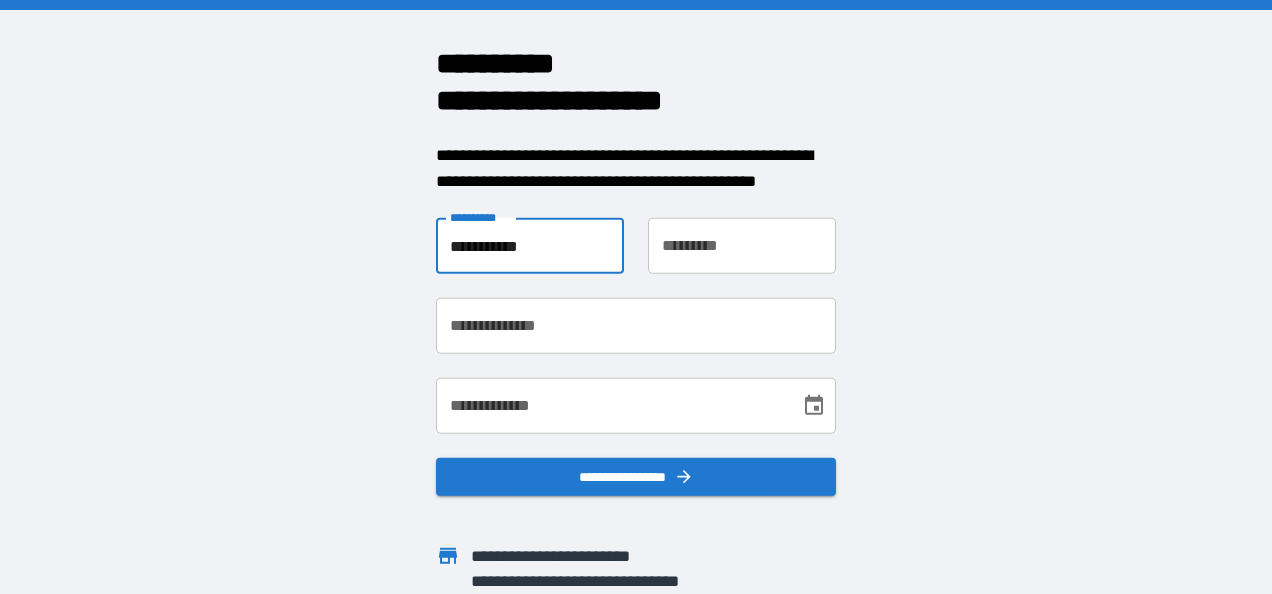 type on "**********" 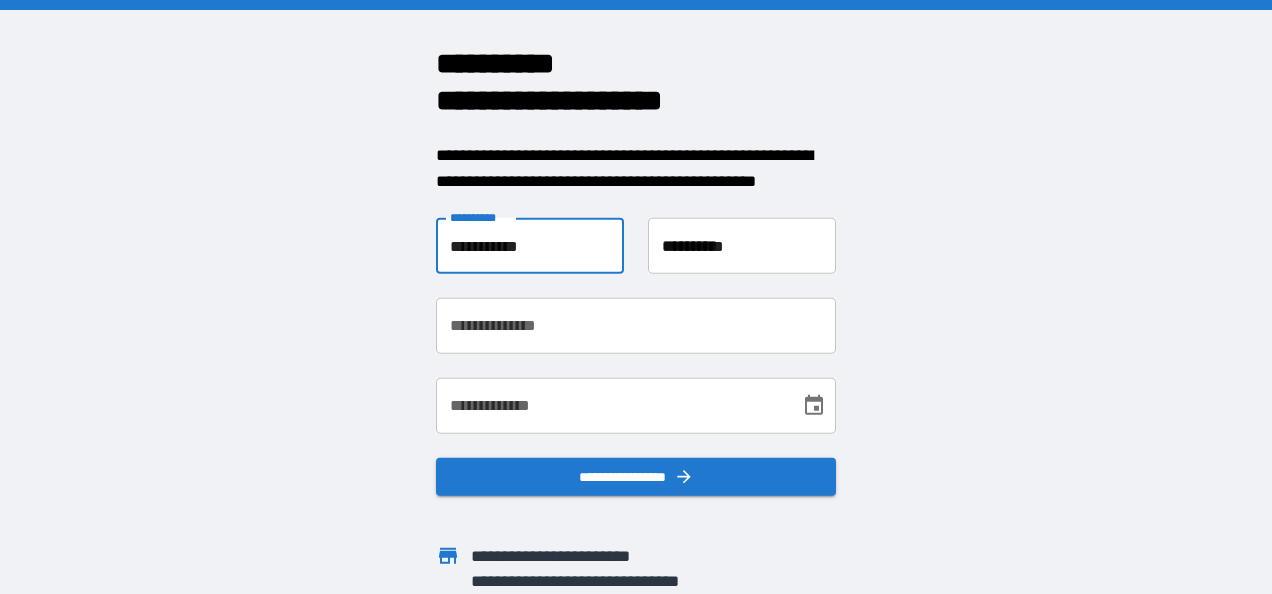 type on "**********" 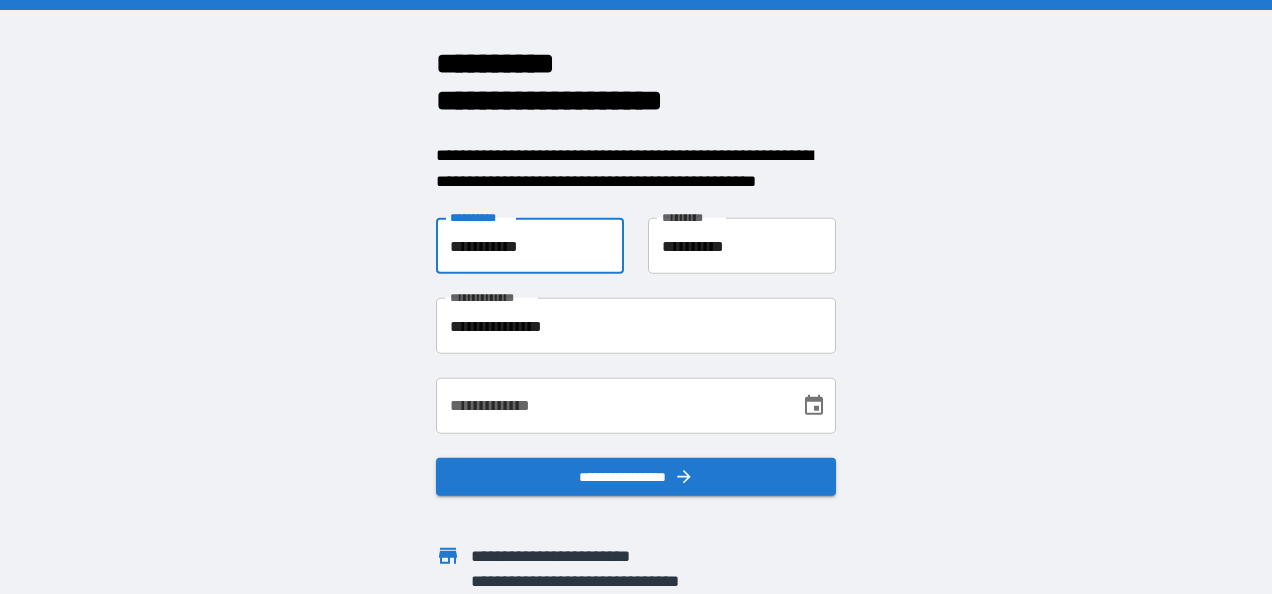 click on "**********" at bounding box center [742, 246] 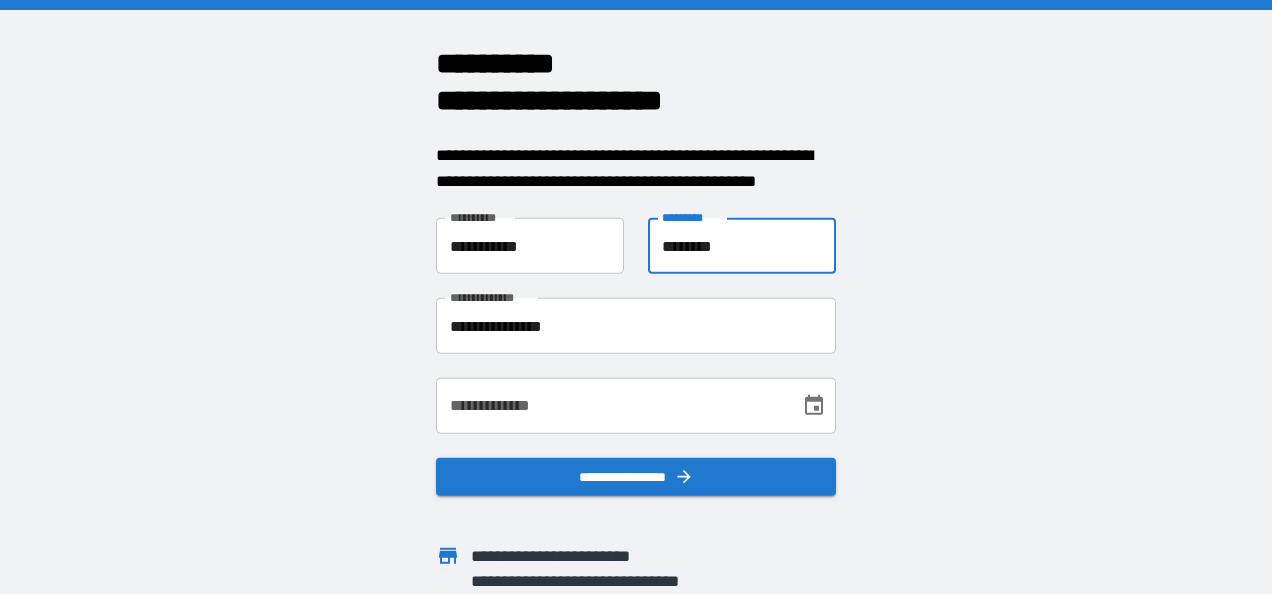 type on "********" 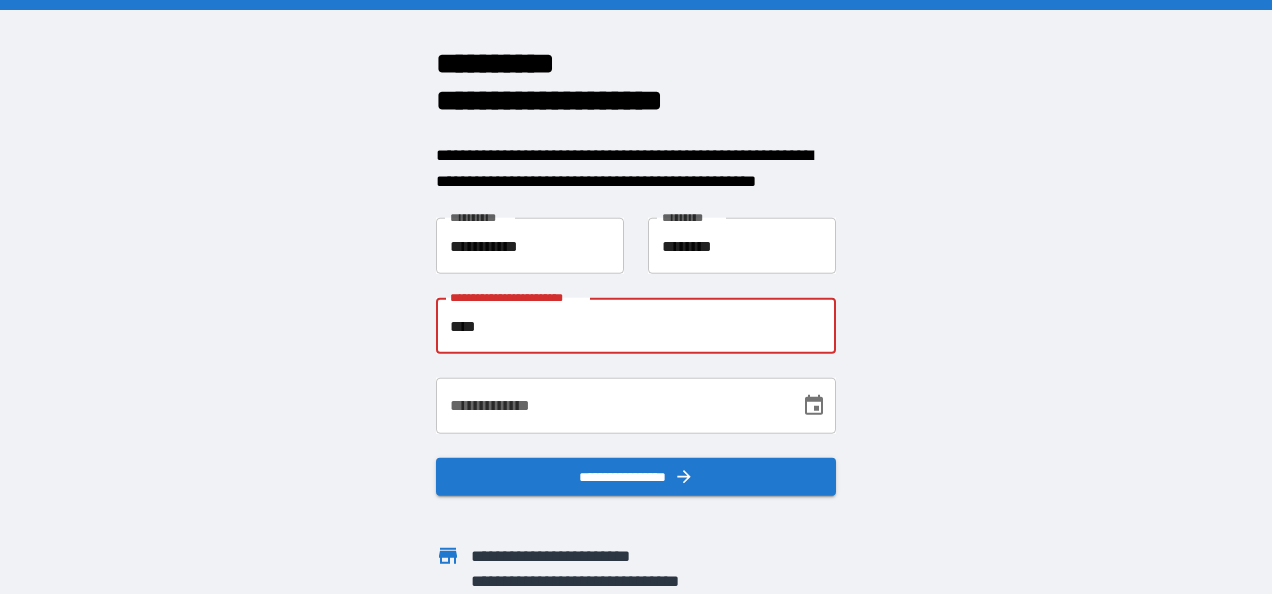 type on "**********" 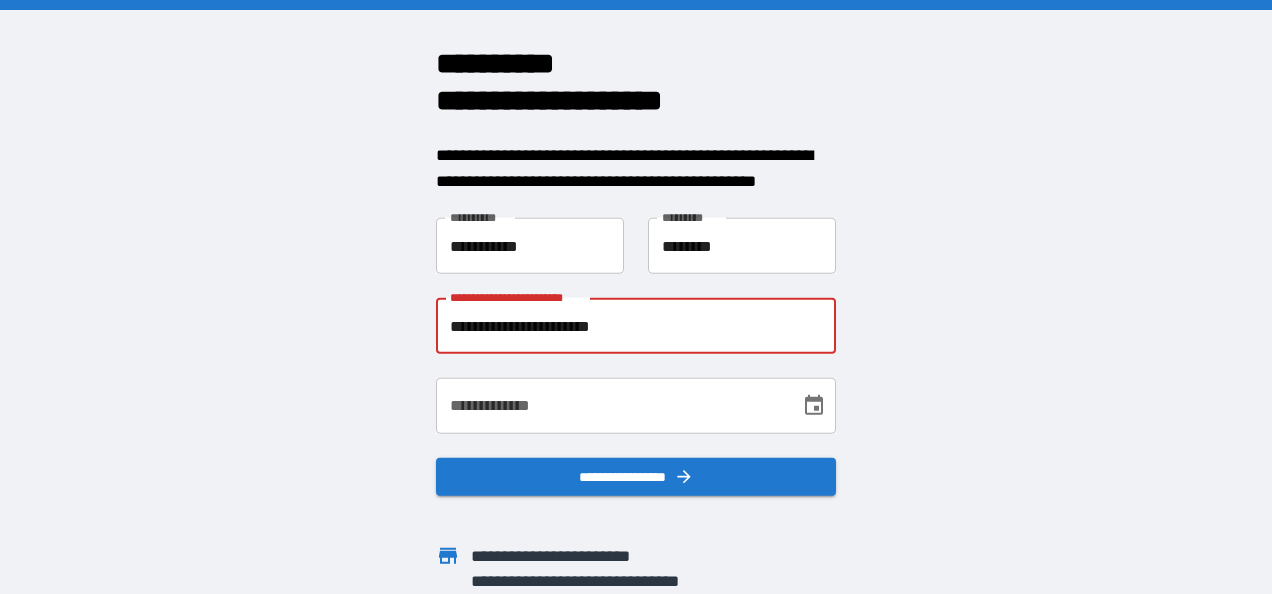 type on "**********" 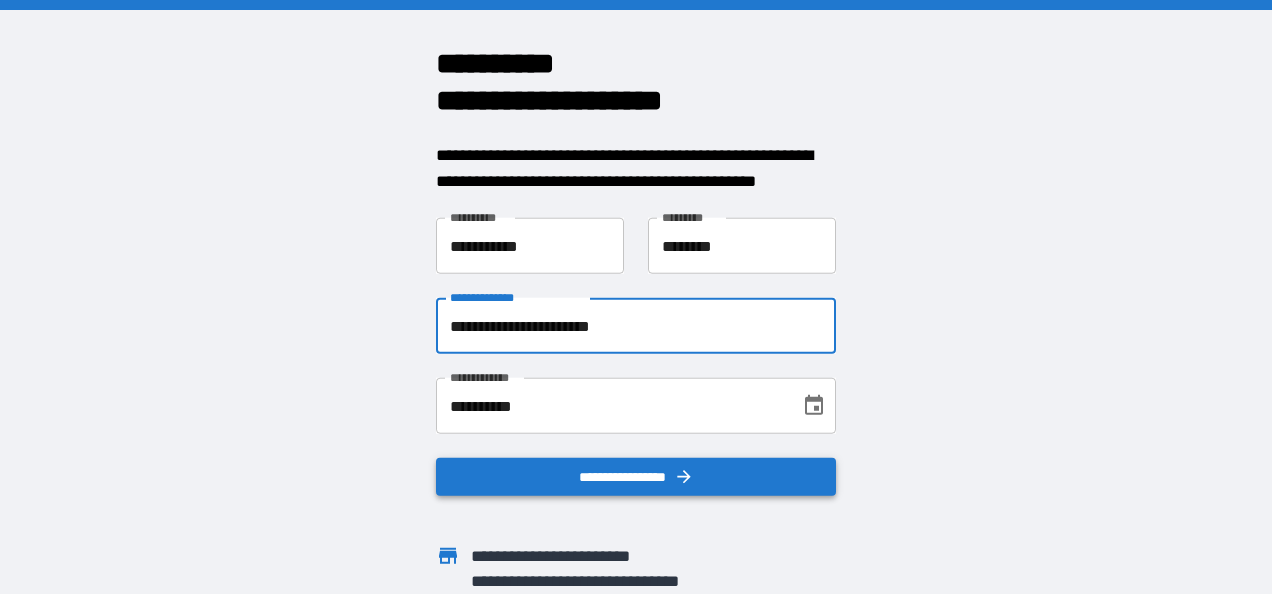 type on "**********" 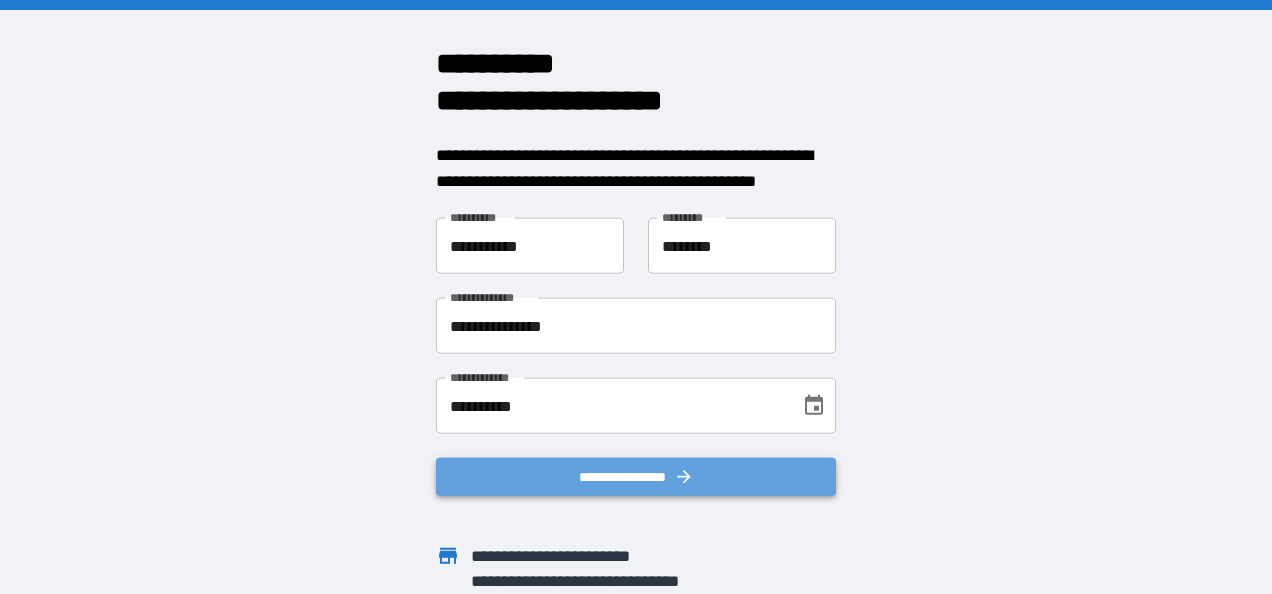 click on "**********" at bounding box center [636, 477] 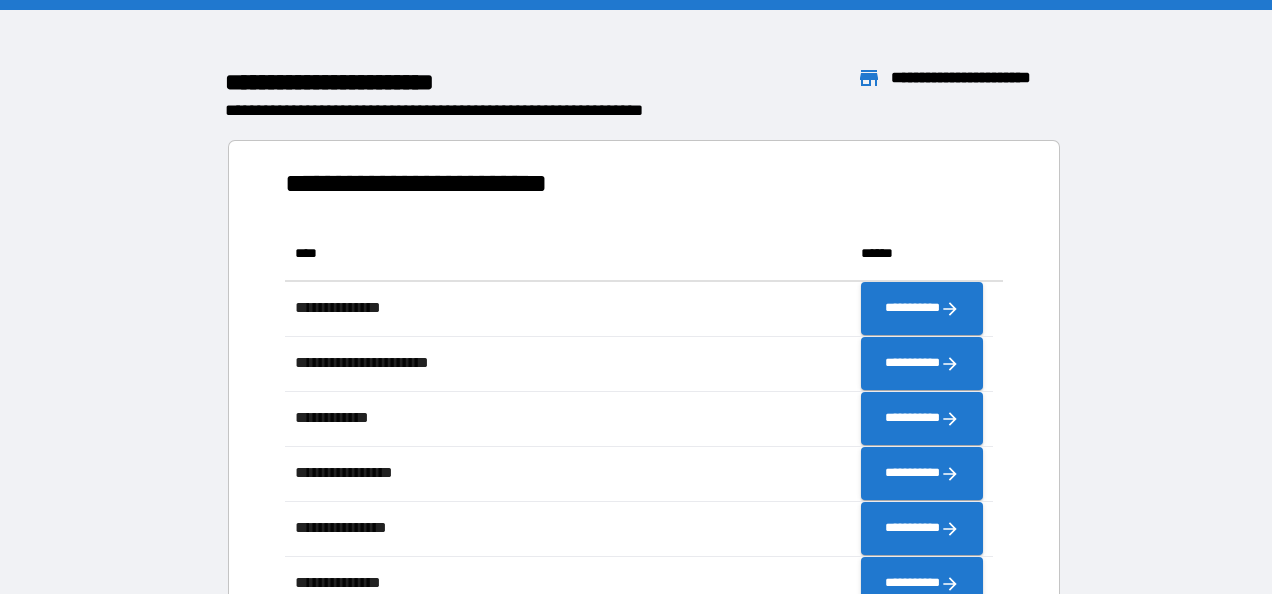 scroll, scrollTop: 16, scrollLeft: 16, axis: both 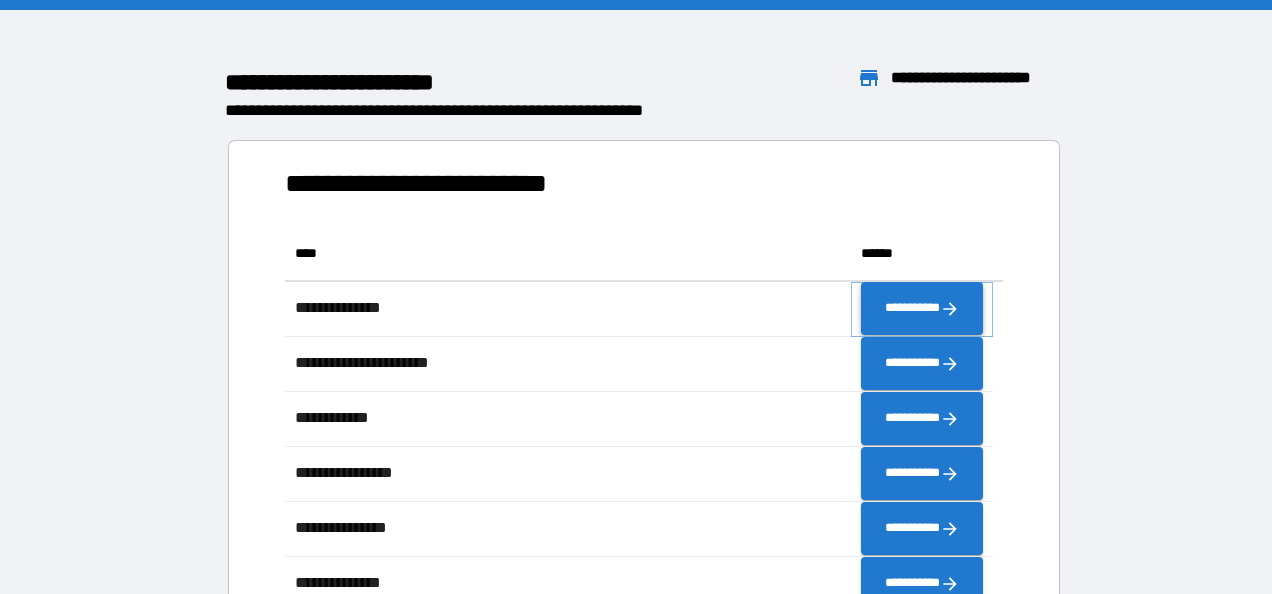 click 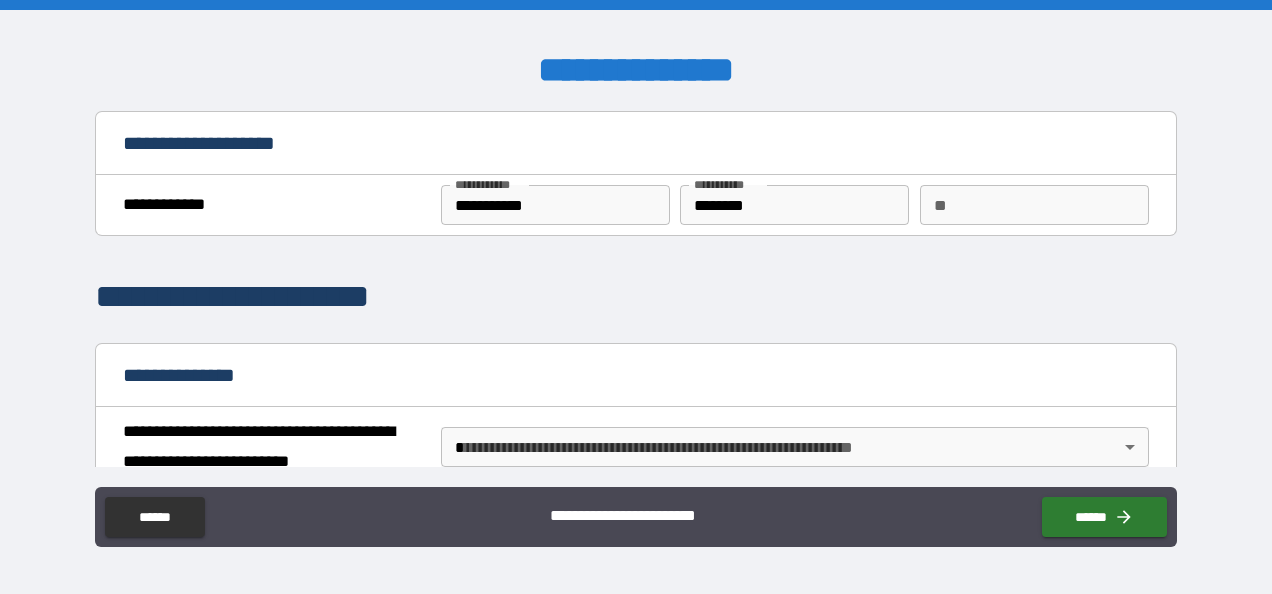 click on "**" at bounding box center [1034, 205] 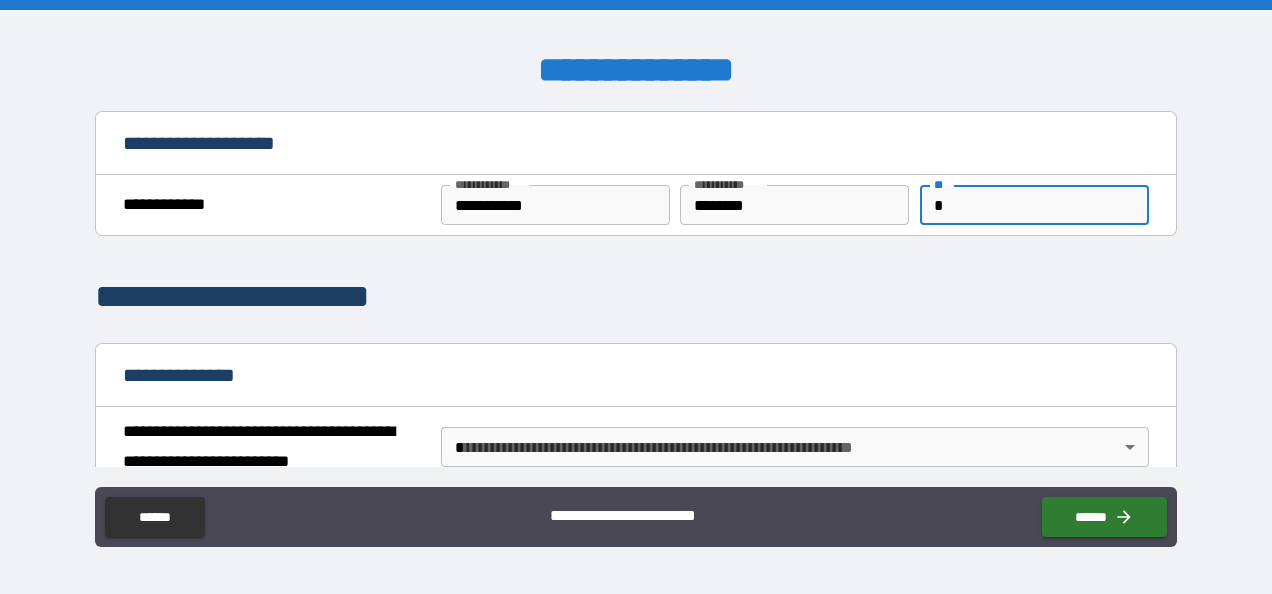 scroll, scrollTop: 200, scrollLeft: 0, axis: vertical 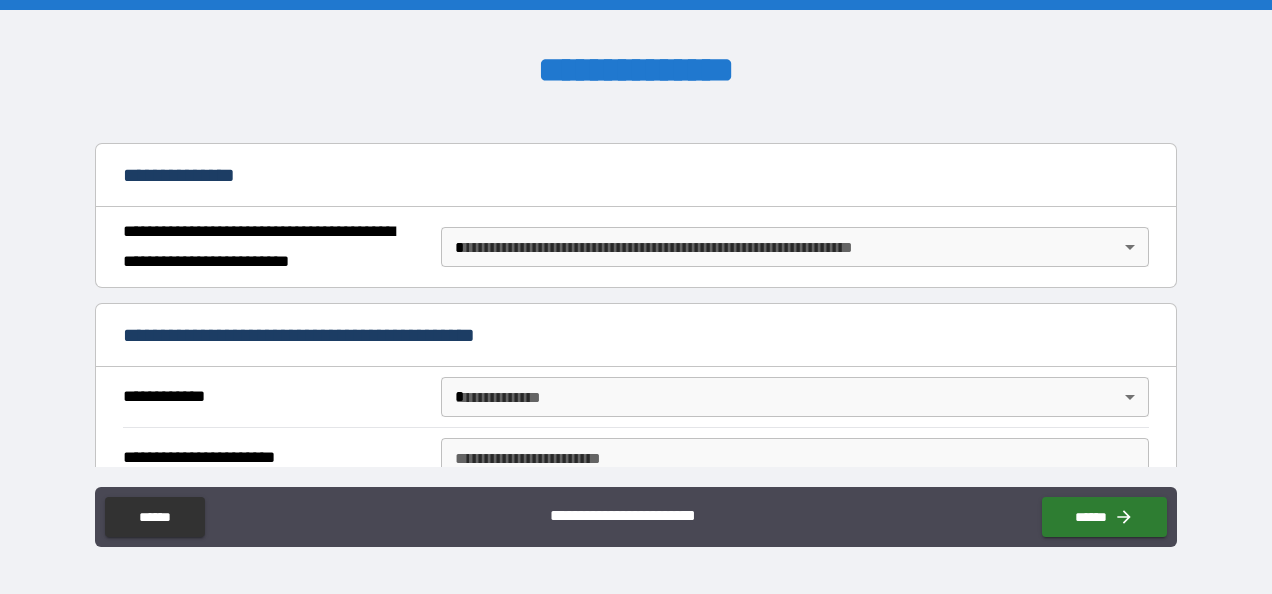 type on "*" 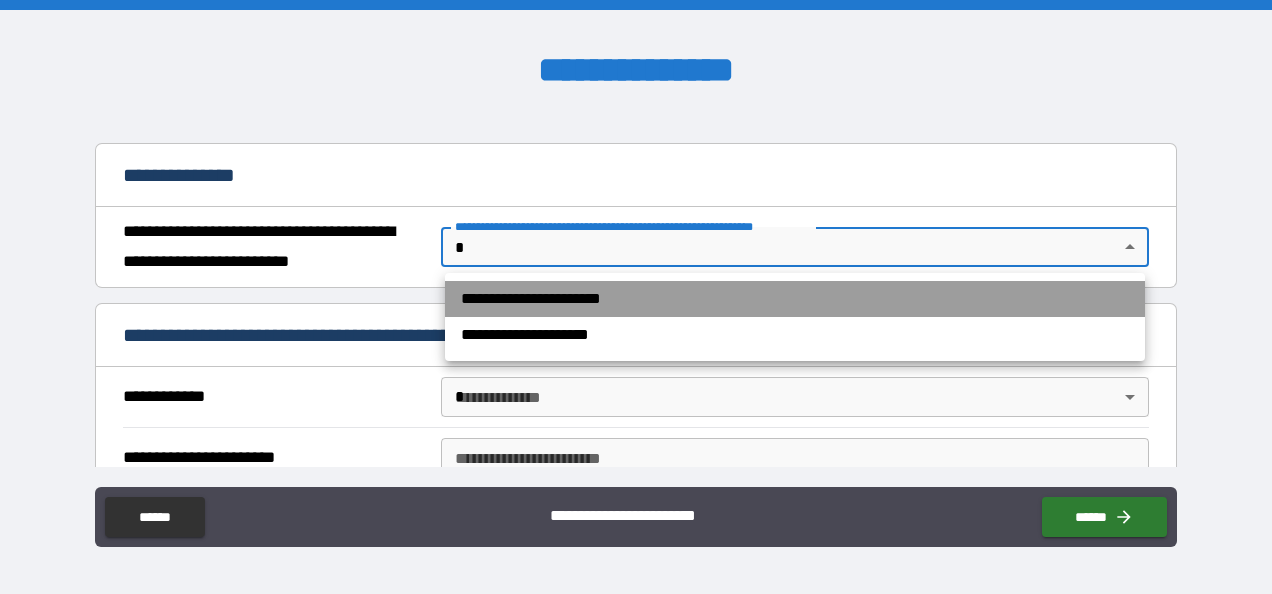 click on "**********" at bounding box center (795, 299) 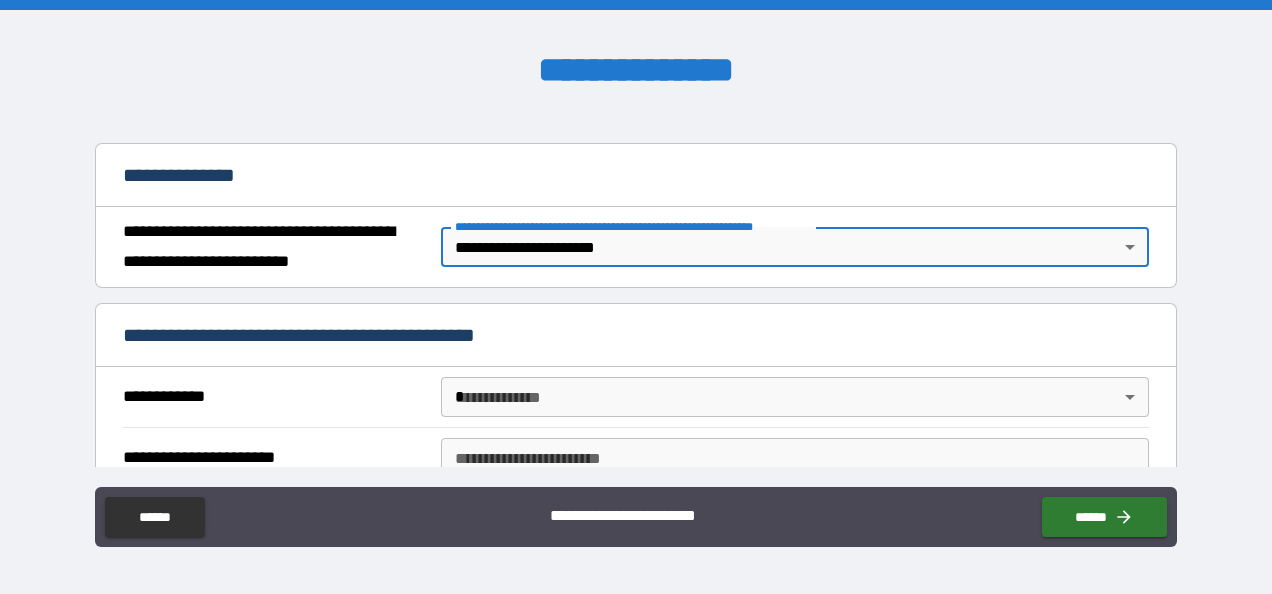 click on "**********" at bounding box center [636, 297] 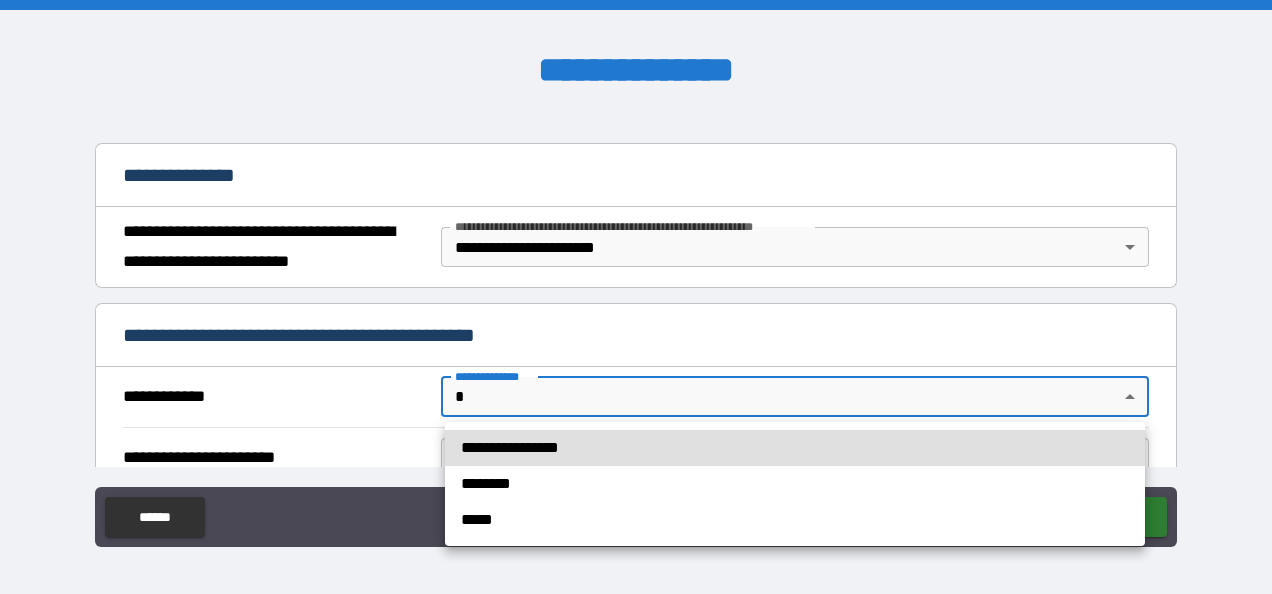 click on "**********" at bounding box center [795, 448] 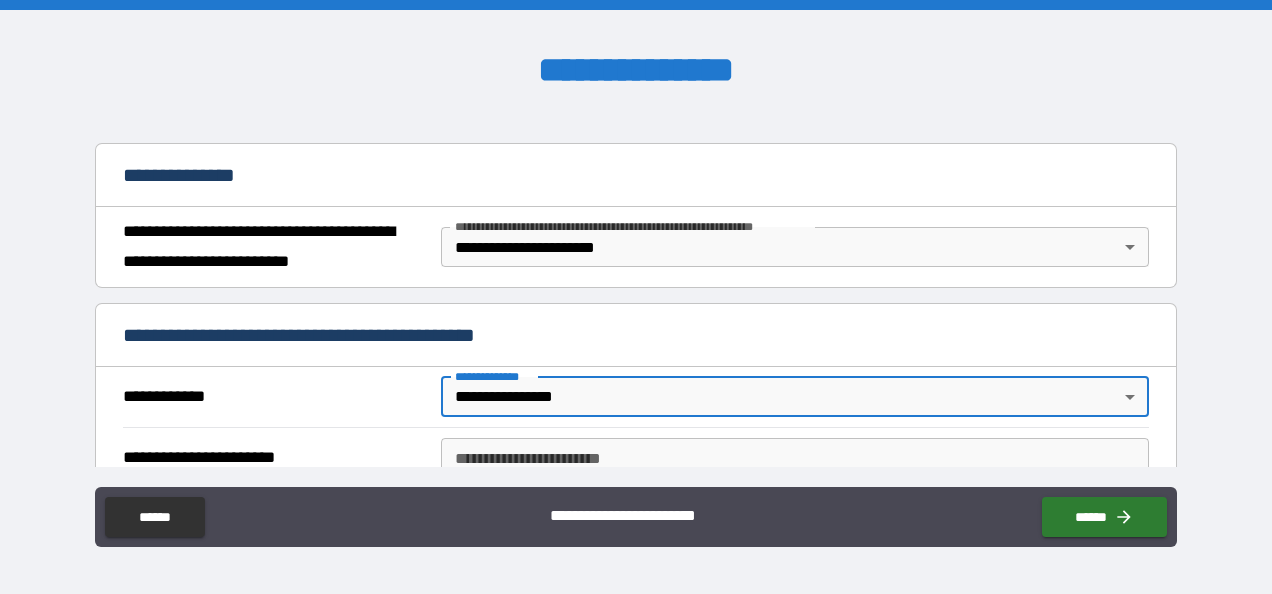 scroll, scrollTop: 300, scrollLeft: 0, axis: vertical 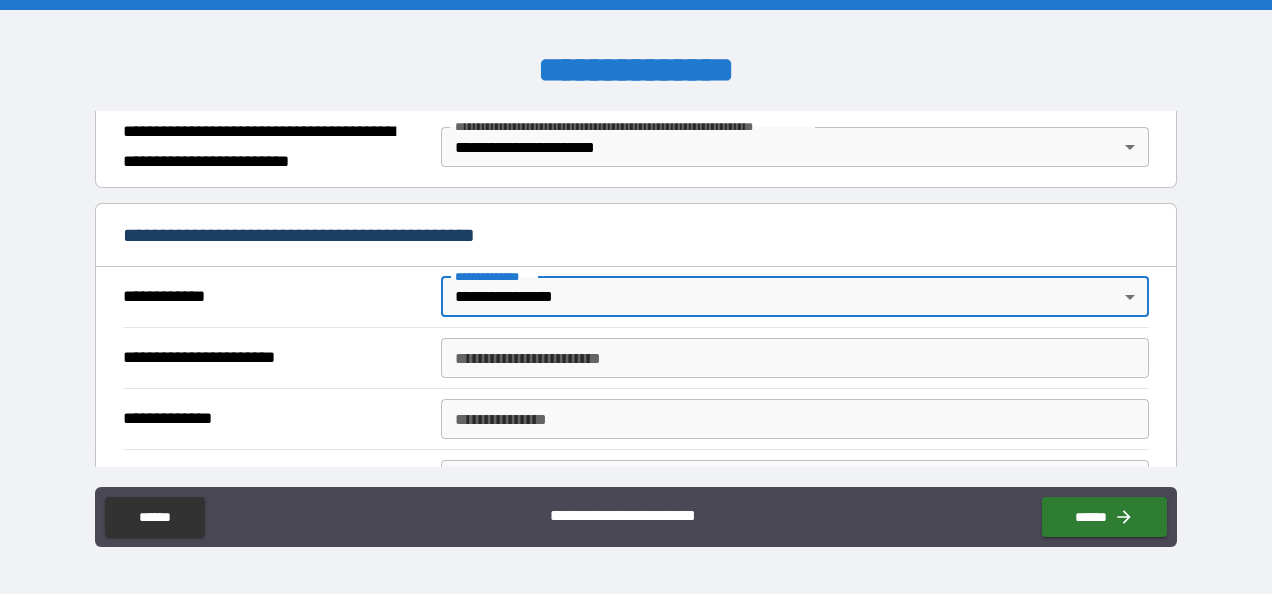 click on "**********" at bounding box center [794, 358] 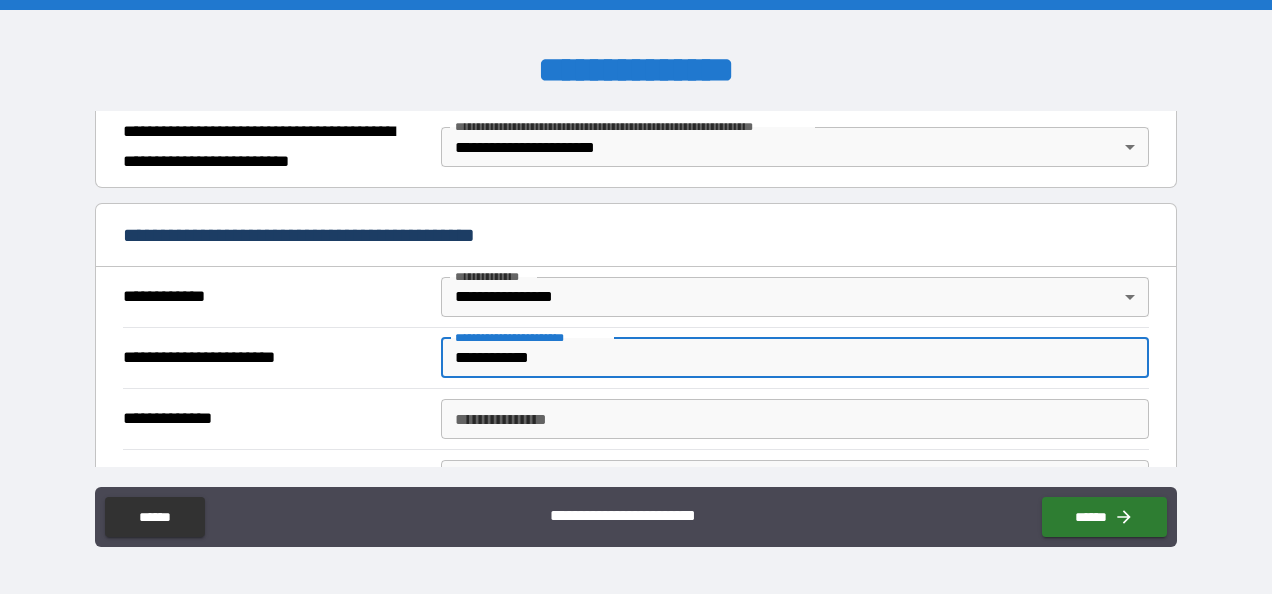 type on "**********" 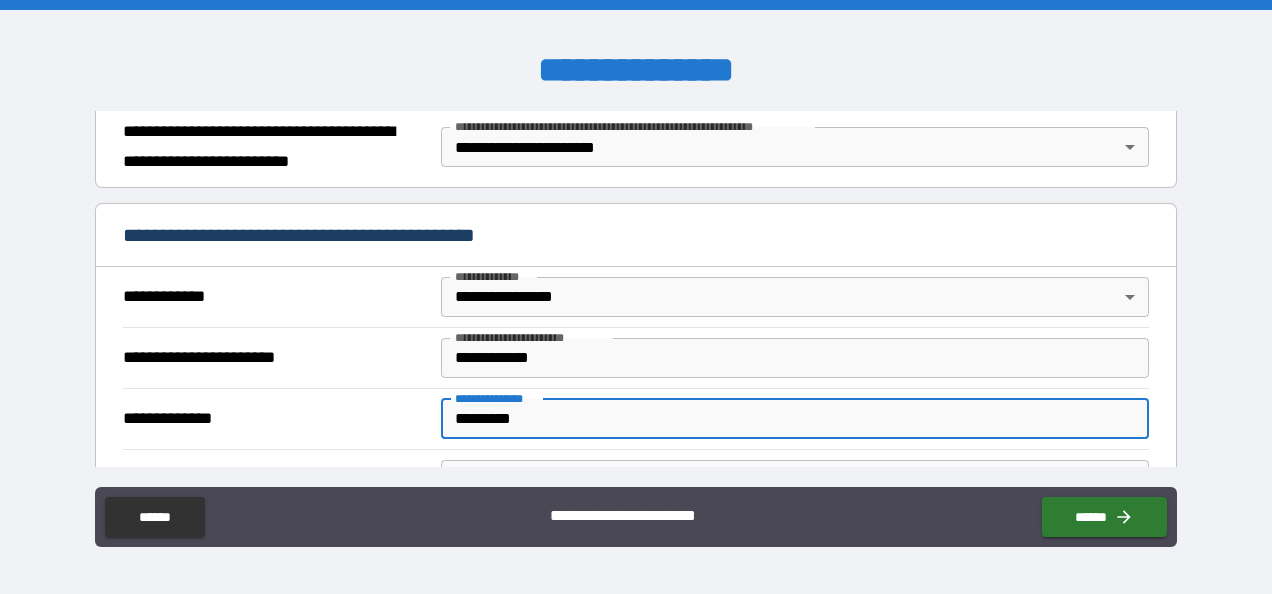type on "*********" 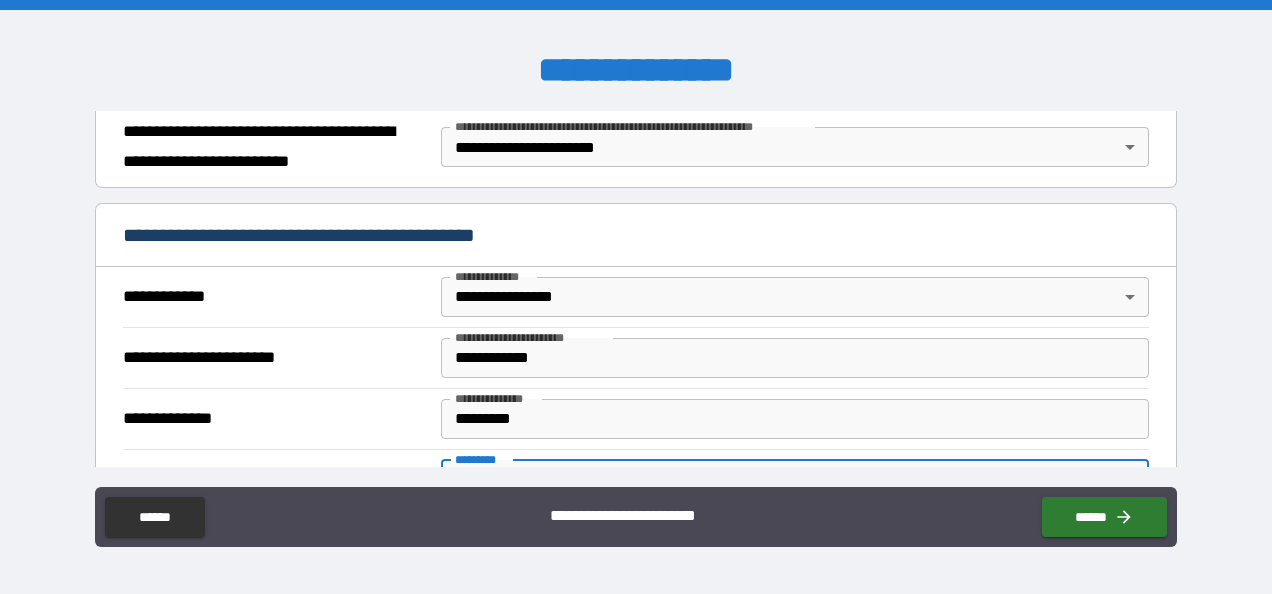 scroll, scrollTop: 329, scrollLeft: 0, axis: vertical 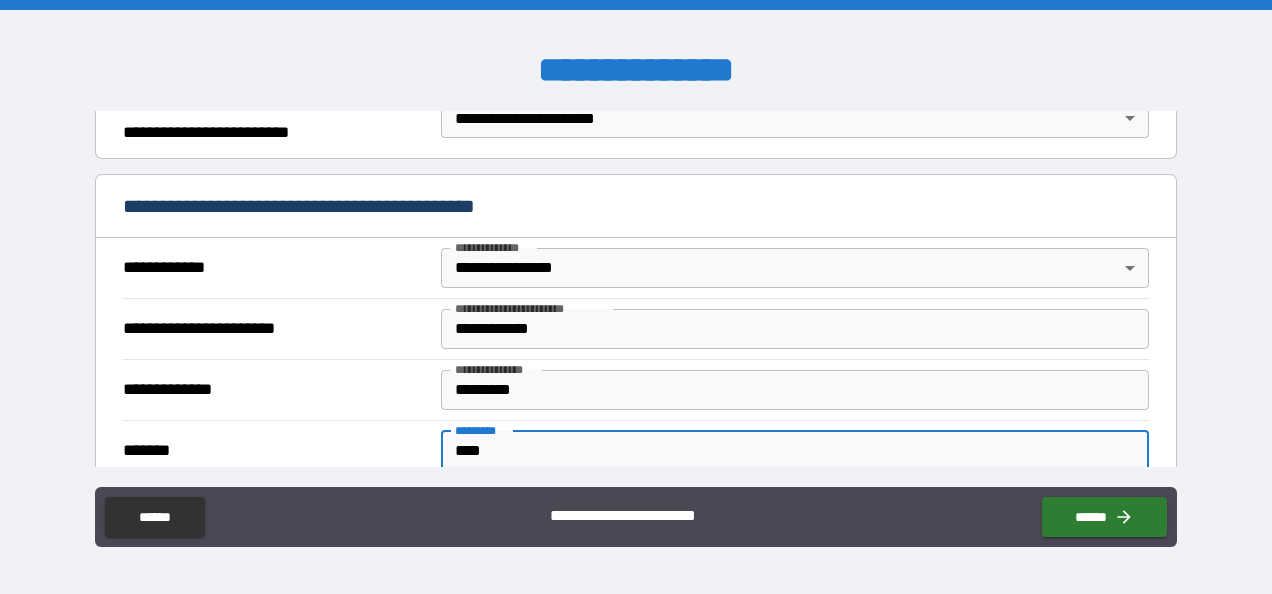 type on "****" 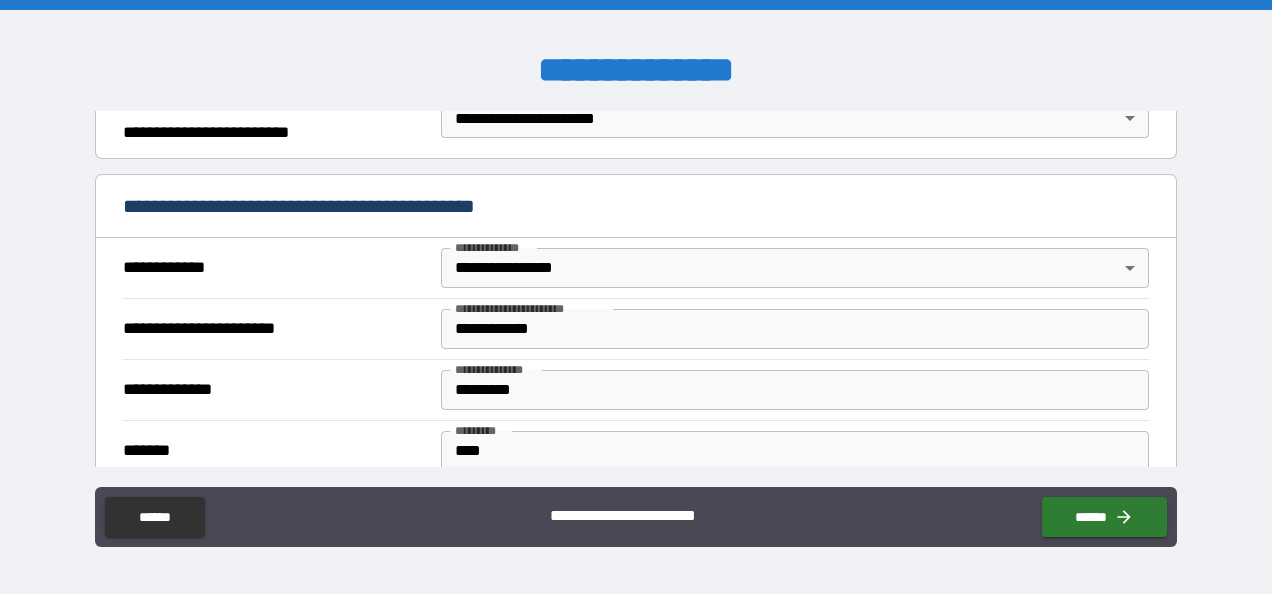 scroll, scrollTop: 626, scrollLeft: 0, axis: vertical 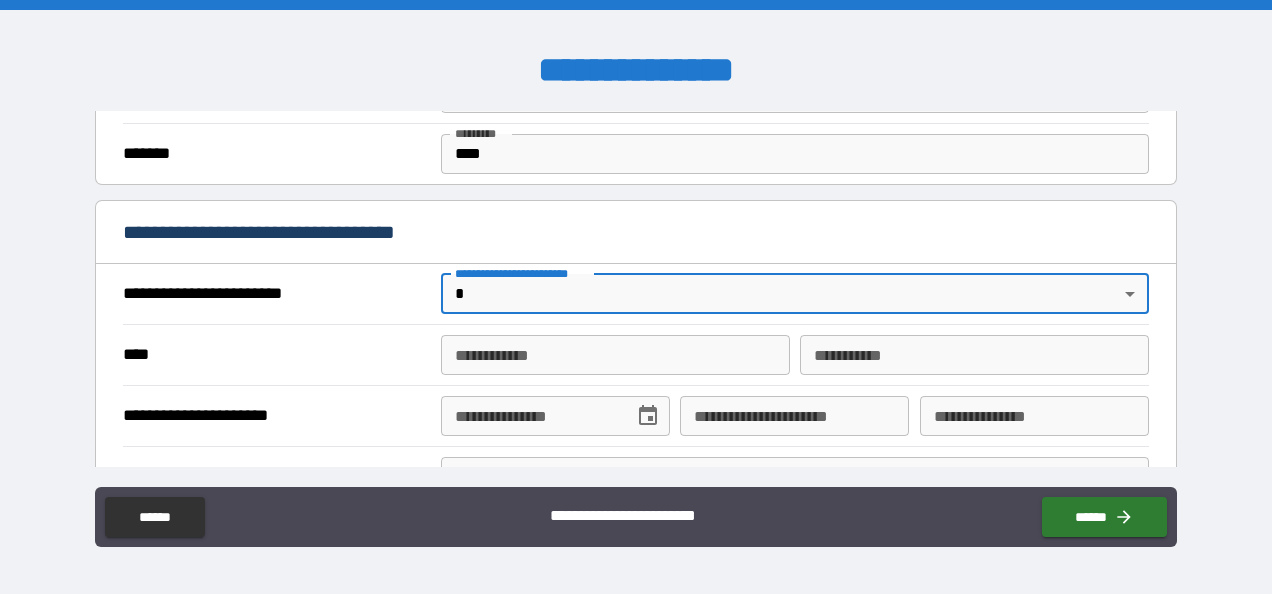 click on "**********" at bounding box center (636, 297) 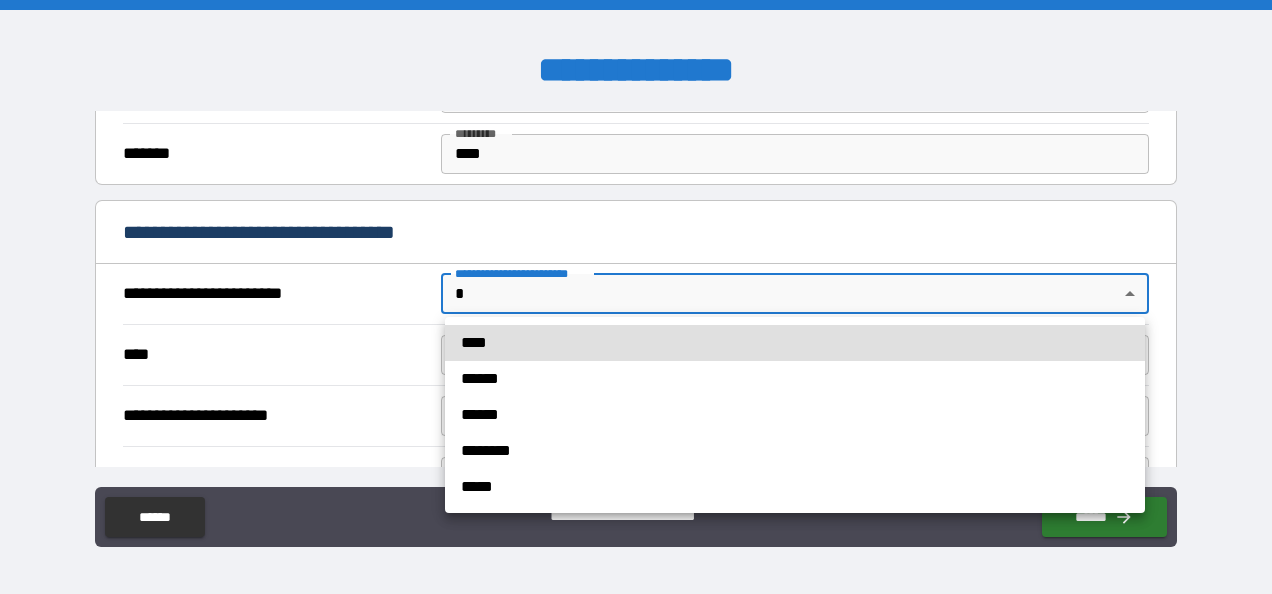 click on "******" at bounding box center (795, 415) 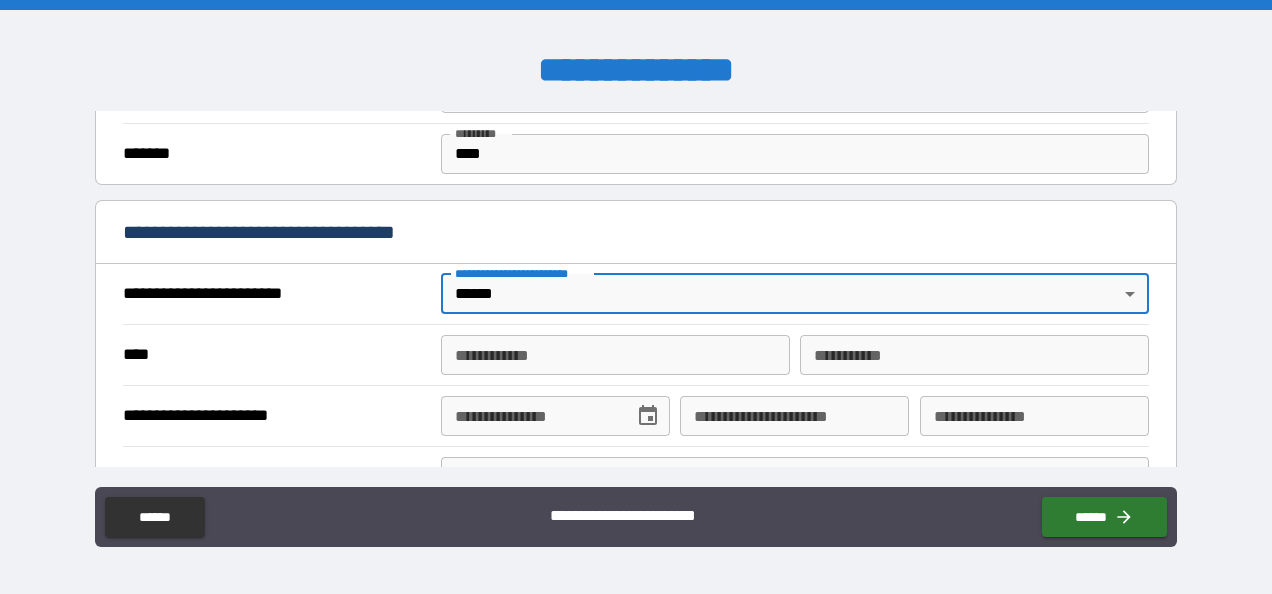 drag, startPoint x: 574, startPoint y: 345, endPoint x: 586, endPoint y: 344, distance: 12.0415945 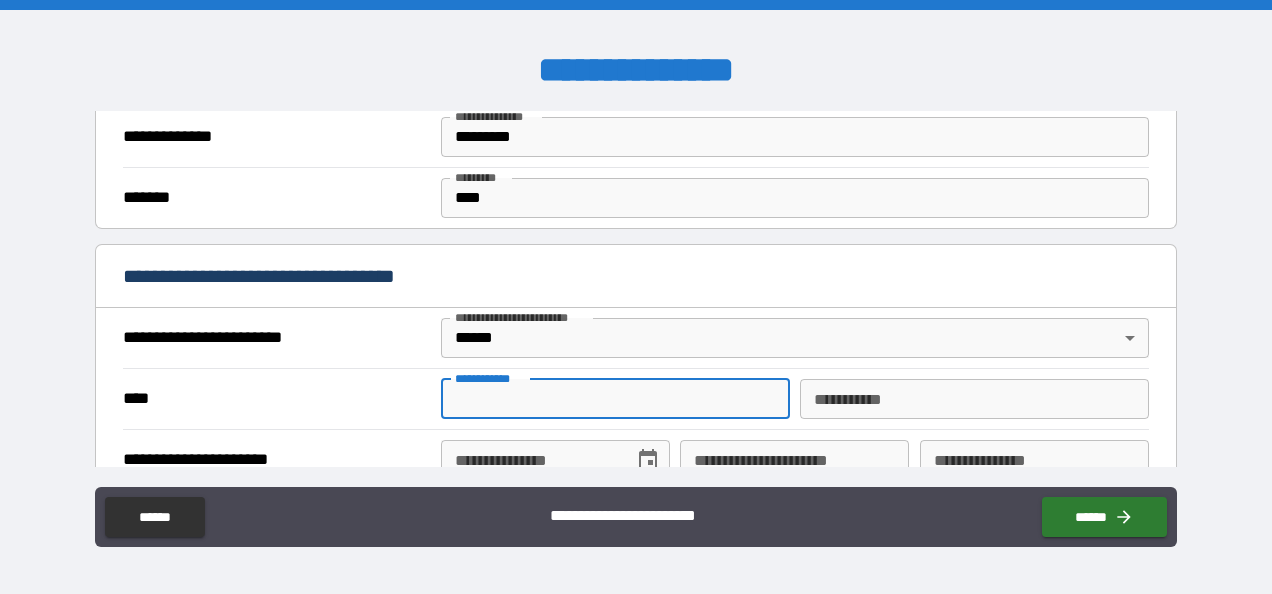 scroll, scrollTop: 626, scrollLeft: 0, axis: vertical 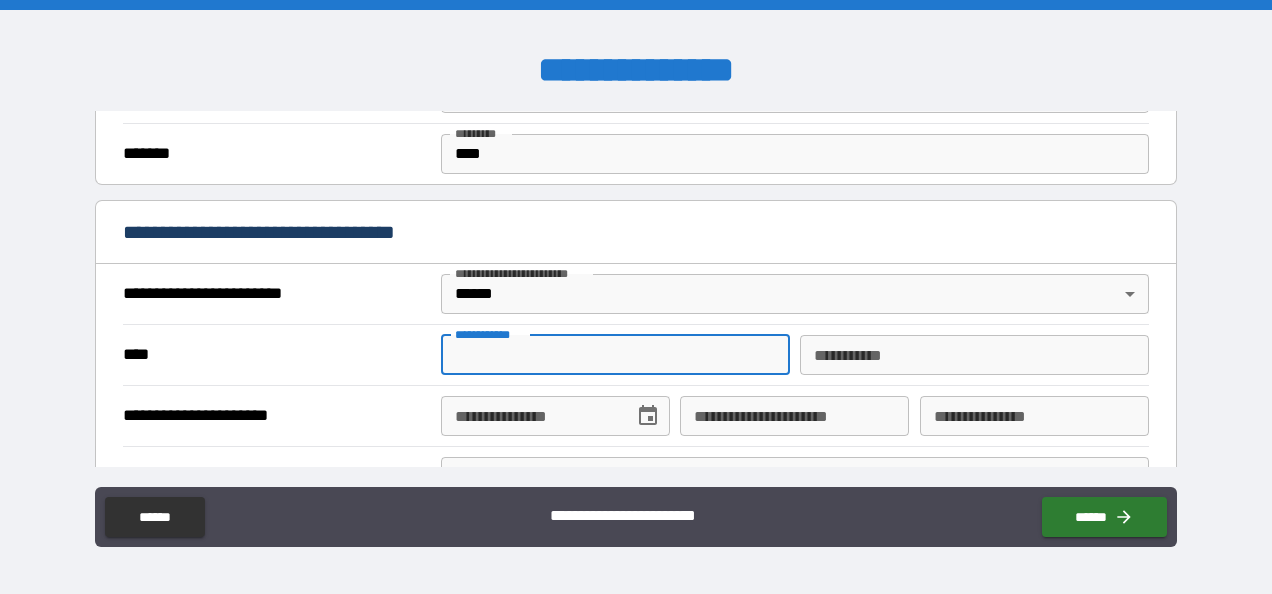 click on "**********" at bounding box center (615, 355) 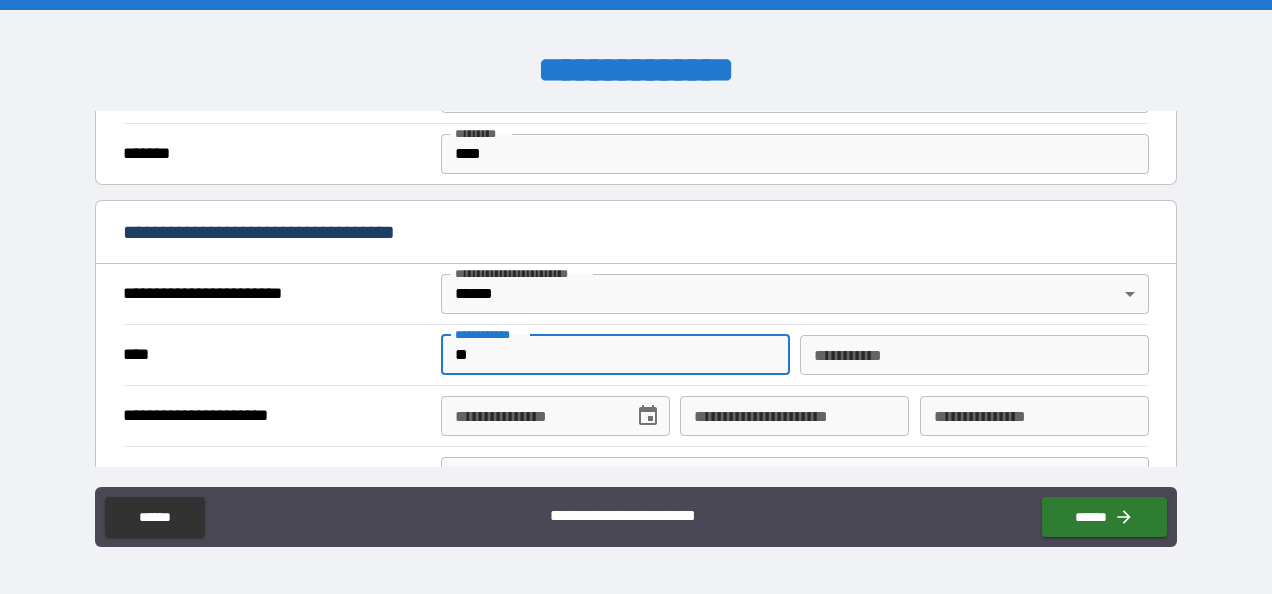 type on "*********" 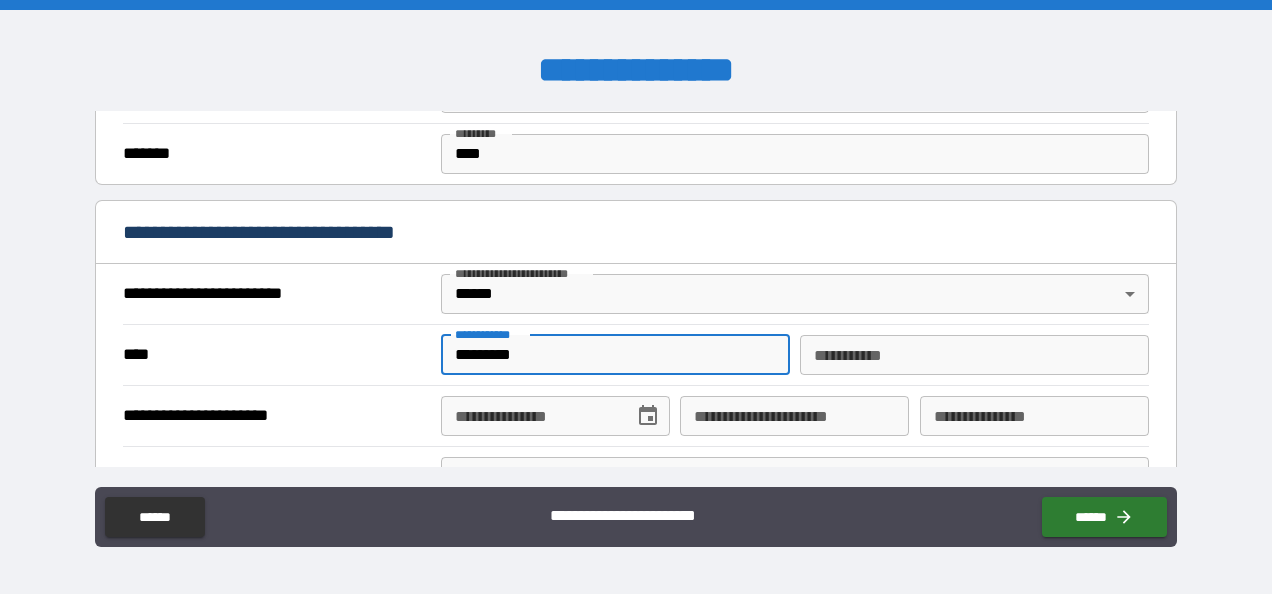 type on "********" 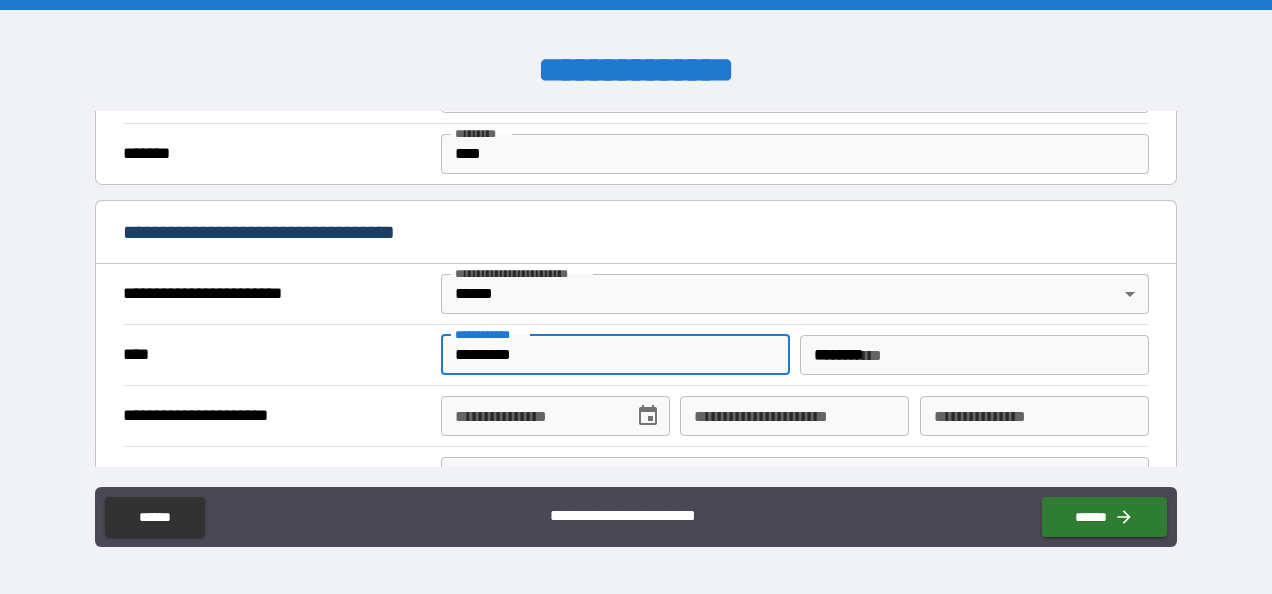 type on "**********" 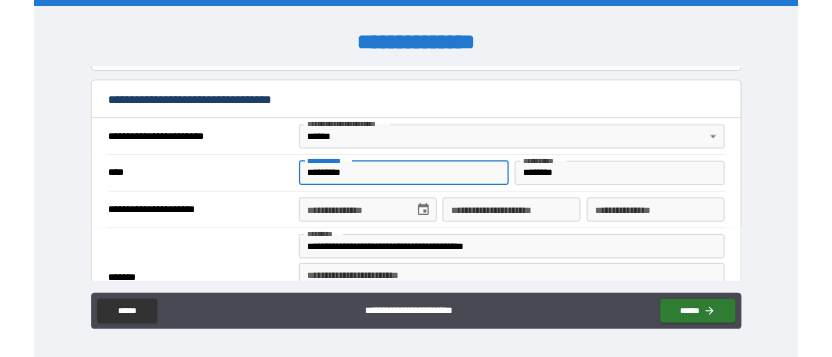 scroll, scrollTop: 726, scrollLeft: 0, axis: vertical 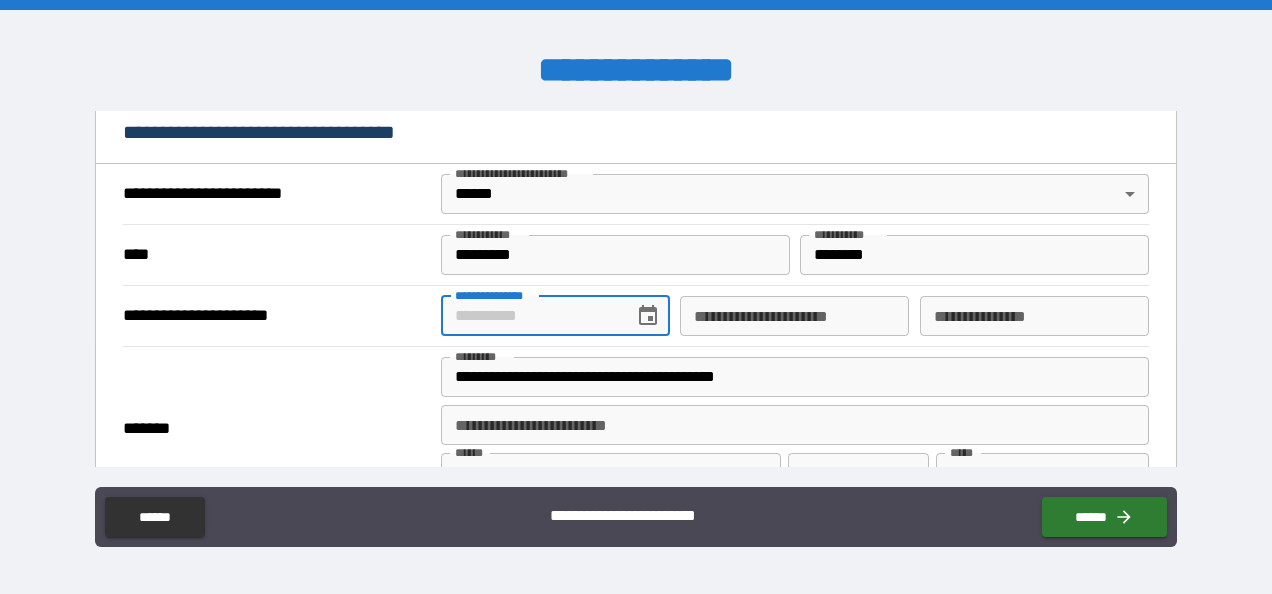 drag, startPoint x: 523, startPoint y: 318, endPoint x: 542, endPoint y: 317, distance: 19.026299 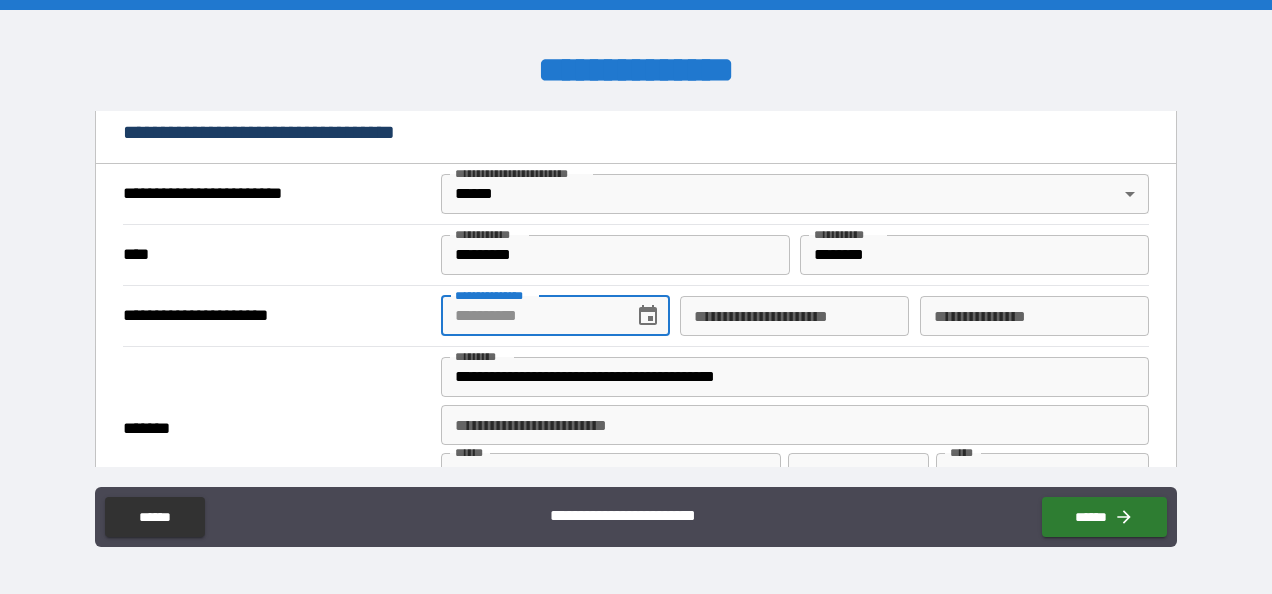 click on "**********" at bounding box center [530, 316] 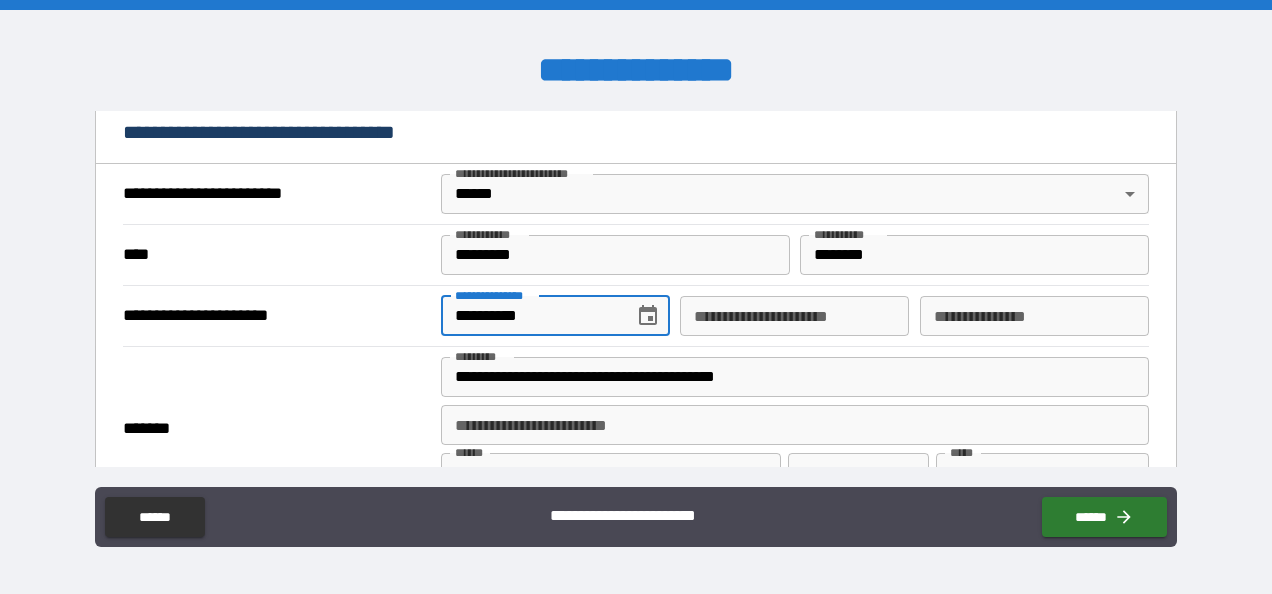 type on "**********" 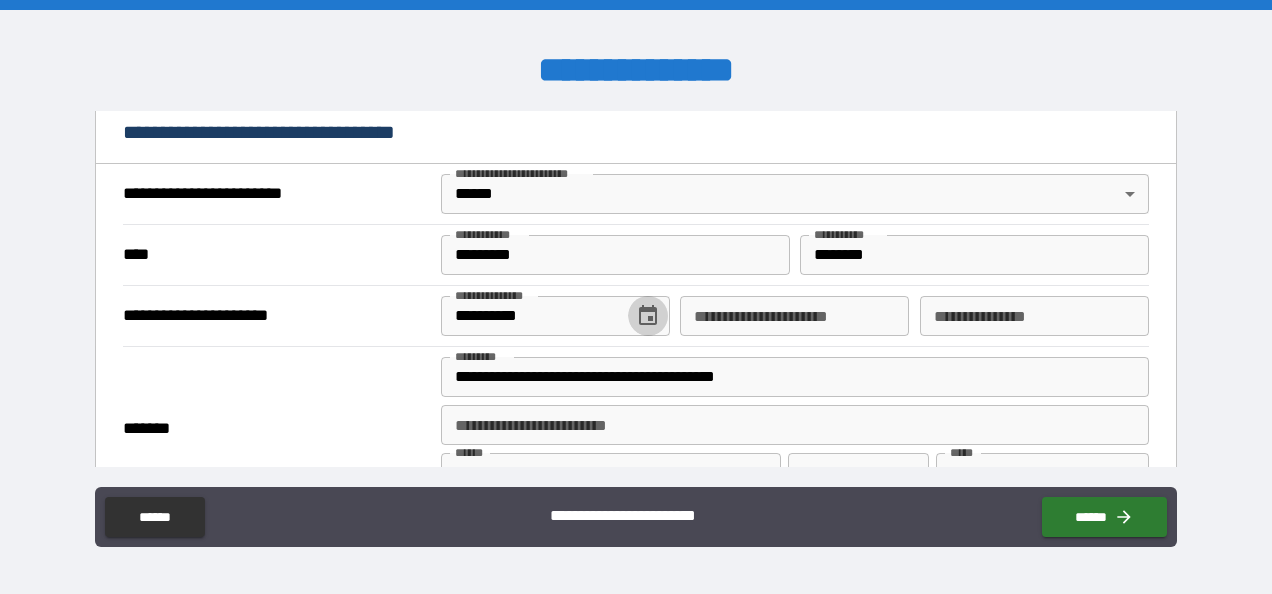 type 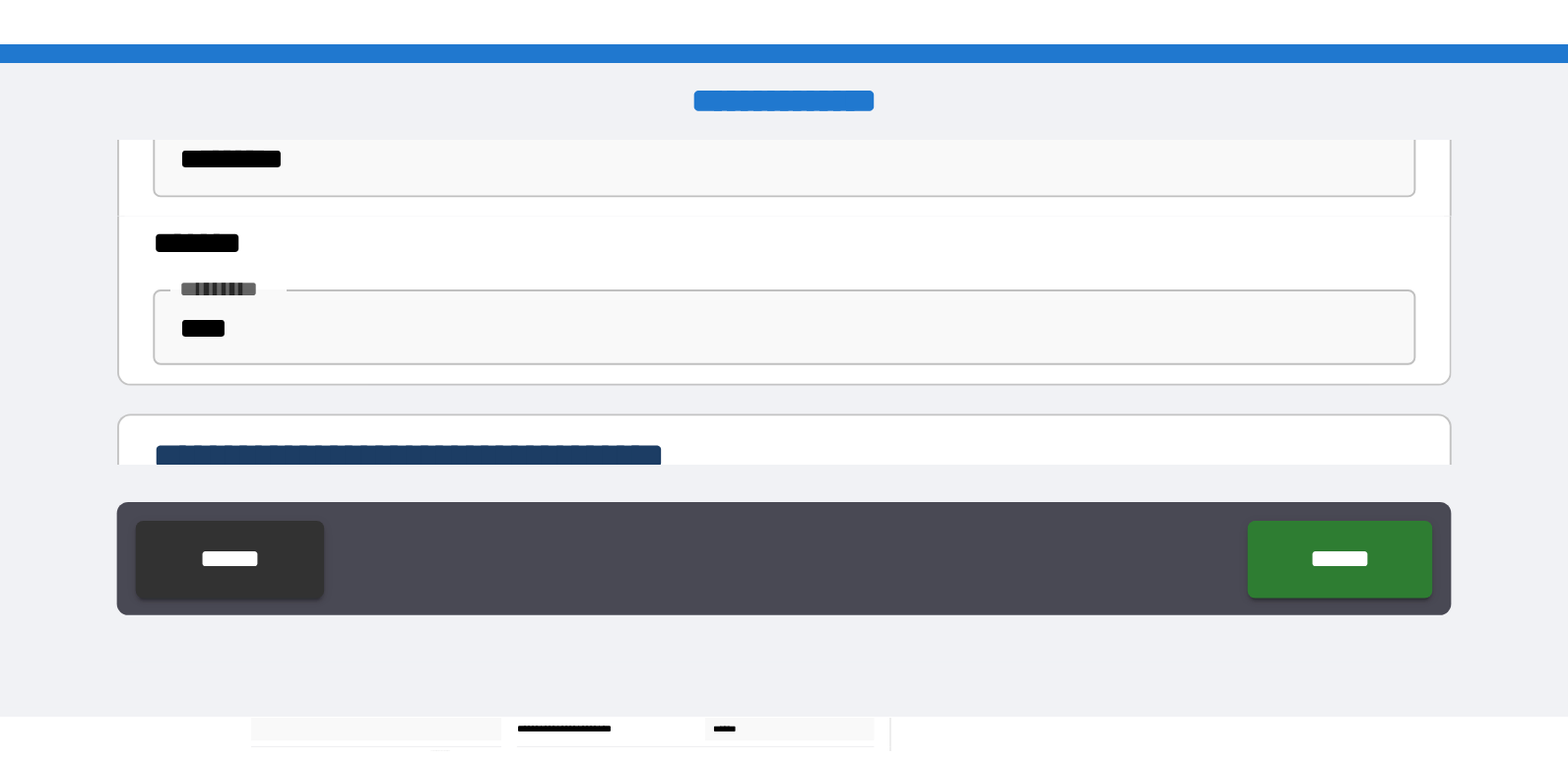 scroll, scrollTop: 812, scrollLeft: 0, axis: vertical 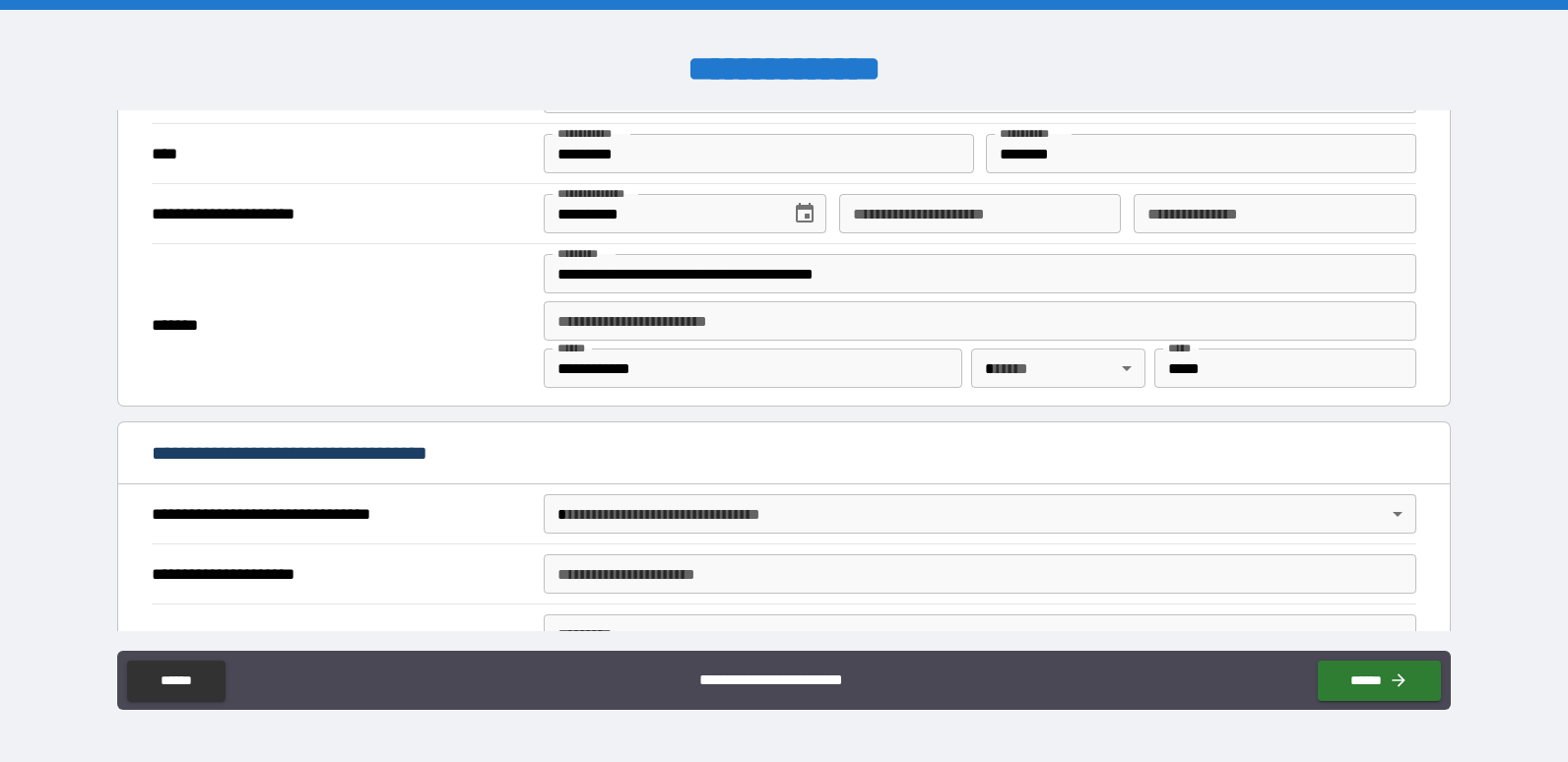 click on "**********" at bounding box center [980, 214] 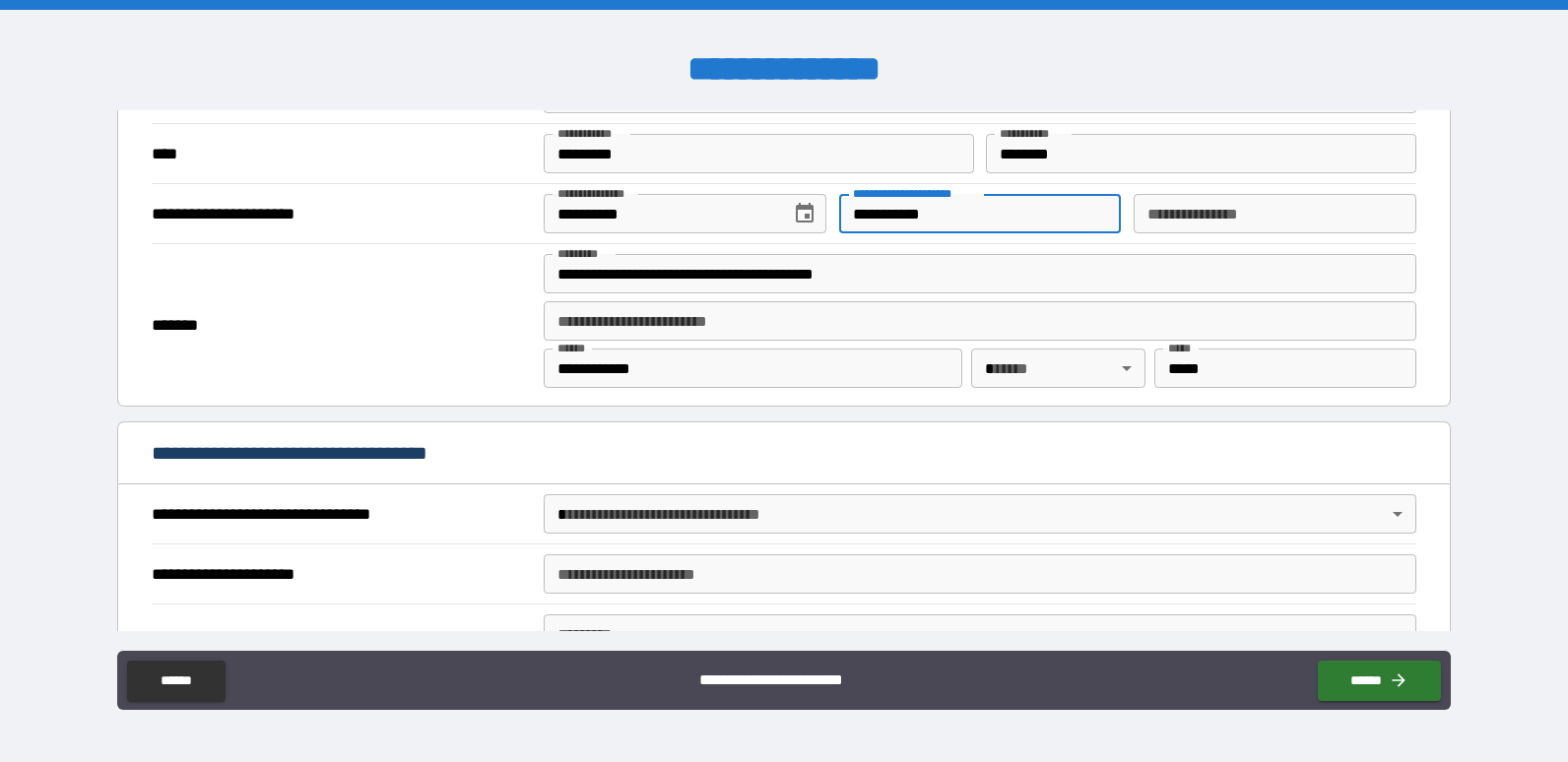 type on "**********" 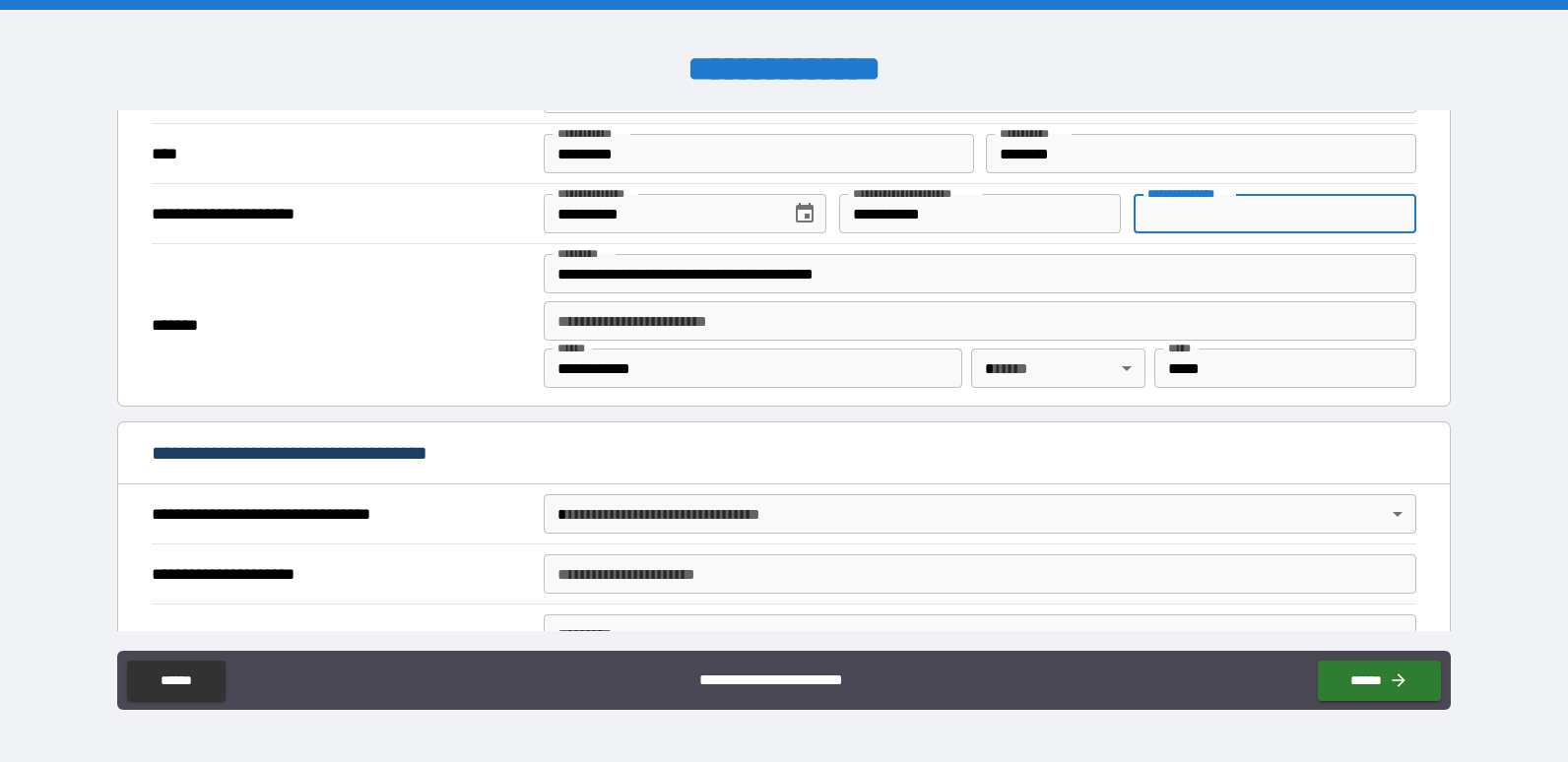 click on "**********" at bounding box center (784, 381) 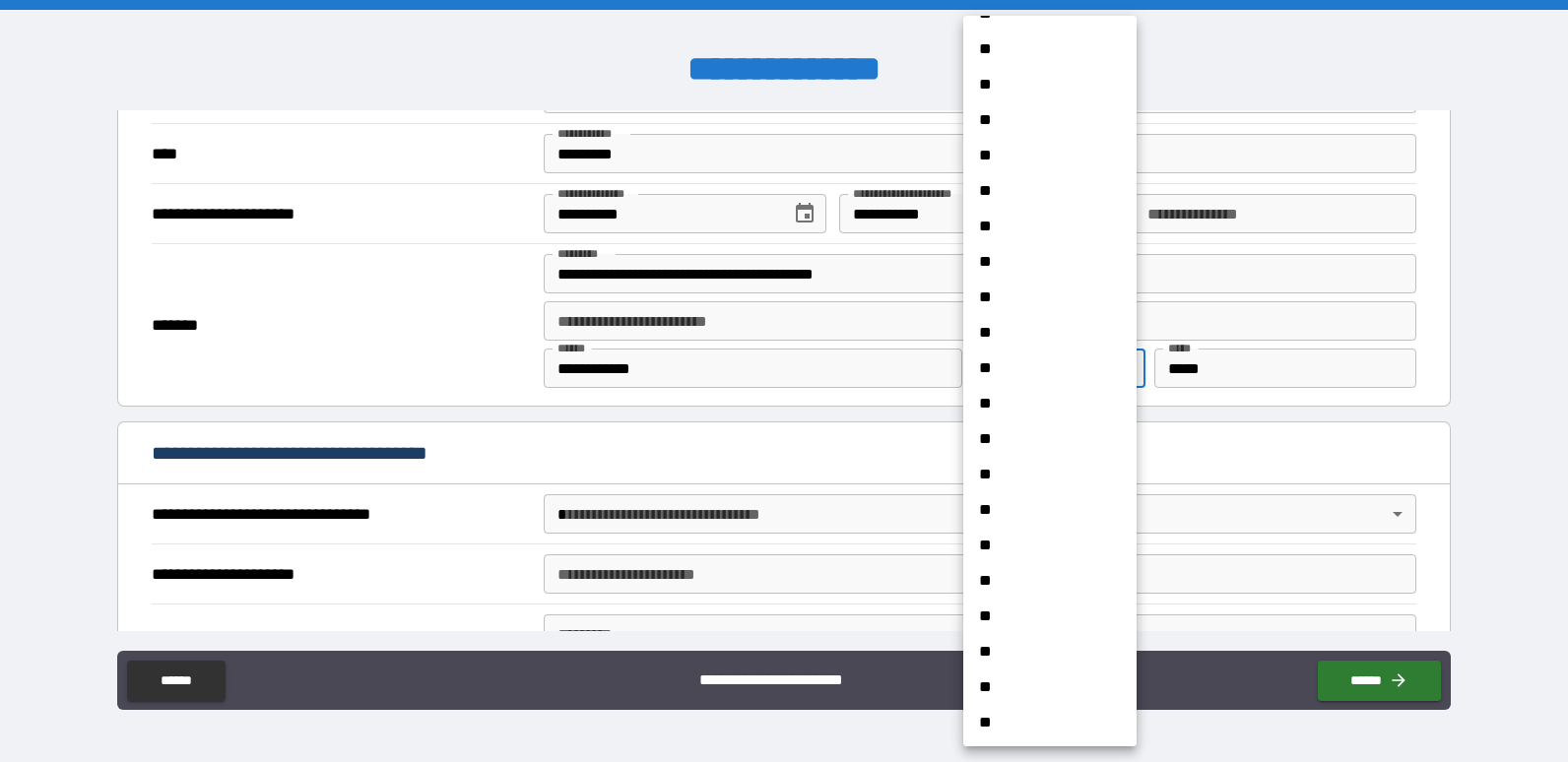scroll, scrollTop: 295, scrollLeft: 0, axis: vertical 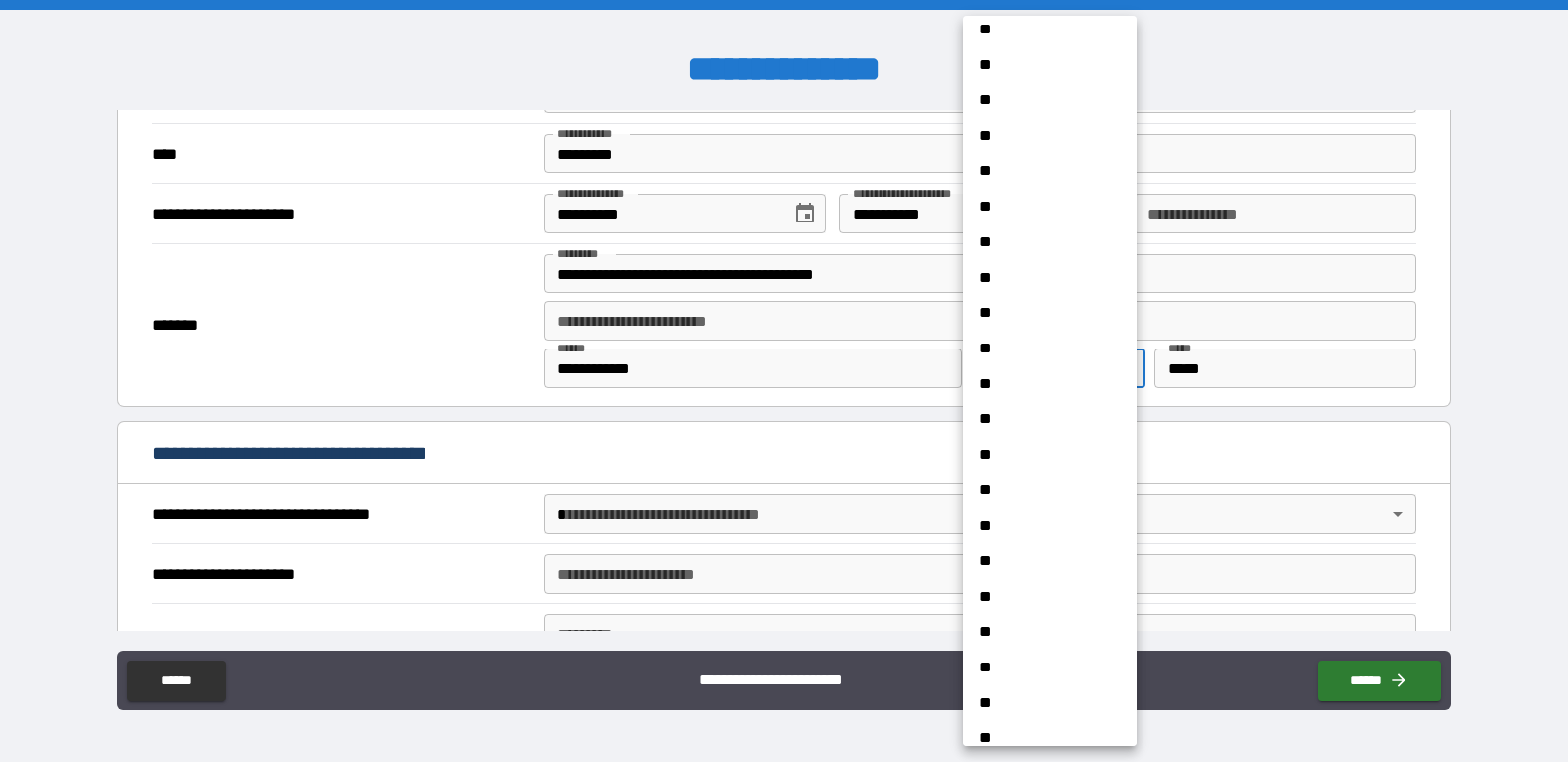 click on "**" at bounding box center (1042, 667) 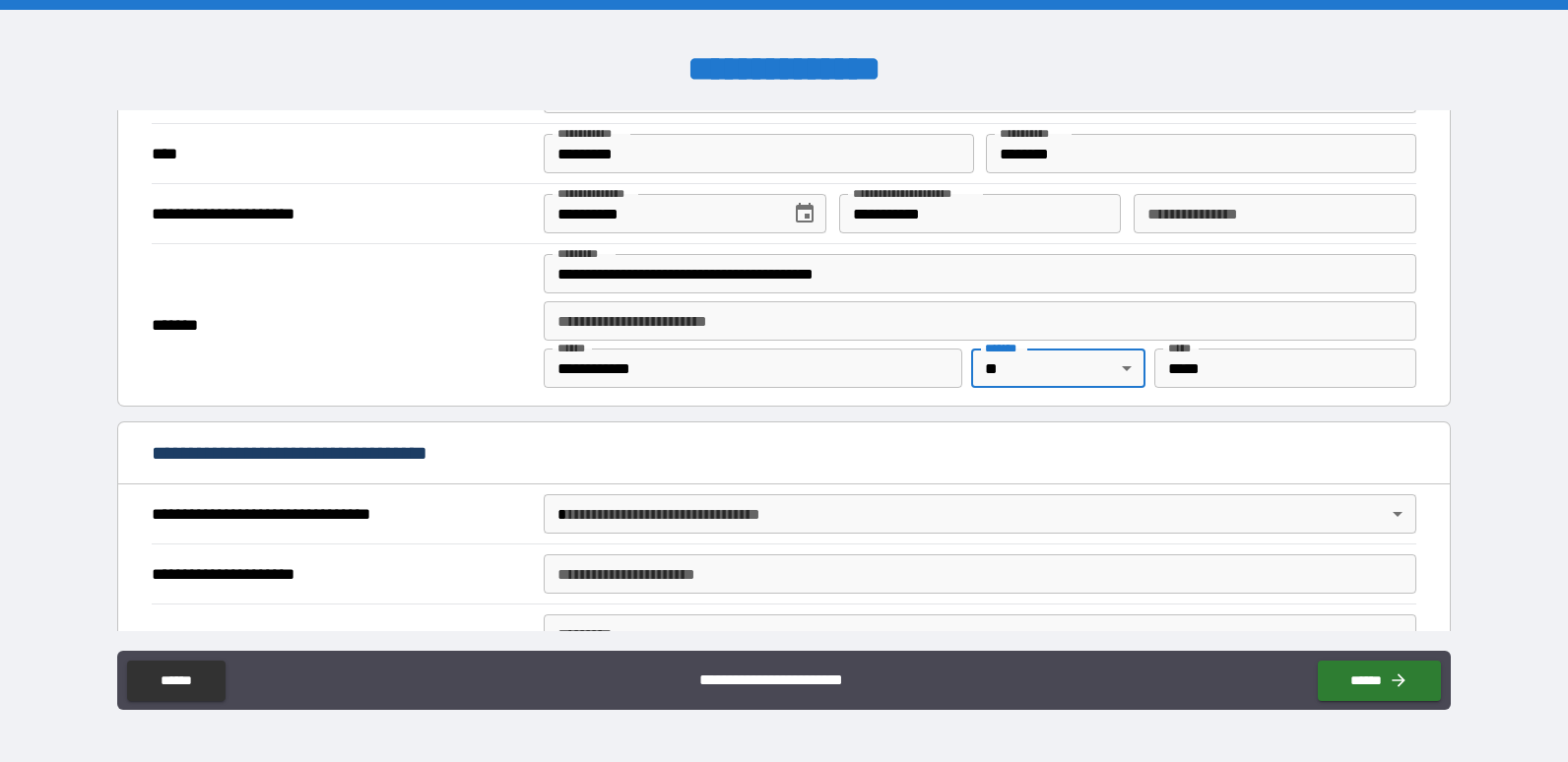click on "**********" at bounding box center [784, 381] 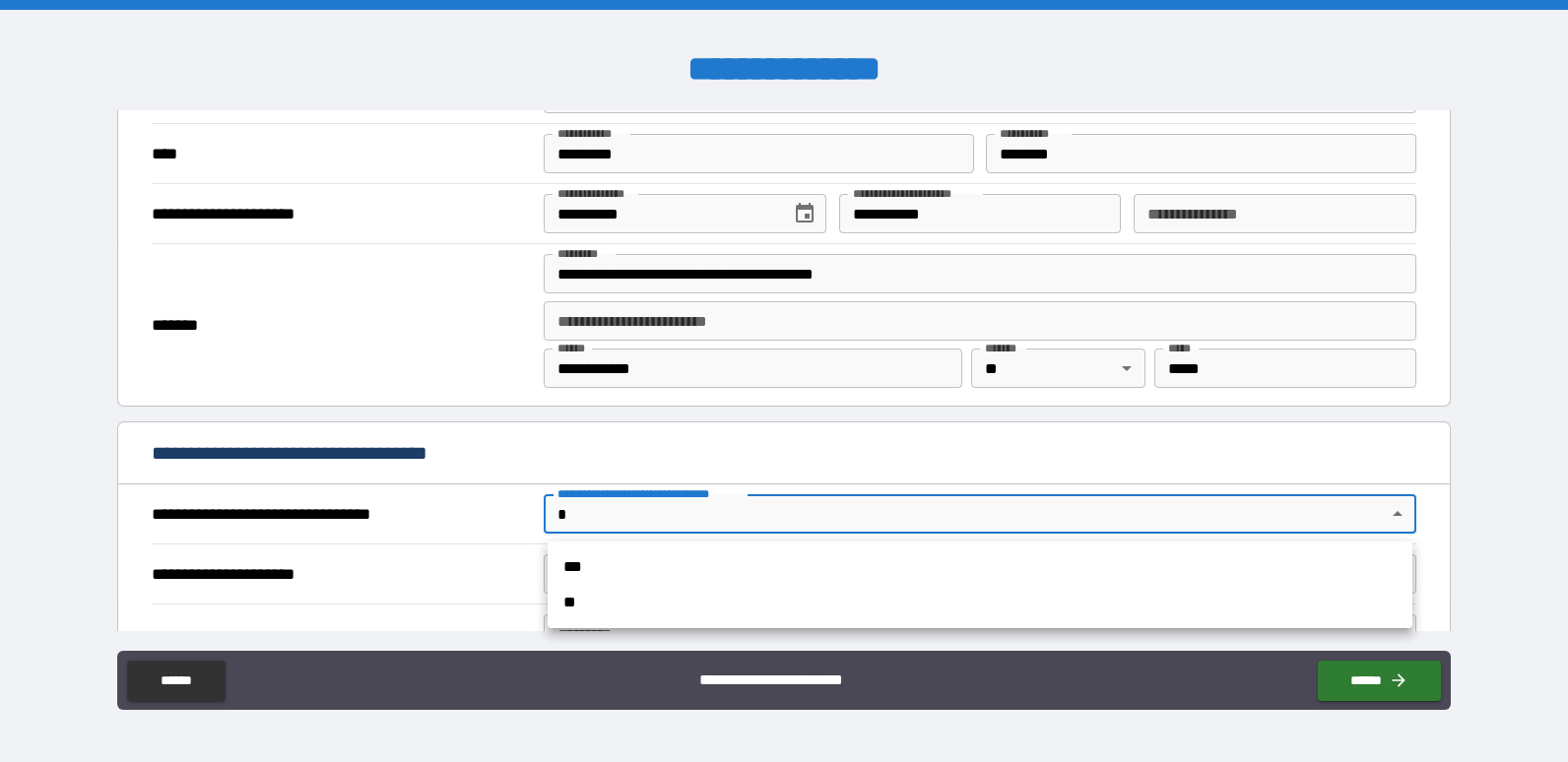 click on "***" at bounding box center (980, 567) 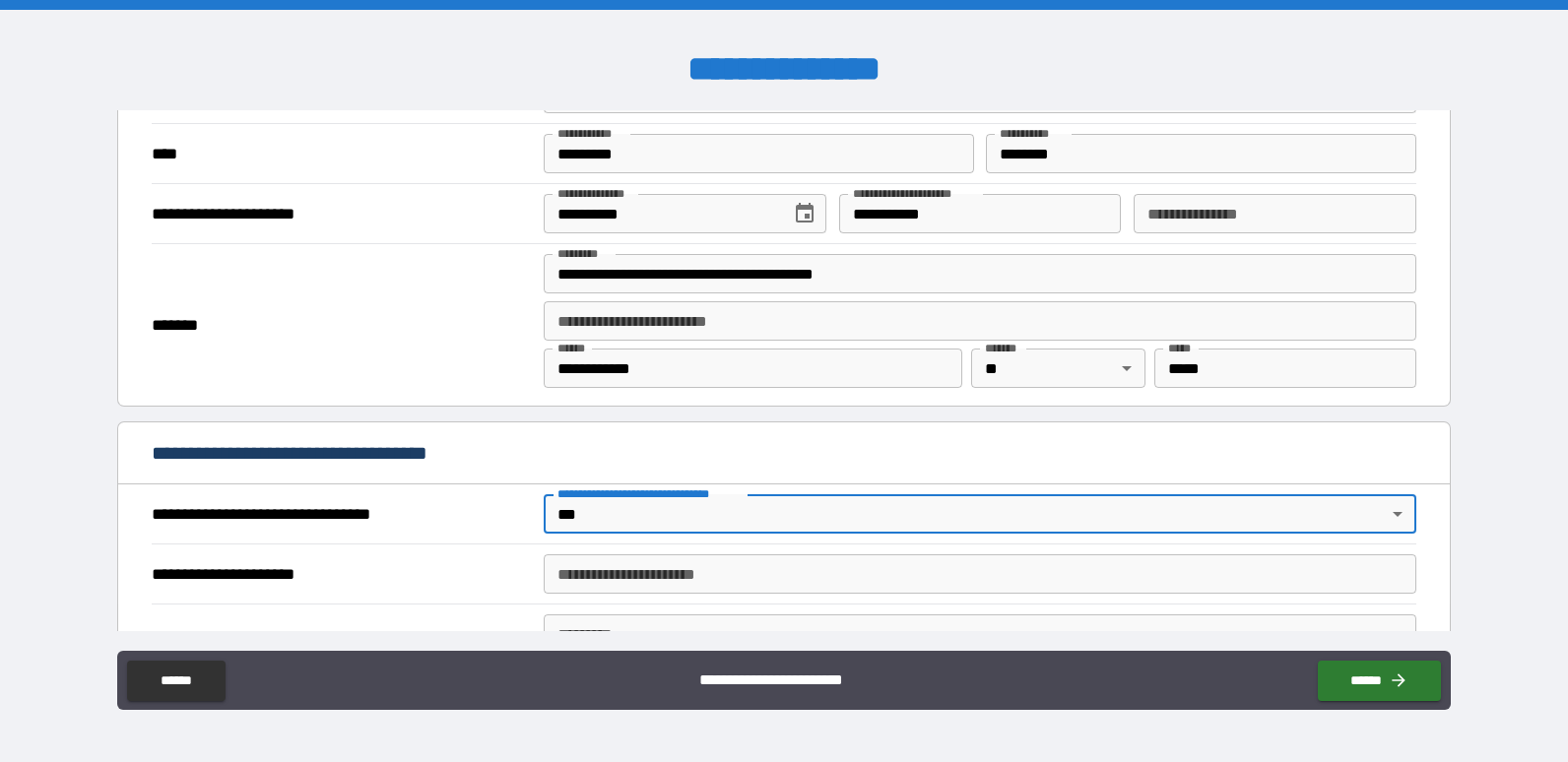 drag, startPoint x: 721, startPoint y: 578, endPoint x: 734, endPoint y: 582, distance: 13.601471 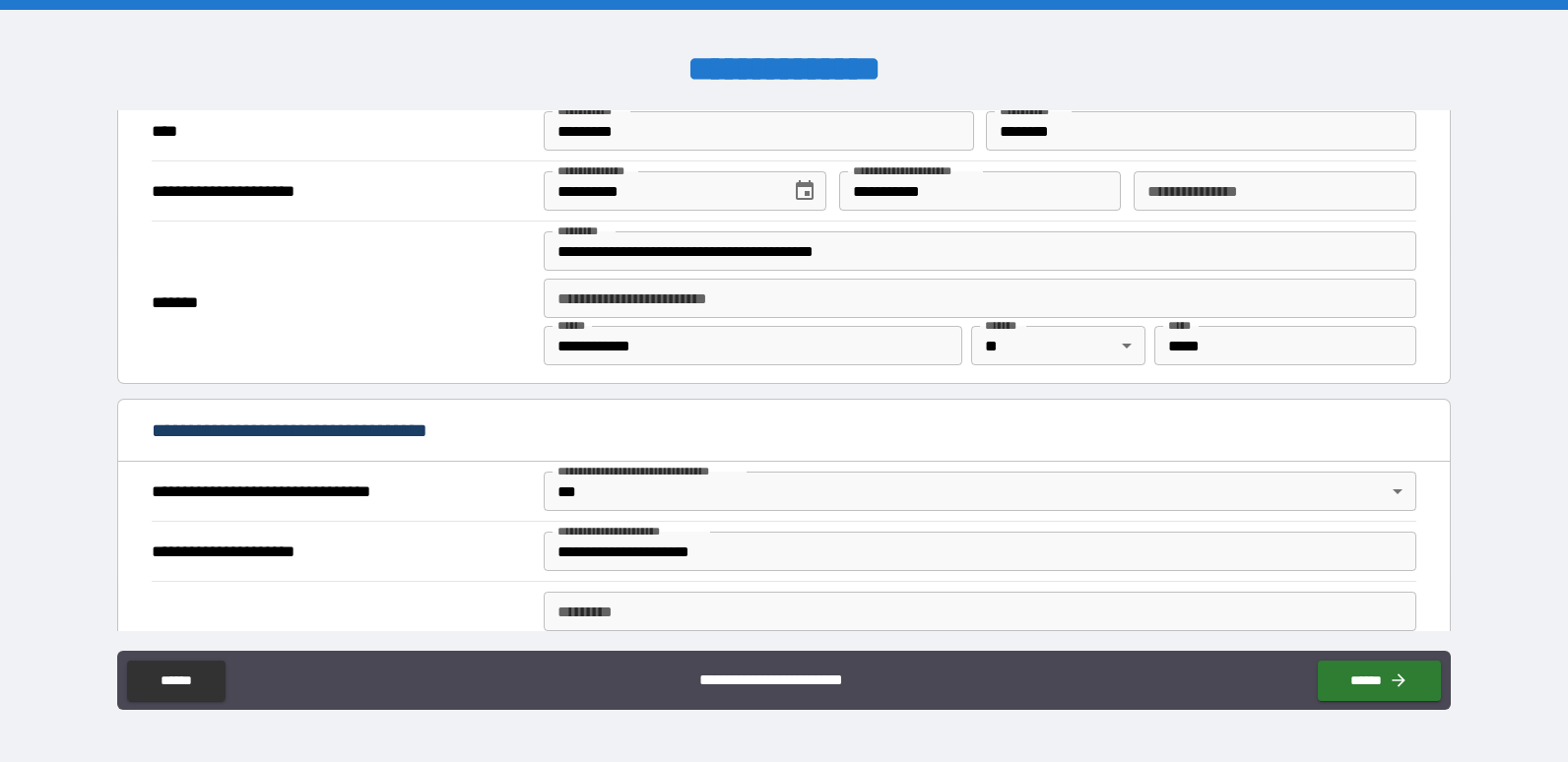 scroll, scrollTop: 835, scrollLeft: 0, axis: vertical 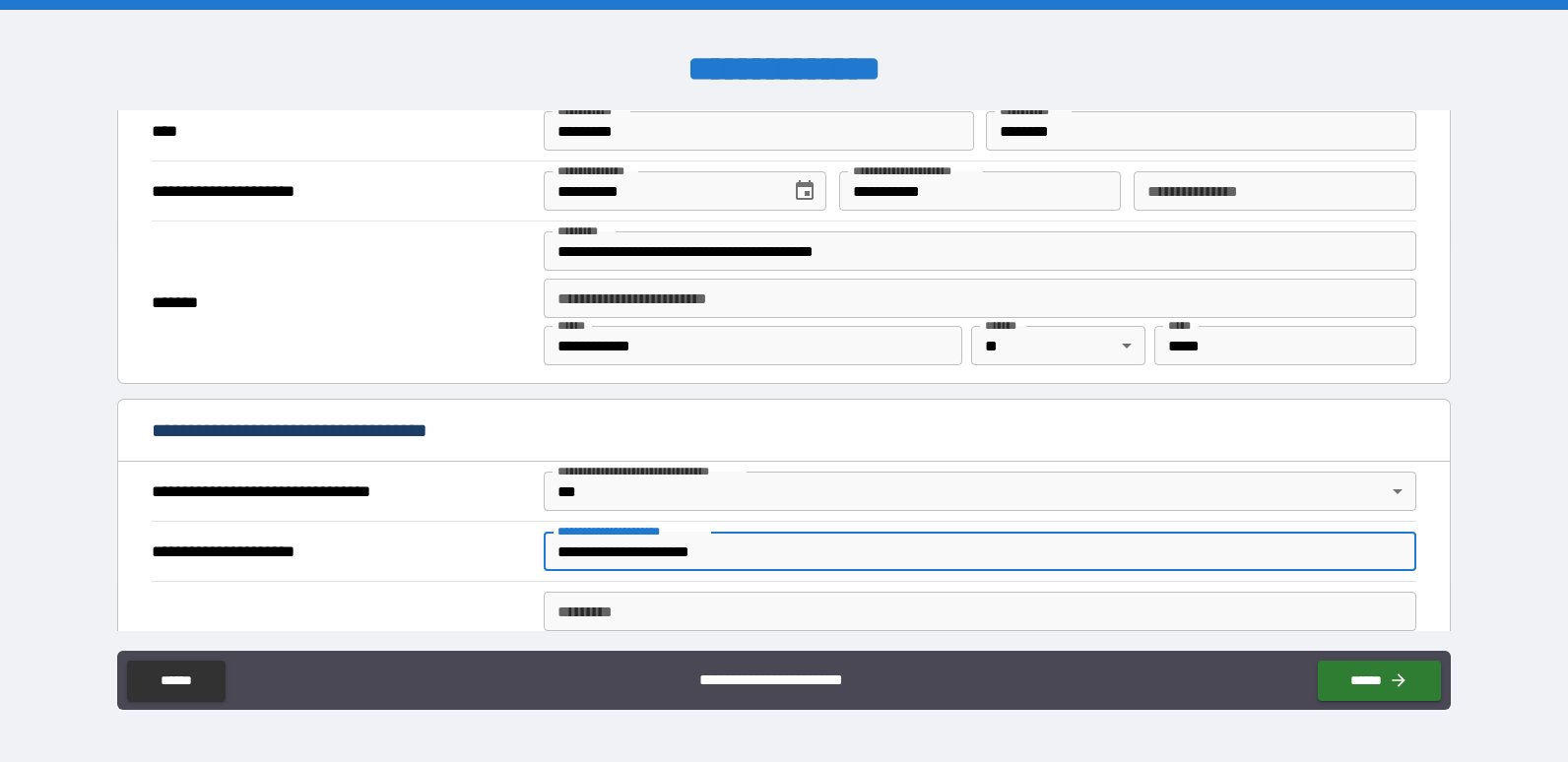 click on "**********" at bounding box center [980, 551] 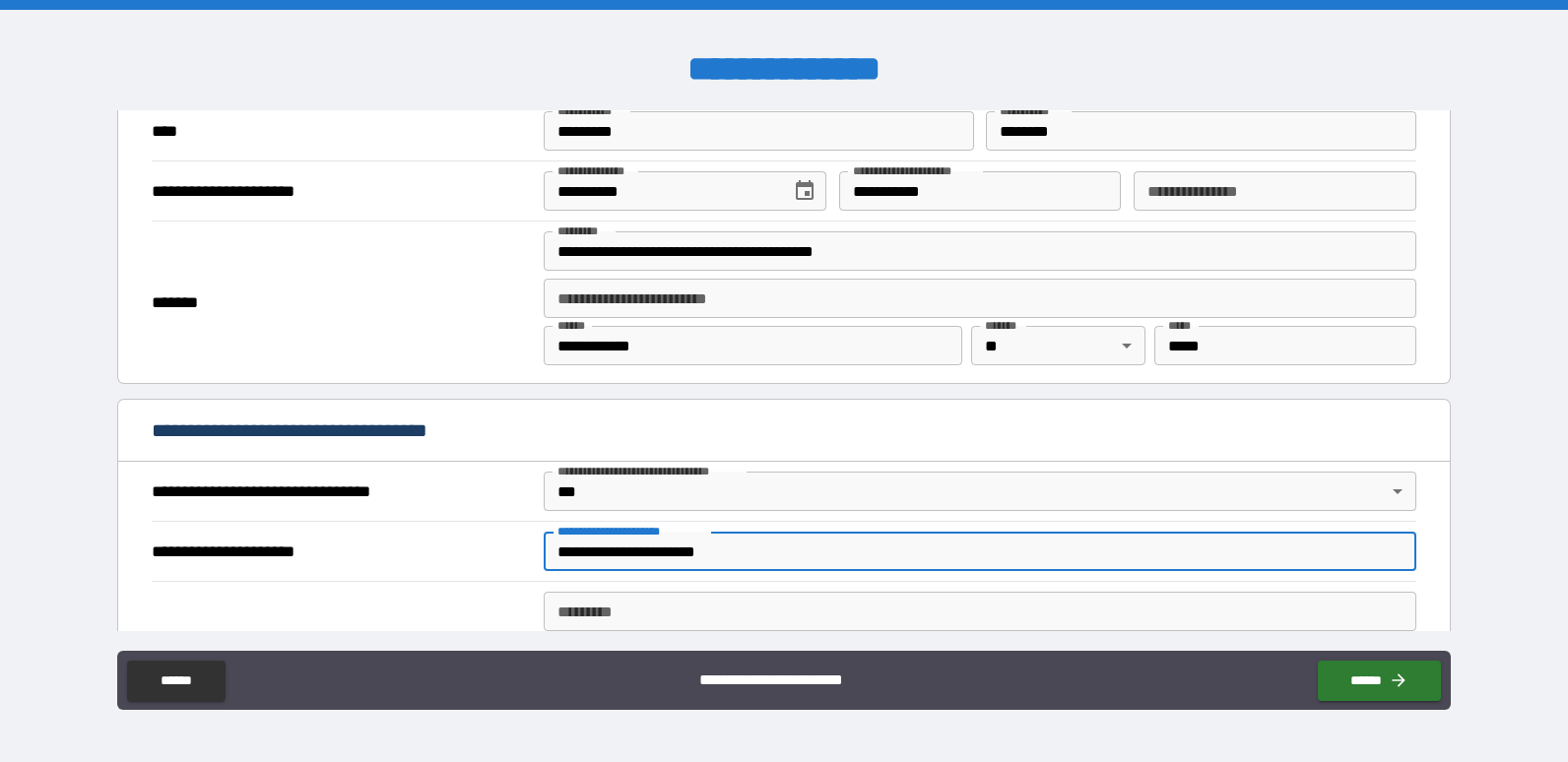type on "**********" 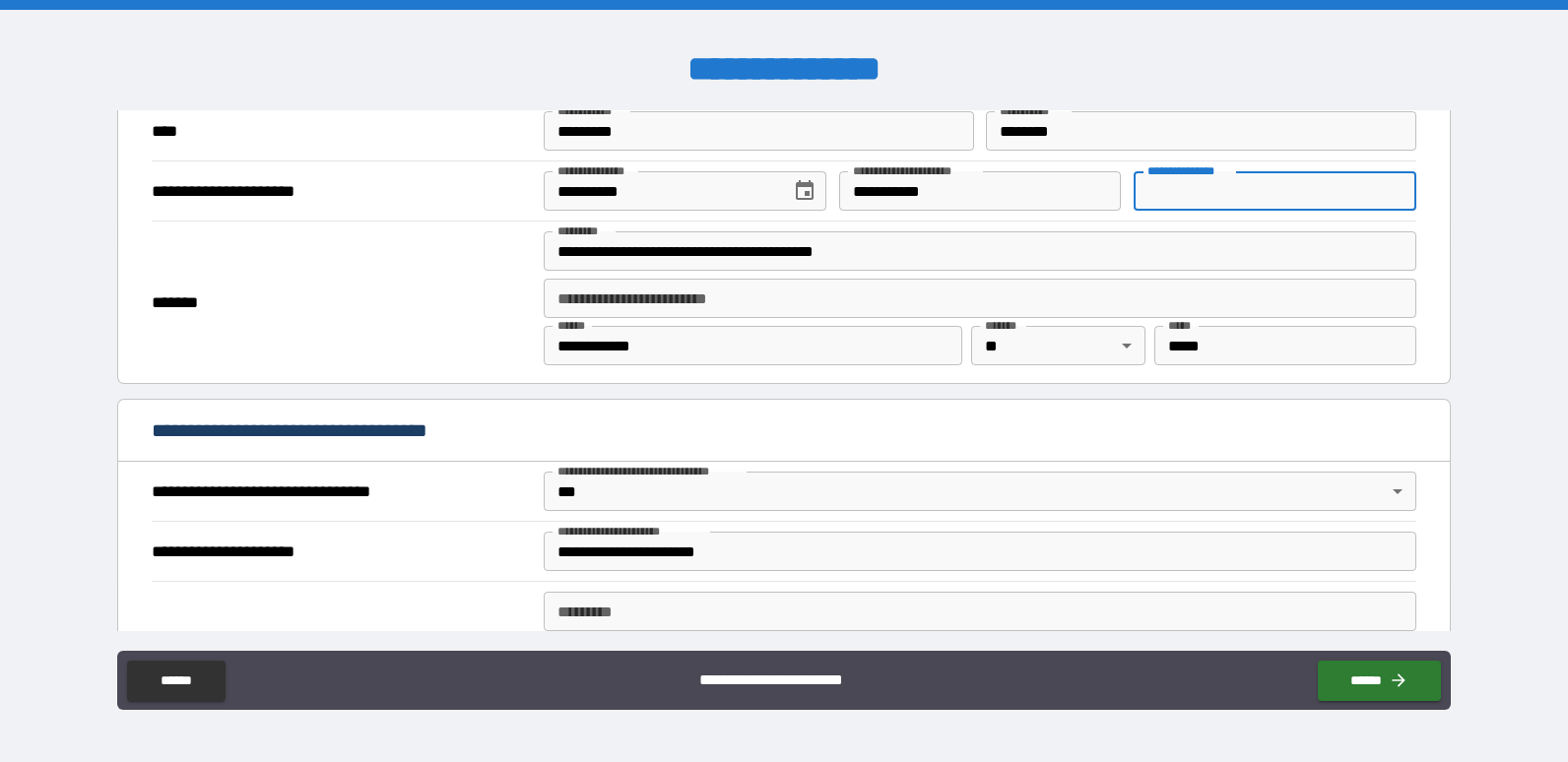 click on "**********" at bounding box center [1274, 191] 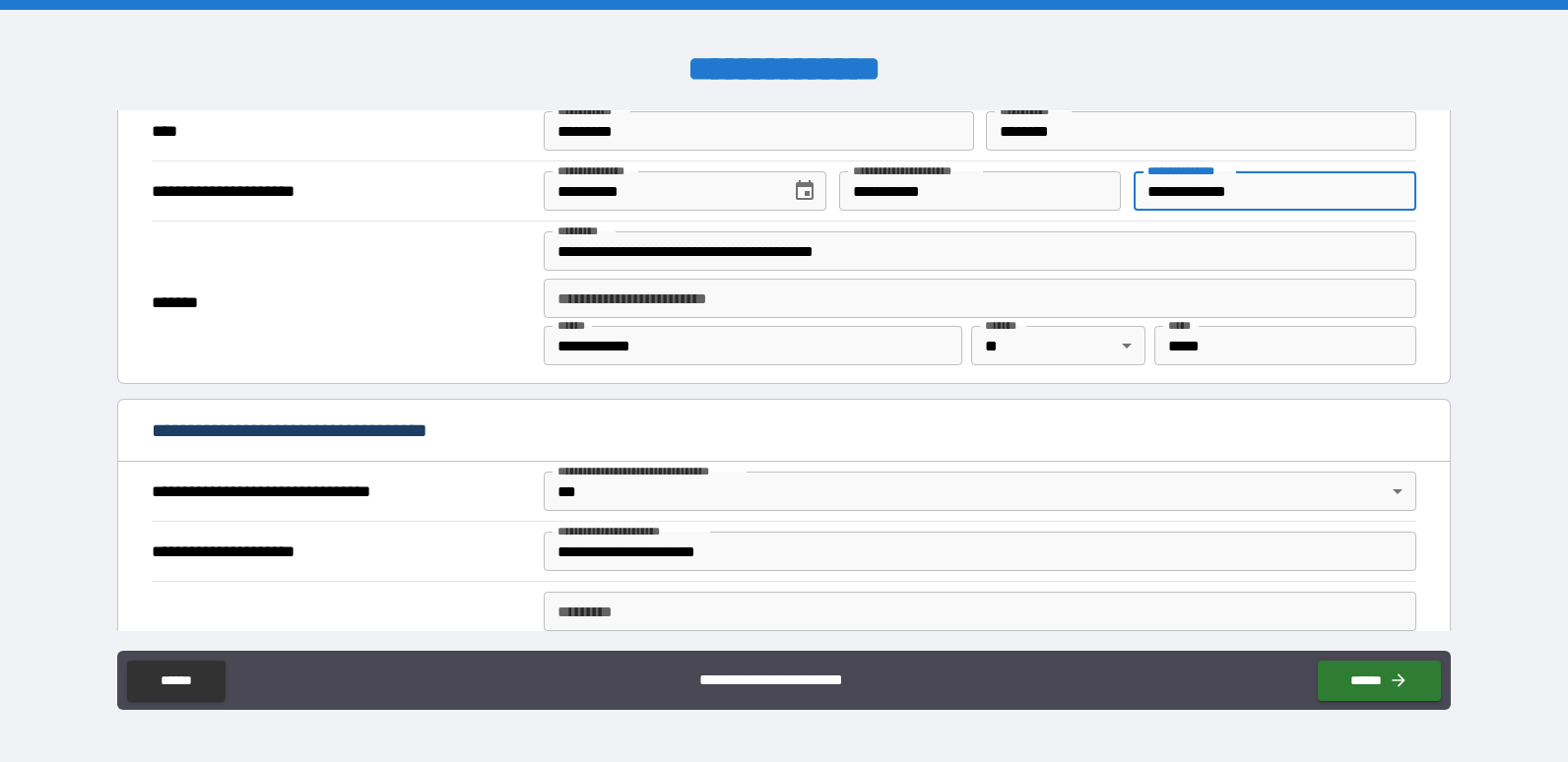 type on "**********" 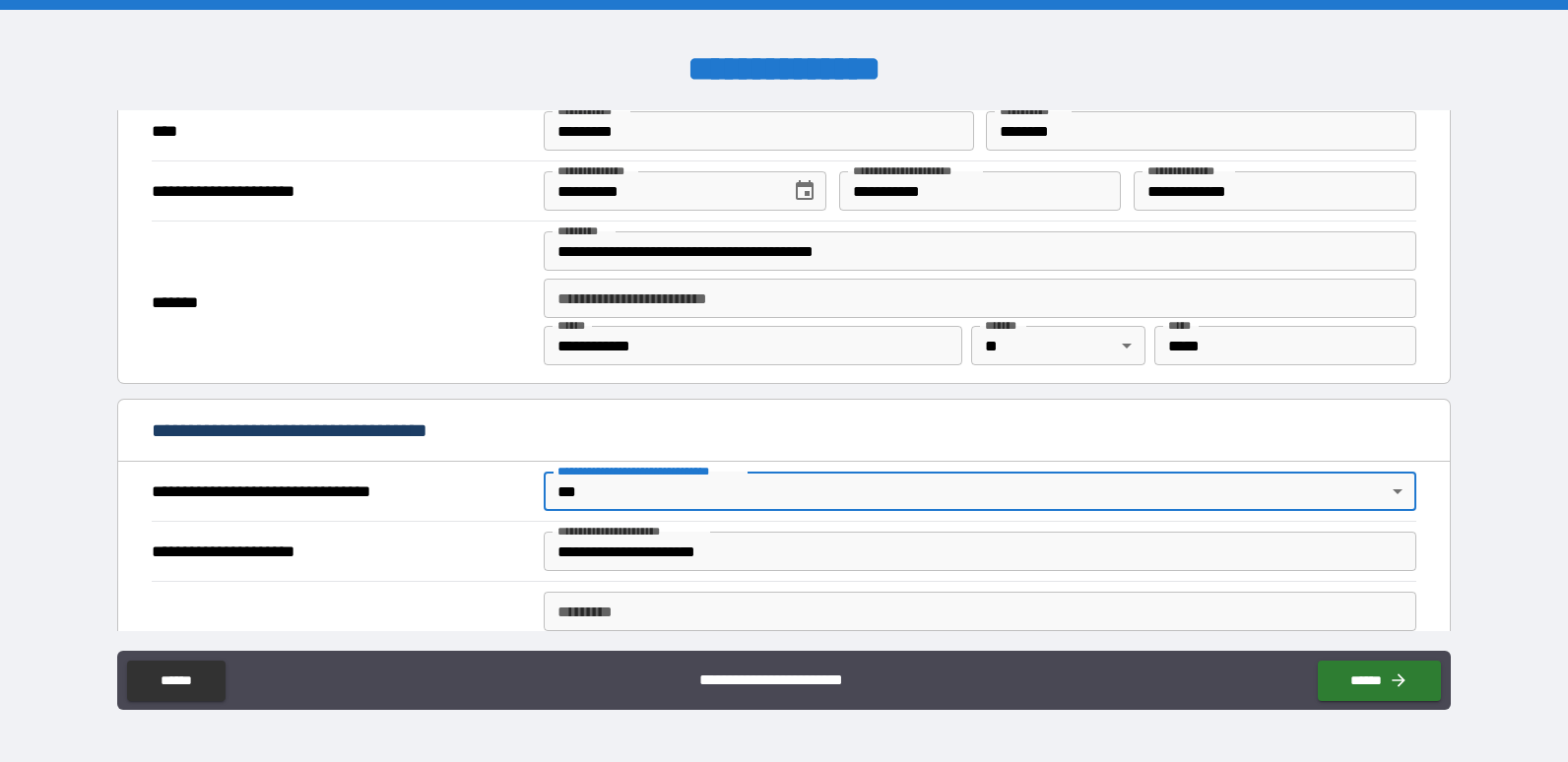 drag, startPoint x: 683, startPoint y: 603, endPoint x: 700, endPoint y: 600, distance: 17.262677 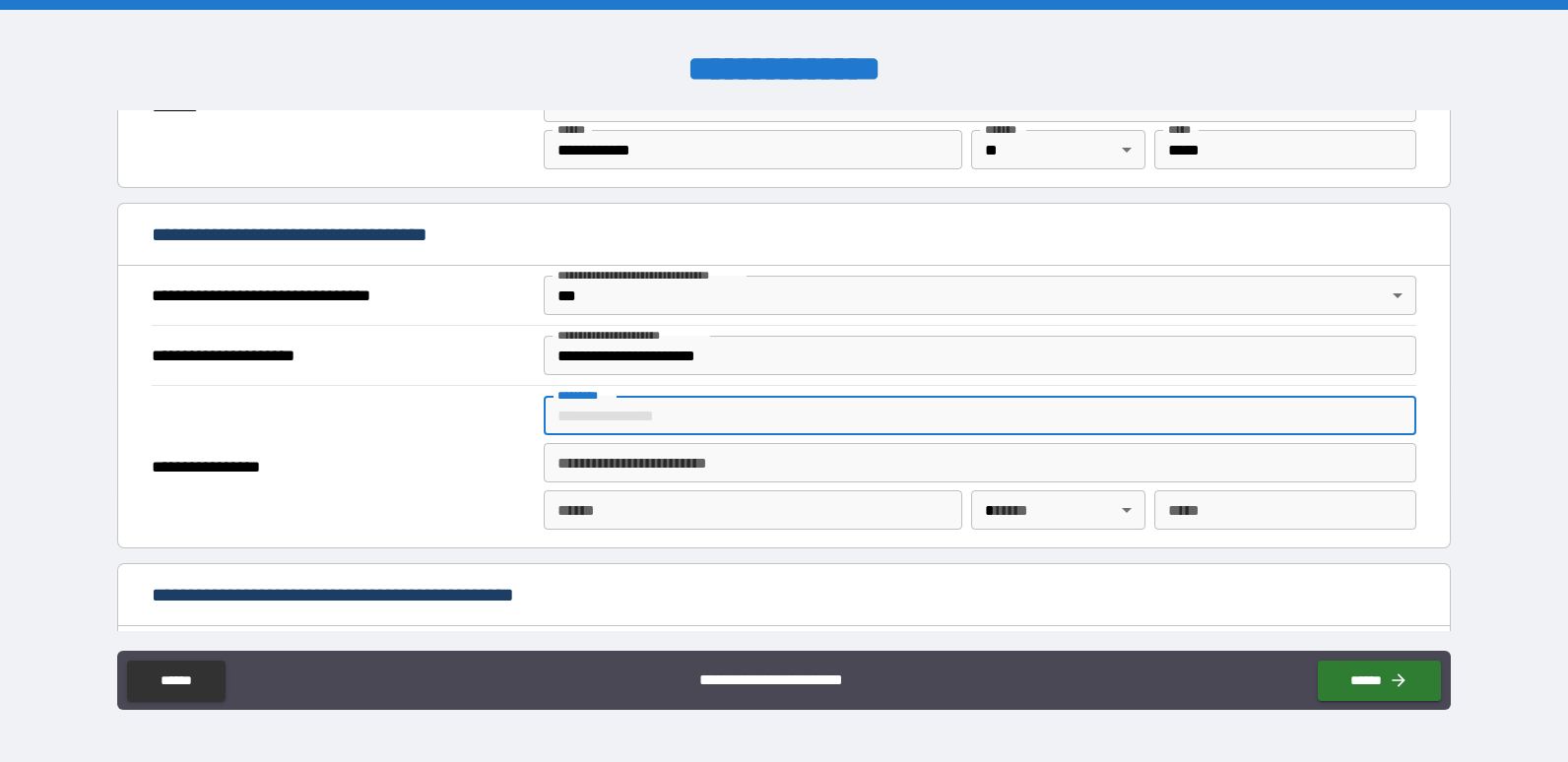 scroll, scrollTop: 1032, scrollLeft: 0, axis: vertical 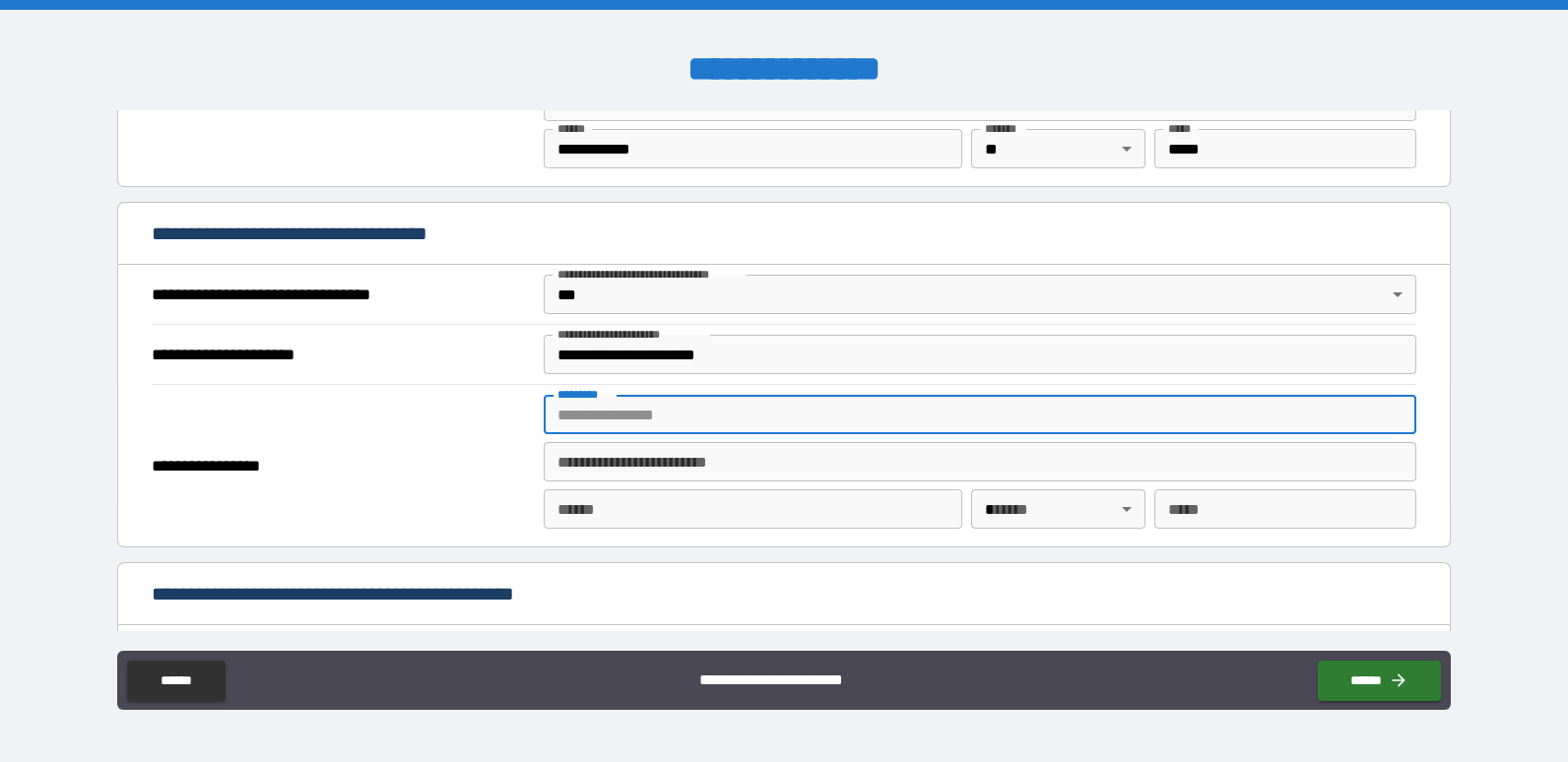 click on "**********" at bounding box center [341, 466] 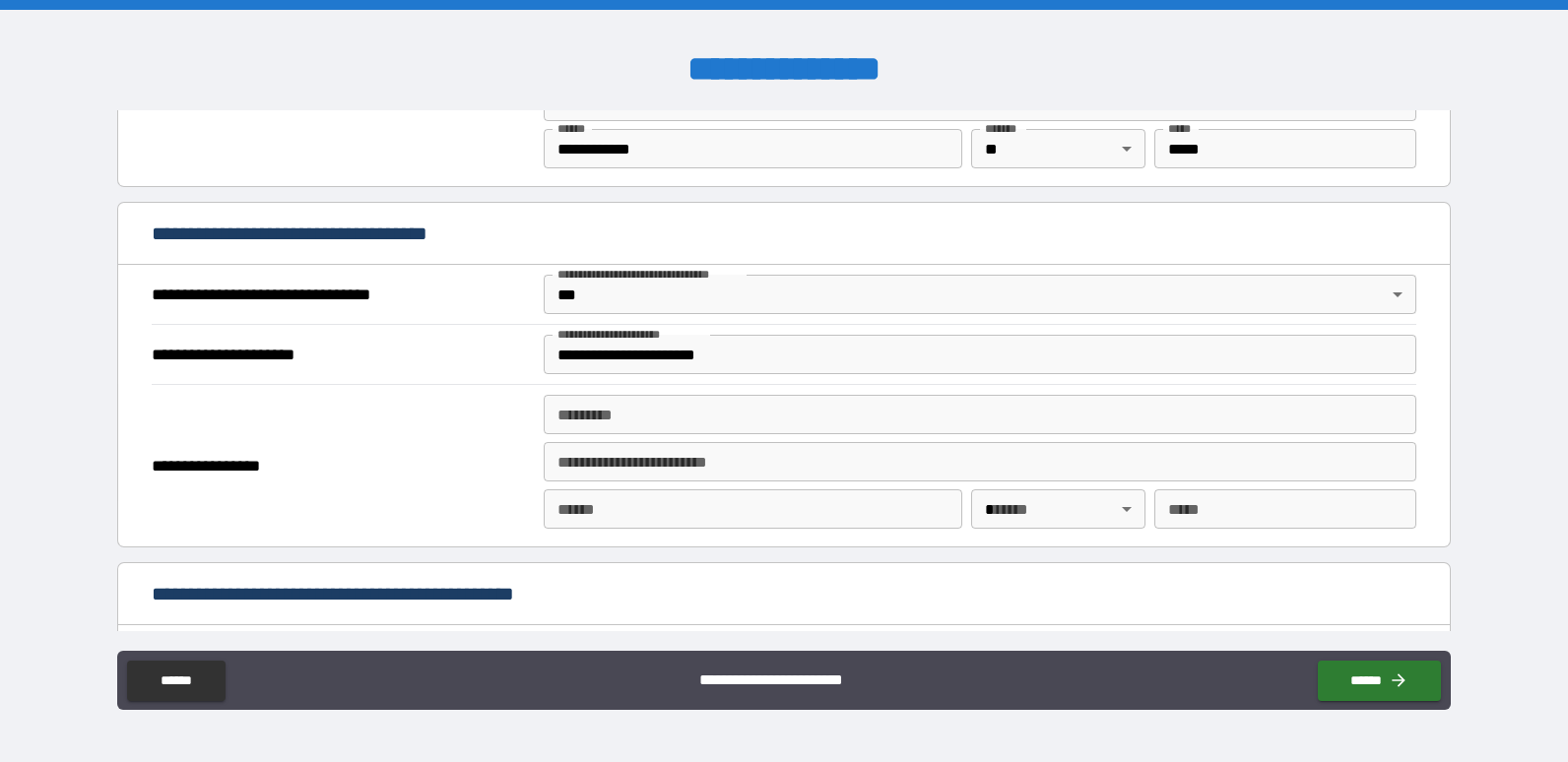 click on "*******   *" at bounding box center [980, 414] 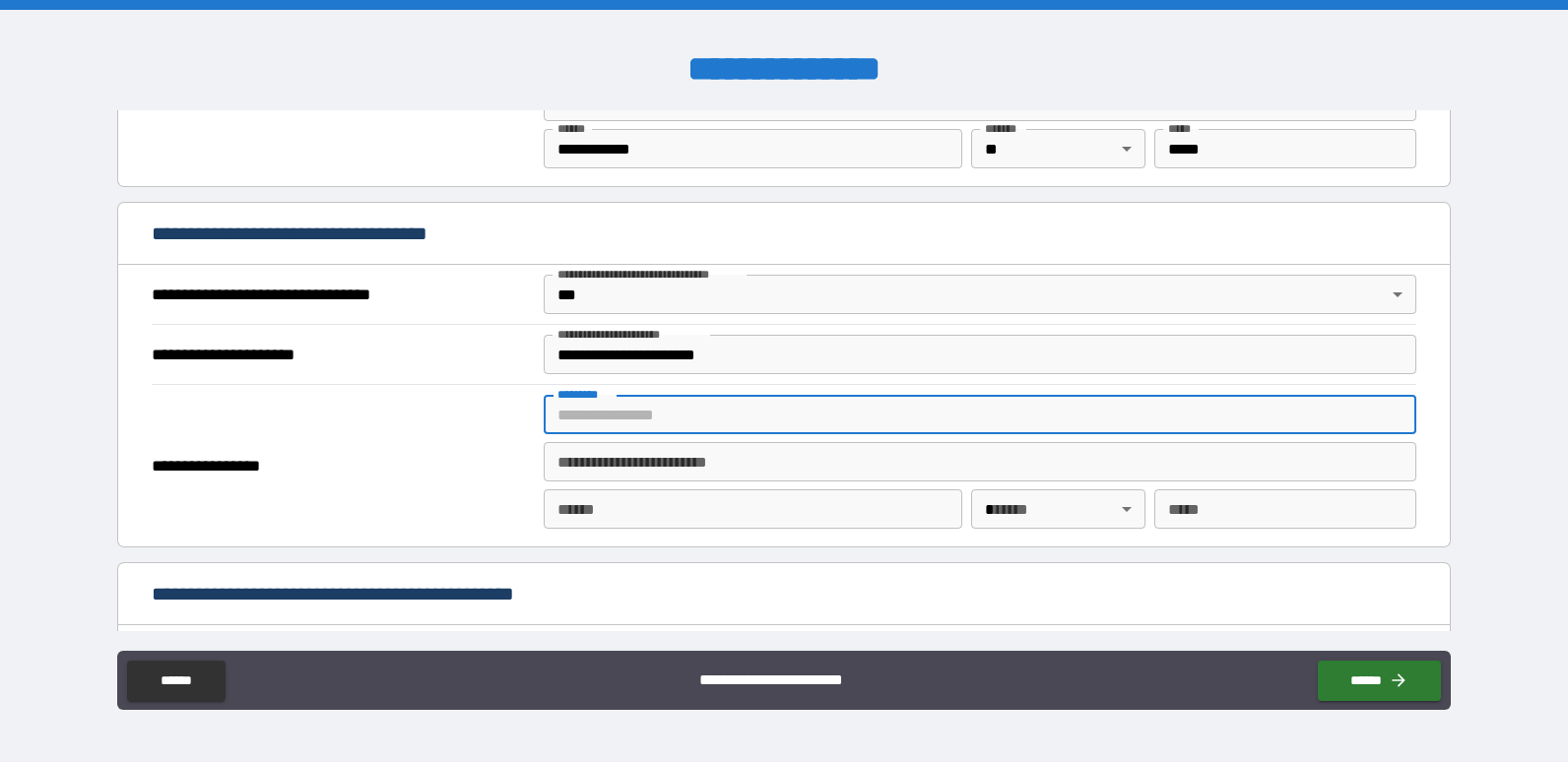 paste on "**********" 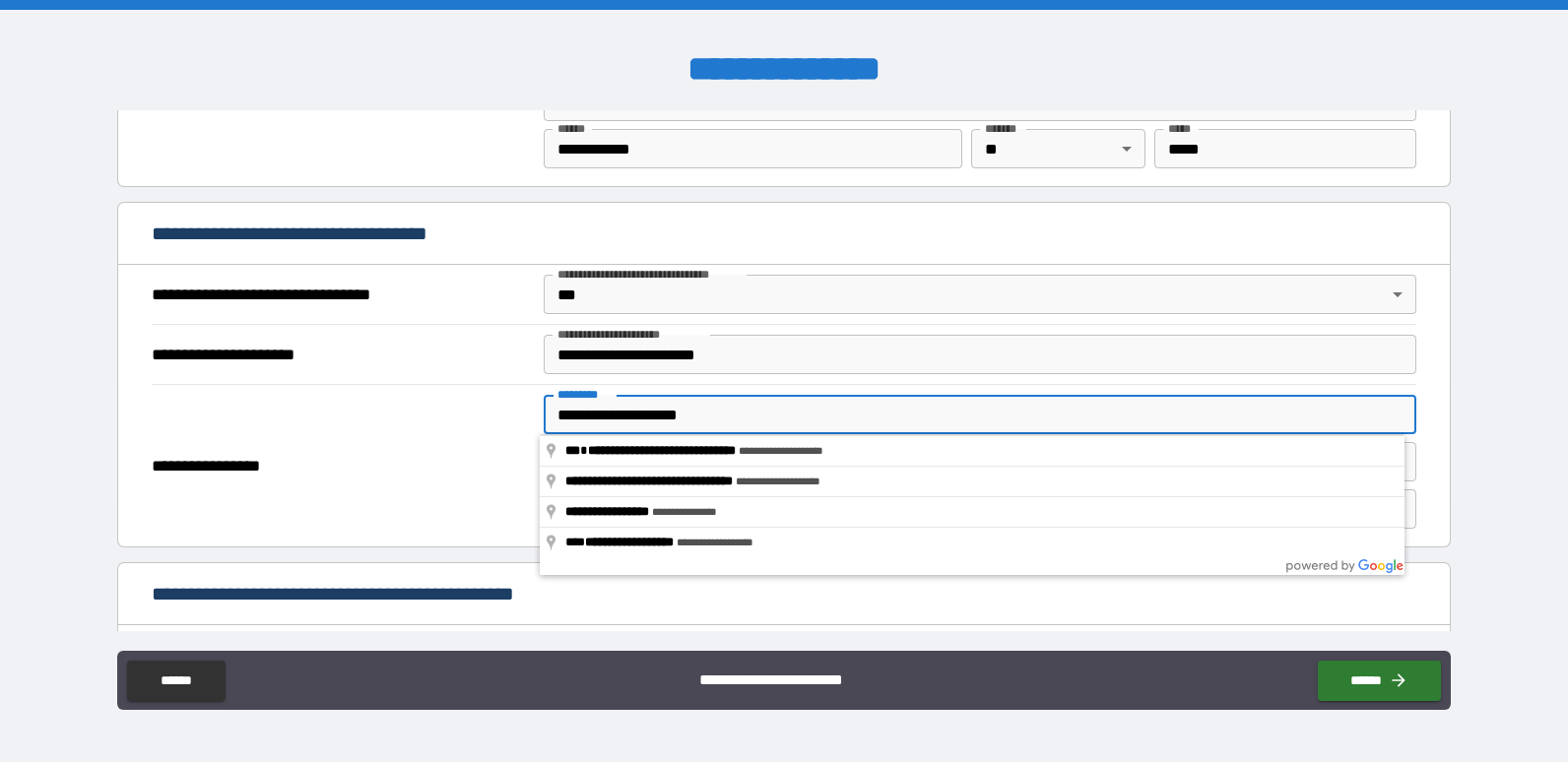 type on "**********" 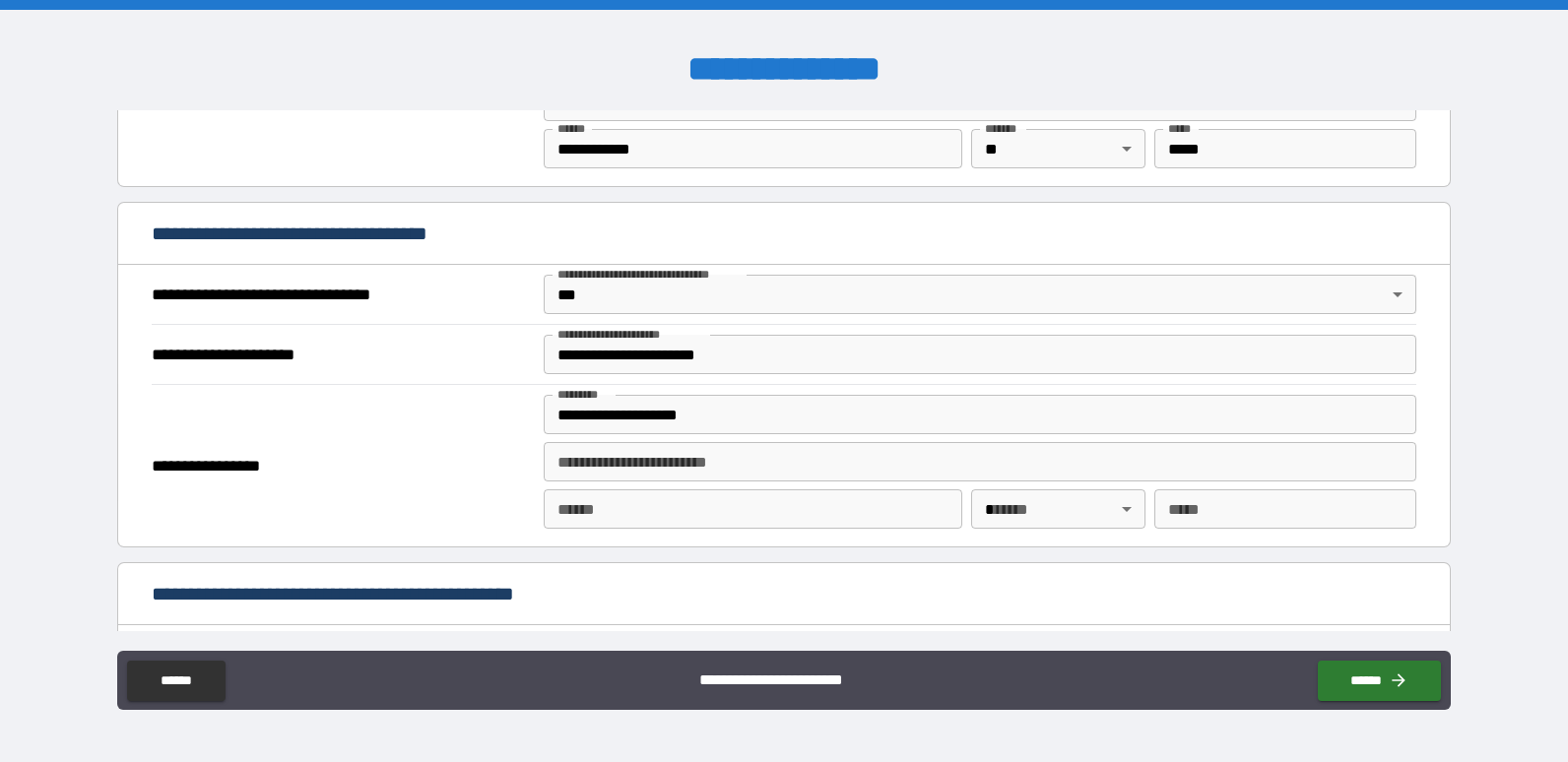 click on "****   *" at bounding box center (752, 509) 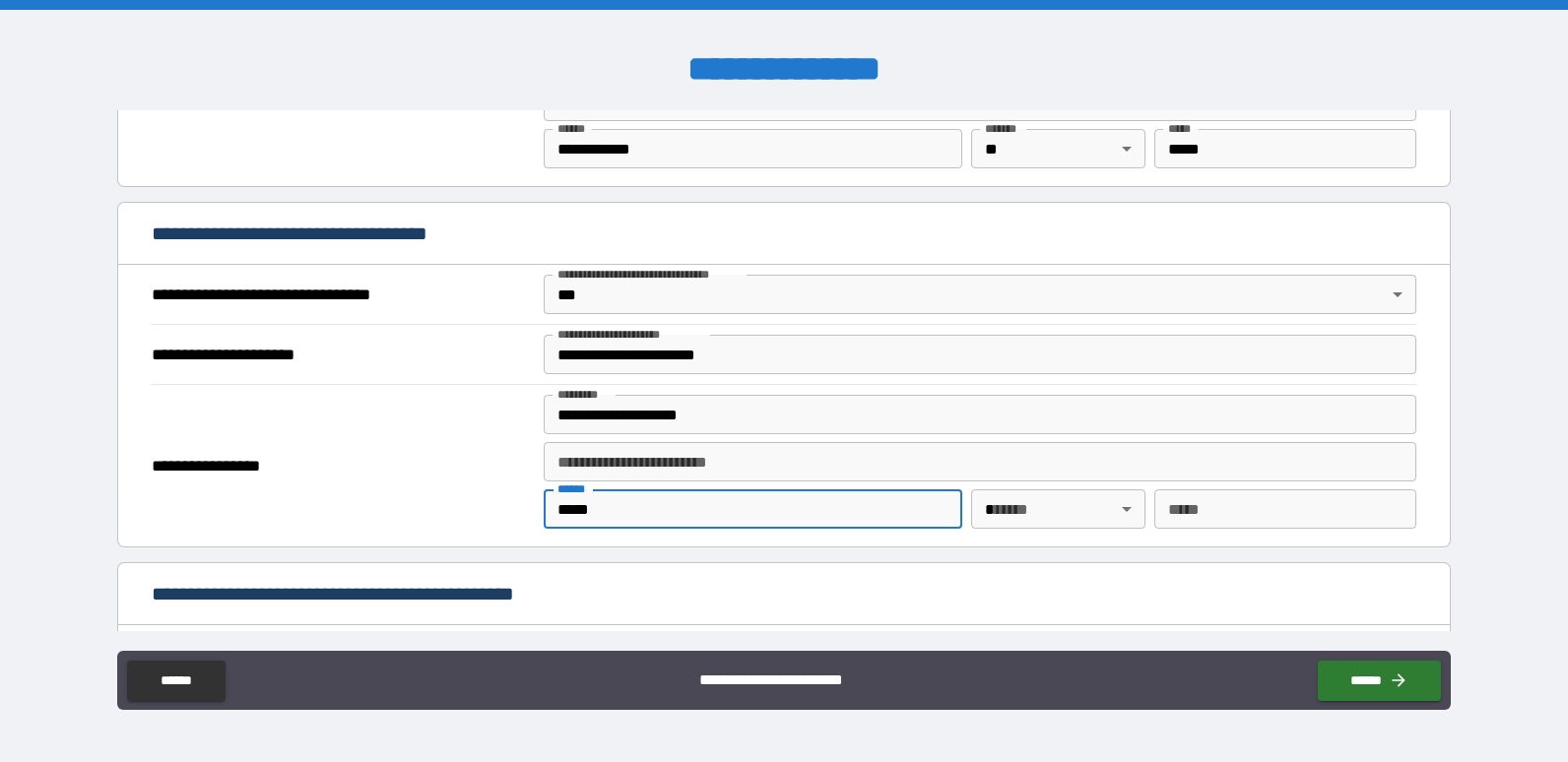 type on "**********" 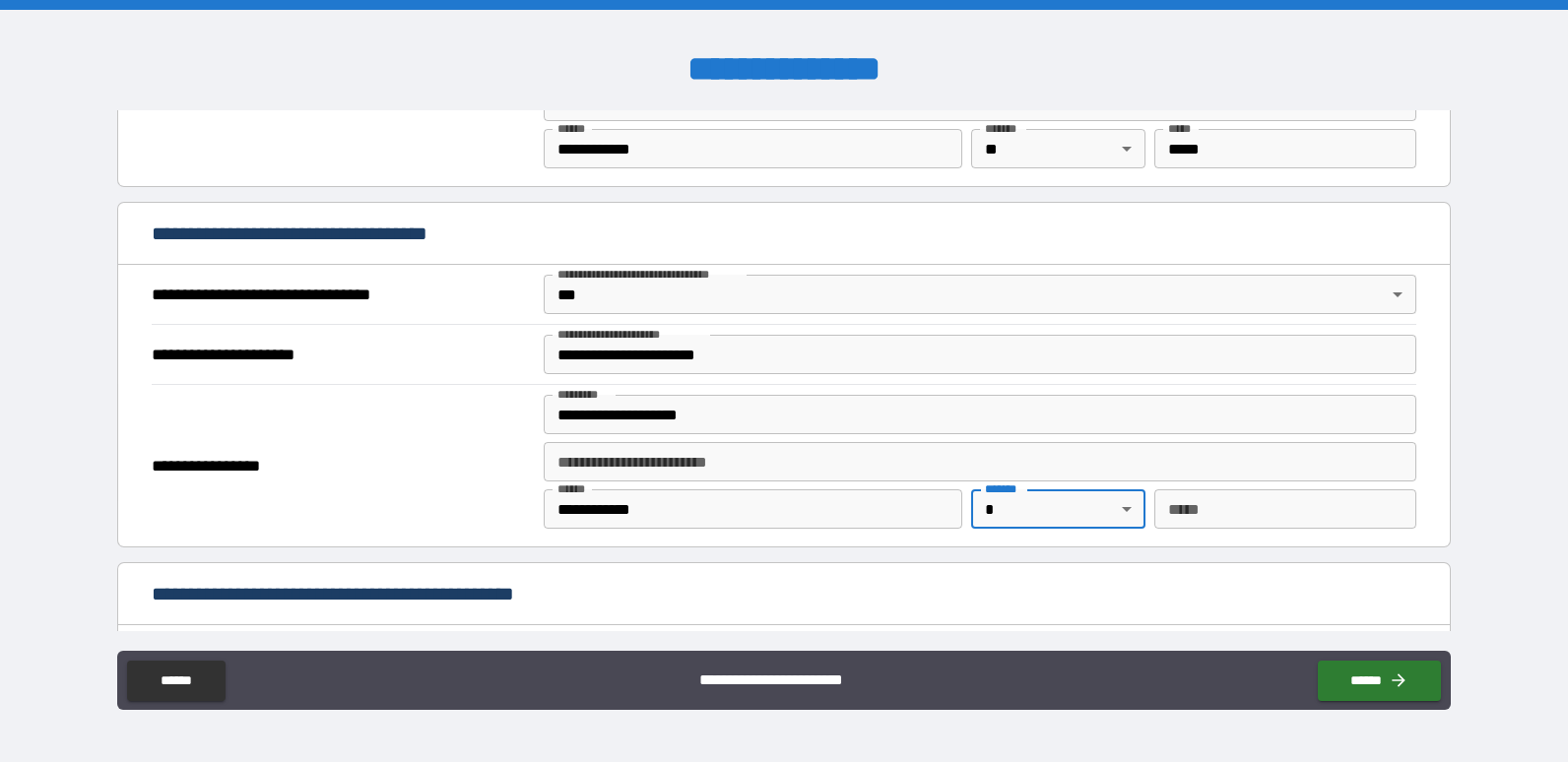 click on "**********" at bounding box center [784, 381] 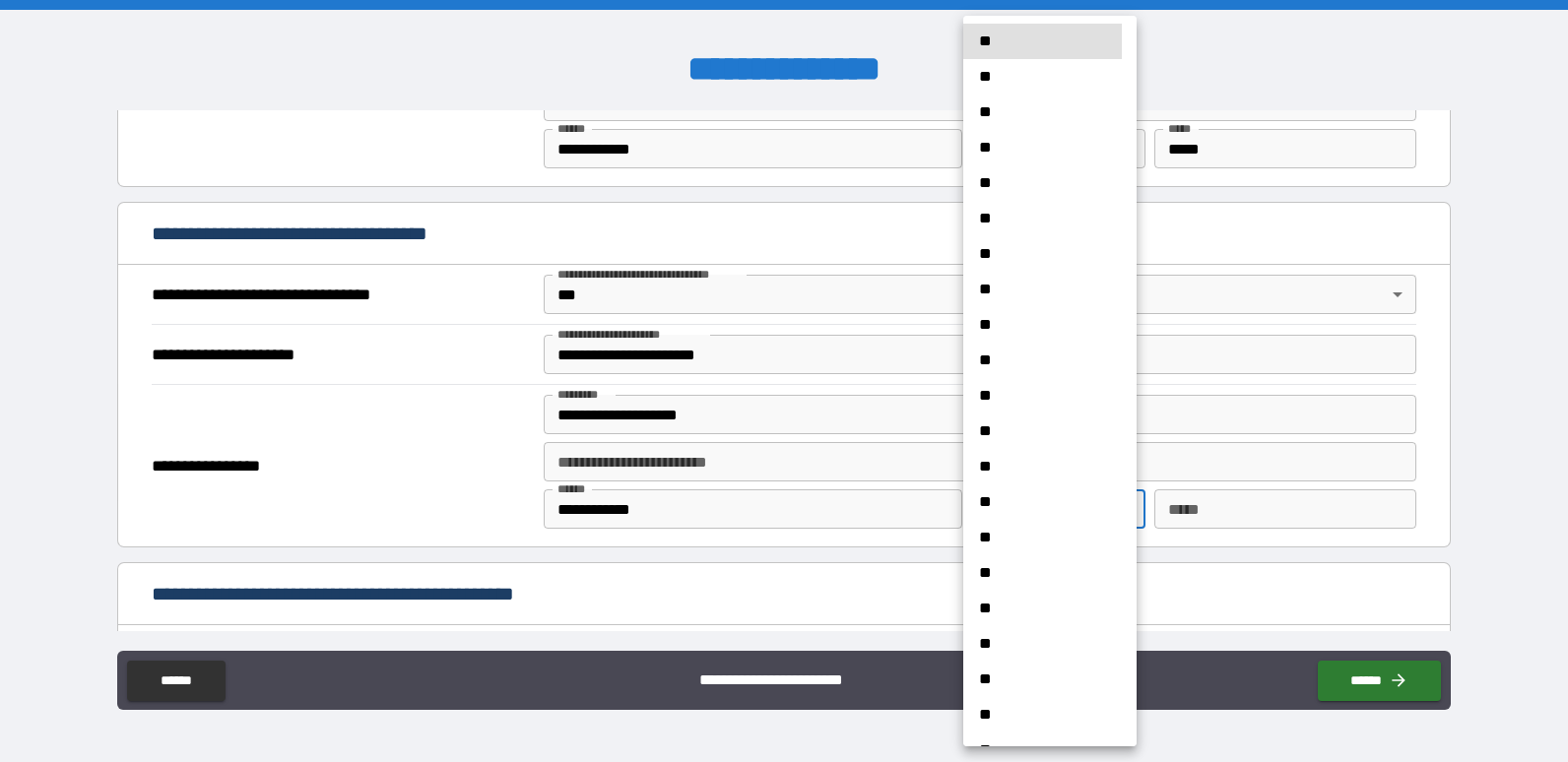 type 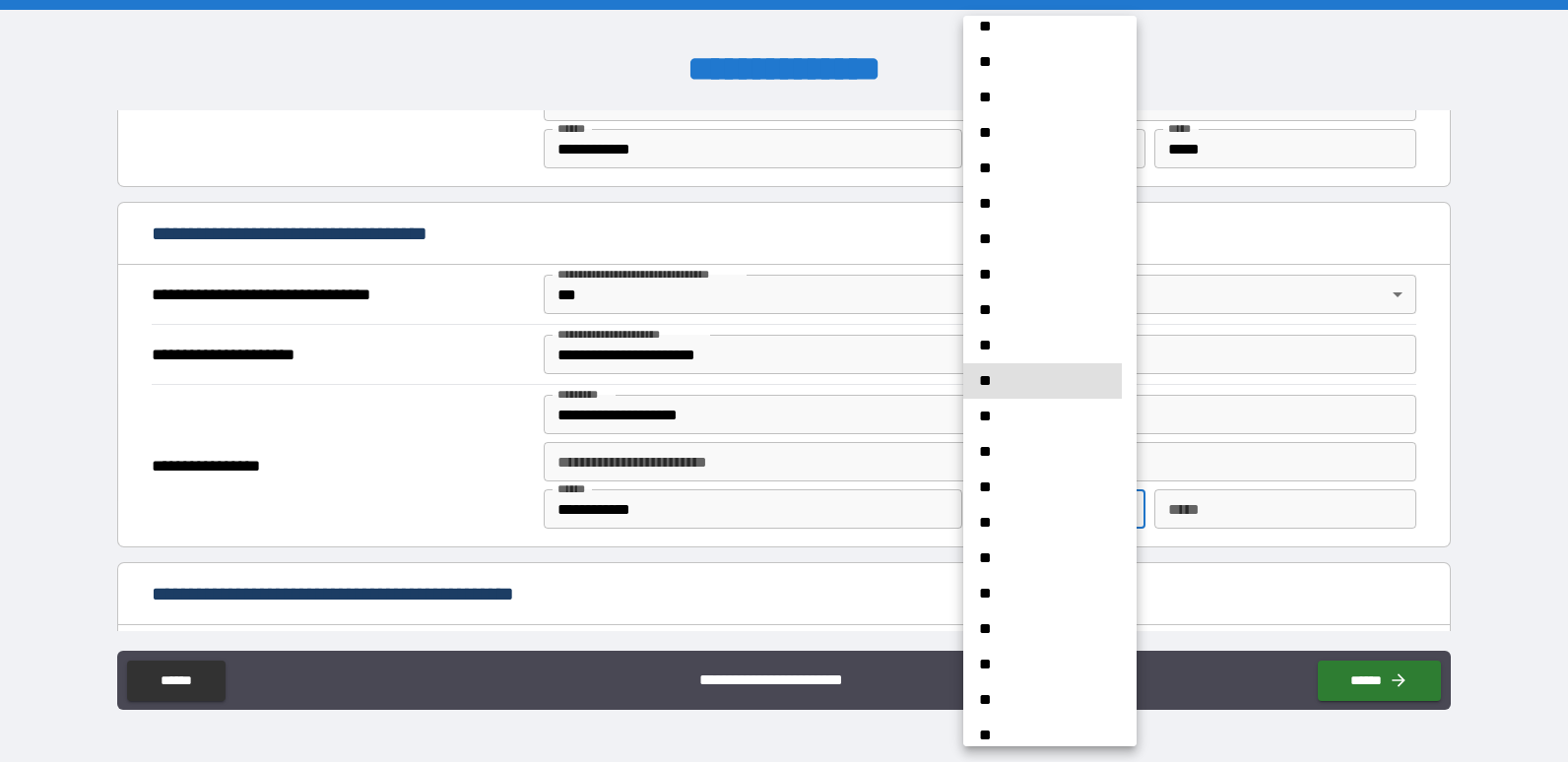 click on "**" at bounding box center [1042, 523] 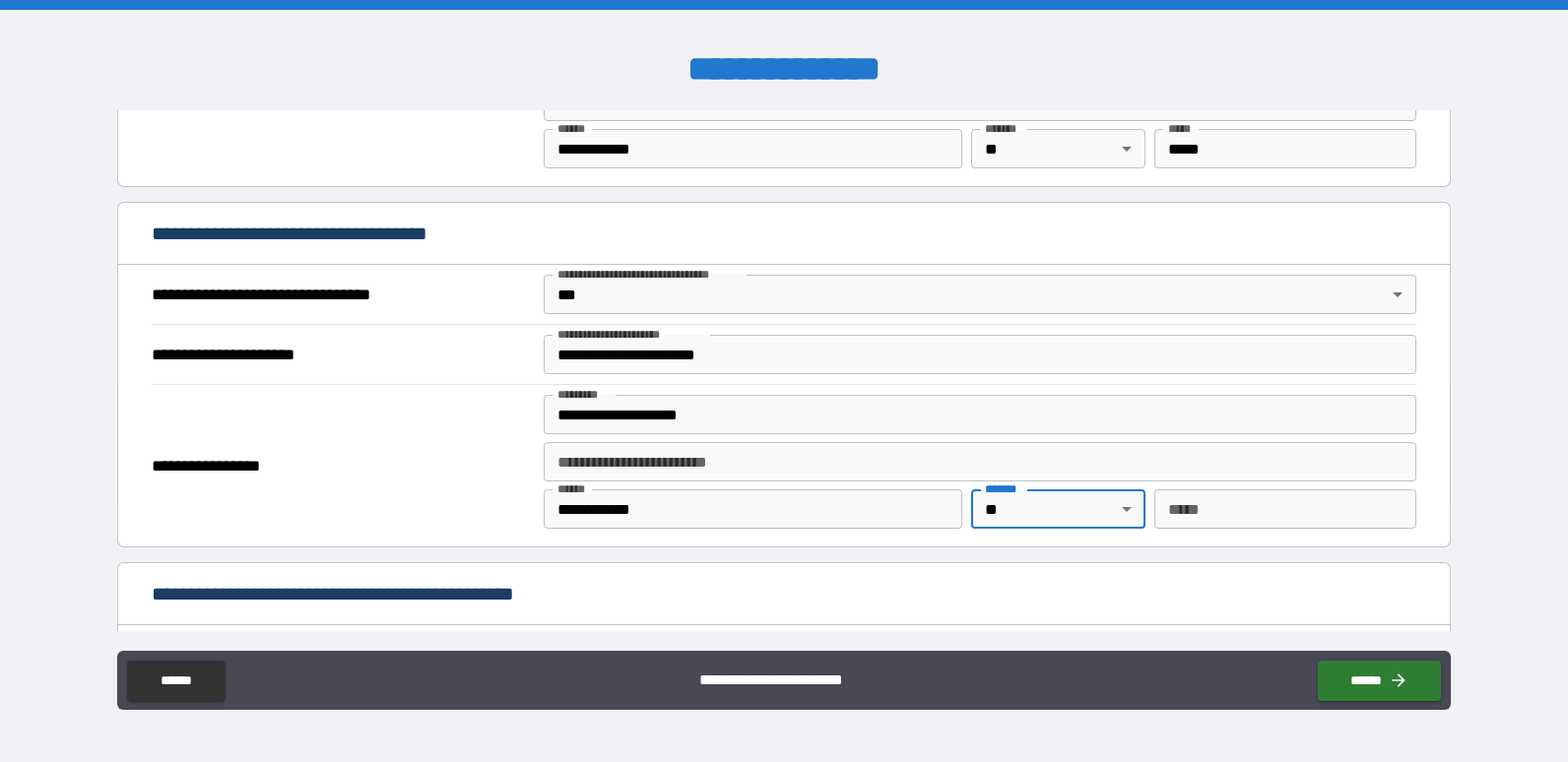 click on "***   *" at bounding box center [1285, 509] 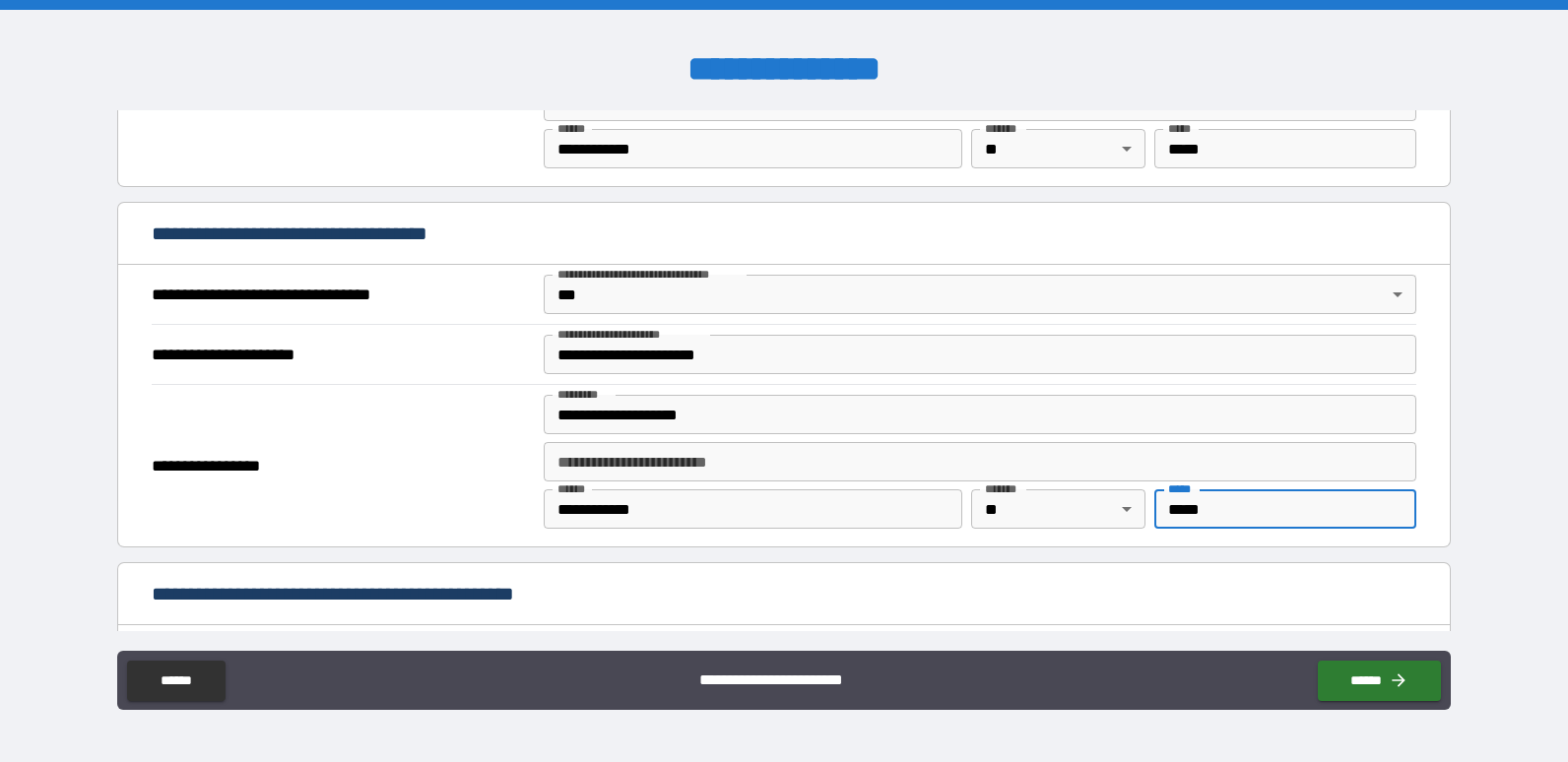 type on "*****" 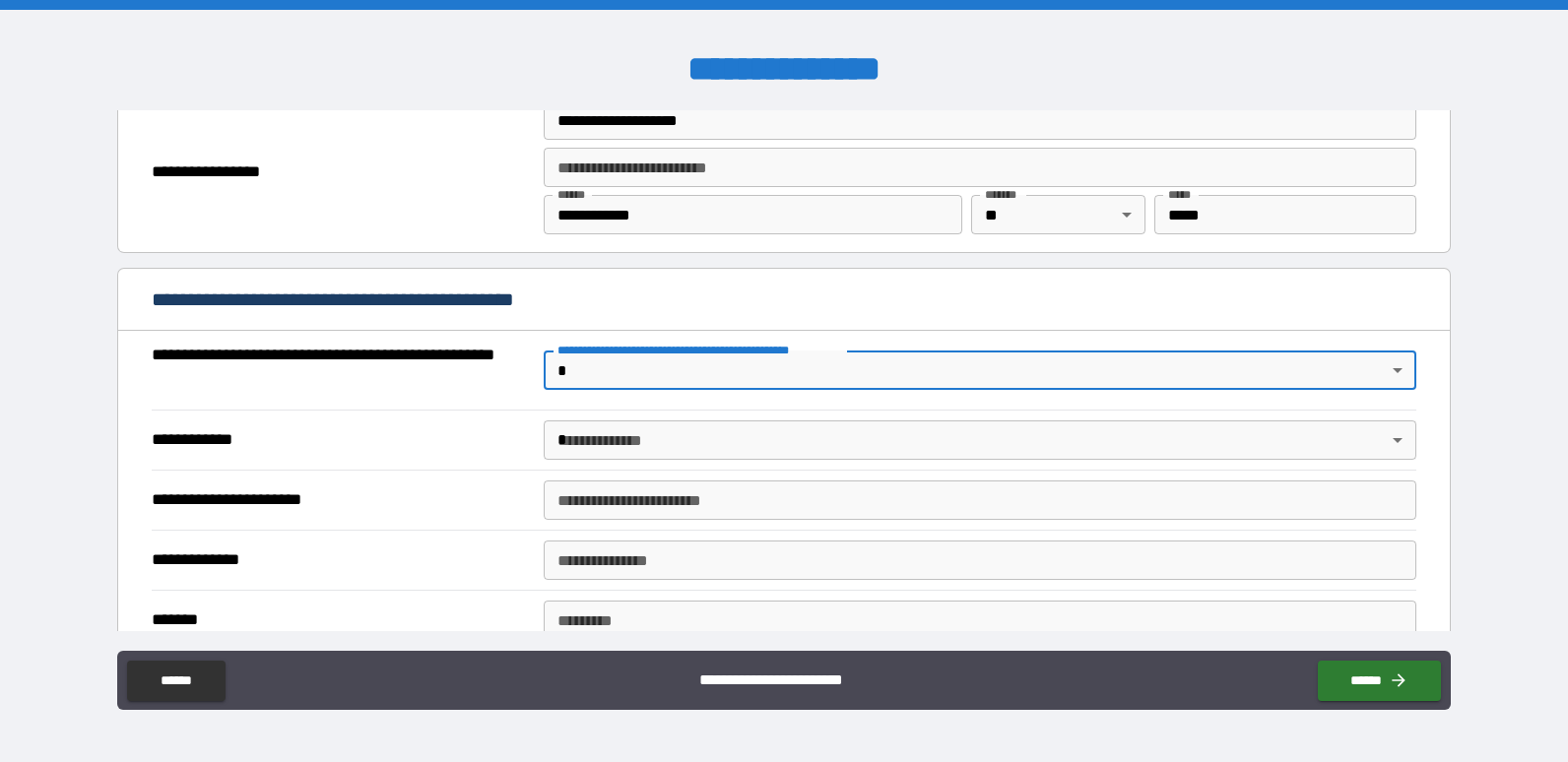 click on "**********" at bounding box center (784, 381) 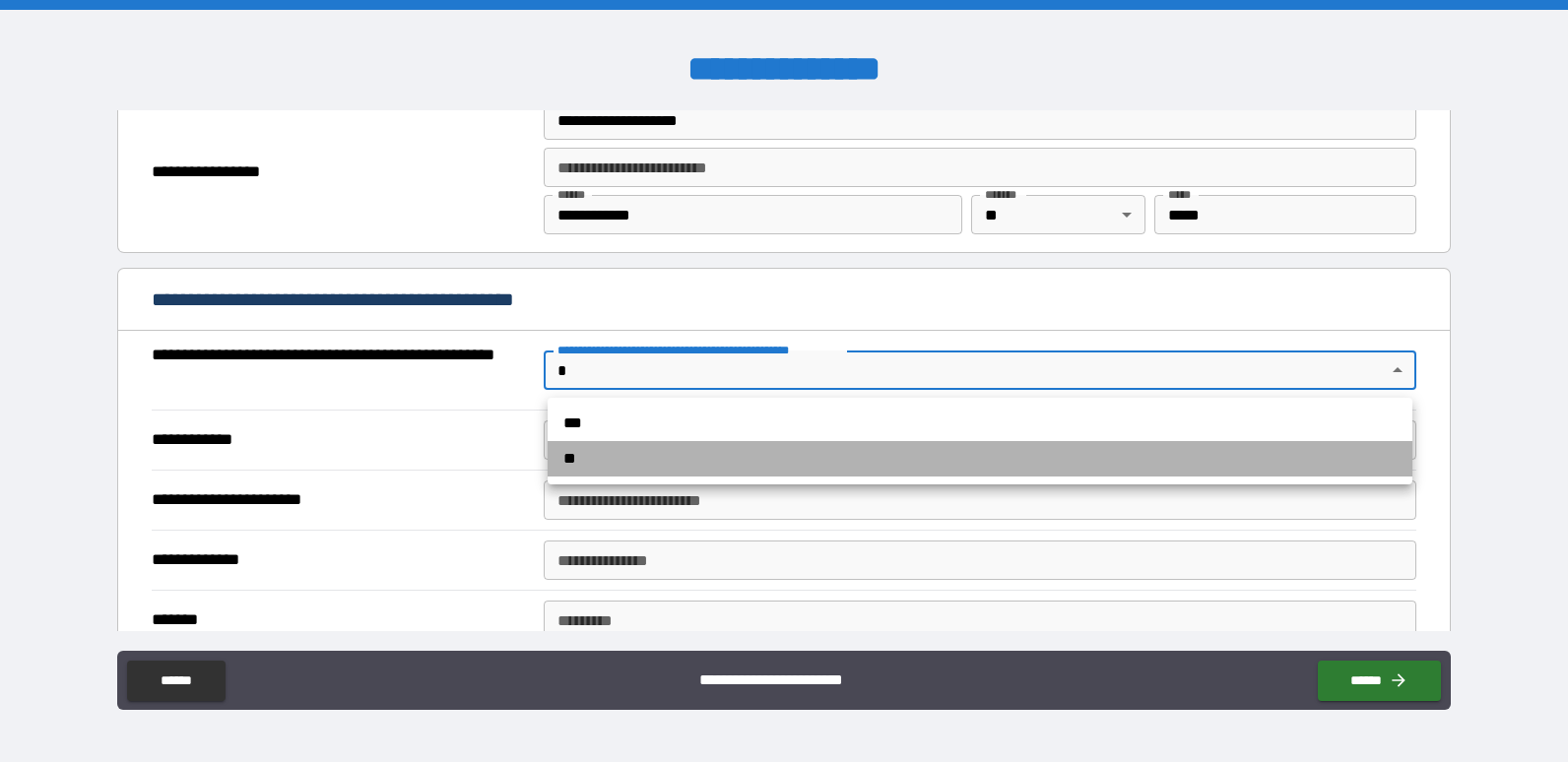 click on "**" at bounding box center (980, 459) 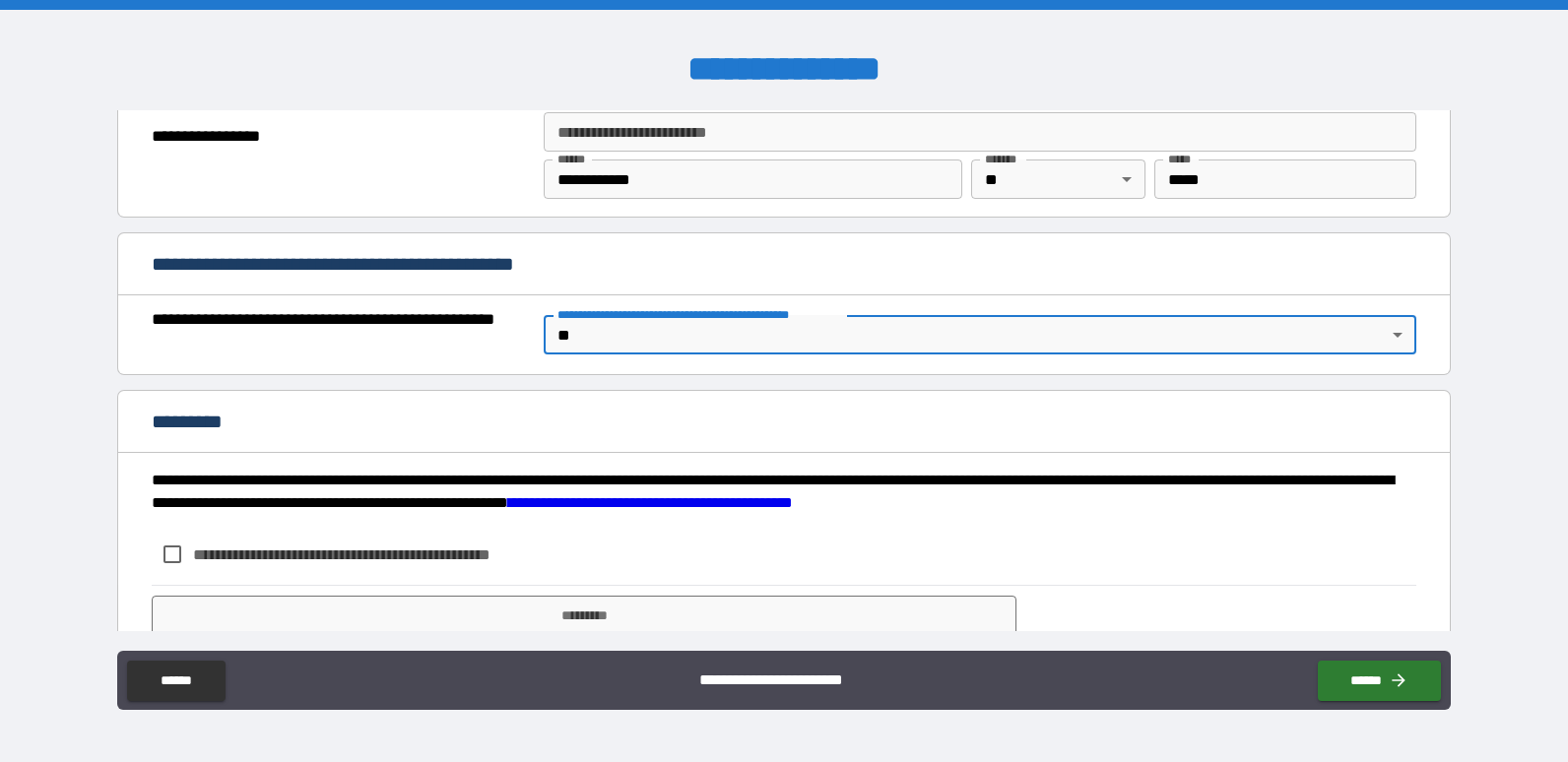 scroll, scrollTop: 1425, scrollLeft: 0, axis: vertical 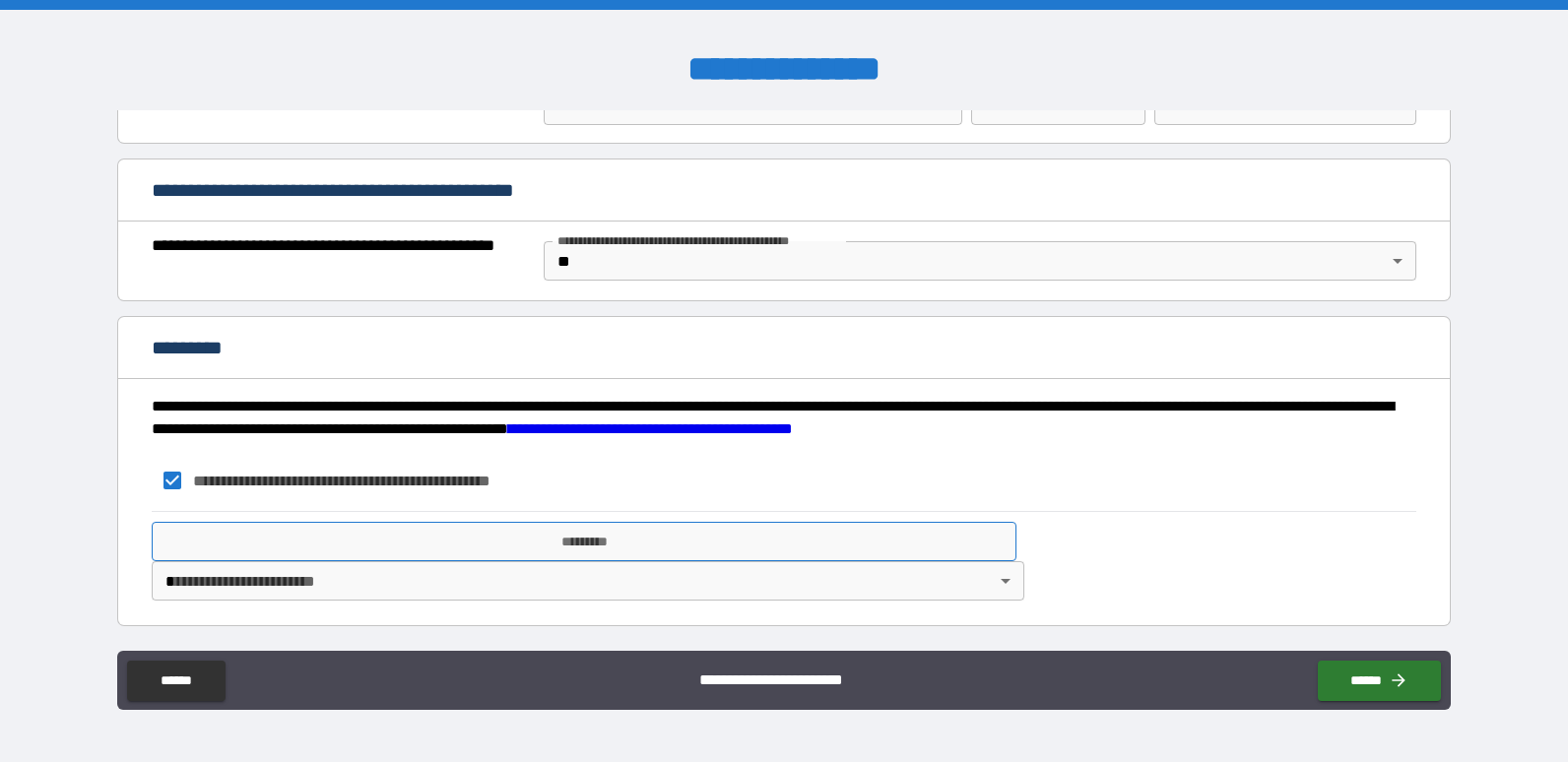 click on "*********" at bounding box center (584, 541) 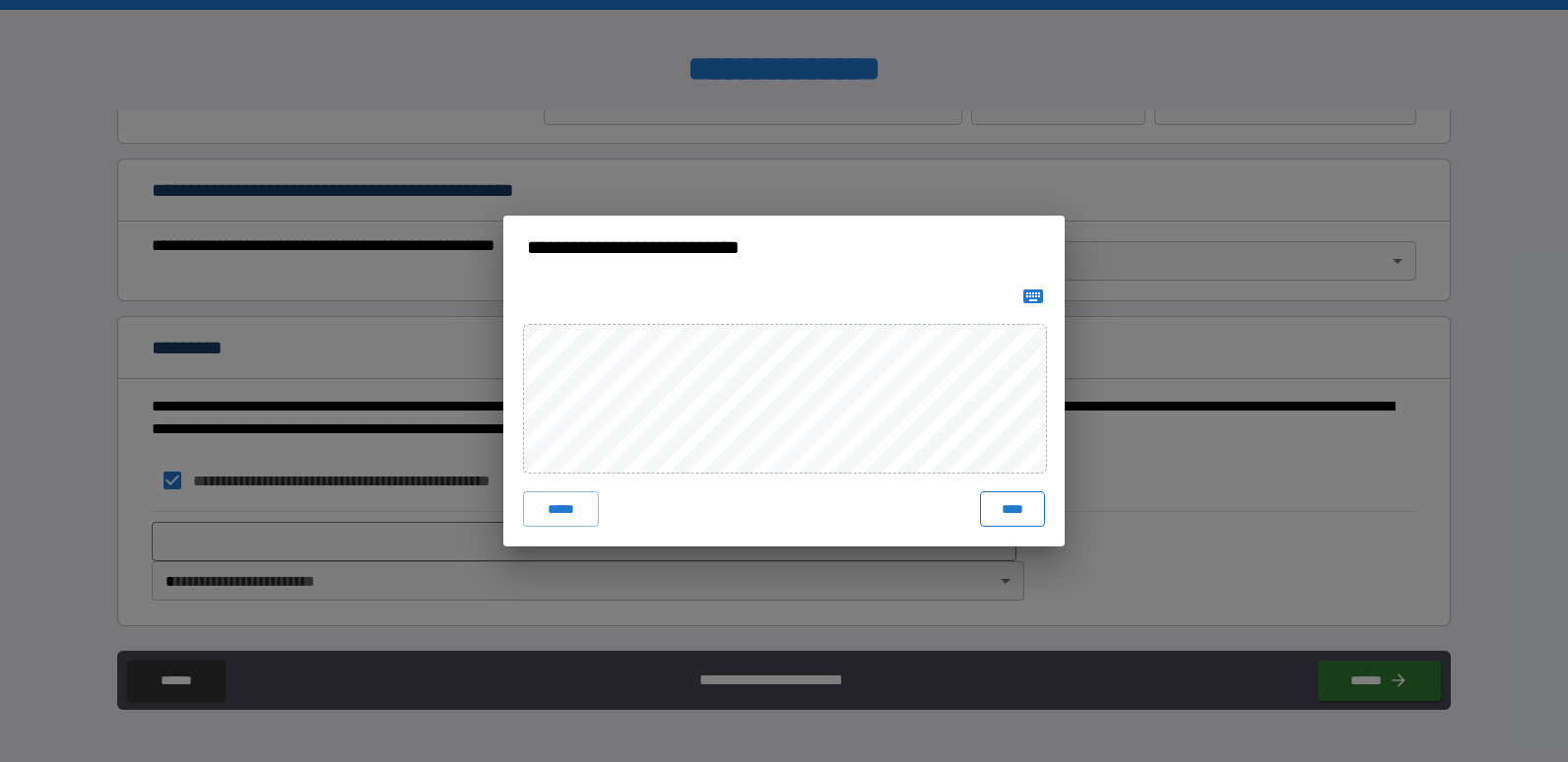 click on "****" at bounding box center (1013, 509) 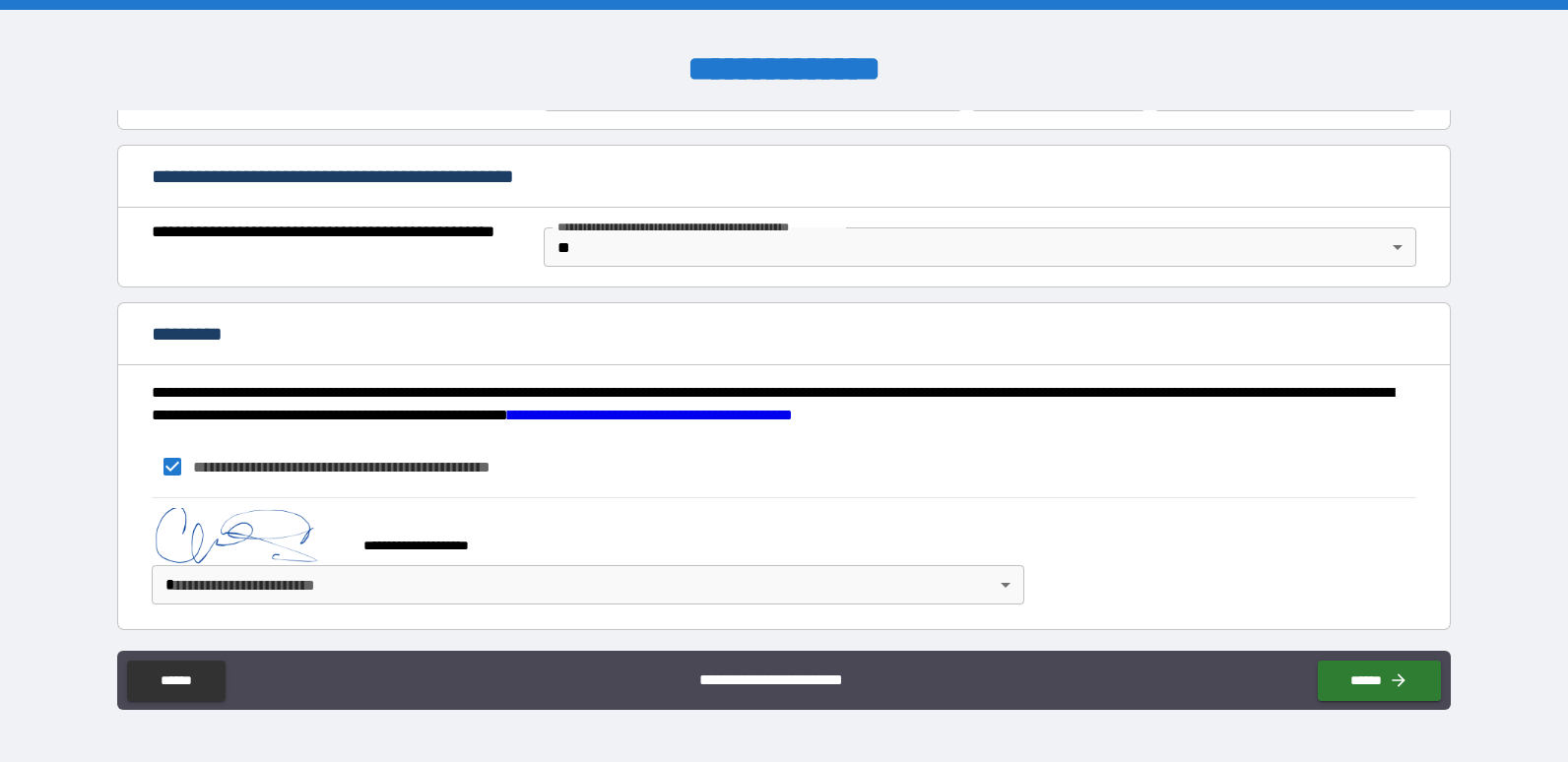 scroll, scrollTop: 1453, scrollLeft: 0, axis: vertical 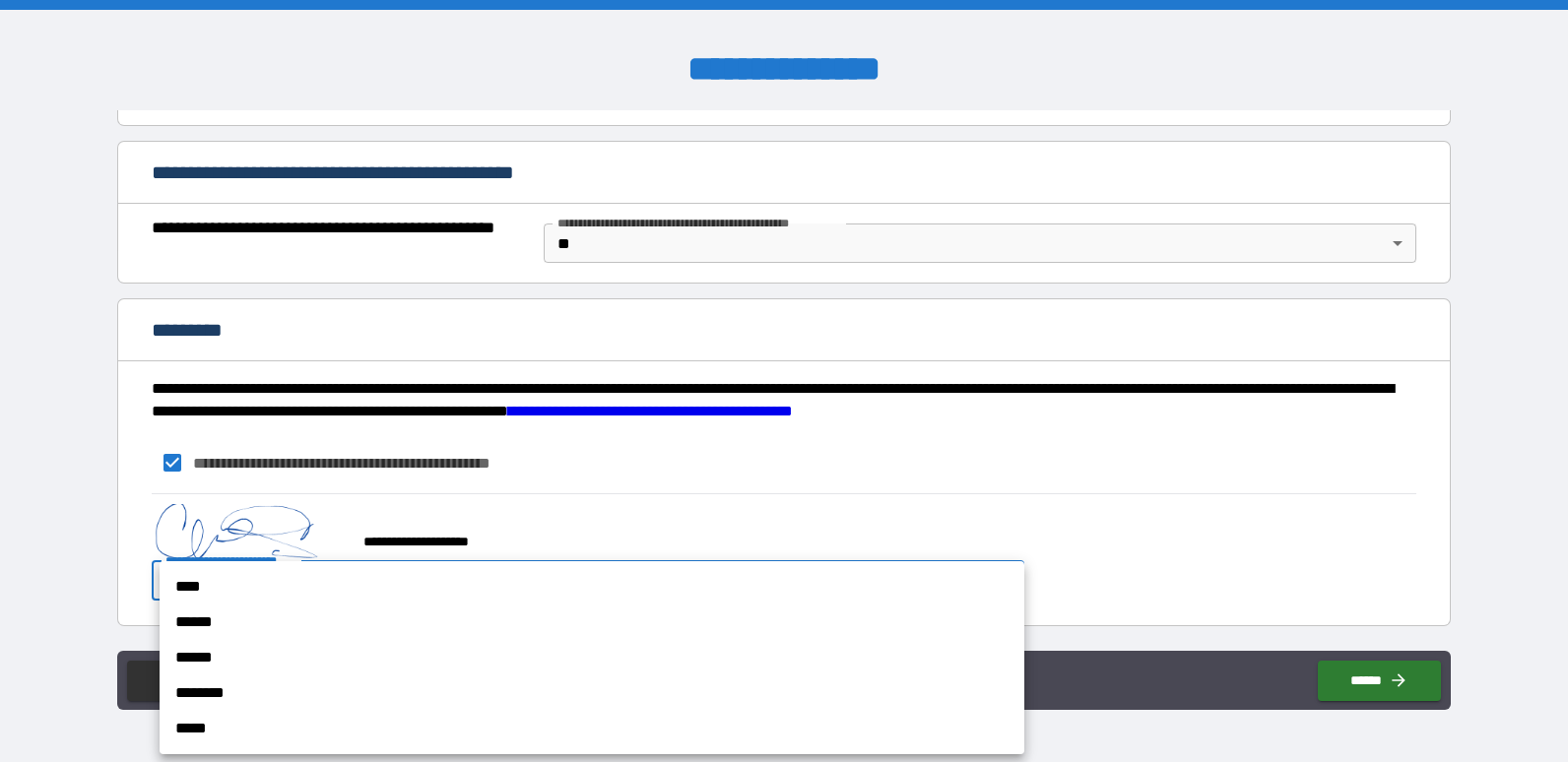 click on "**********" at bounding box center (784, 381) 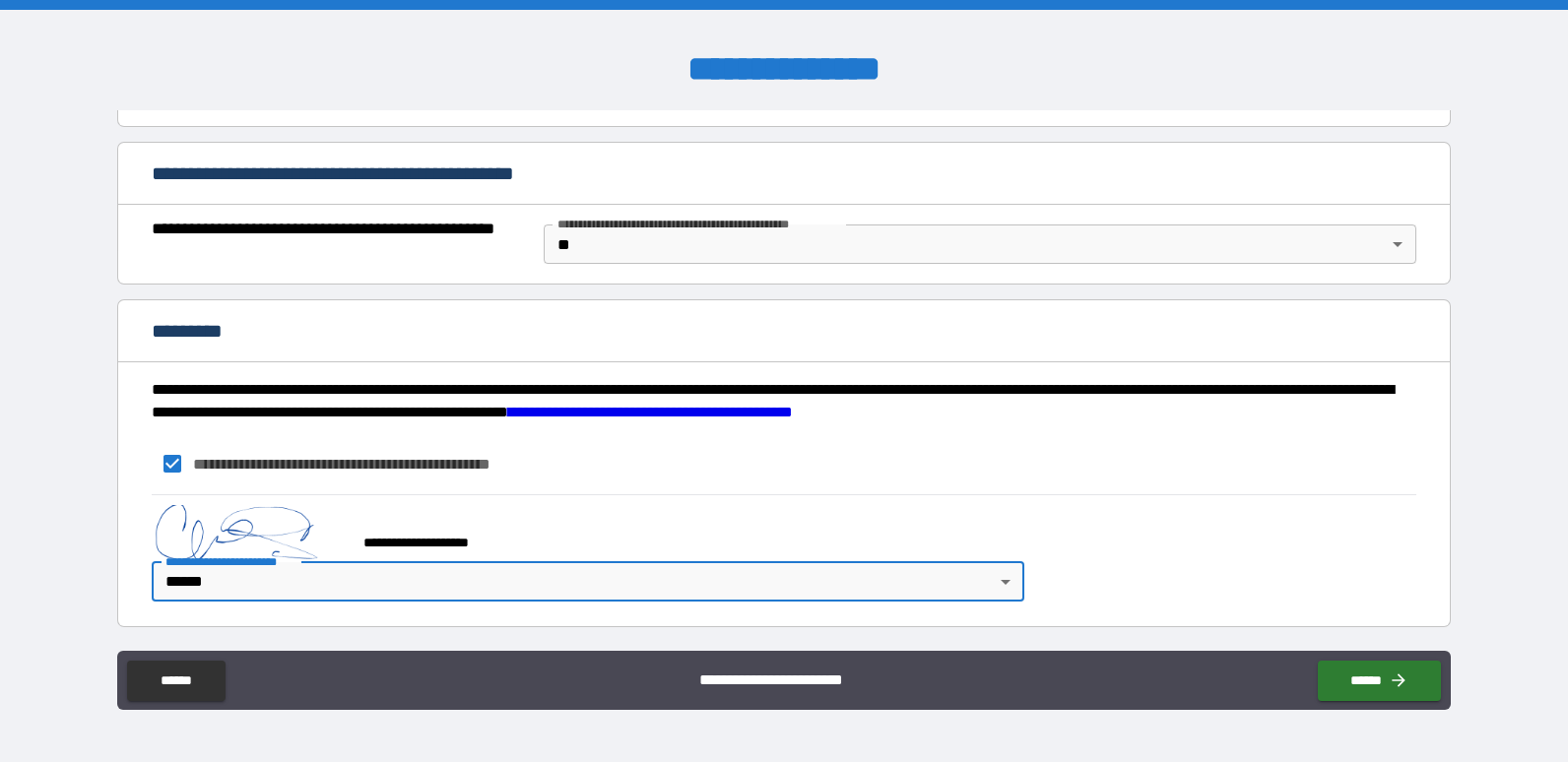 scroll, scrollTop: 1453, scrollLeft: 0, axis: vertical 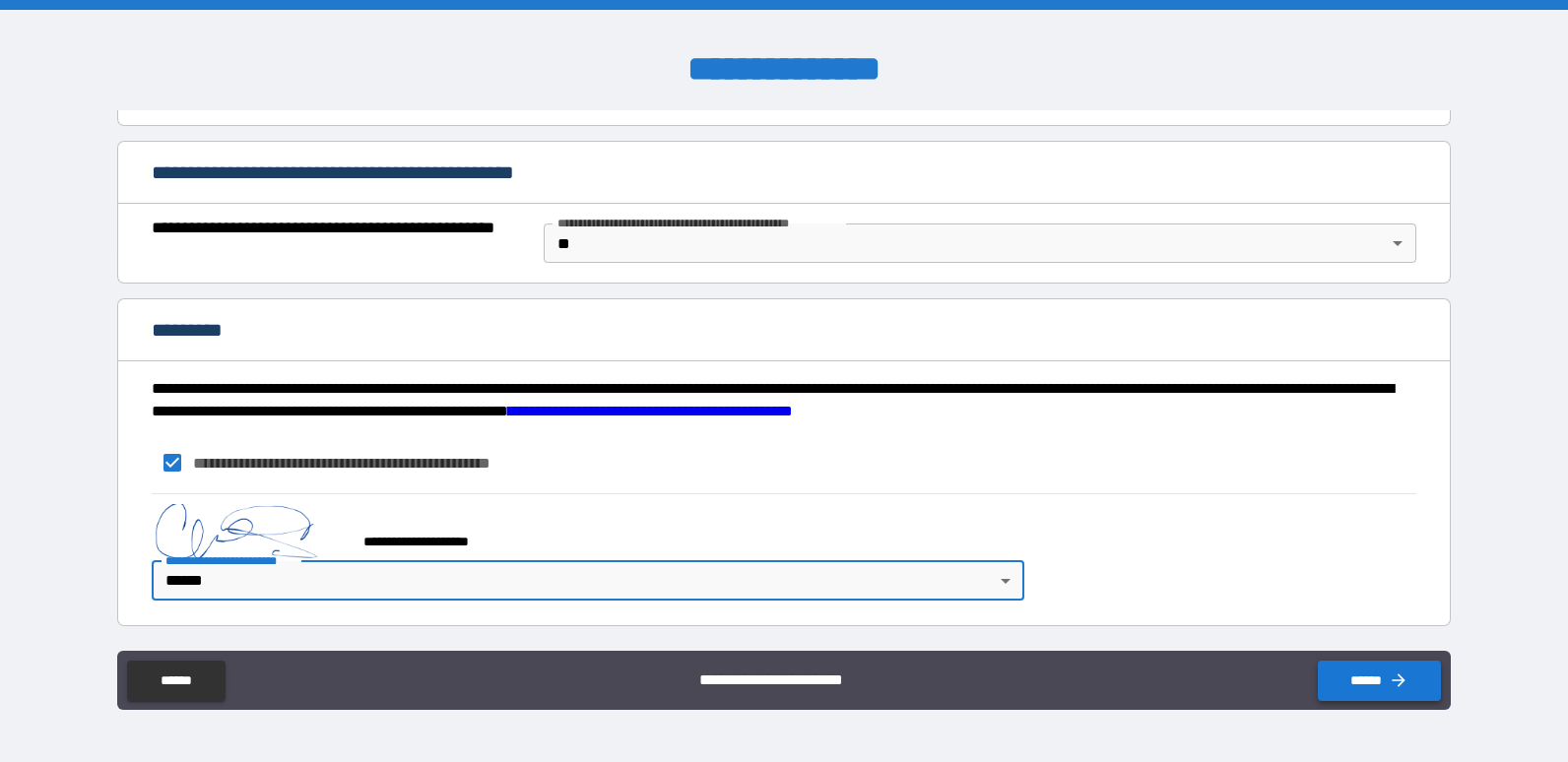 drag, startPoint x: 1339, startPoint y: 649, endPoint x: 1351, endPoint y: 671, distance: 25.059928 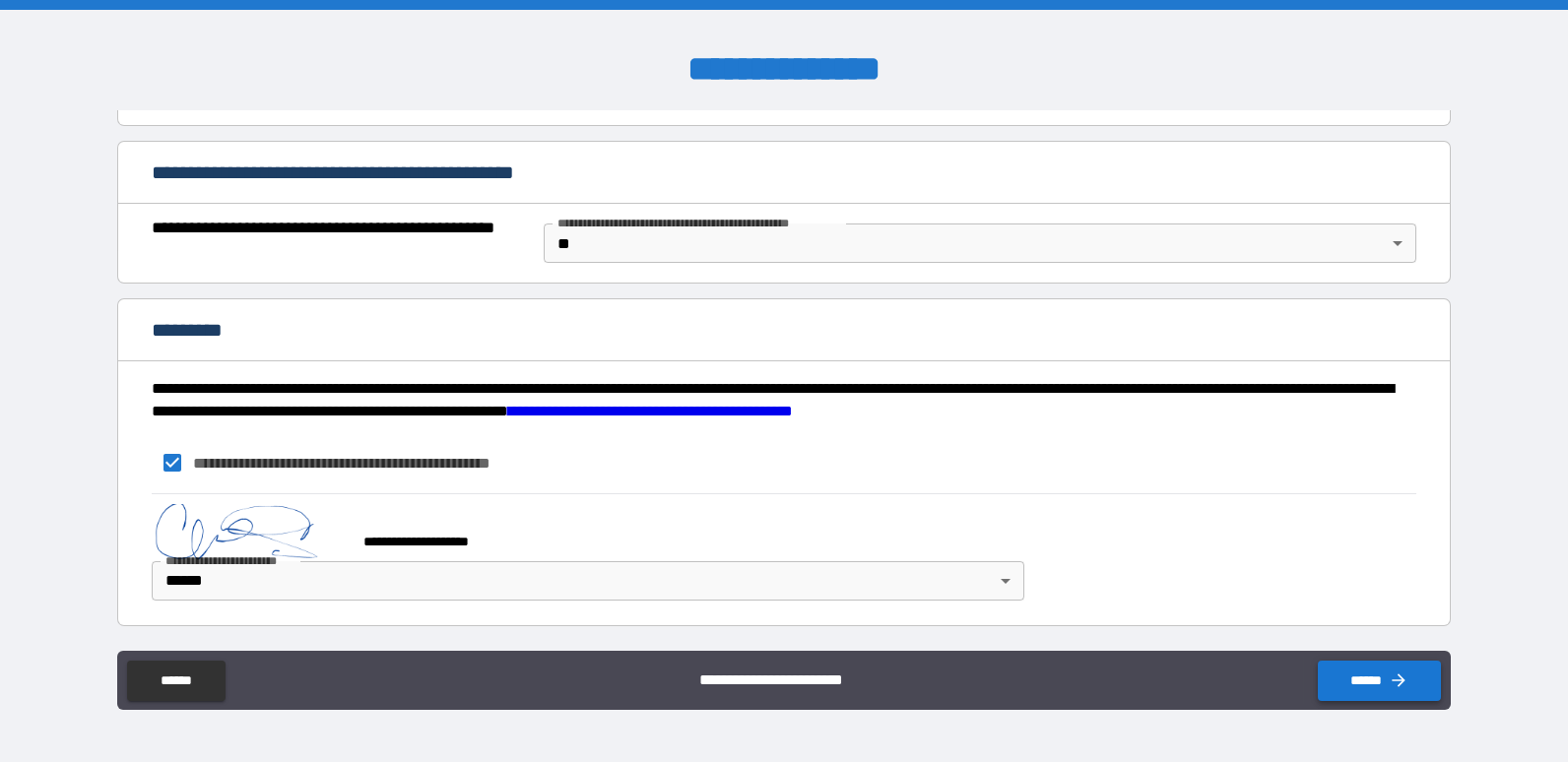click on "******" at bounding box center (1379, 680) 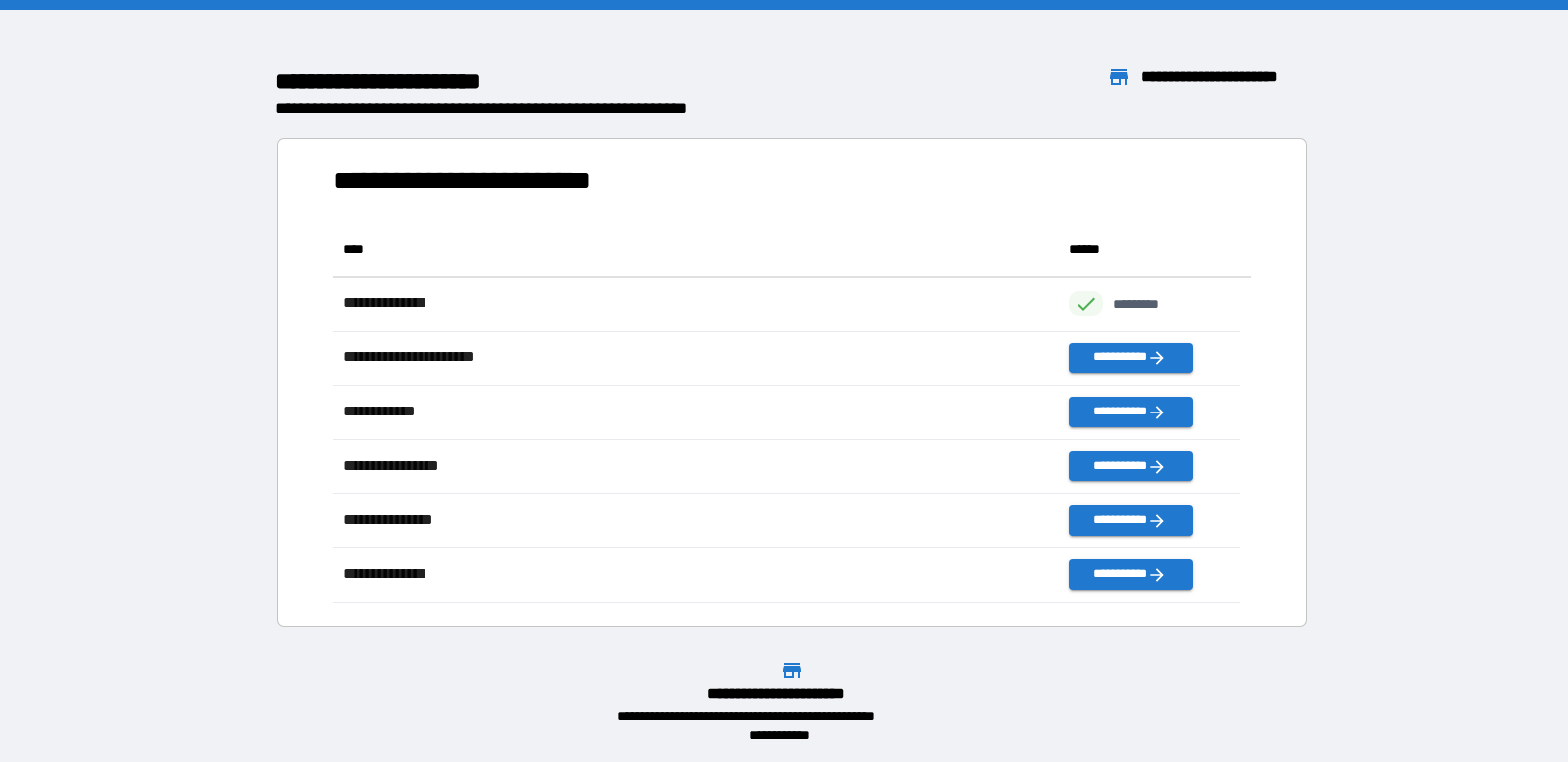 scroll, scrollTop: 16, scrollLeft: 16, axis: both 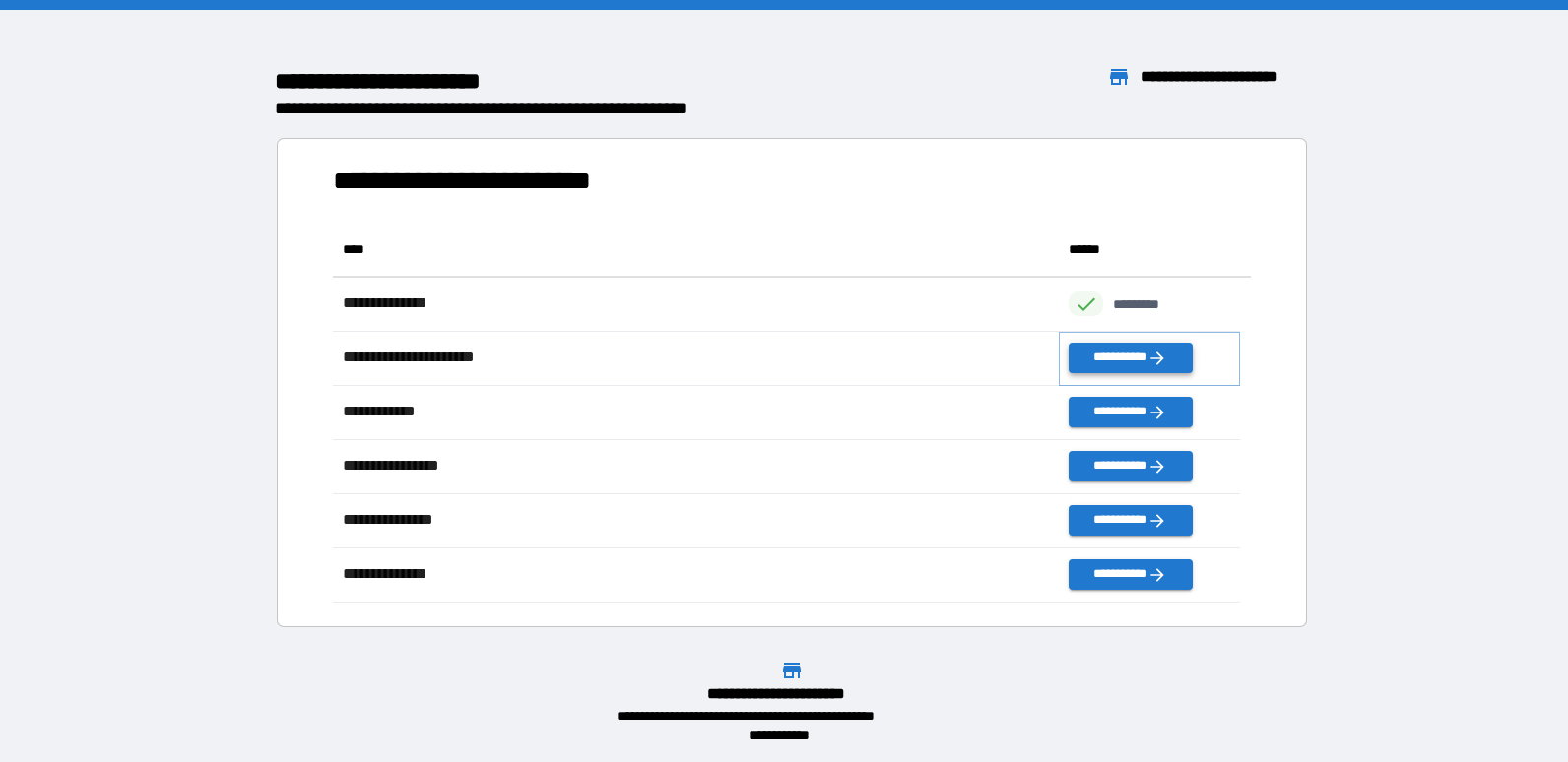 click on "**********" at bounding box center (1130, 357) 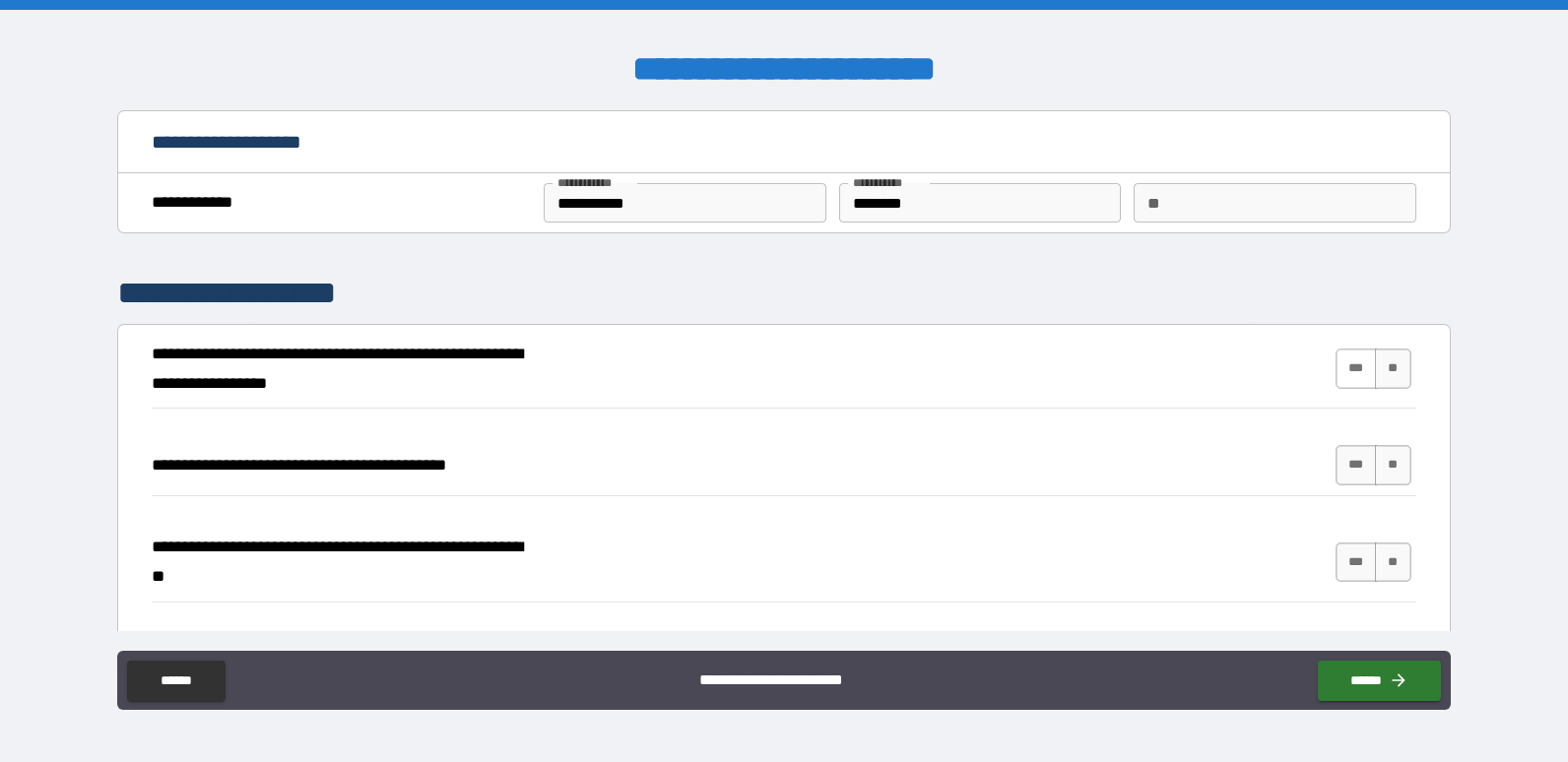 click on "***" at bounding box center [1356, 368] 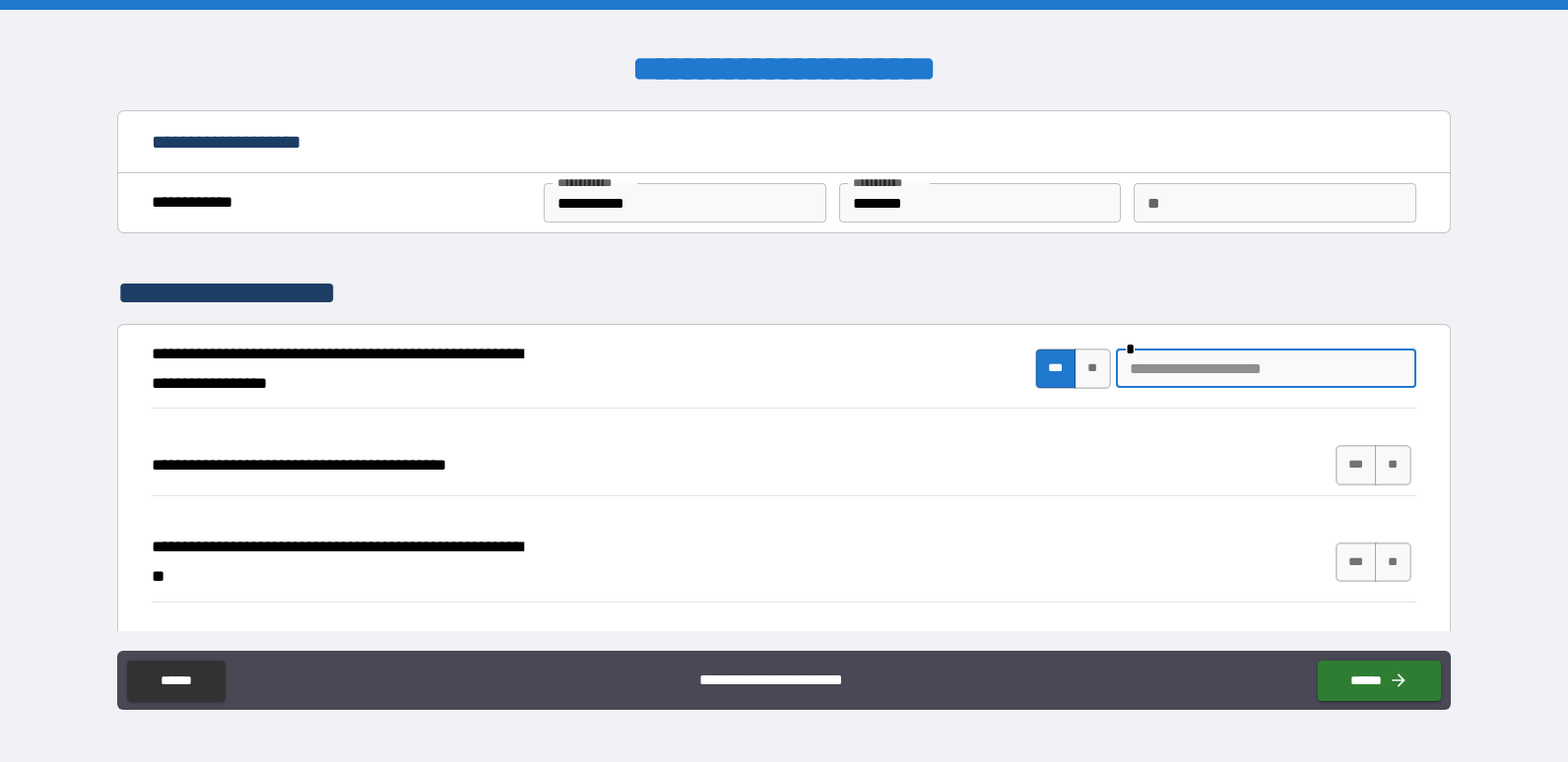 click at bounding box center (1266, 368) 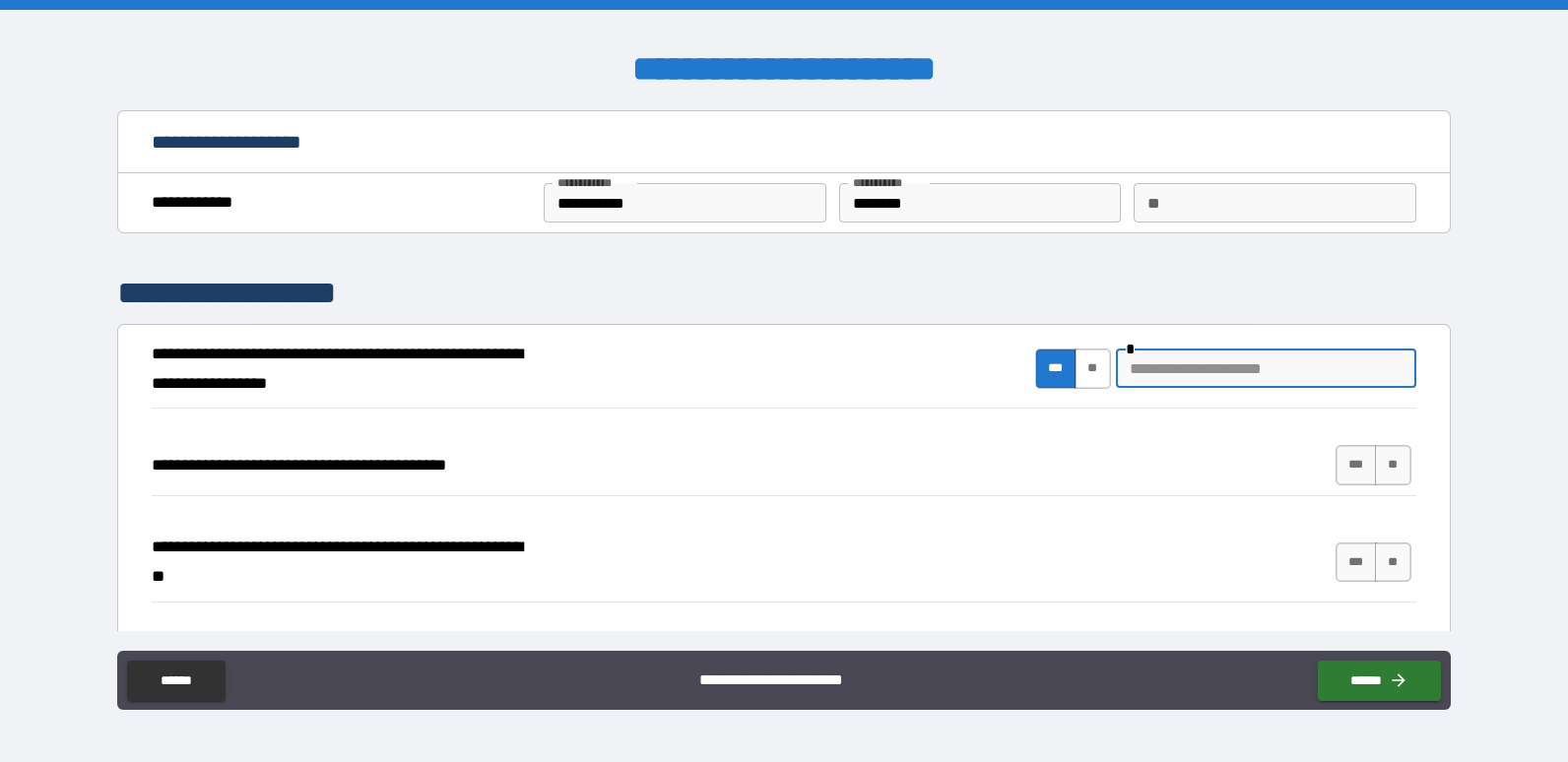 click on "**" at bounding box center [1092, 368] 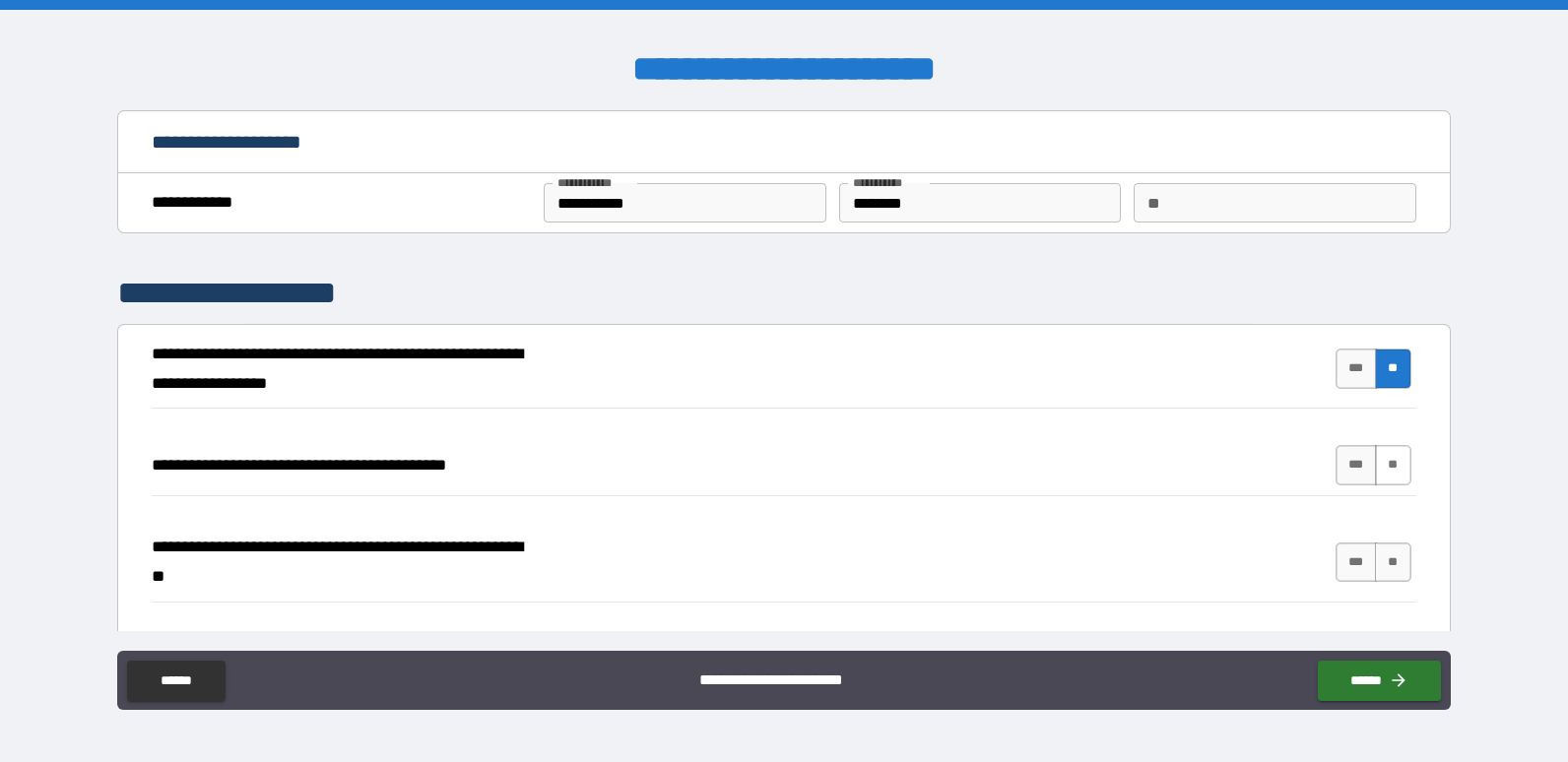 click on "**" at bounding box center (1393, 465) 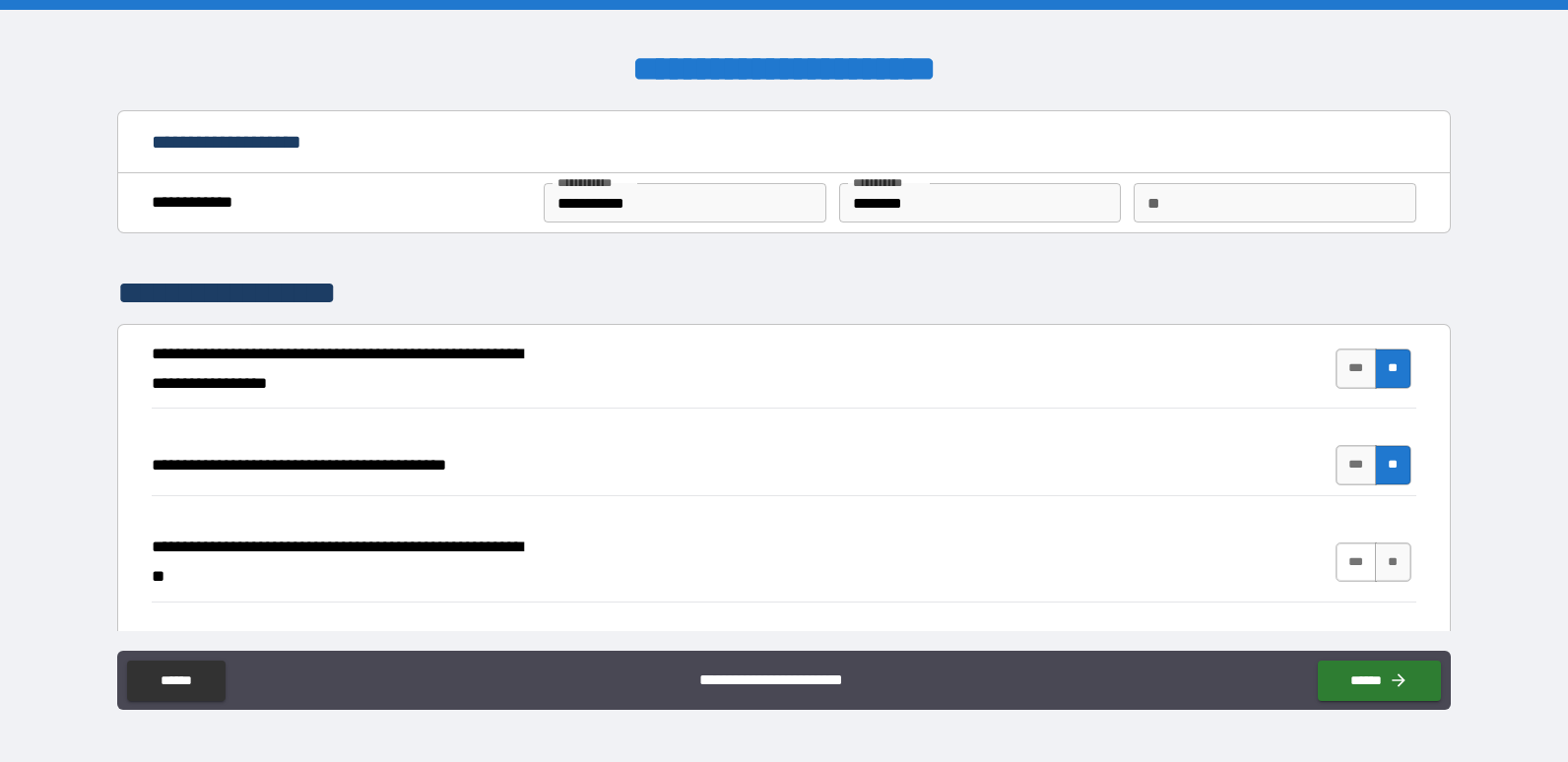 click on "***" at bounding box center (1356, 562) 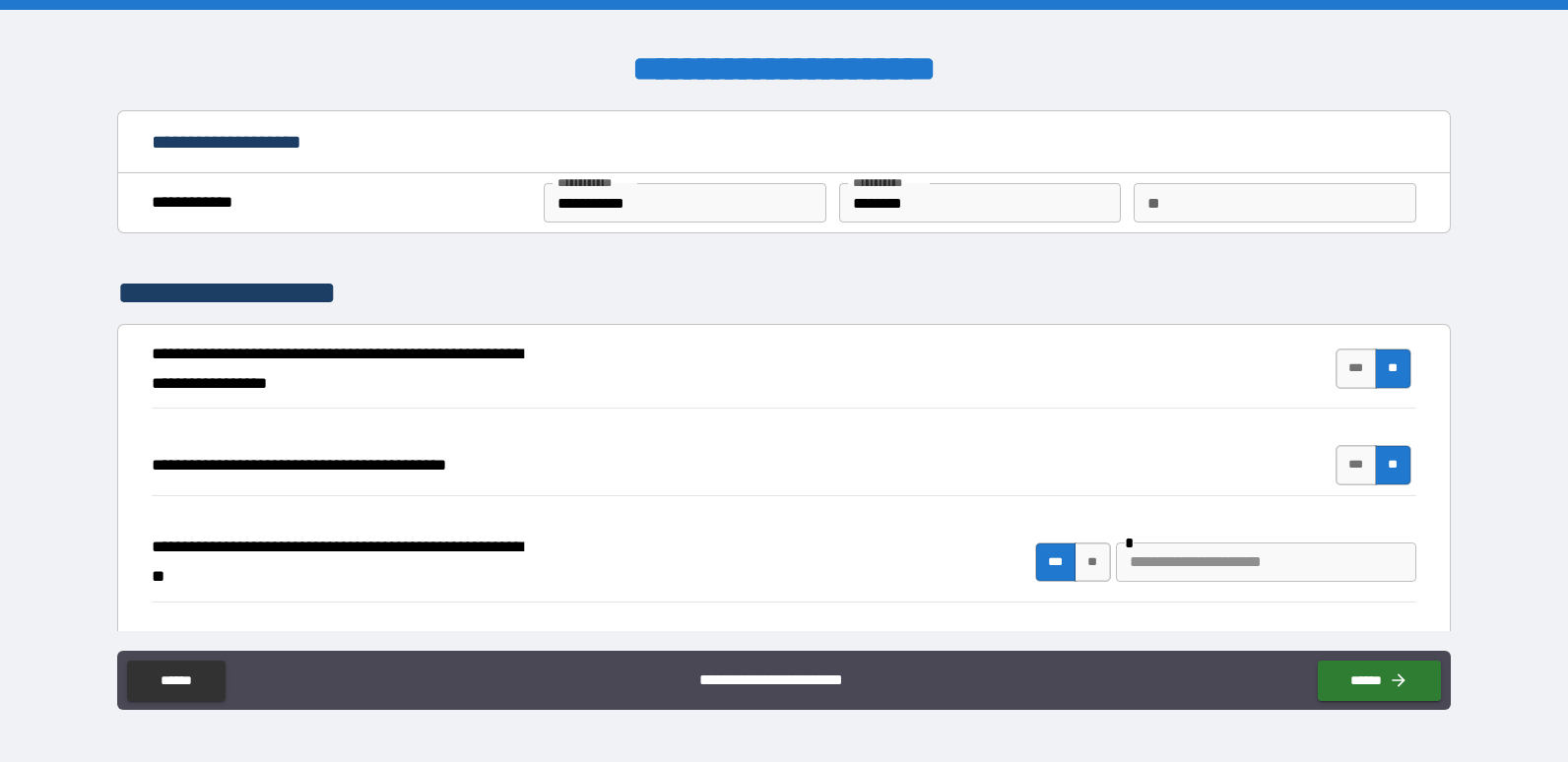 click at bounding box center [1266, 562] 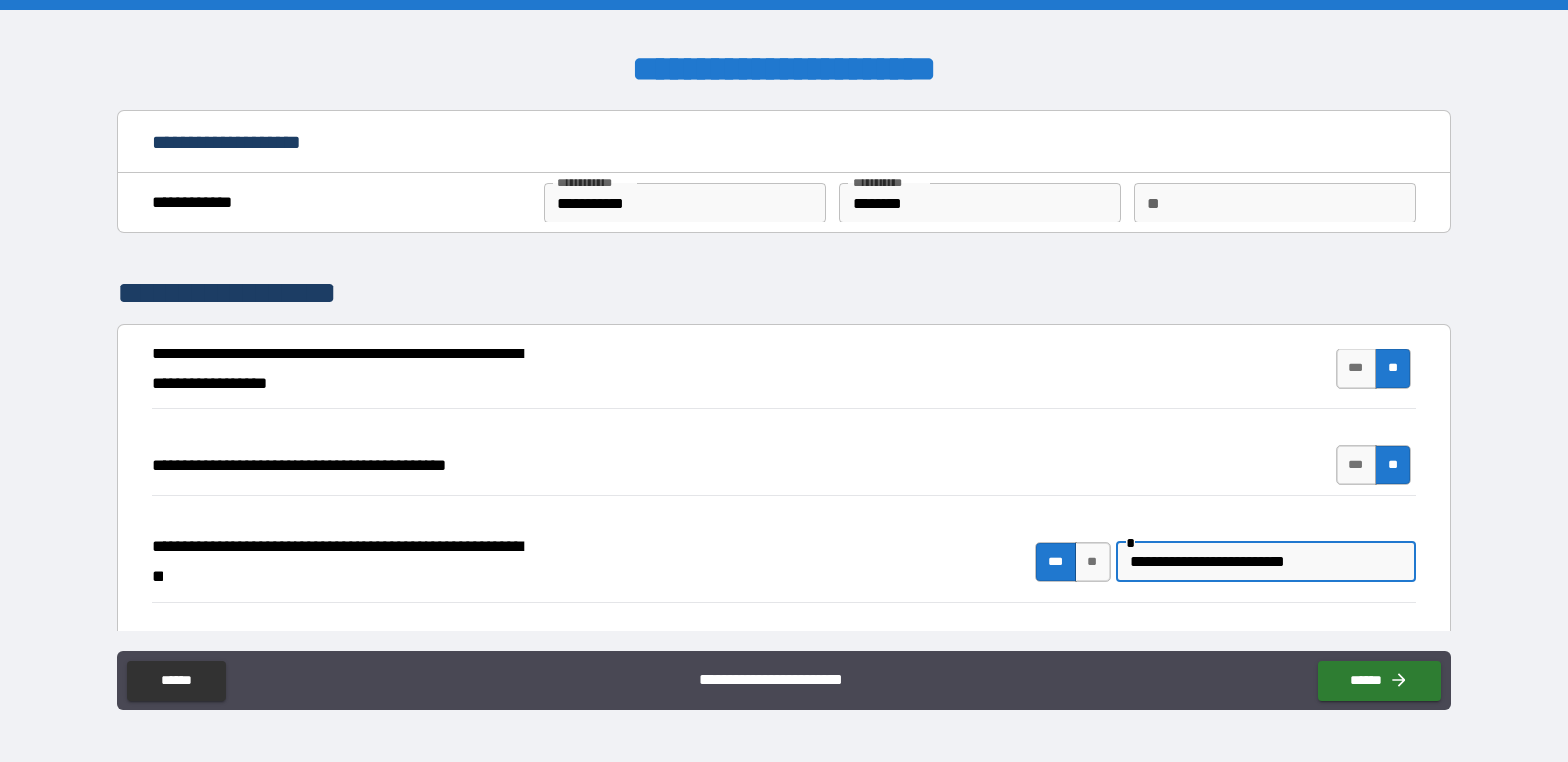 type on "**********" 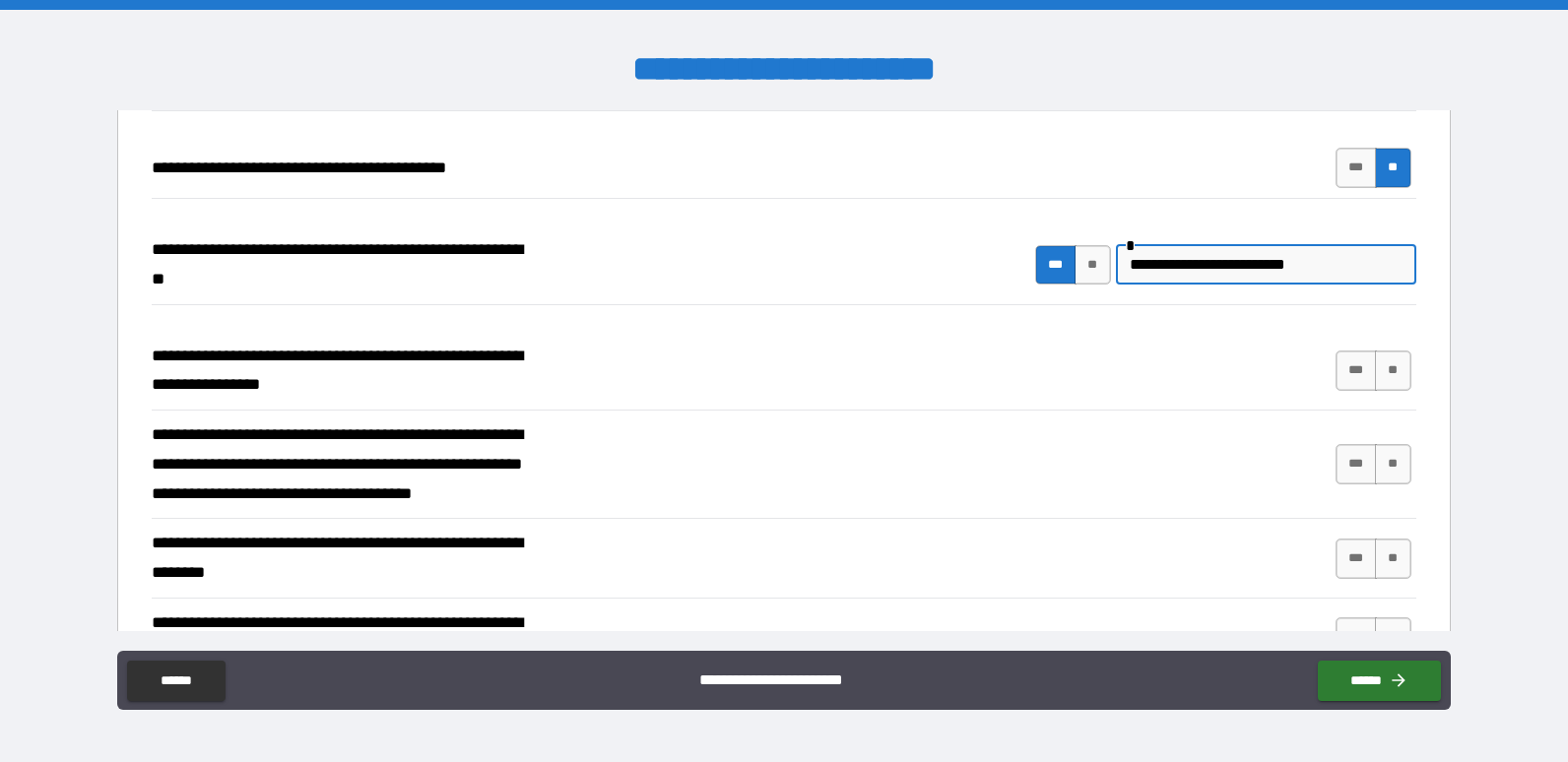 type on "****" 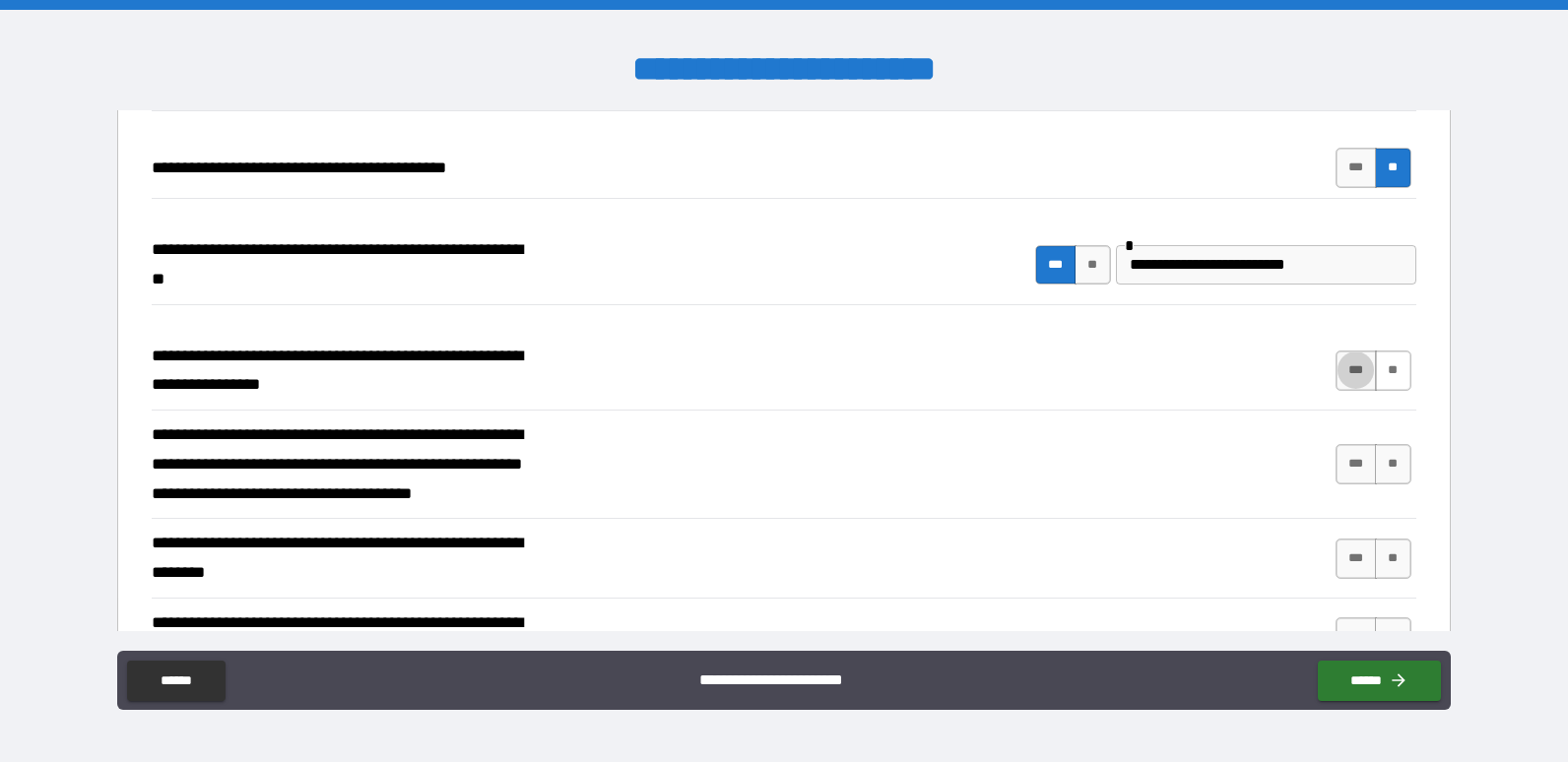 click on "**" at bounding box center (1393, 370) 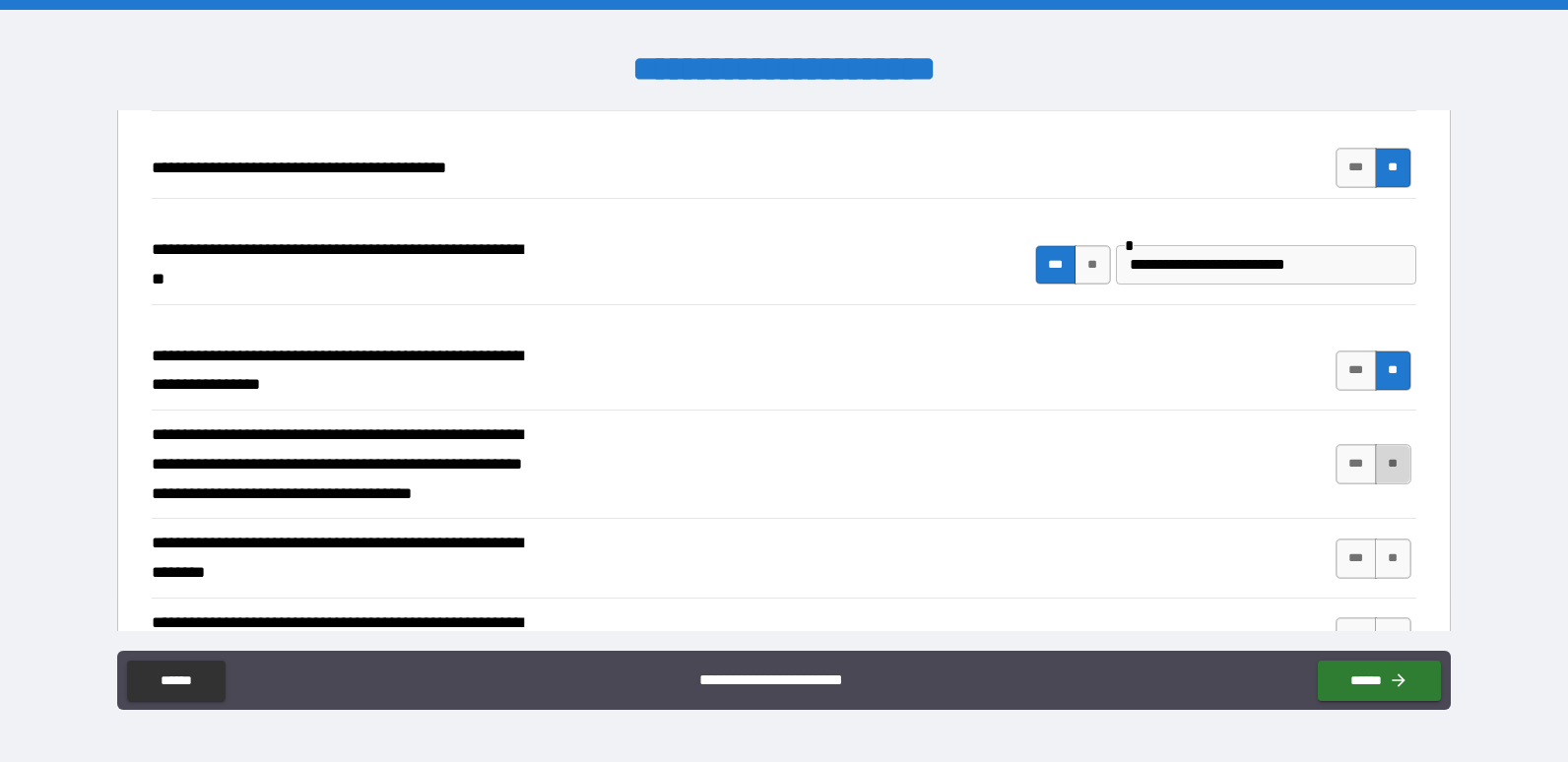 click on "**" at bounding box center [1393, 464] 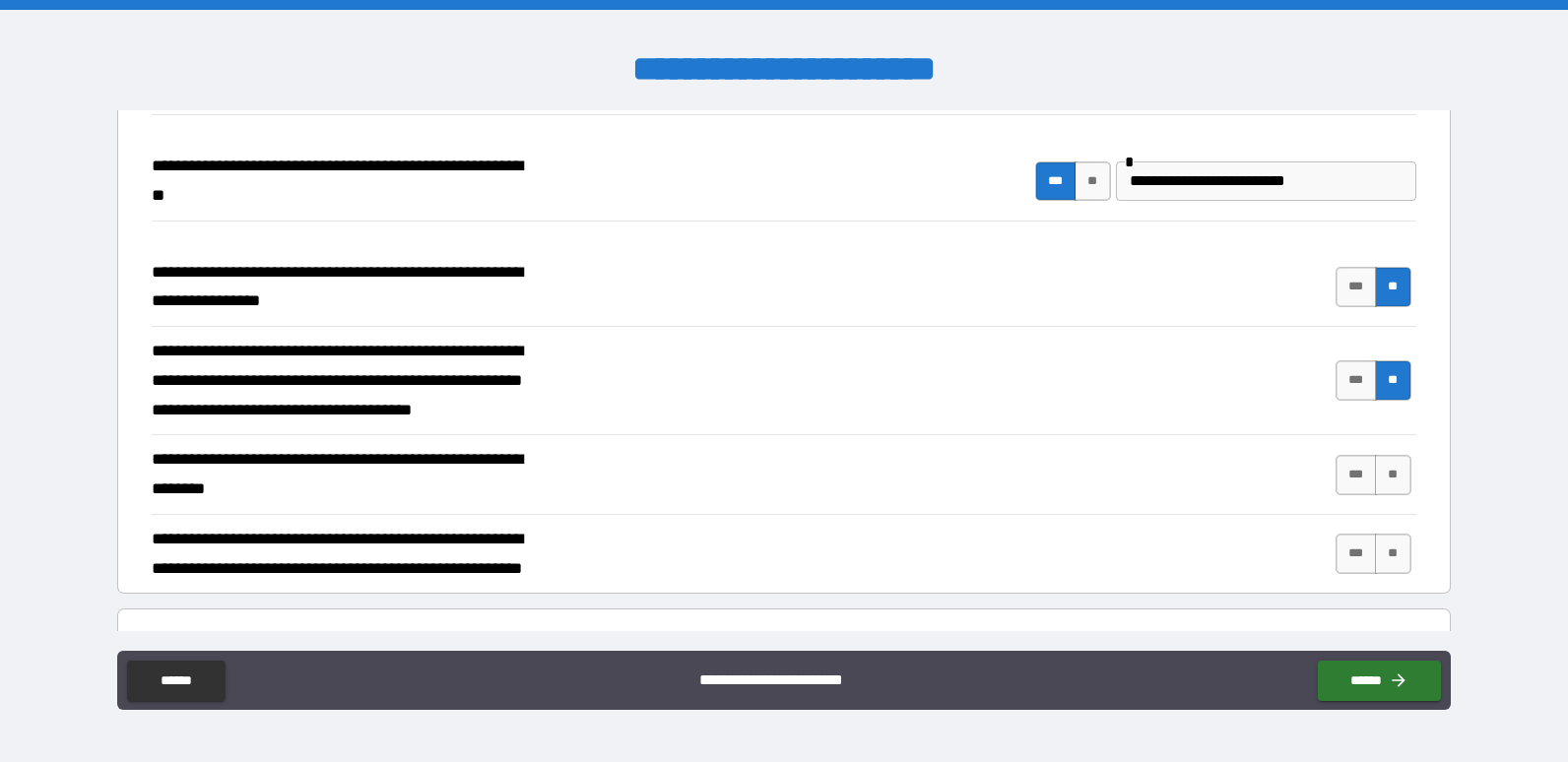 scroll, scrollTop: 494, scrollLeft: 0, axis: vertical 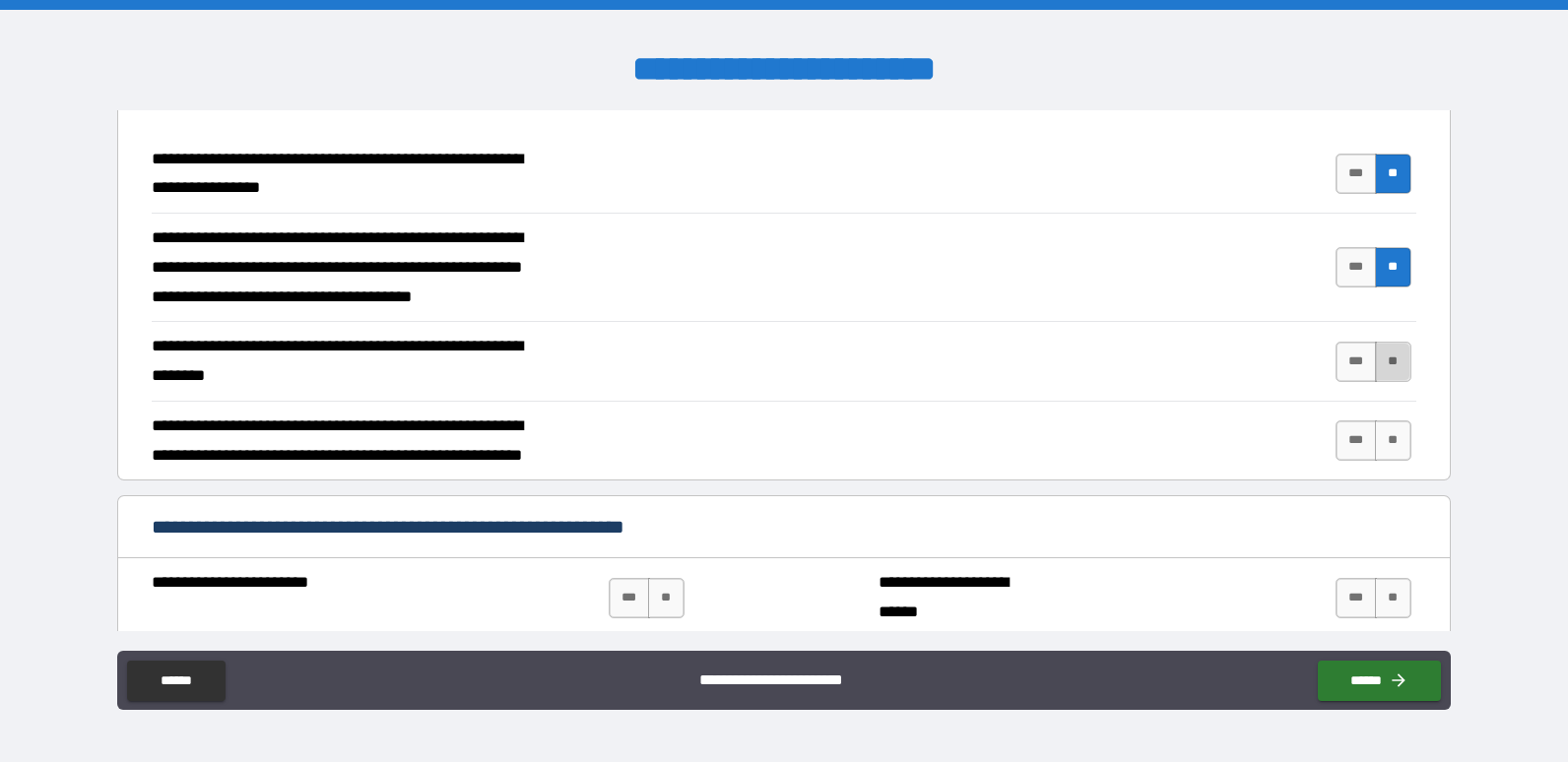 click on "**" at bounding box center (1393, 361) 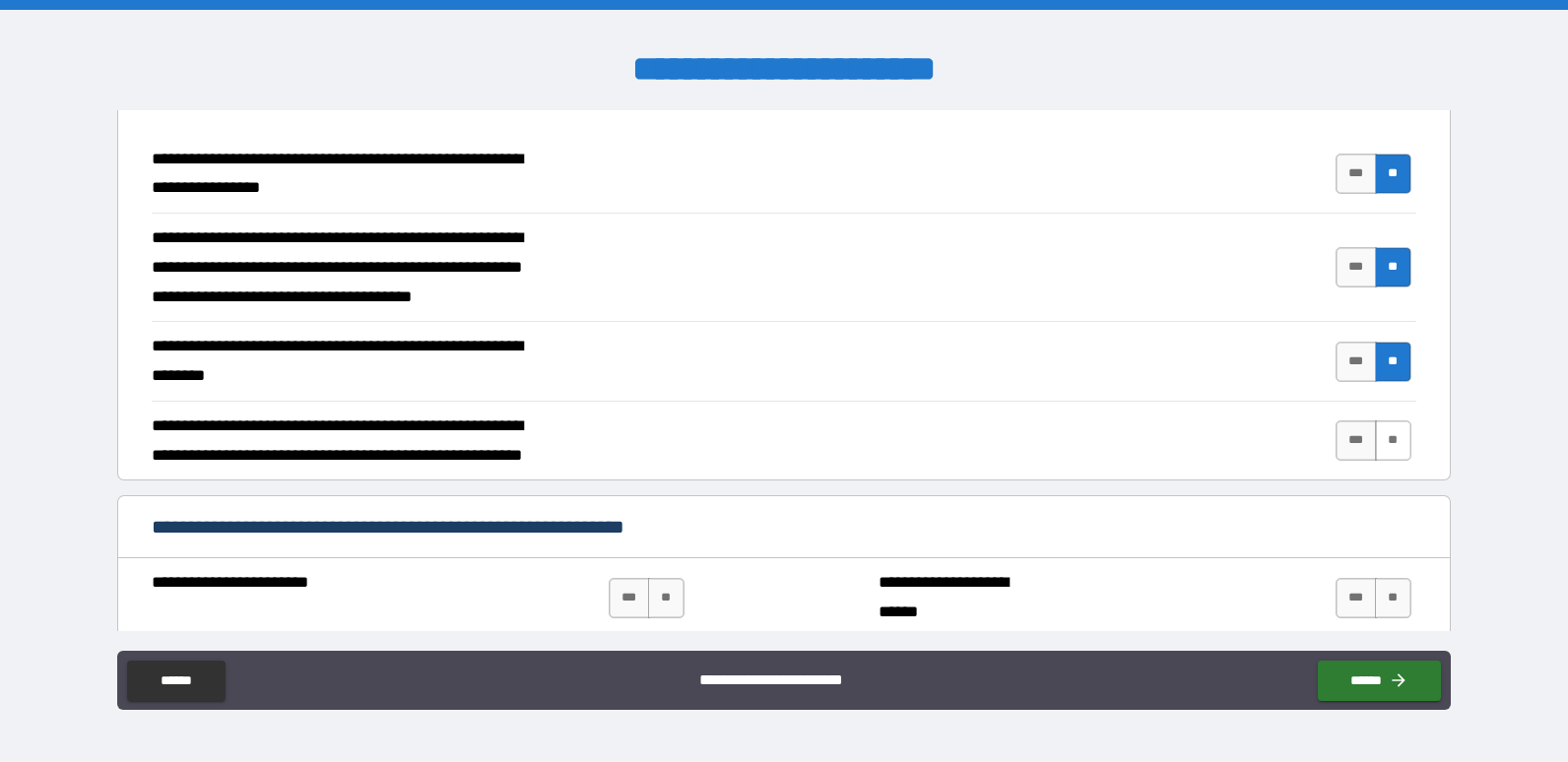 click on "**" at bounding box center (1393, 440) 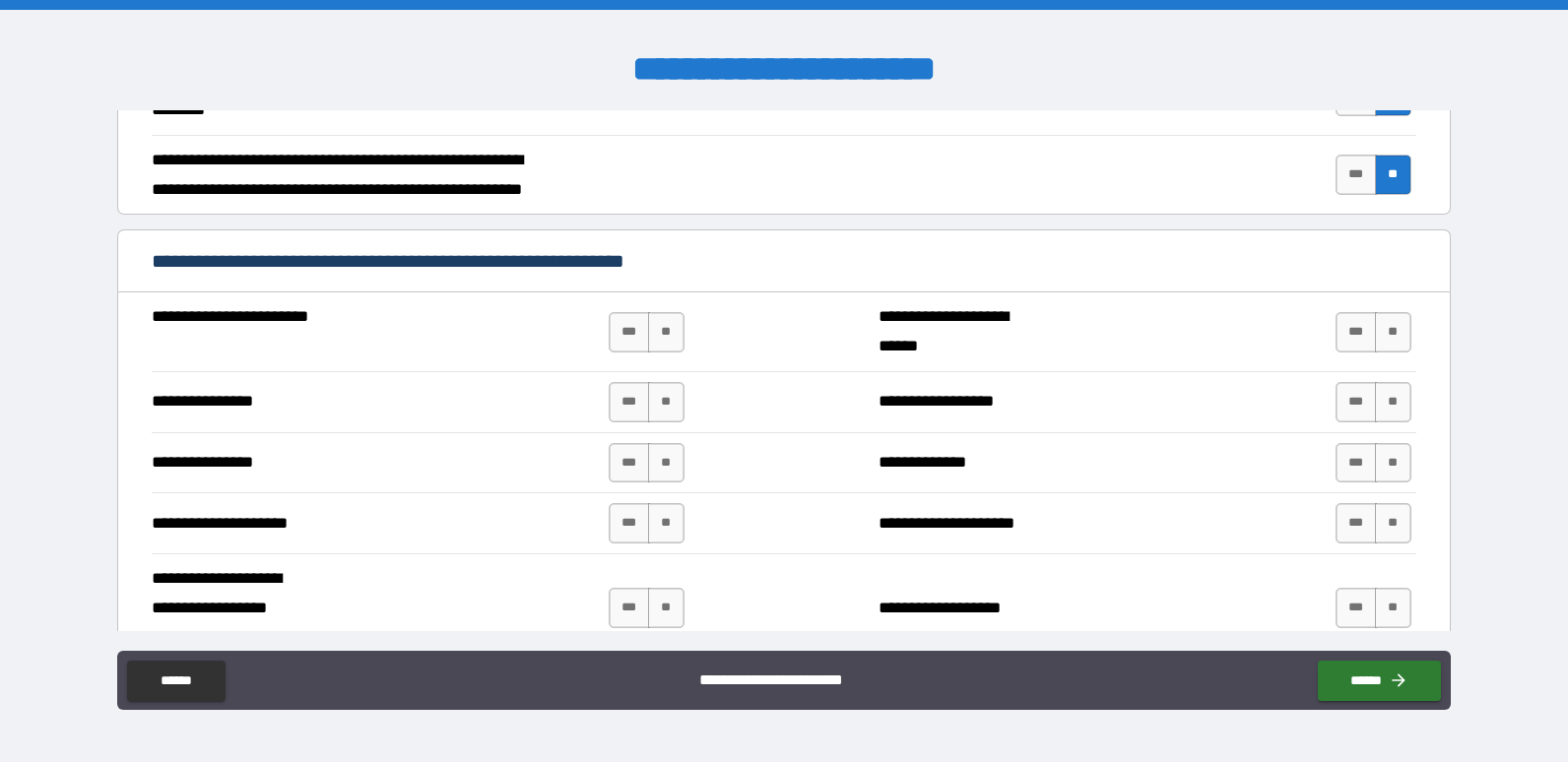 scroll, scrollTop: 790, scrollLeft: 0, axis: vertical 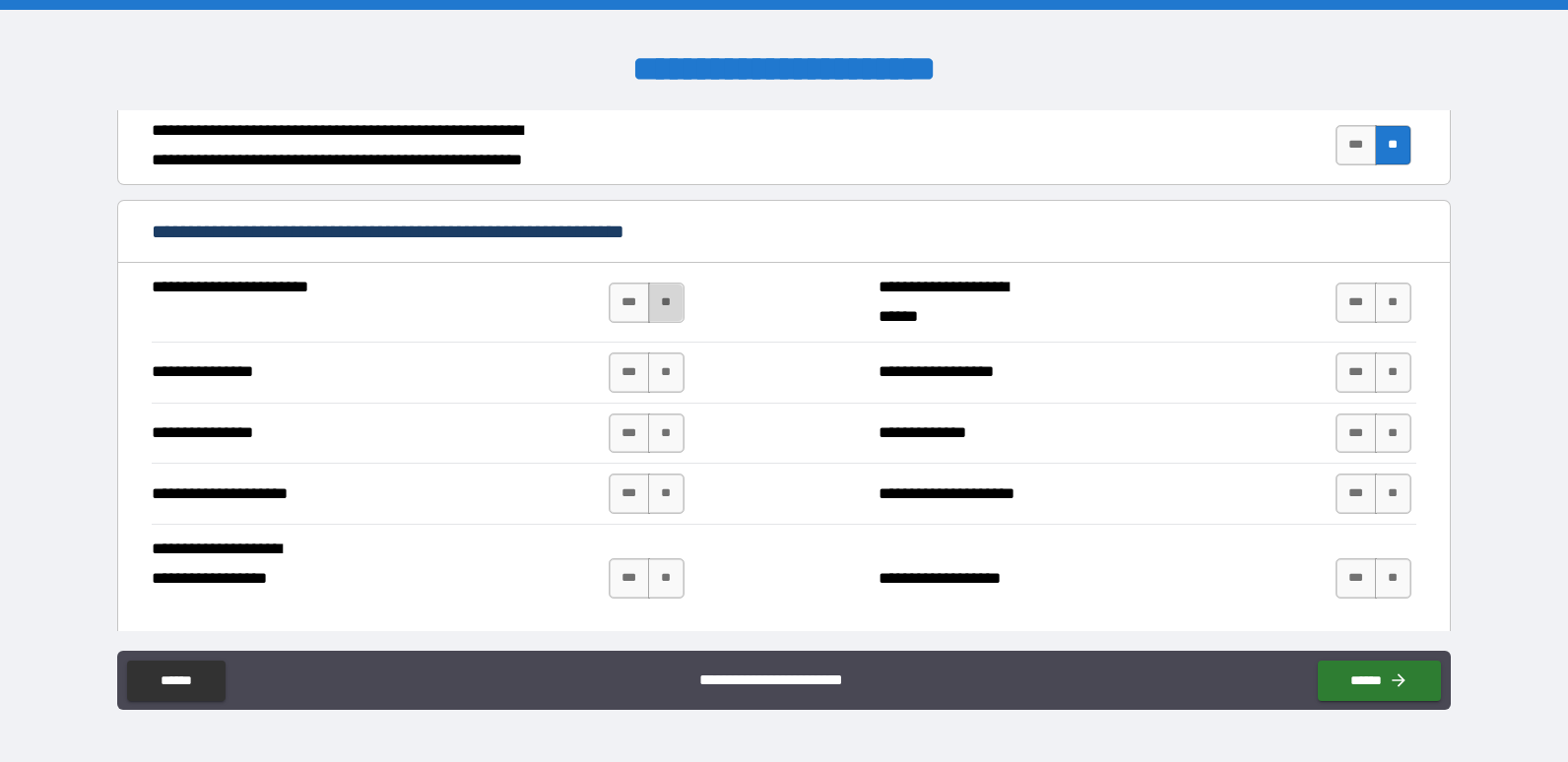click on "**" at bounding box center (666, 302) 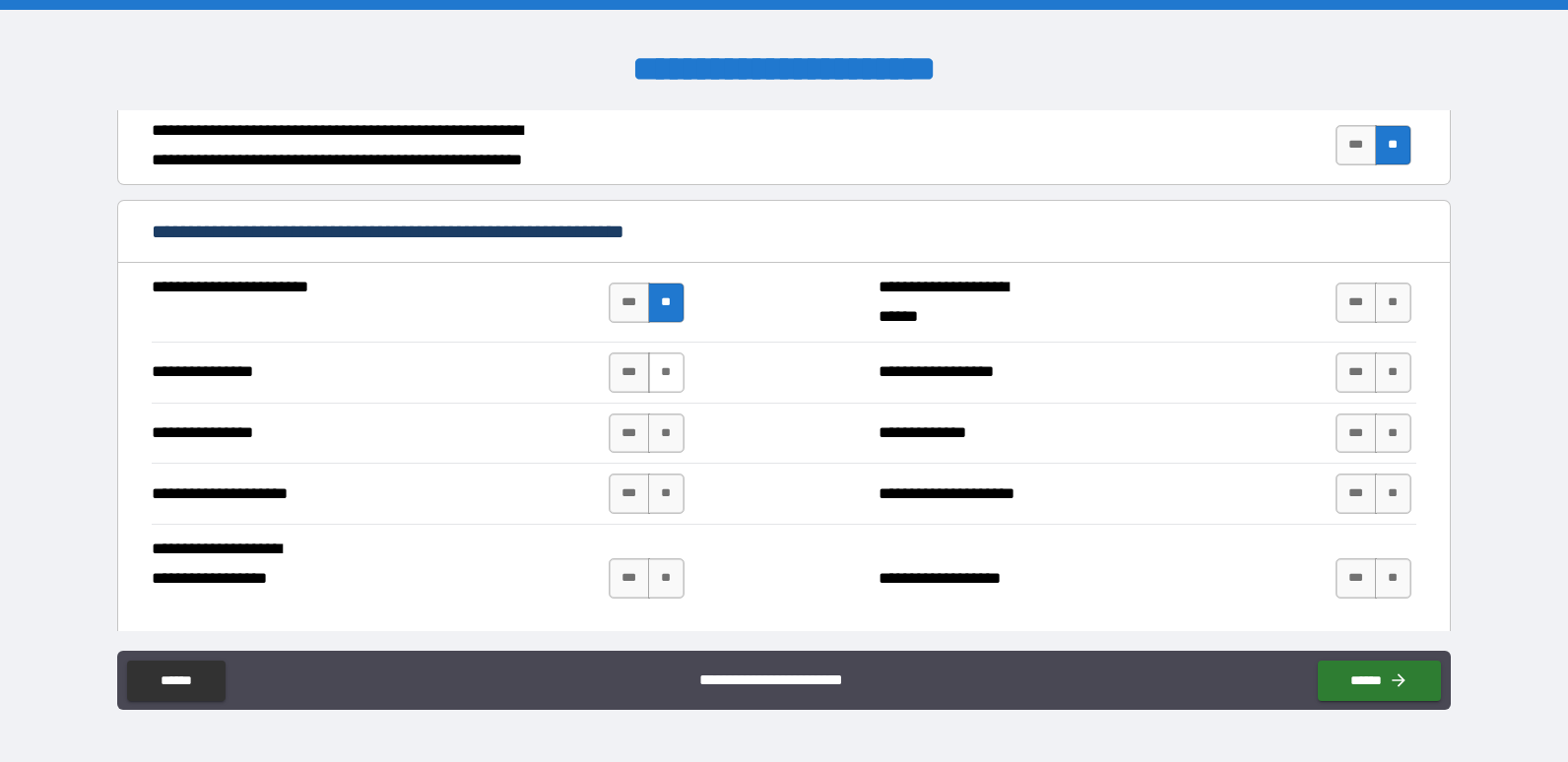 click on "**" at bounding box center [666, 372] 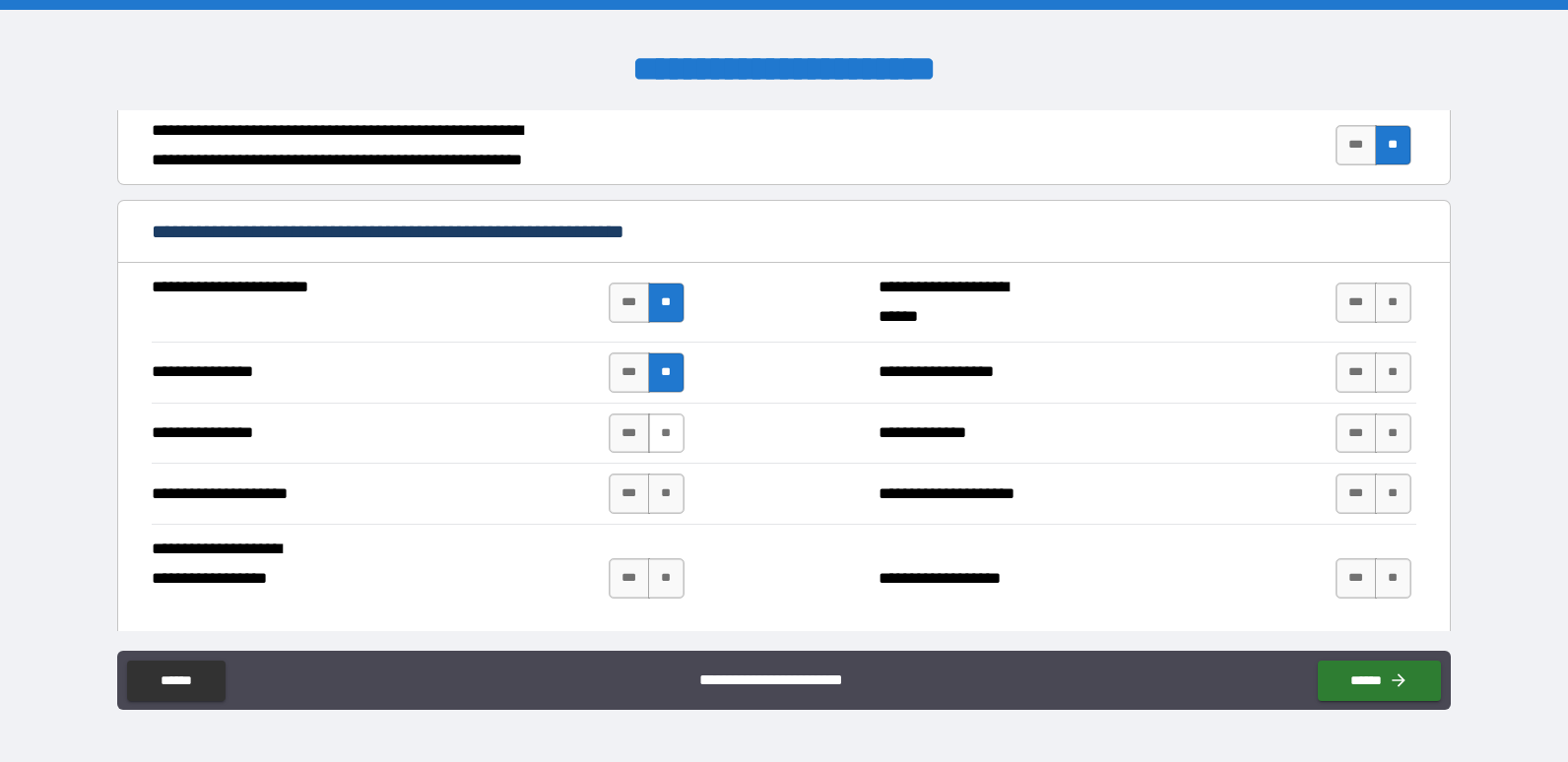click on "**" at bounding box center (666, 433) 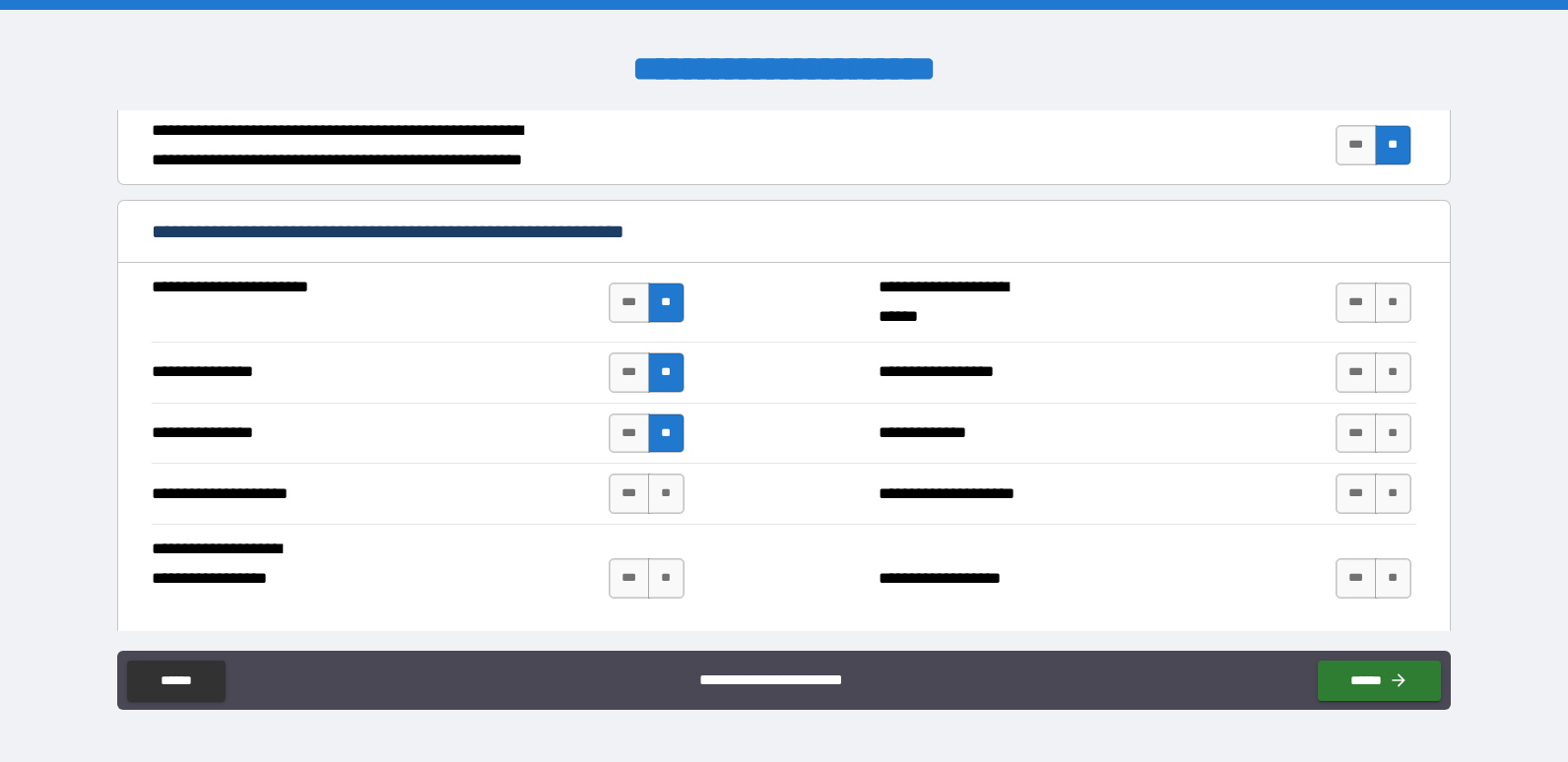 drag, startPoint x: 670, startPoint y: 499, endPoint x: 667, endPoint y: 528, distance: 29.15476 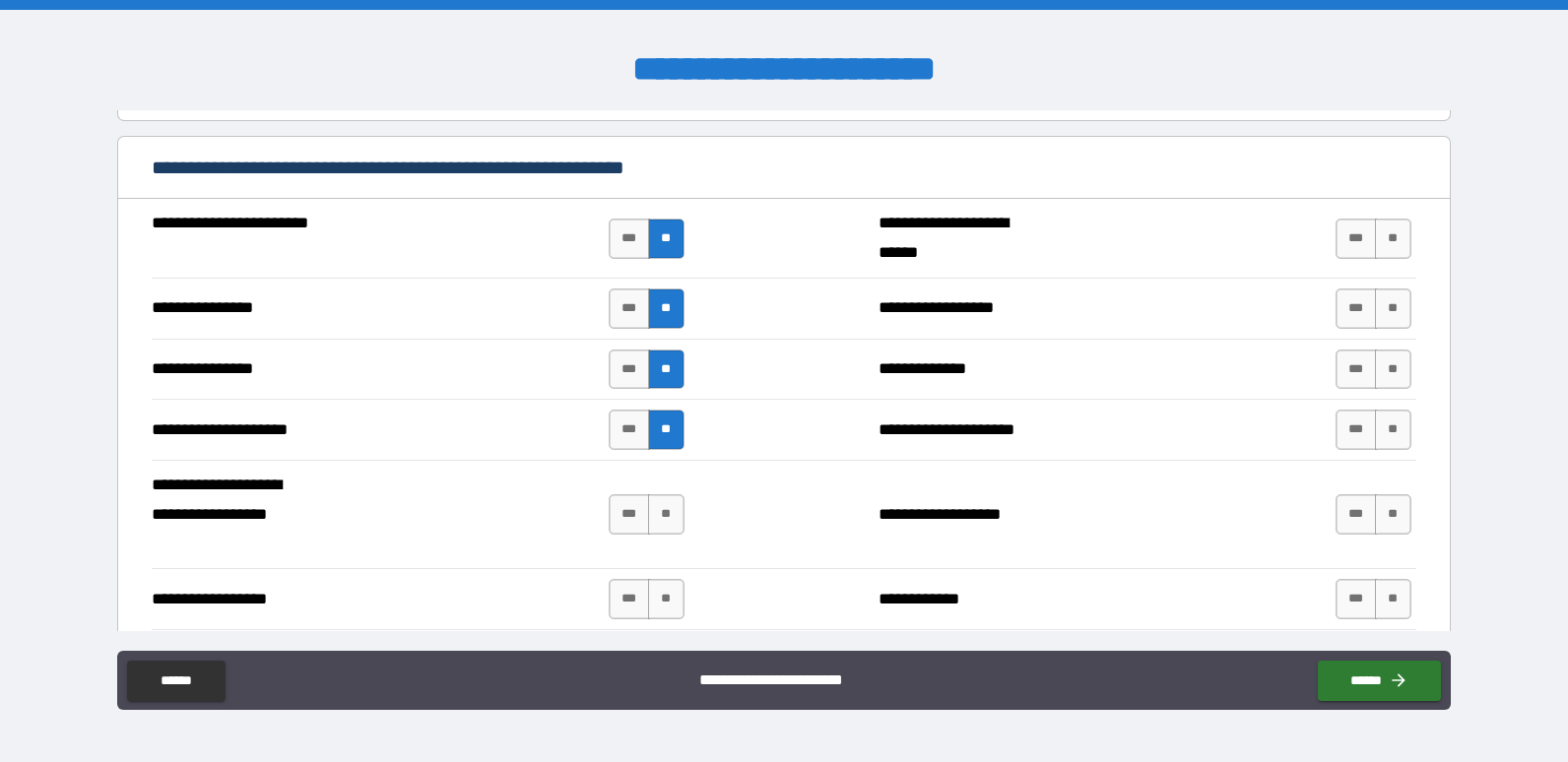 scroll, scrollTop: 888, scrollLeft: 0, axis: vertical 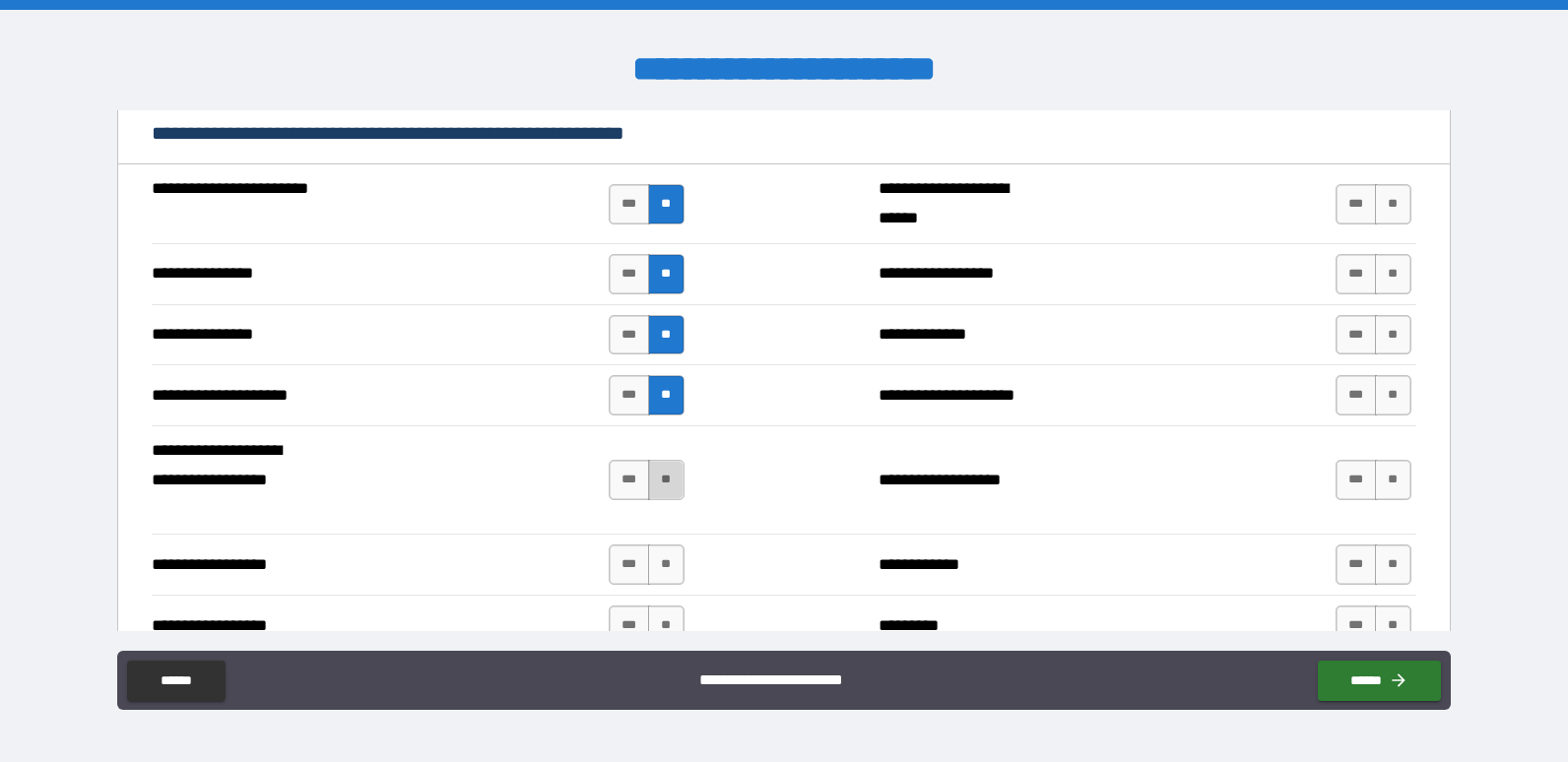 click on "**" at bounding box center [666, 479] 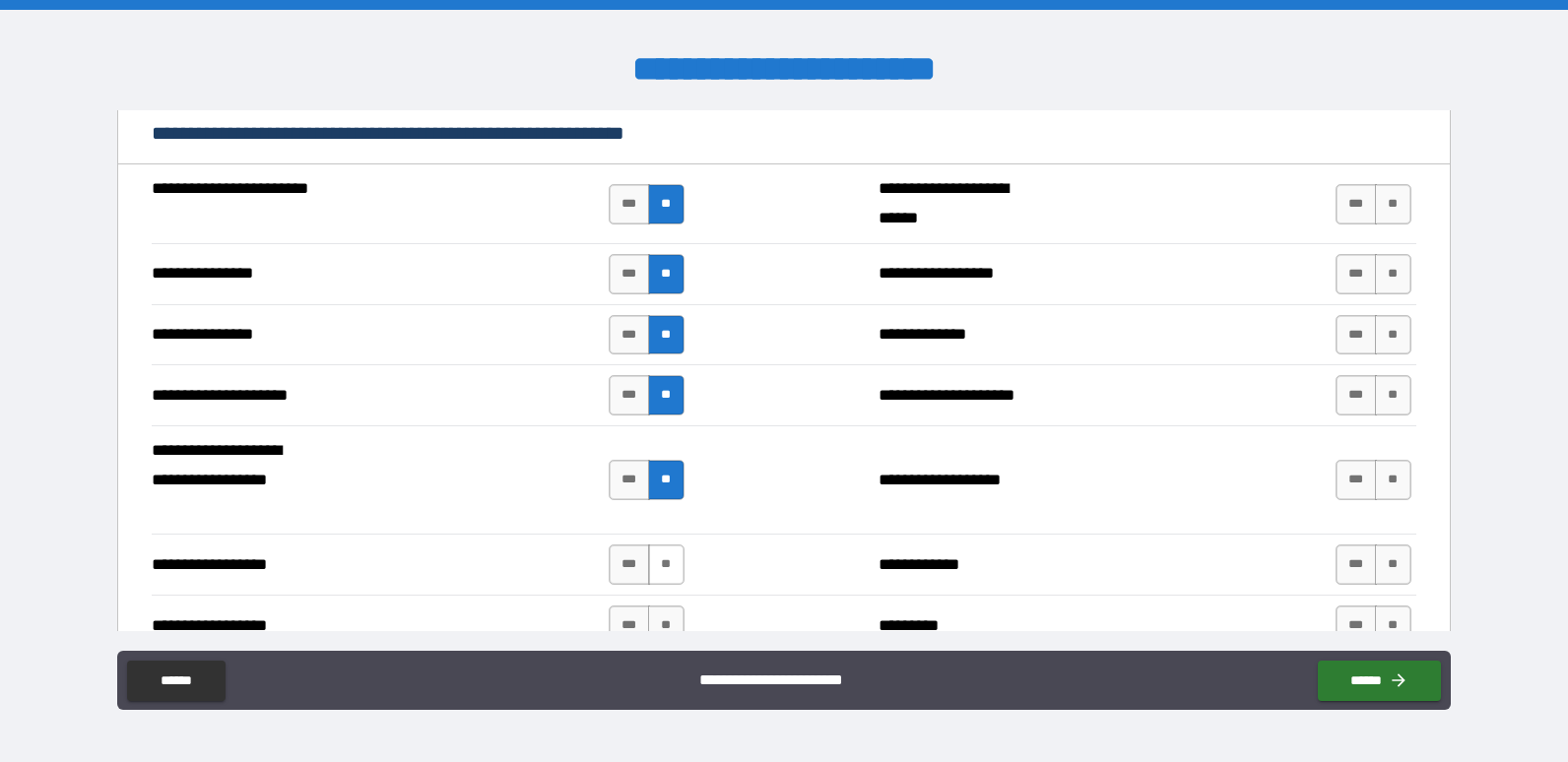 click on "**" at bounding box center (666, 564) 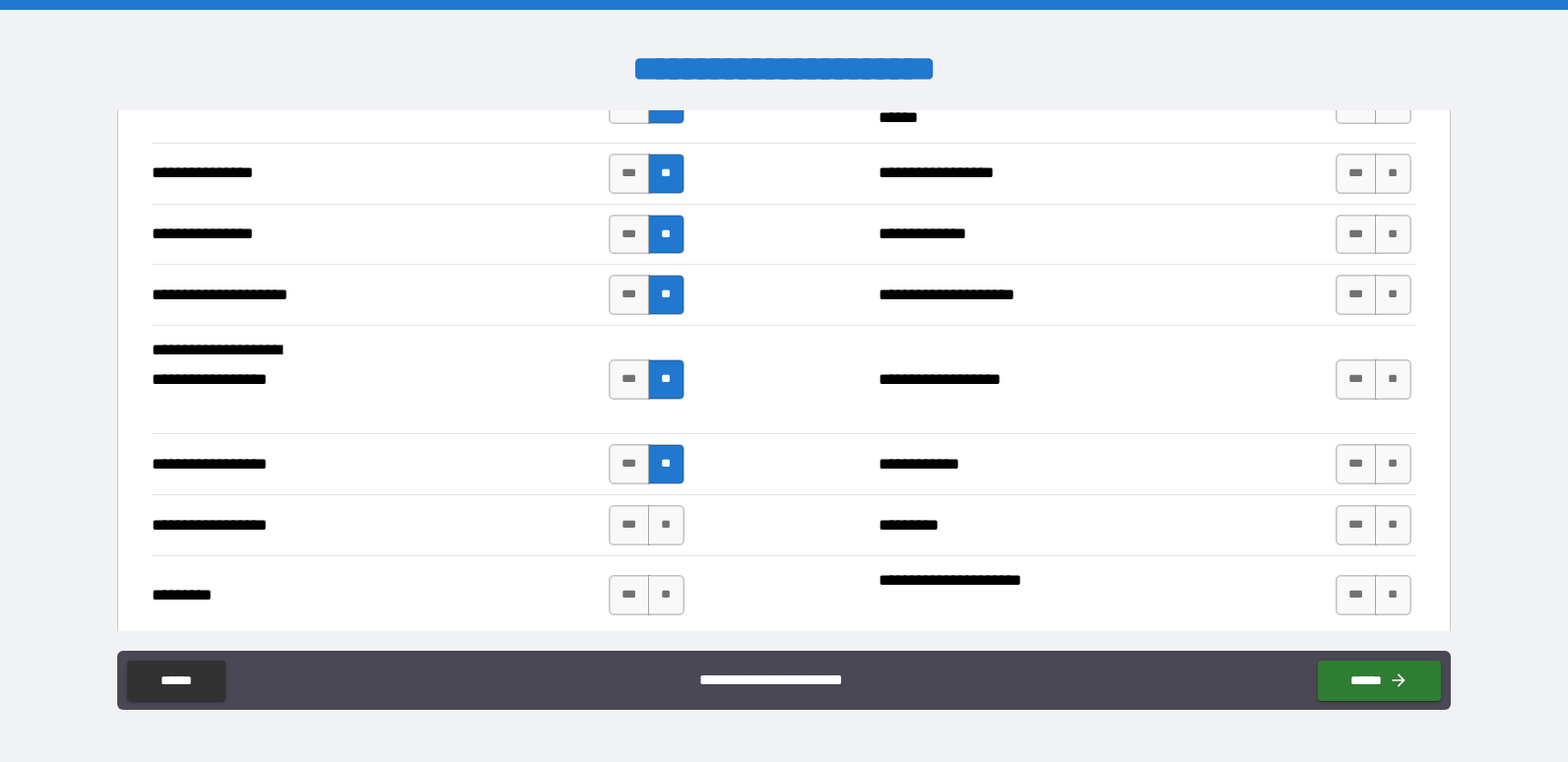 scroll, scrollTop: 1085, scrollLeft: 0, axis: vertical 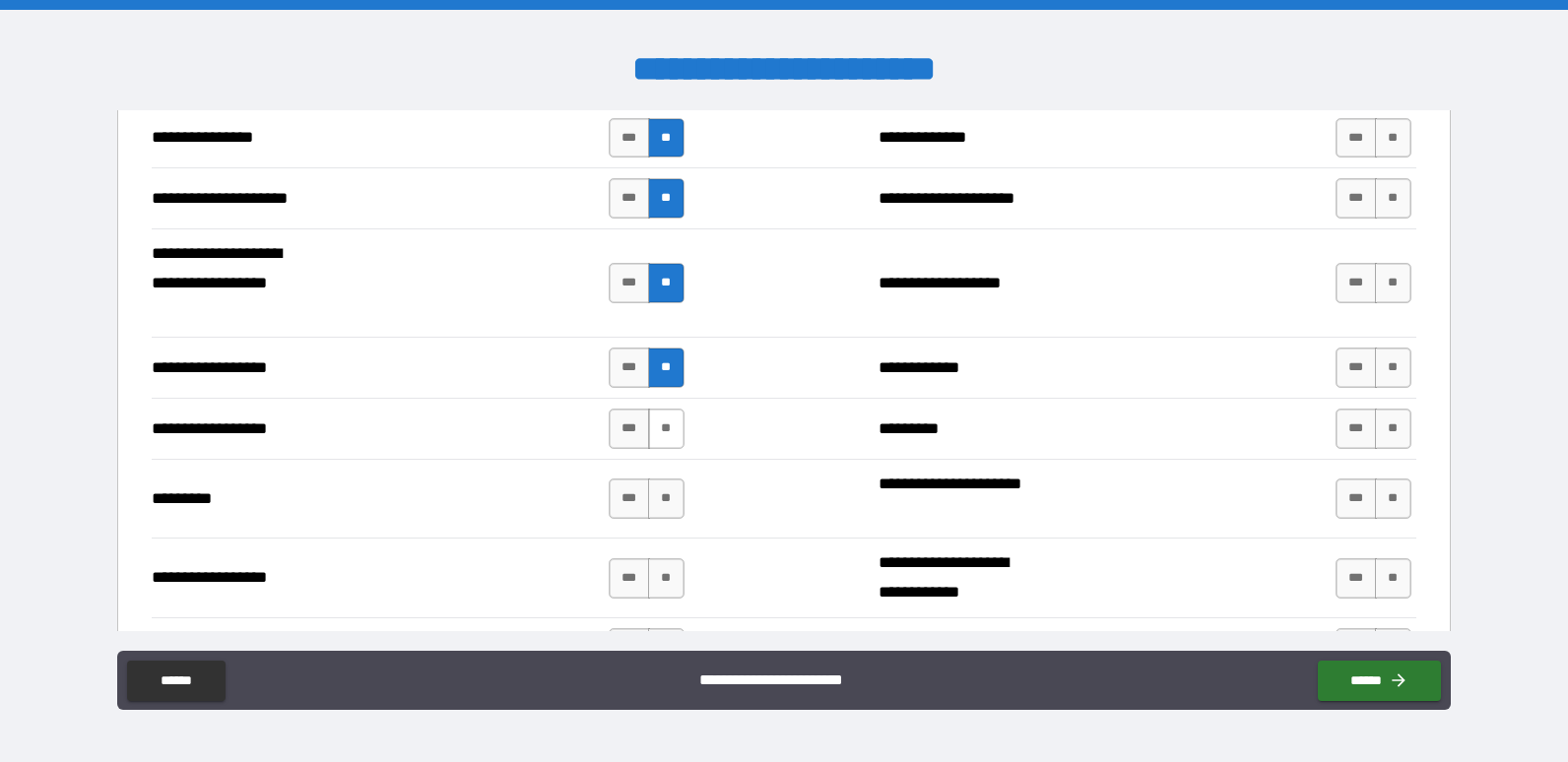 click on "**" at bounding box center [666, 428] 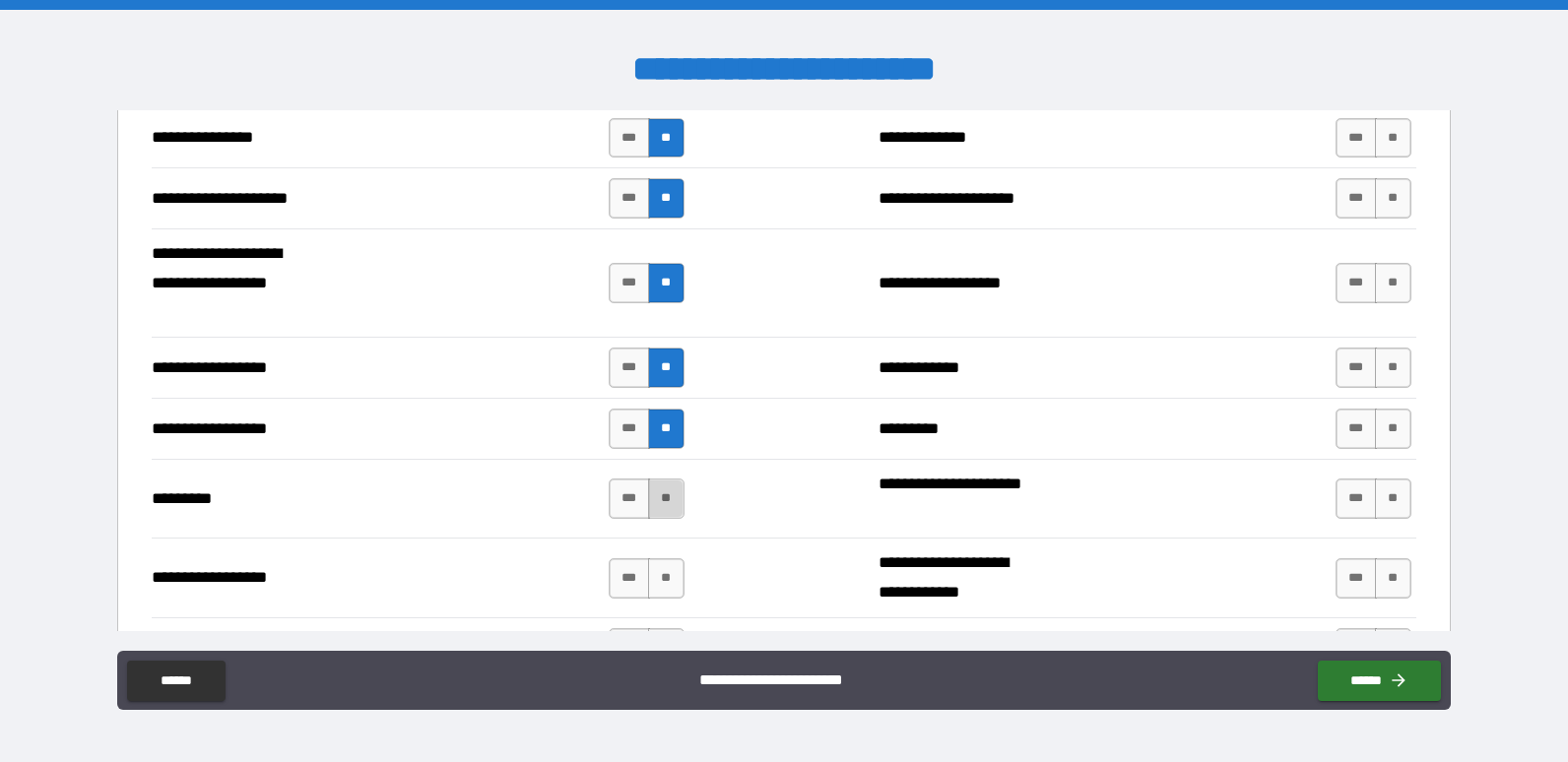 click on "**" at bounding box center [666, 498] 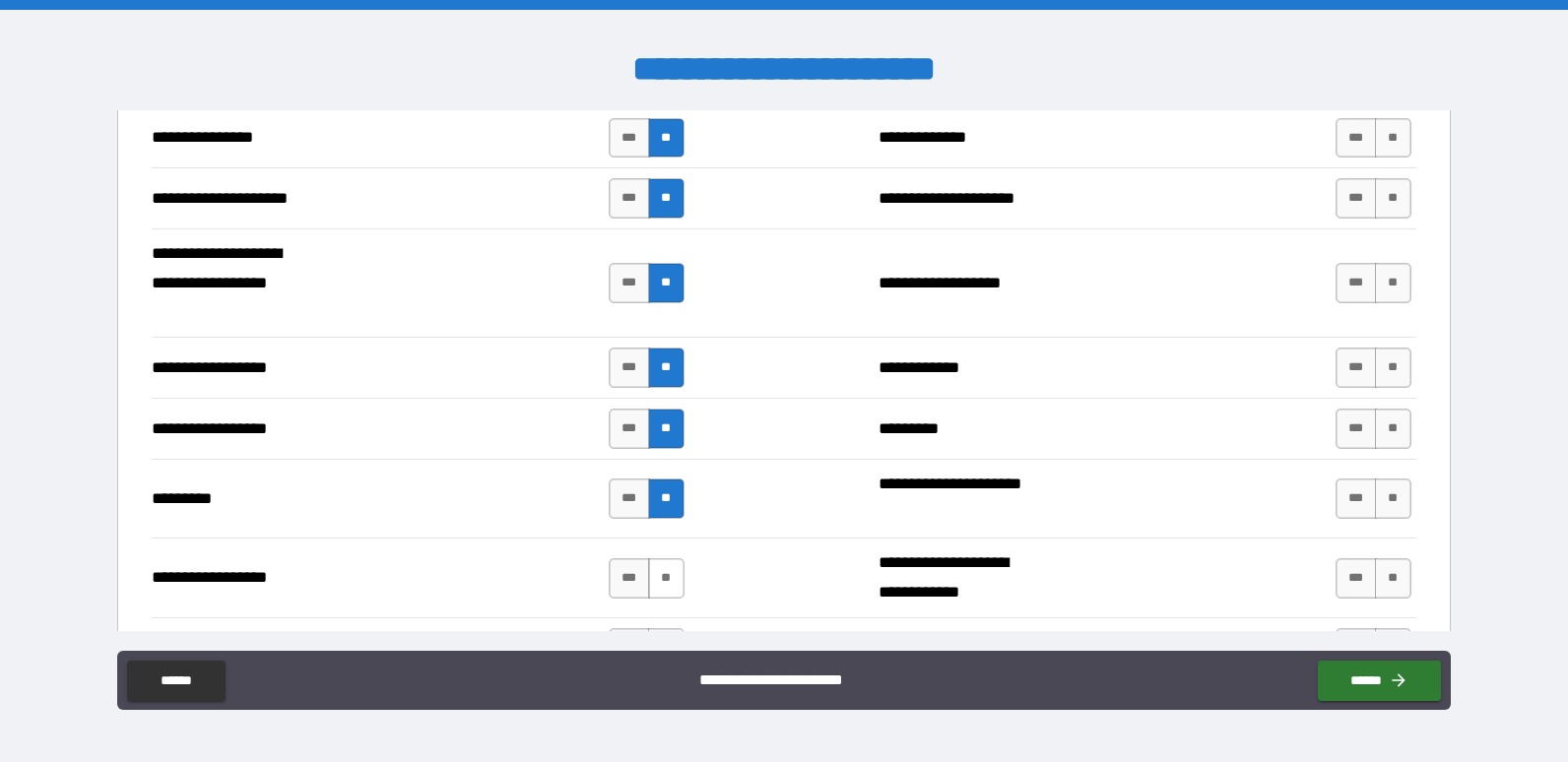 click on "**" at bounding box center (666, 578) 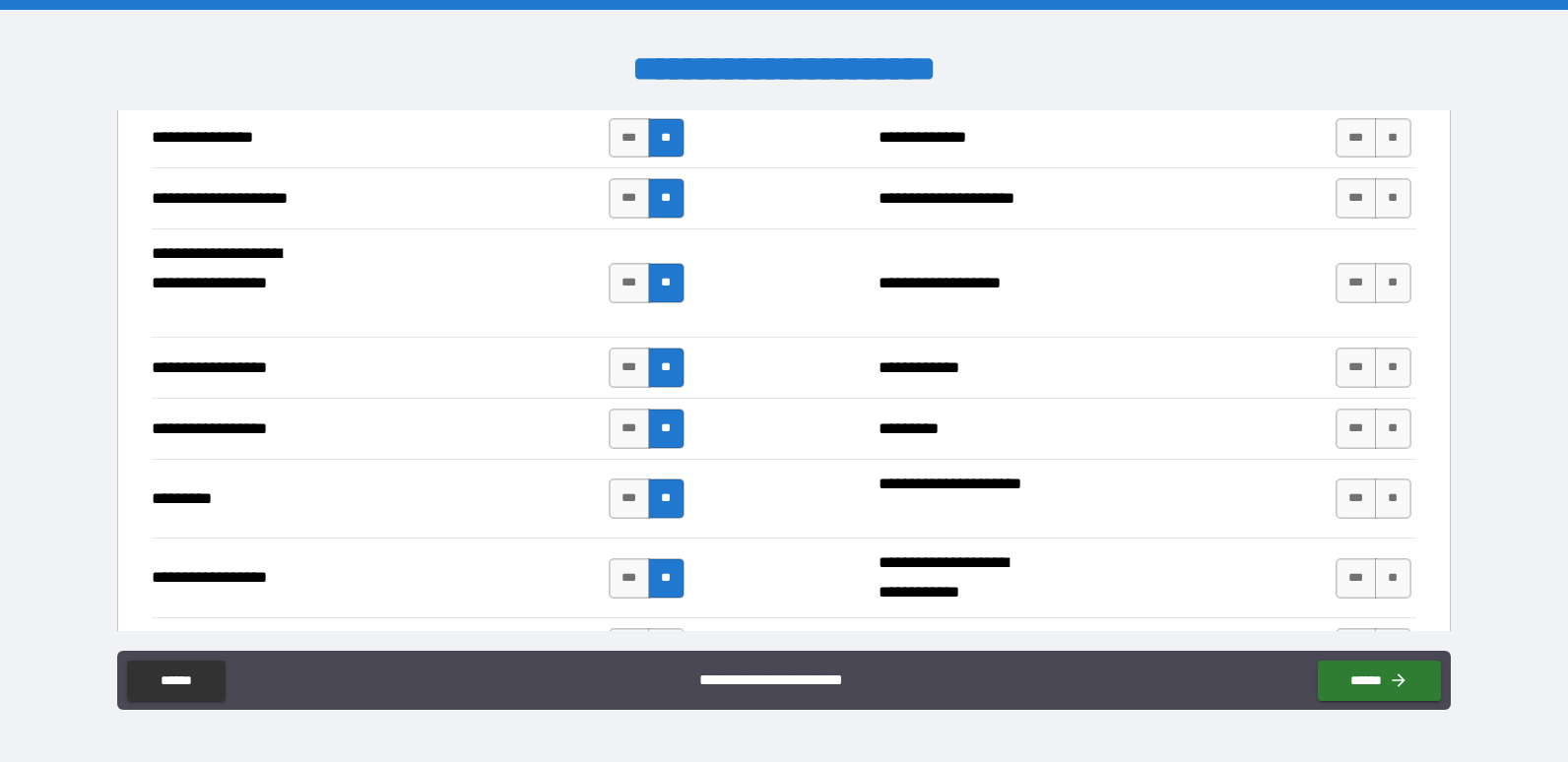 scroll, scrollTop: 1380, scrollLeft: 0, axis: vertical 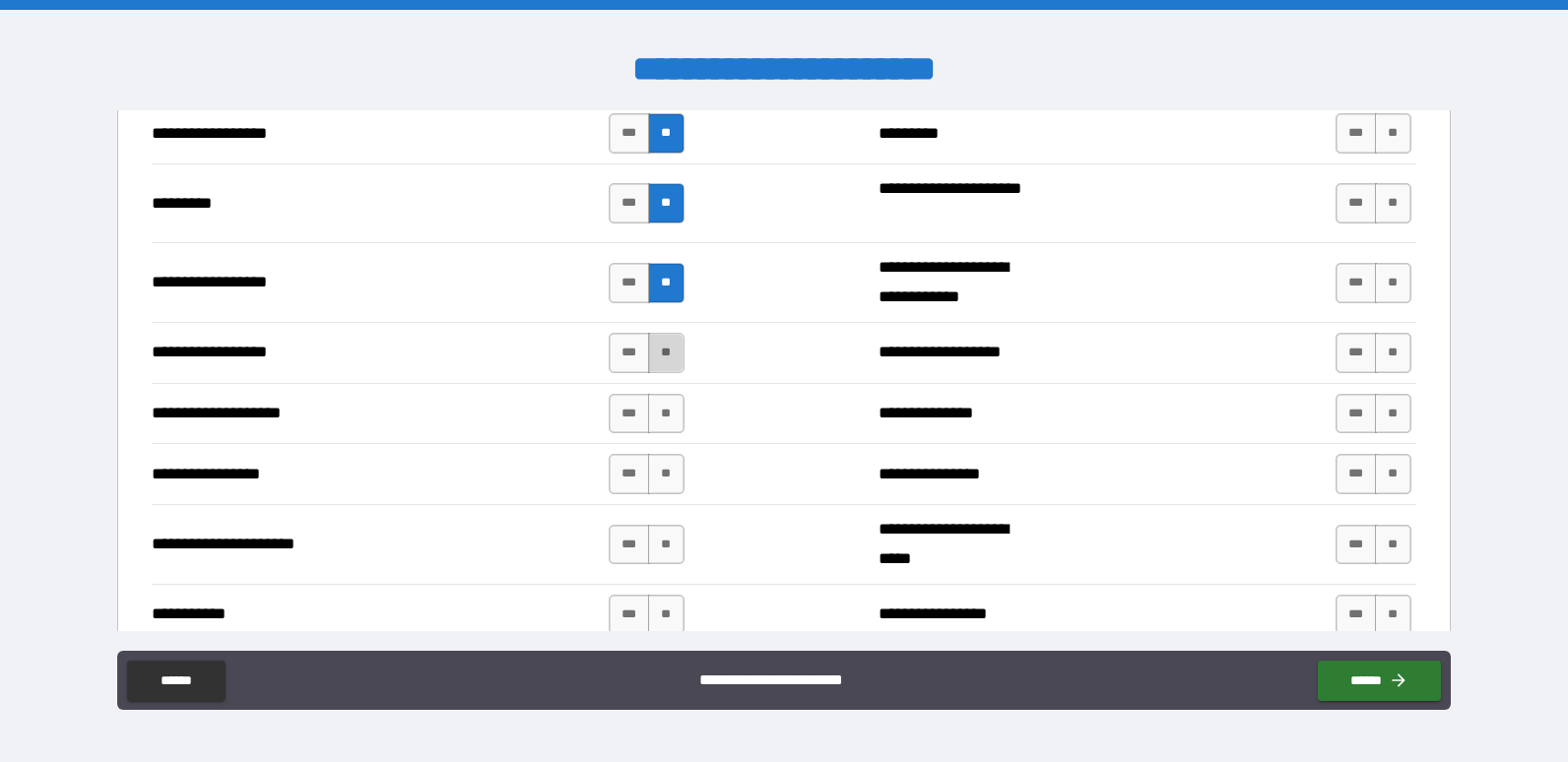 click on "**" at bounding box center (666, 352) 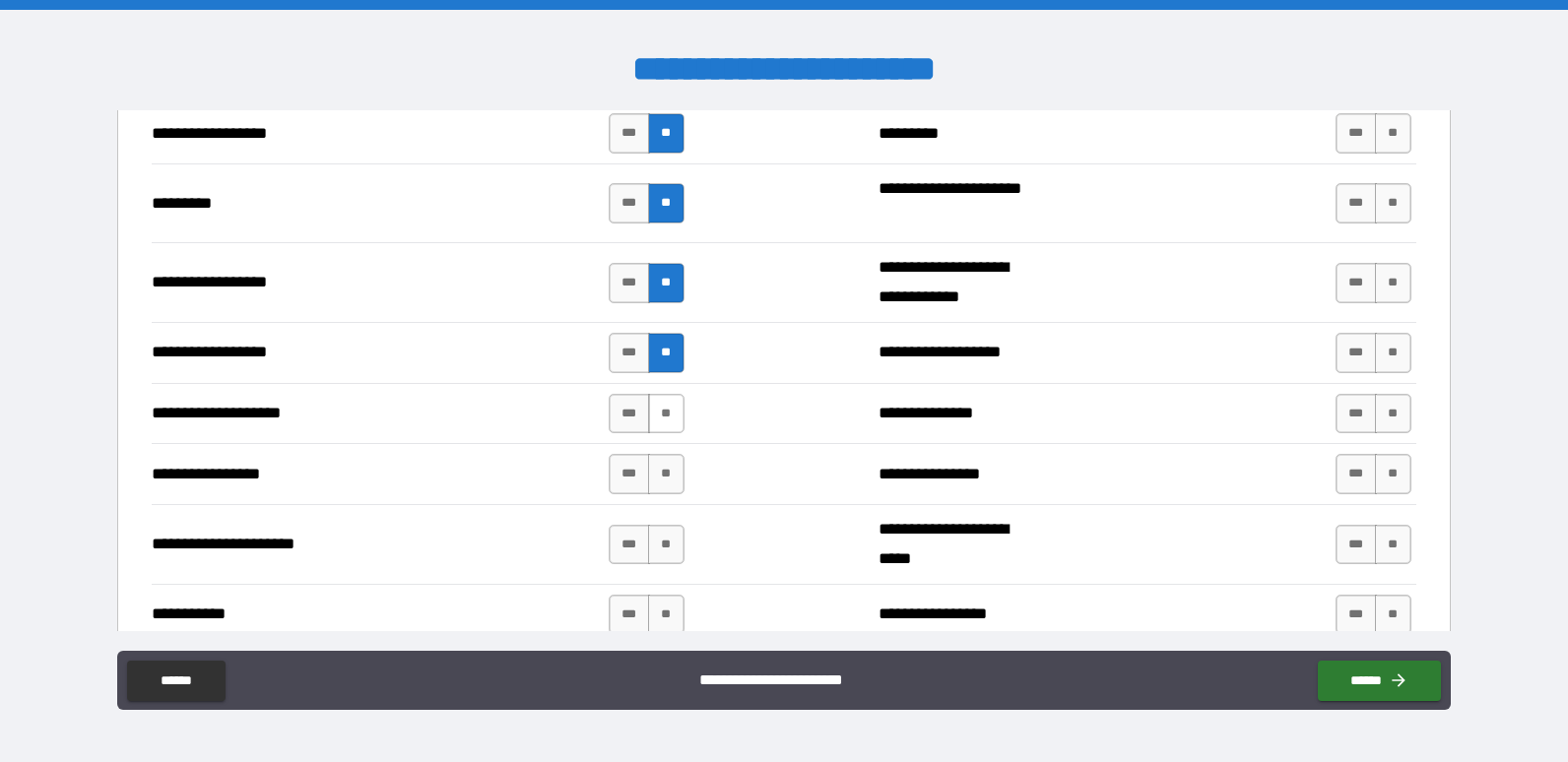 click on "**" at bounding box center (666, 413) 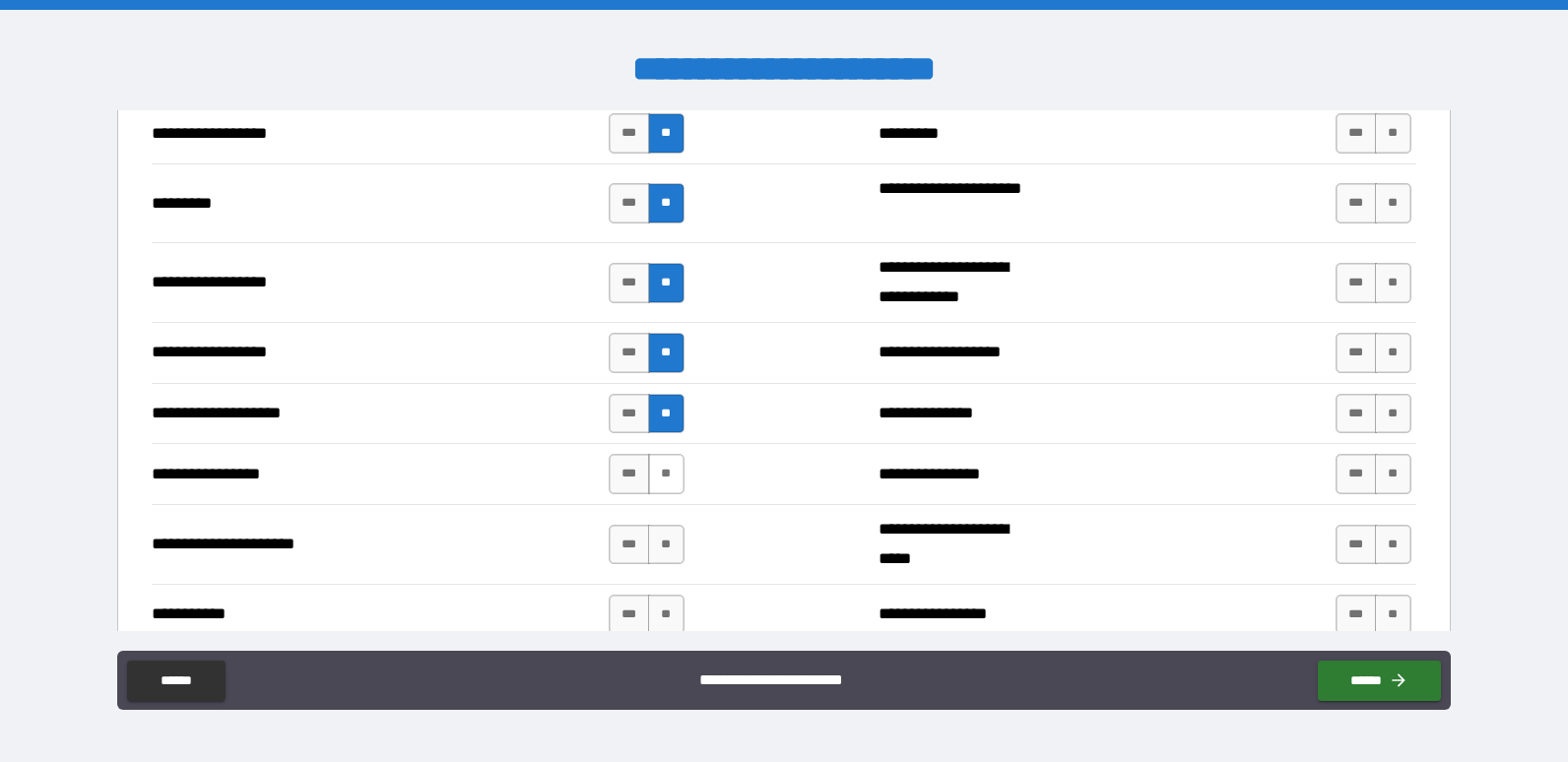 click on "**" at bounding box center (666, 474) 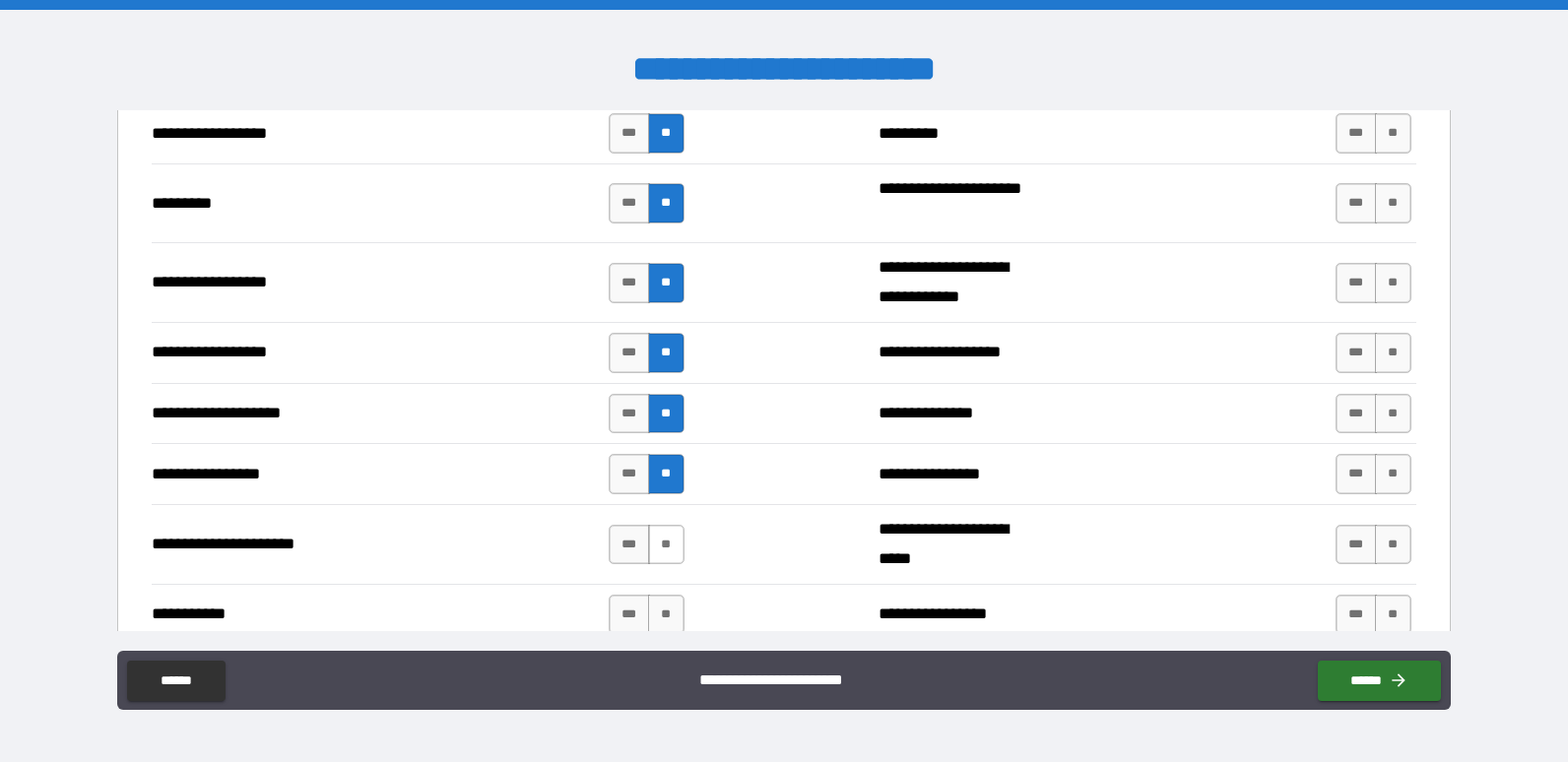 click on "**" at bounding box center (666, 544) 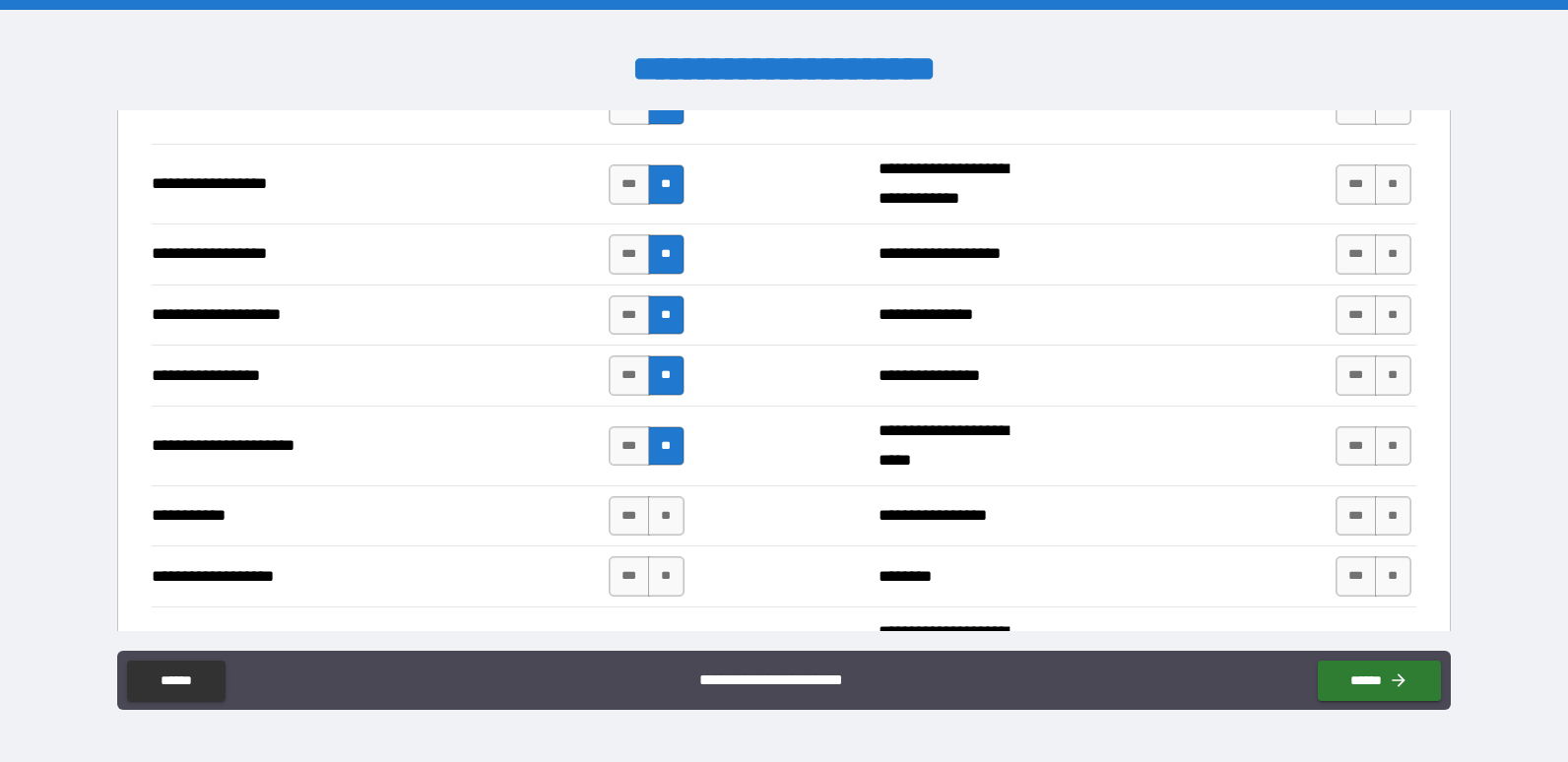 scroll, scrollTop: 1577, scrollLeft: 0, axis: vertical 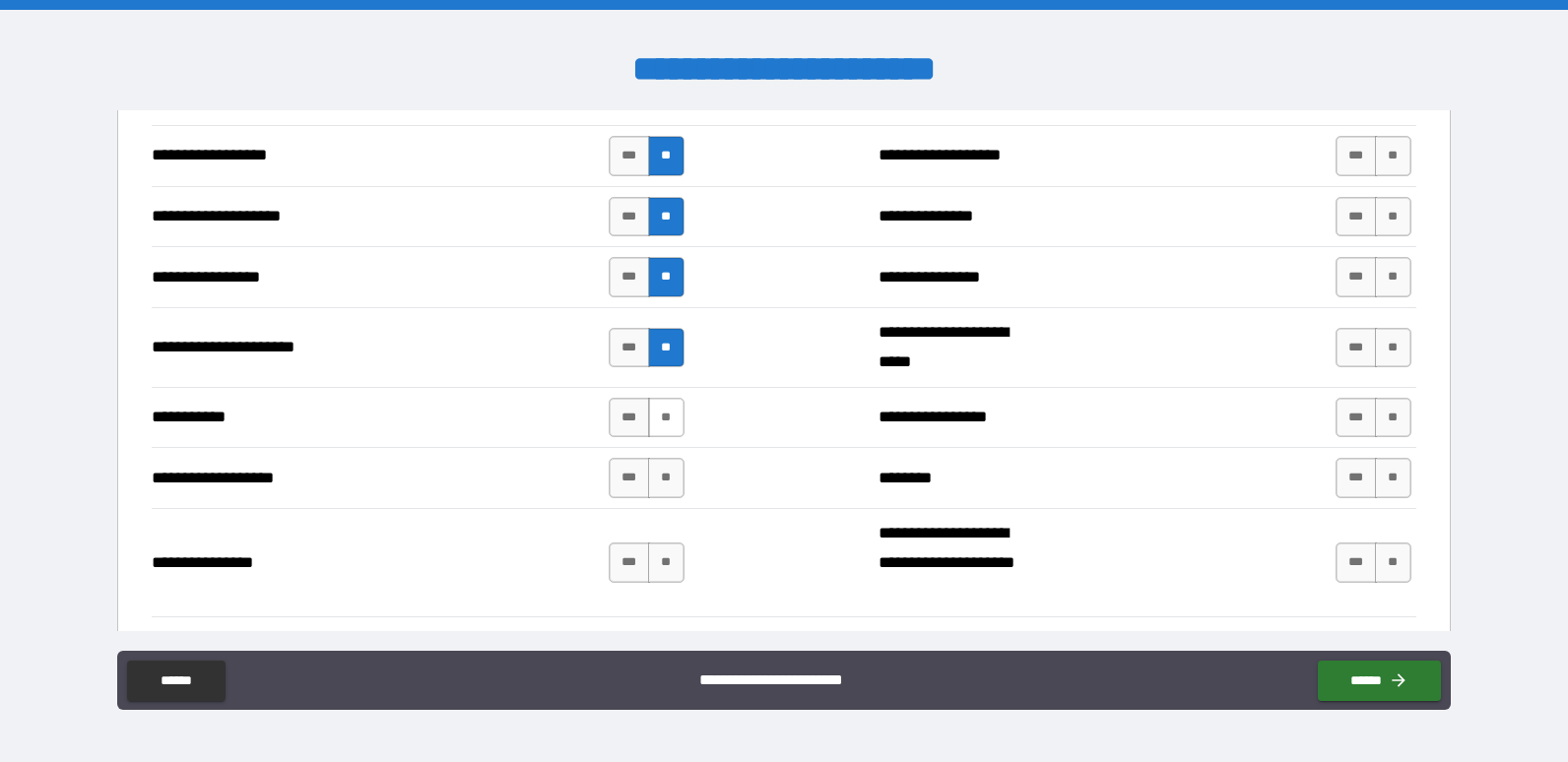 click on "**" at bounding box center [666, 417] 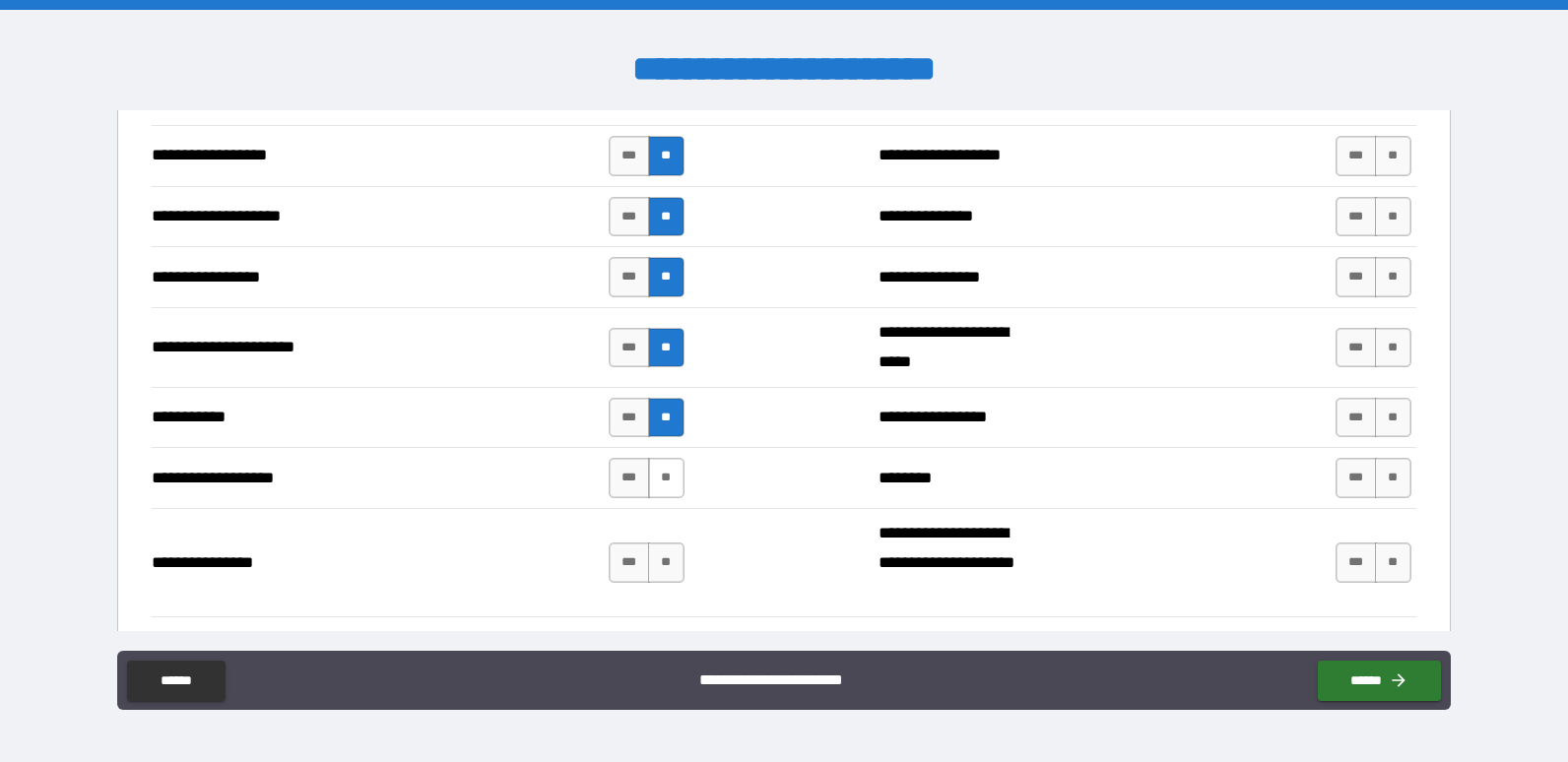click on "**" at bounding box center (666, 477) 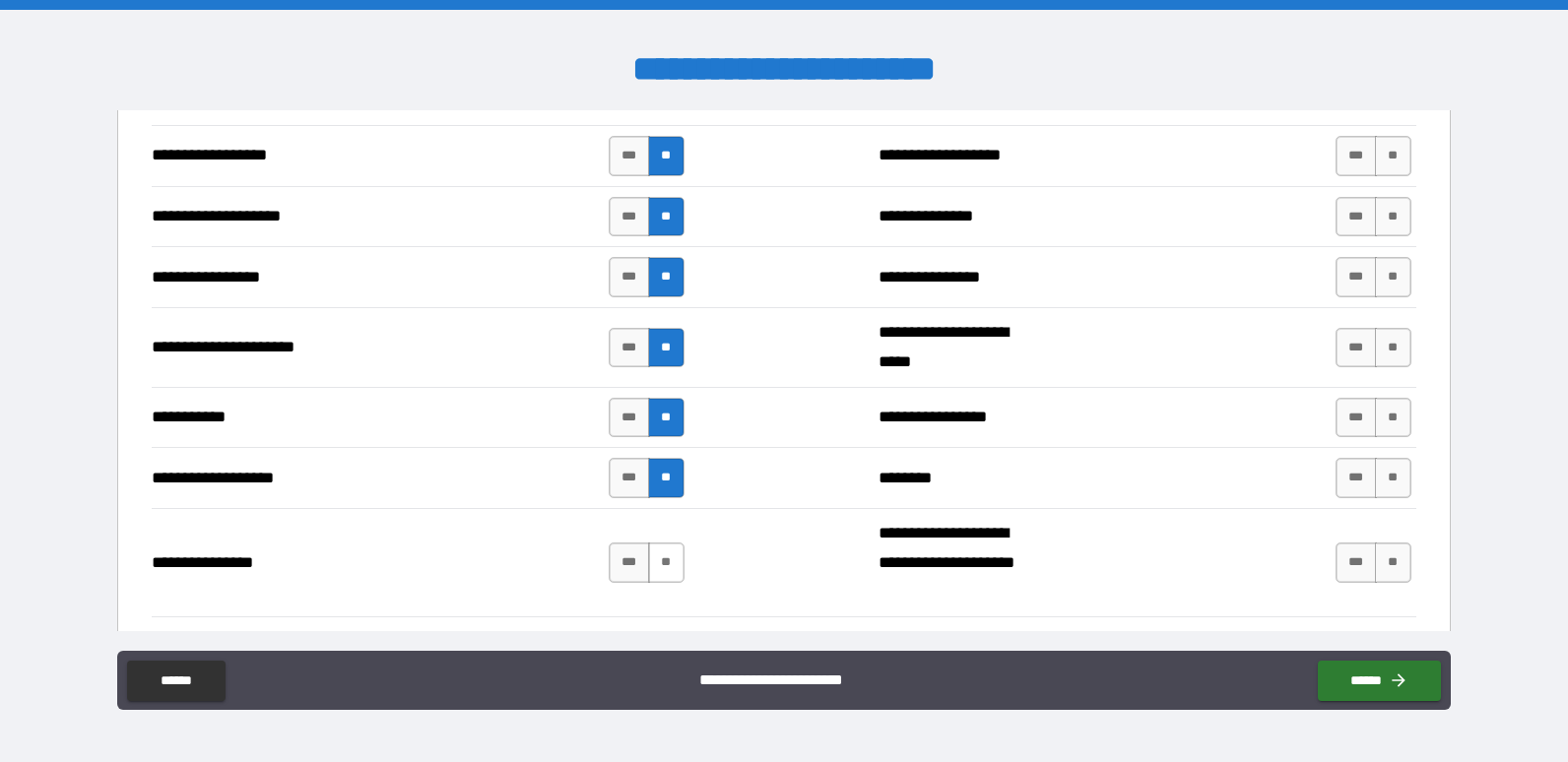 click on "**" at bounding box center (666, 562) 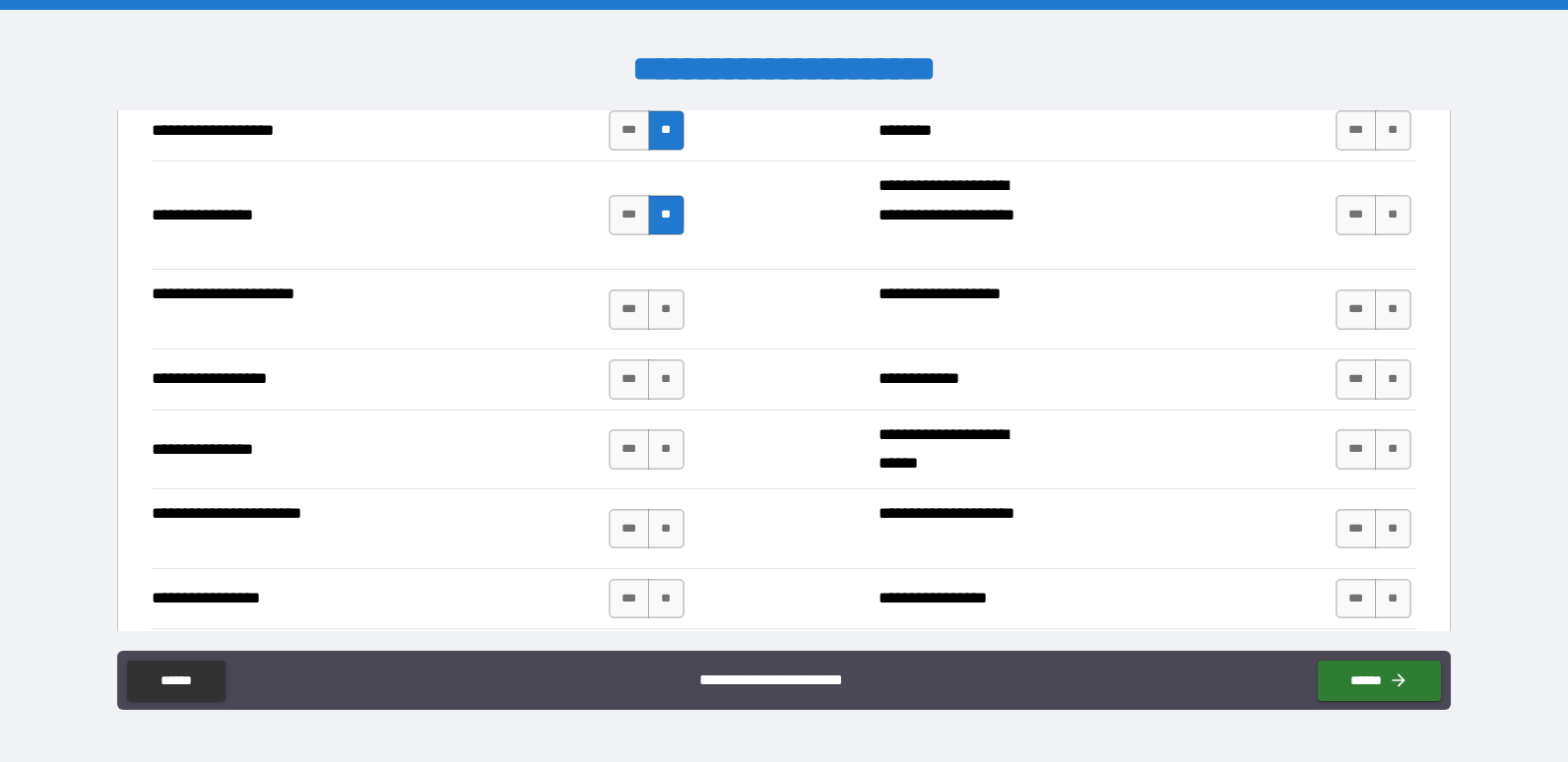scroll, scrollTop: 1971, scrollLeft: 0, axis: vertical 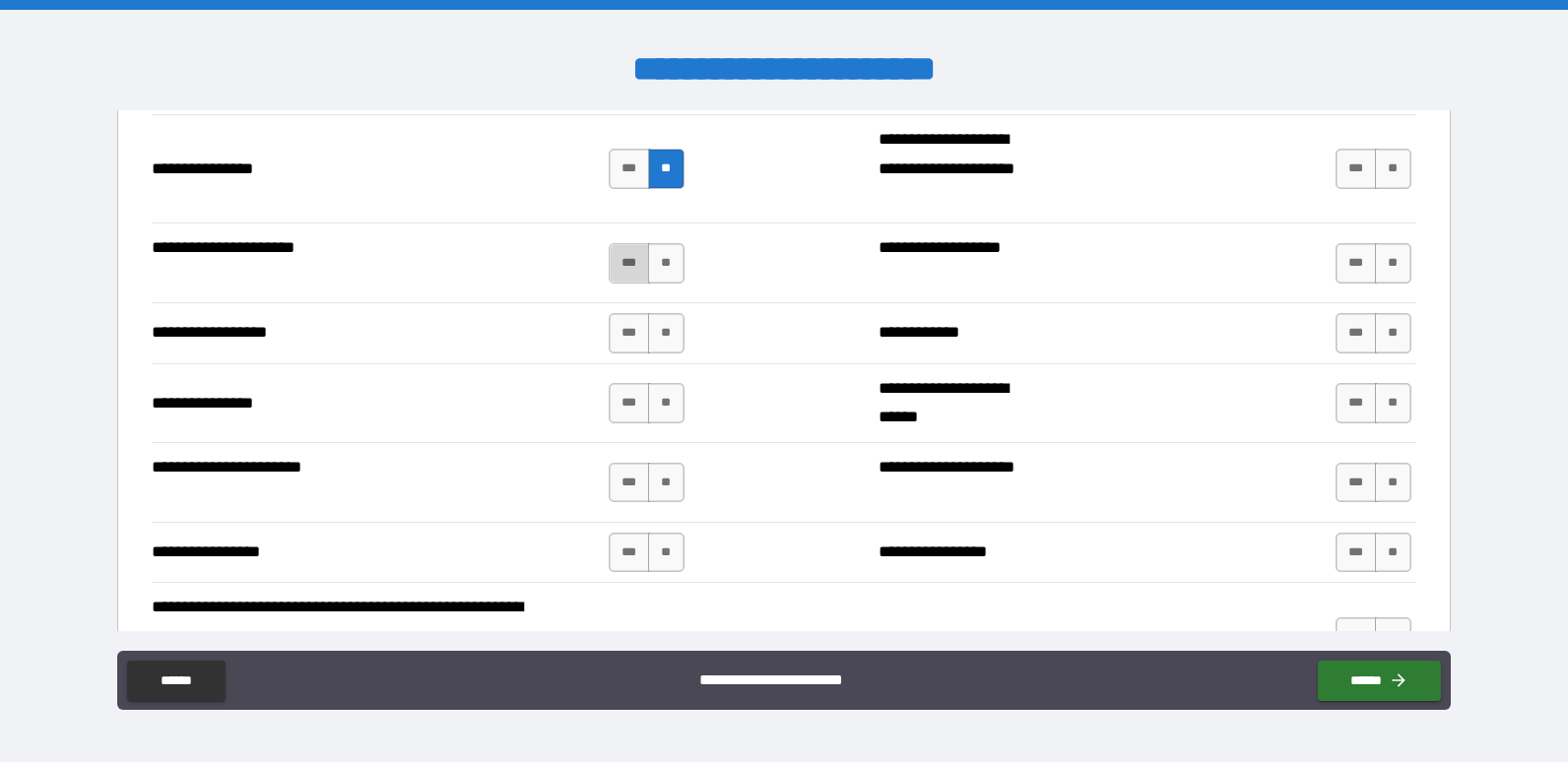 click on "***" at bounding box center (629, 263) 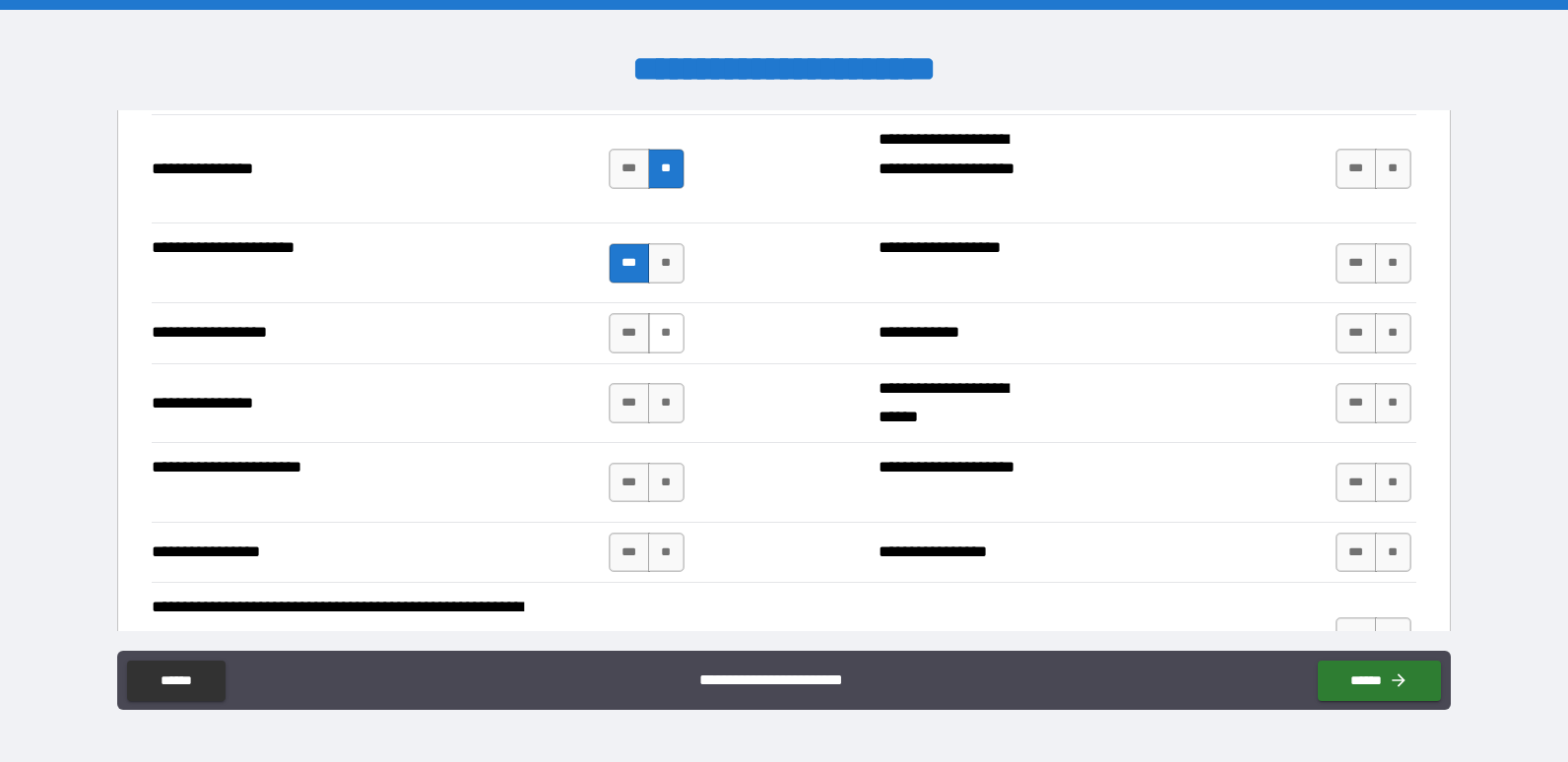 click on "**" at bounding box center (666, 333) 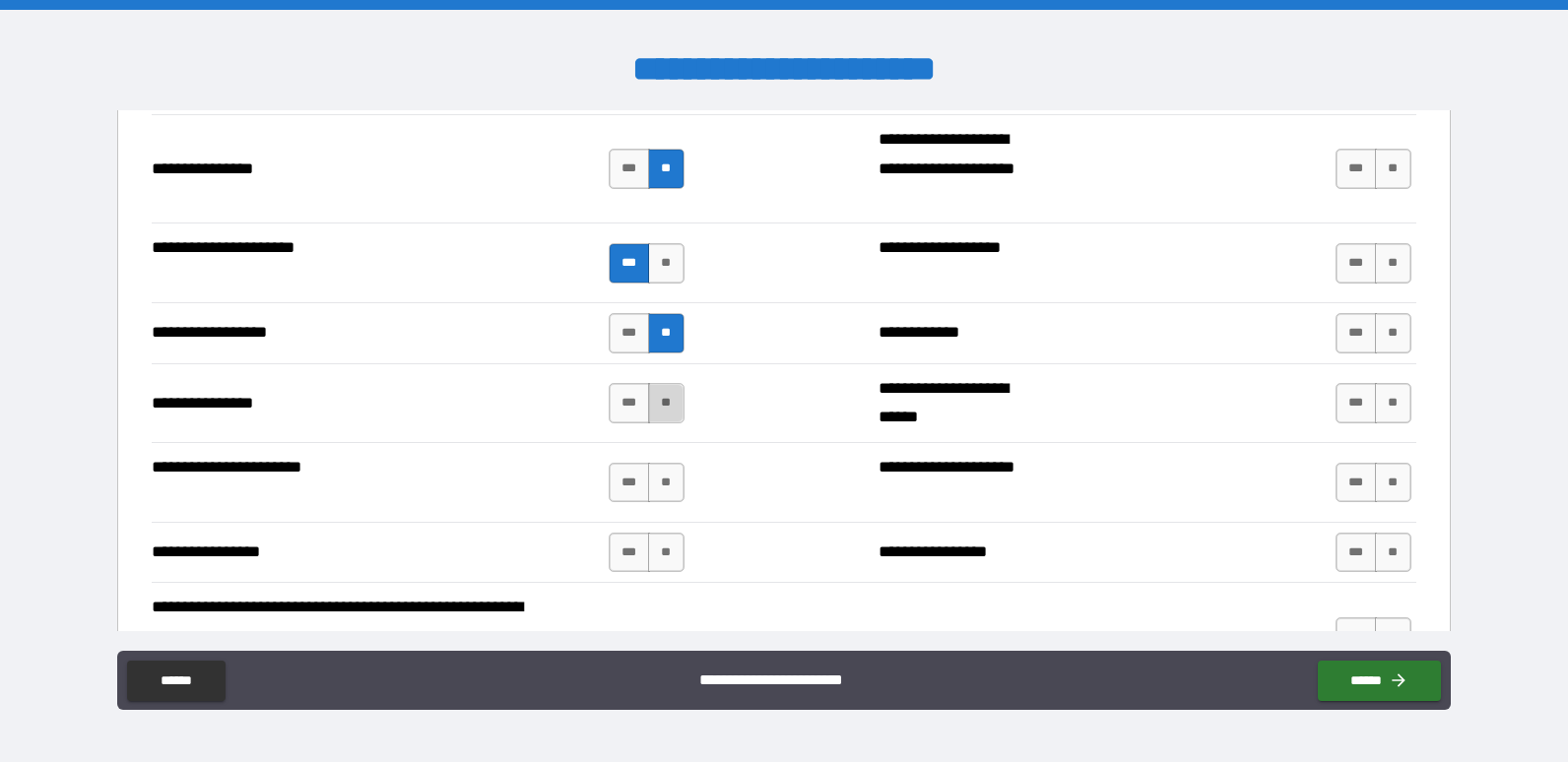 click on "**" at bounding box center [666, 403] 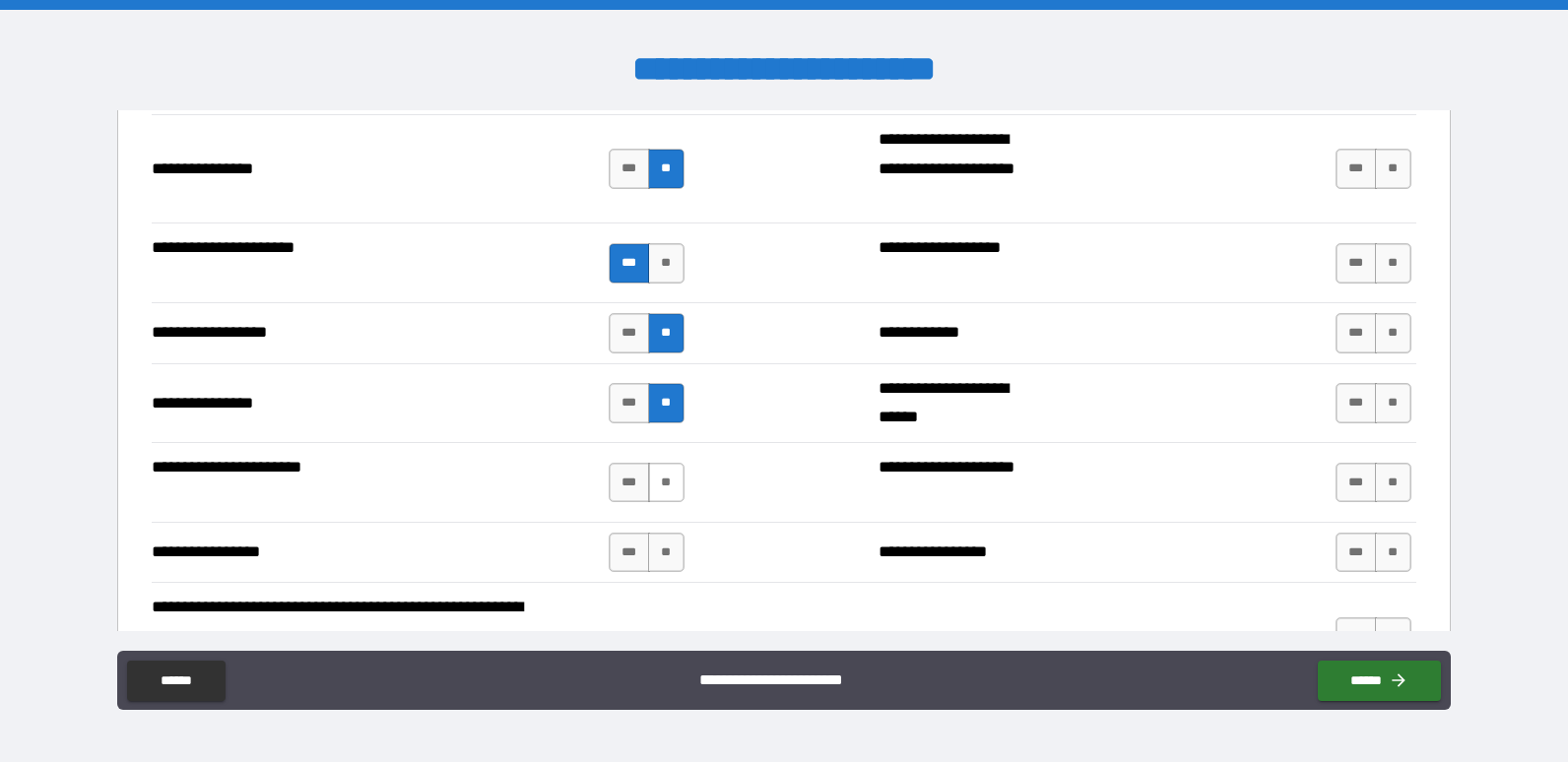click on "**" at bounding box center (666, 482) 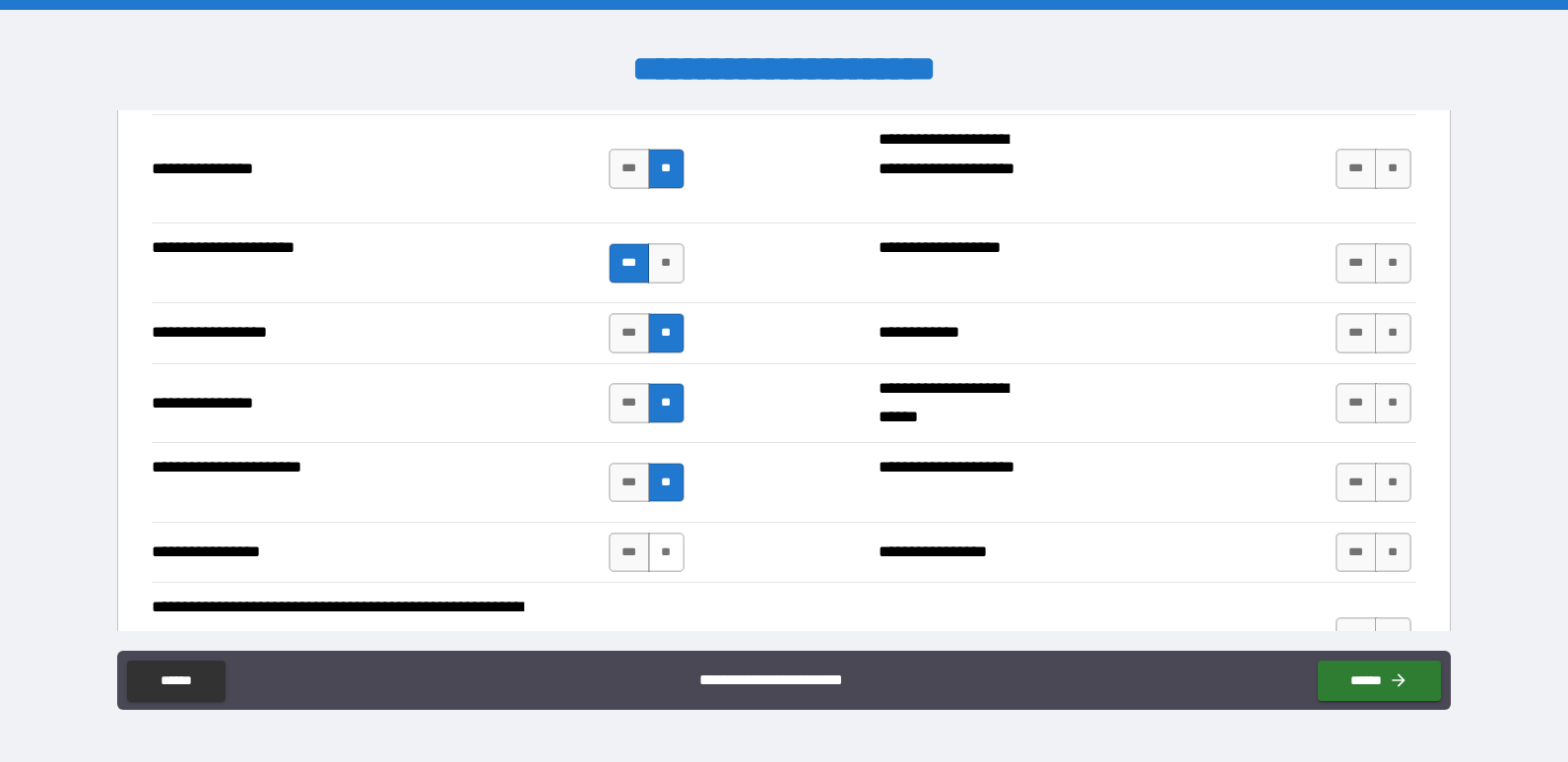click on "**" at bounding box center (666, 552) 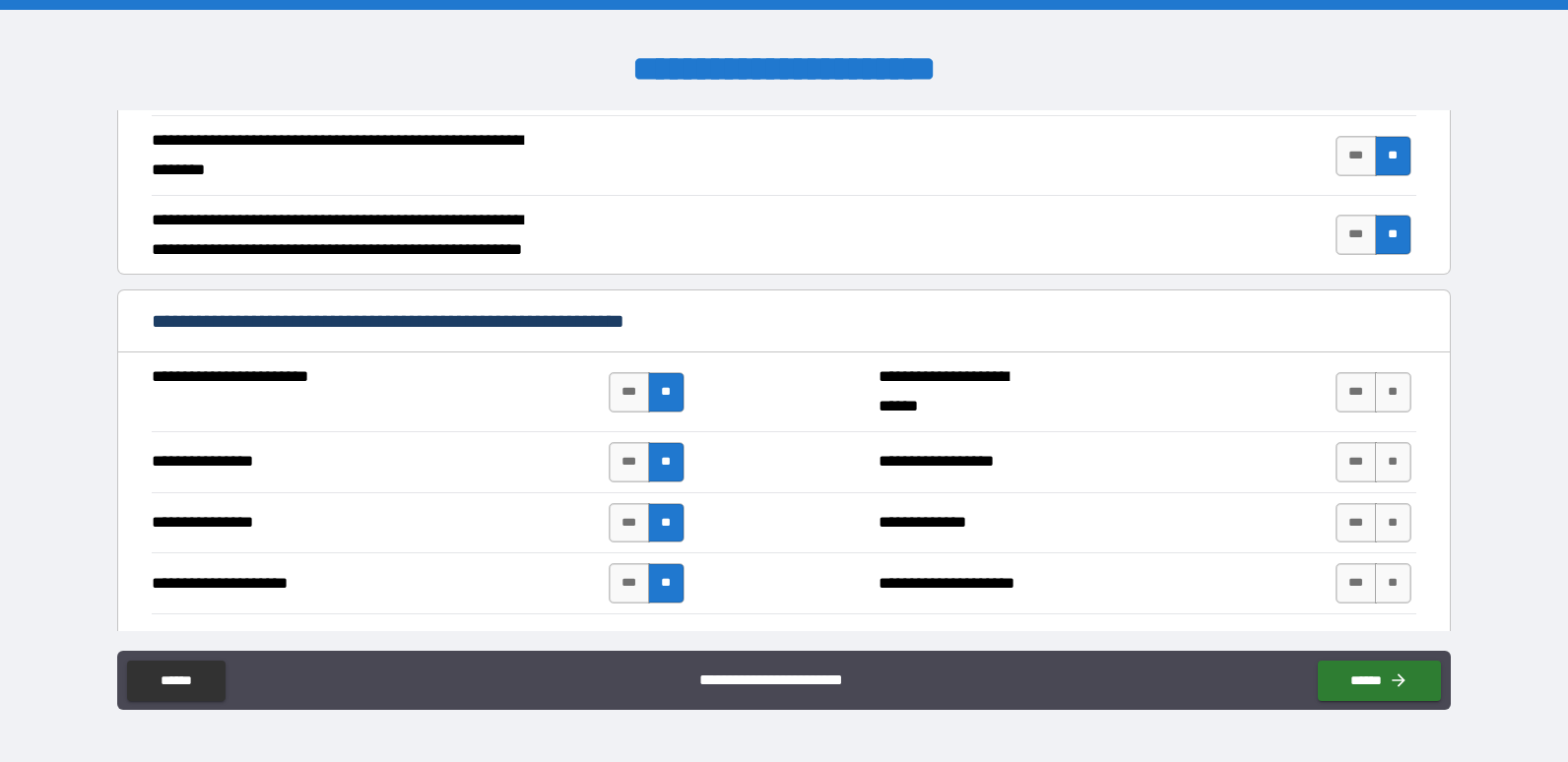 scroll, scrollTop: 790, scrollLeft: 0, axis: vertical 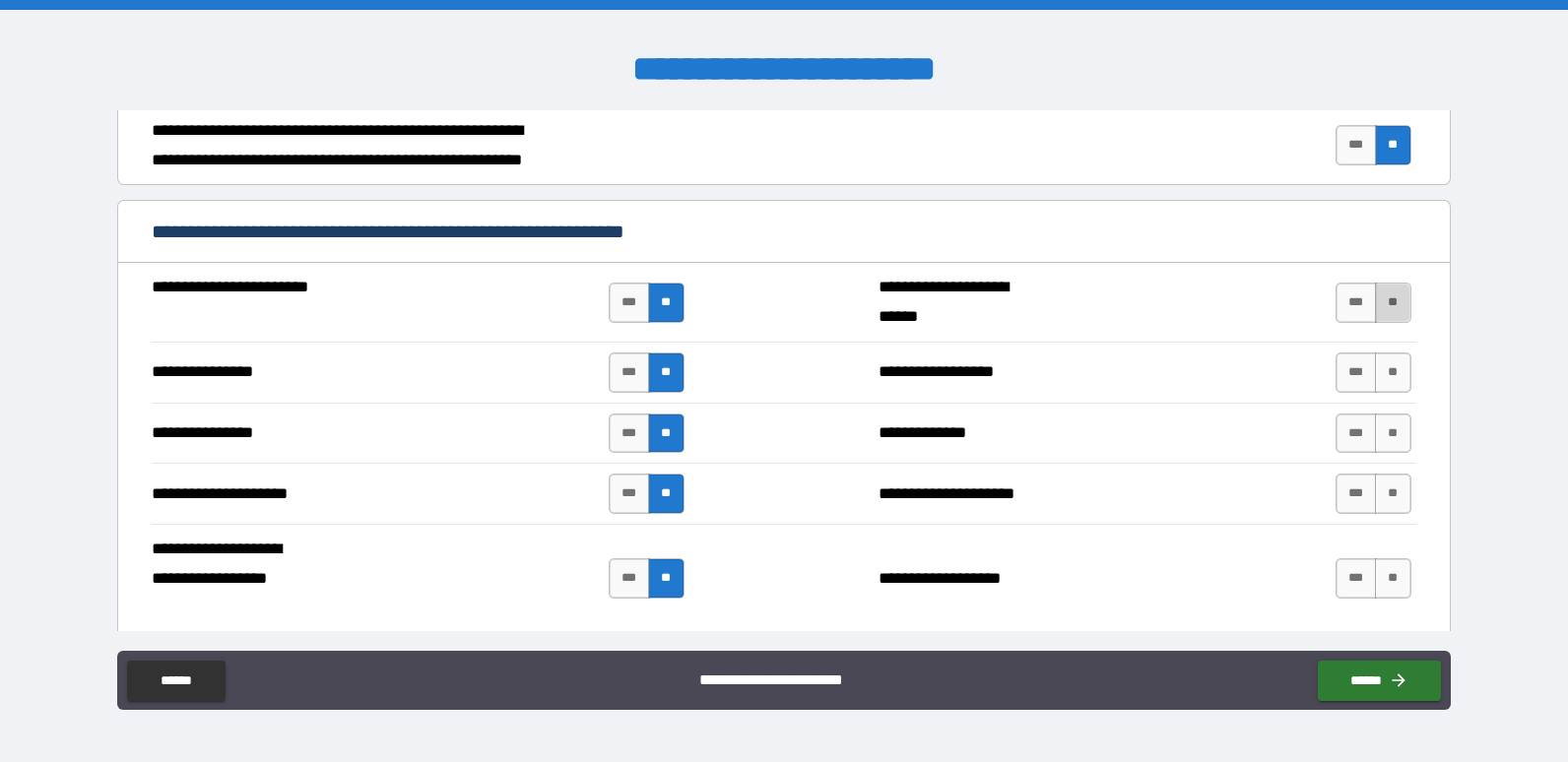 click on "**" at bounding box center (1393, 302) 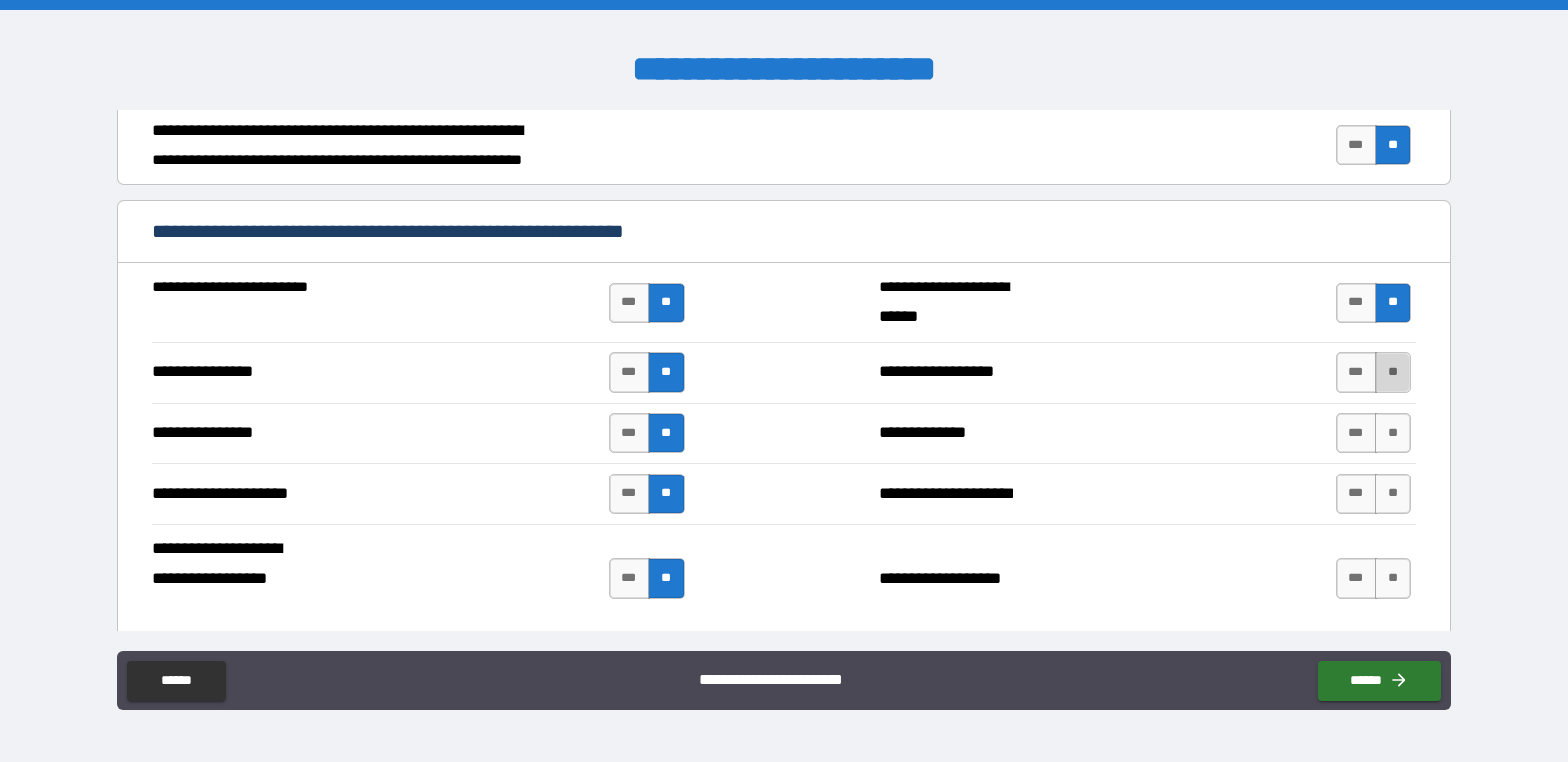 drag, startPoint x: 1386, startPoint y: 370, endPoint x: 1386, endPoint y: 382, distance: 12 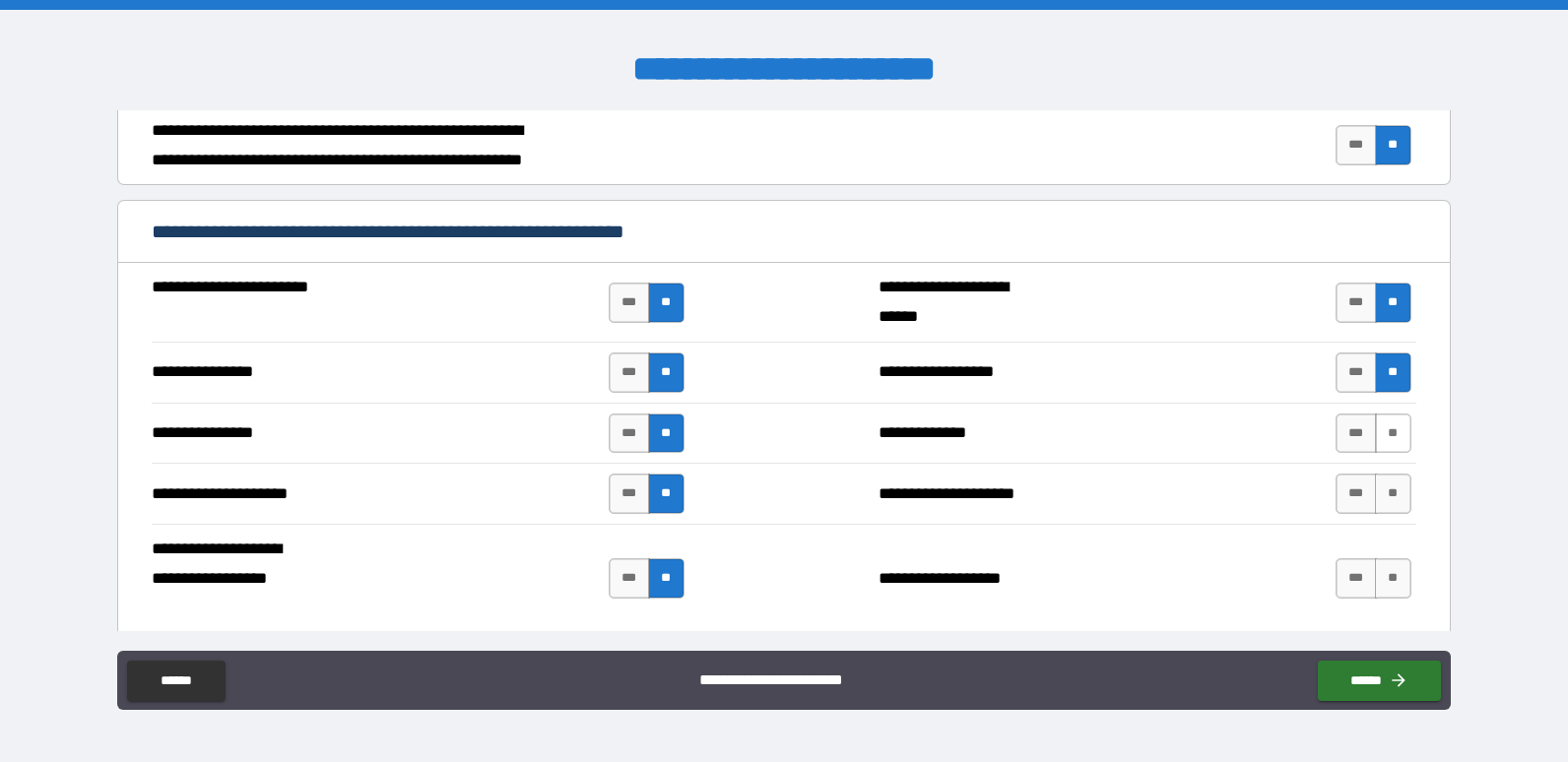 click on "**" at bounding box center (1393, 433) 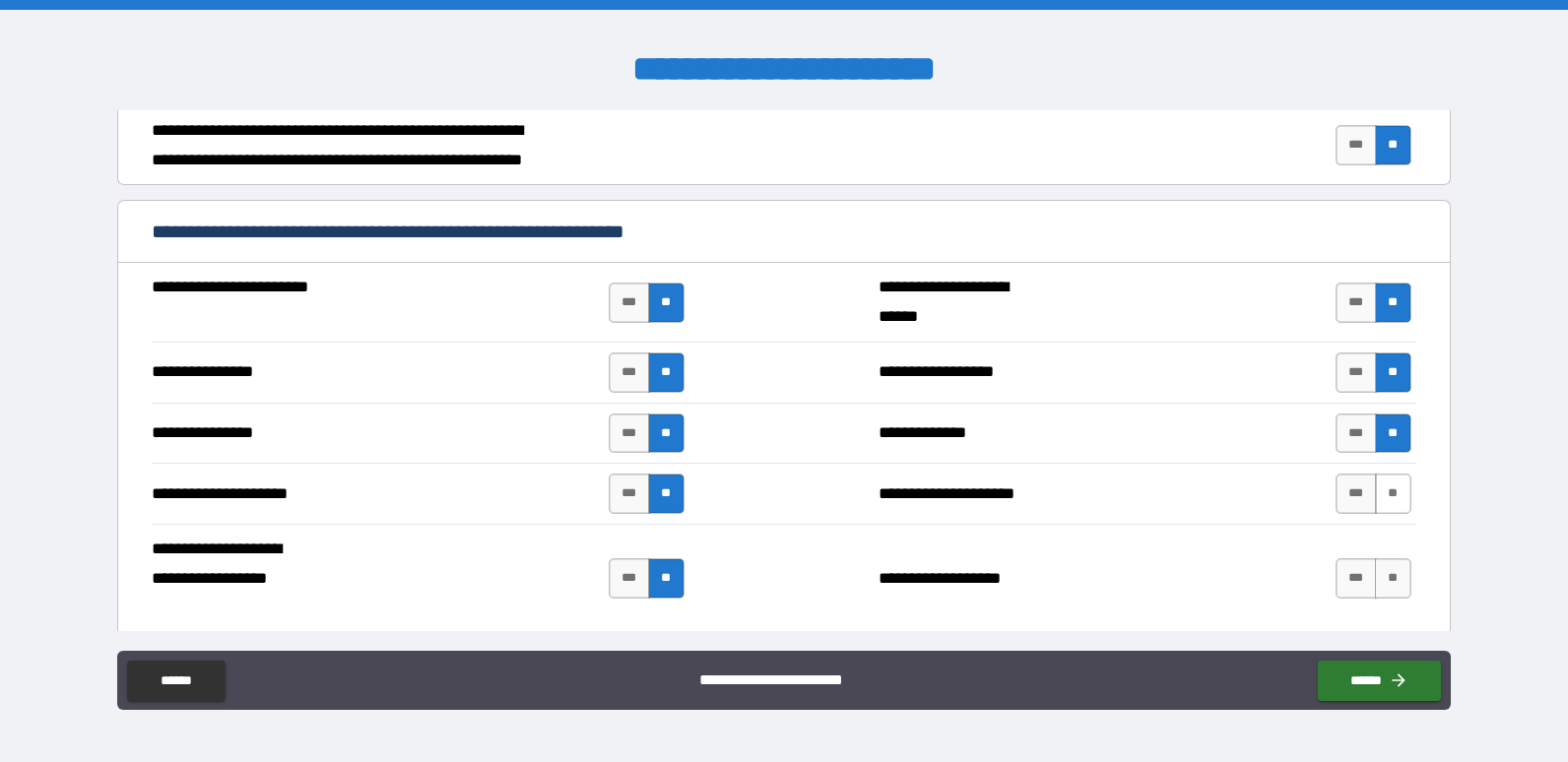 click on "**" at bounding box center [1393, 493] 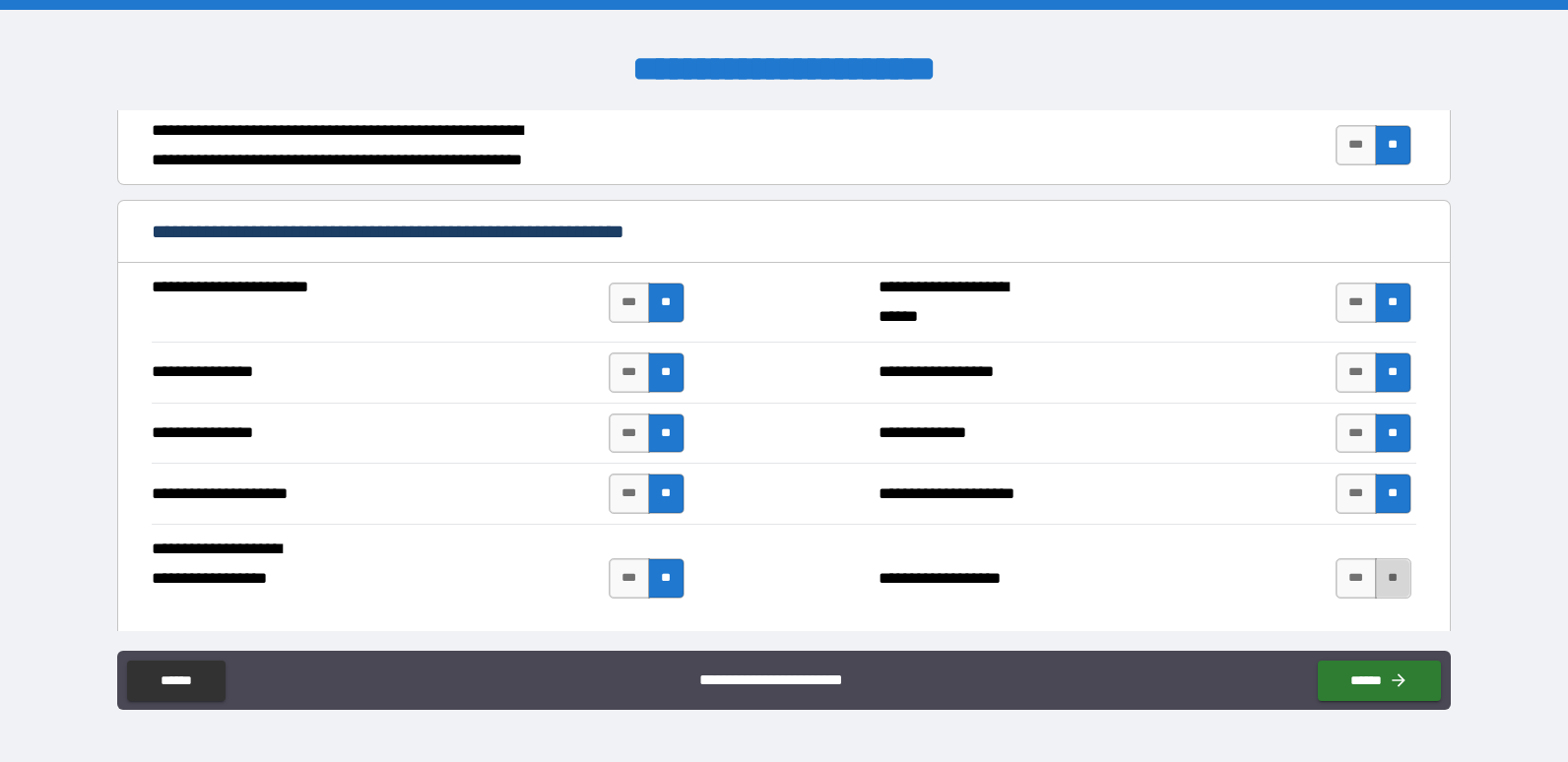 click on "**" at bounding box center (1393, 578) 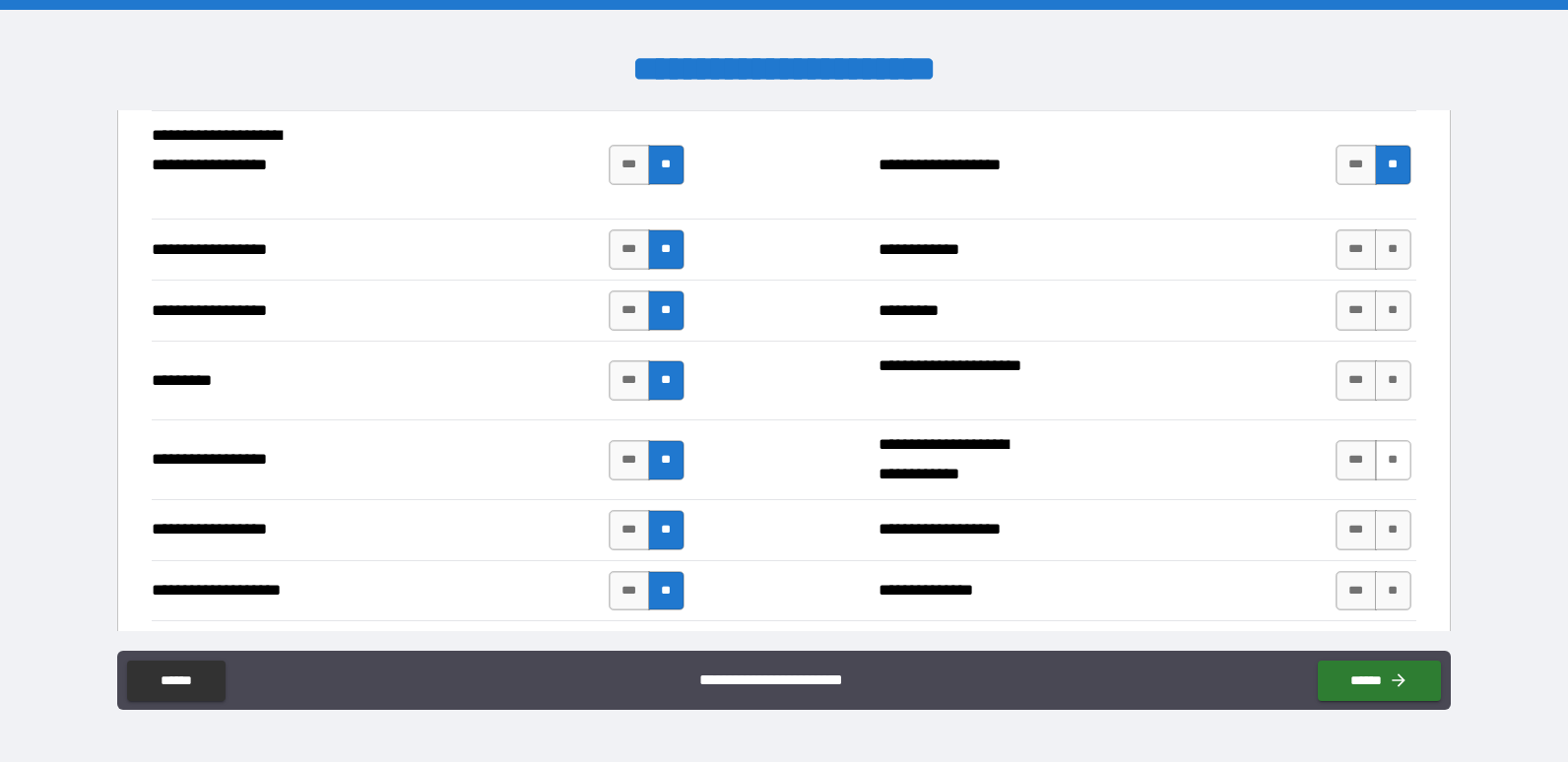 scroll, scrollTop: 1183, scrollLeft: 0, axis: vertical 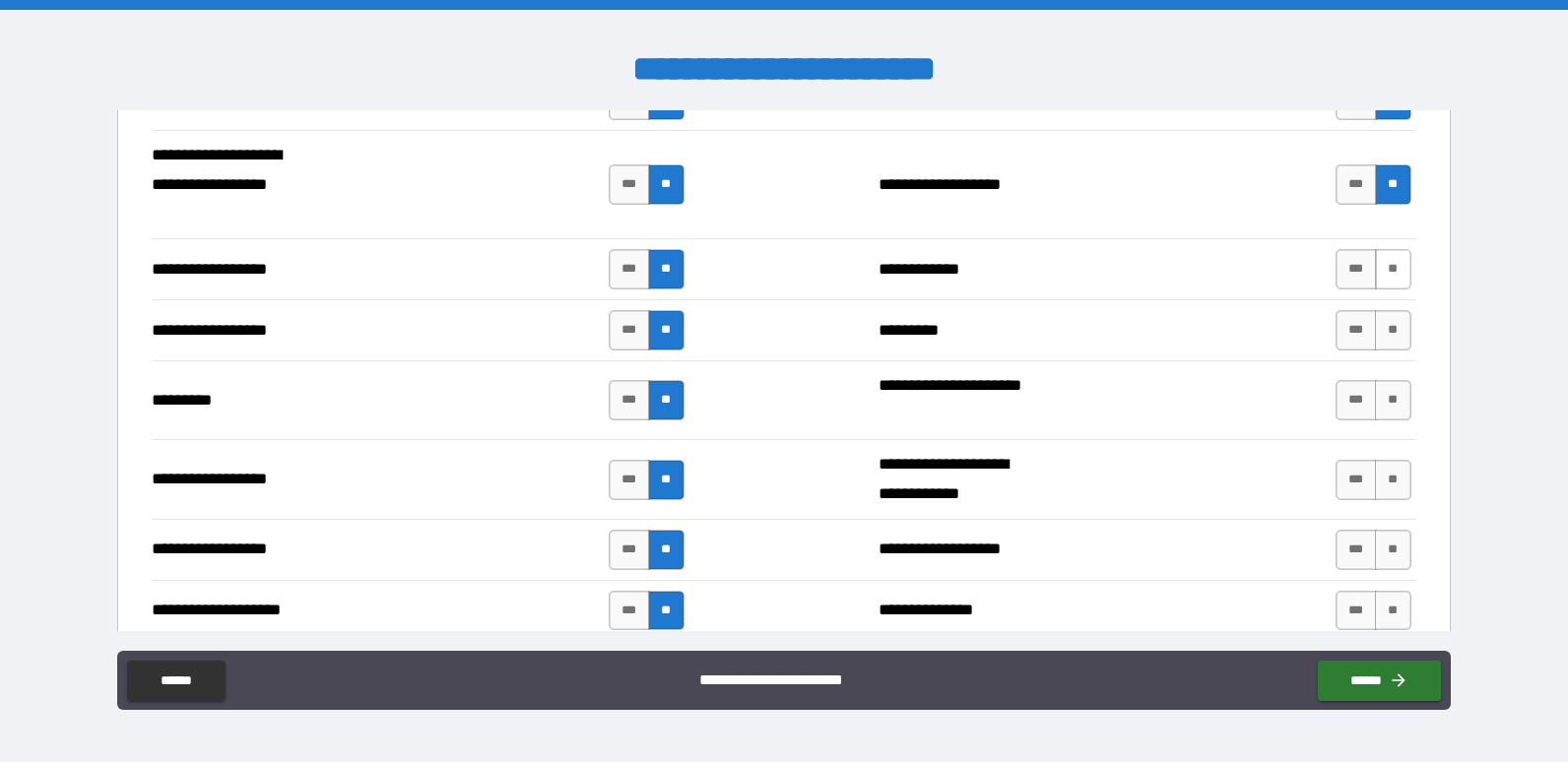 click on "**" at bounding box center (1393, 269) 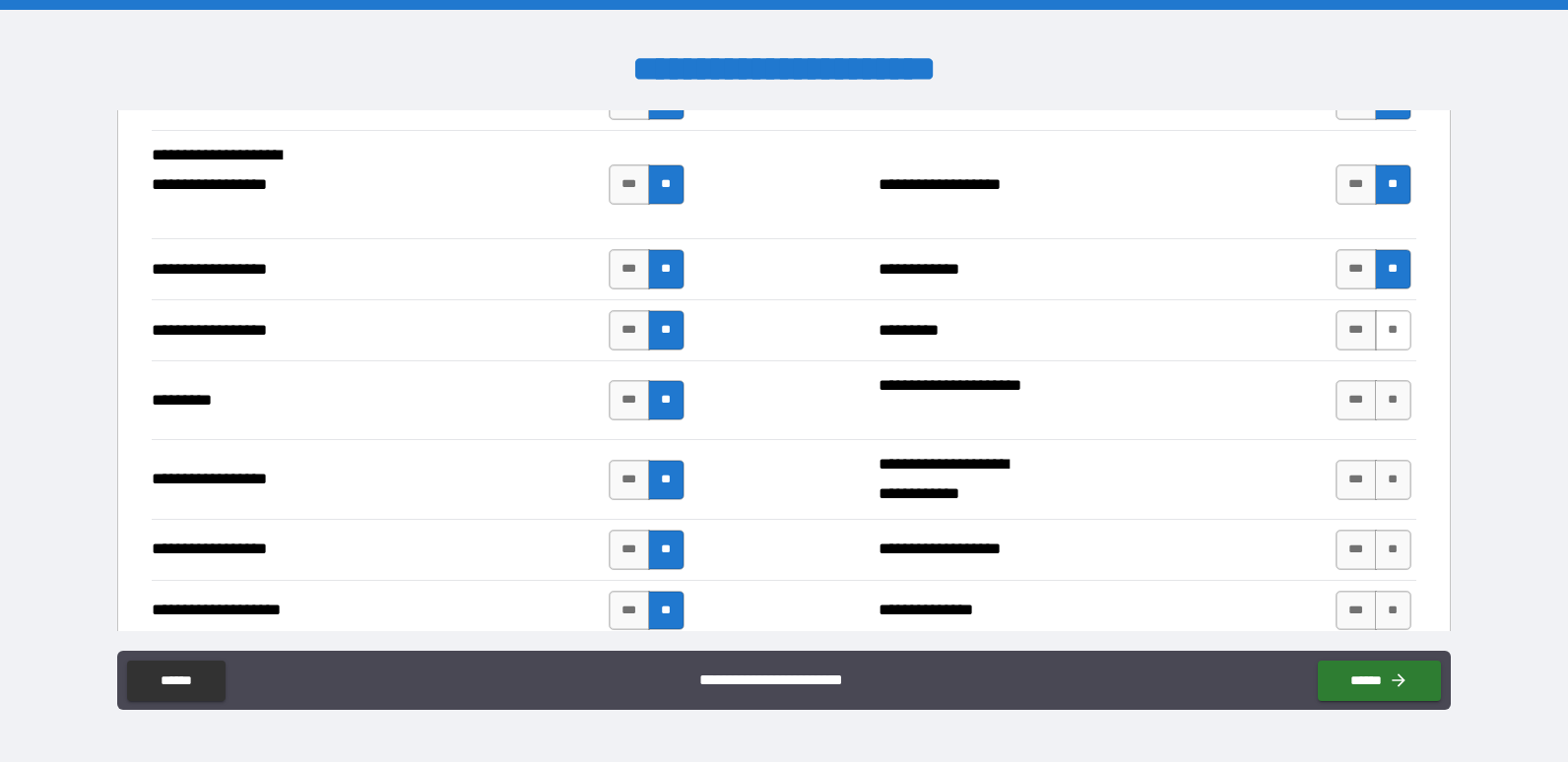 click on "**" at bounding box center [1393, 330] 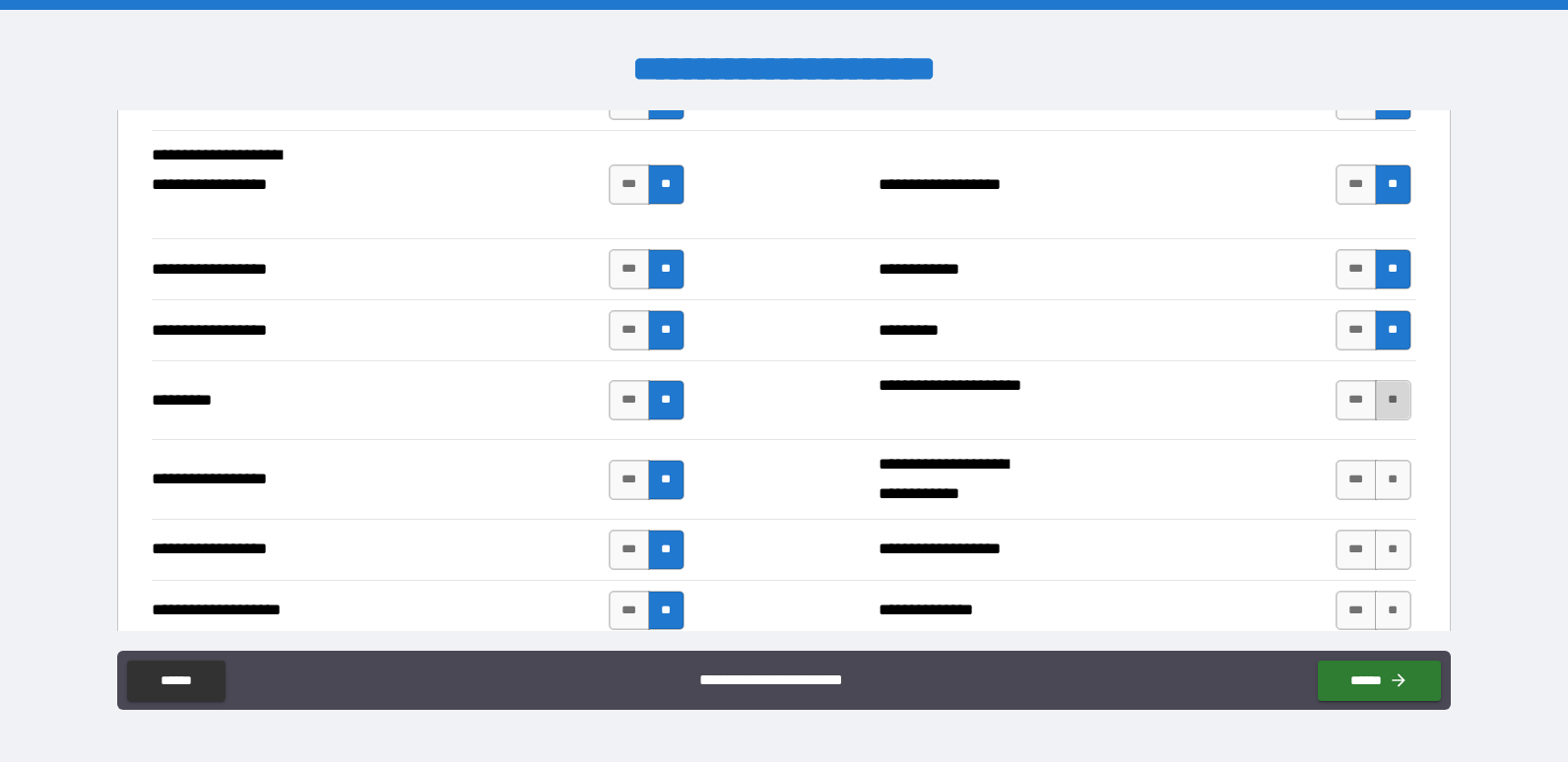 click on "**" at bounding box center (1393, 400) 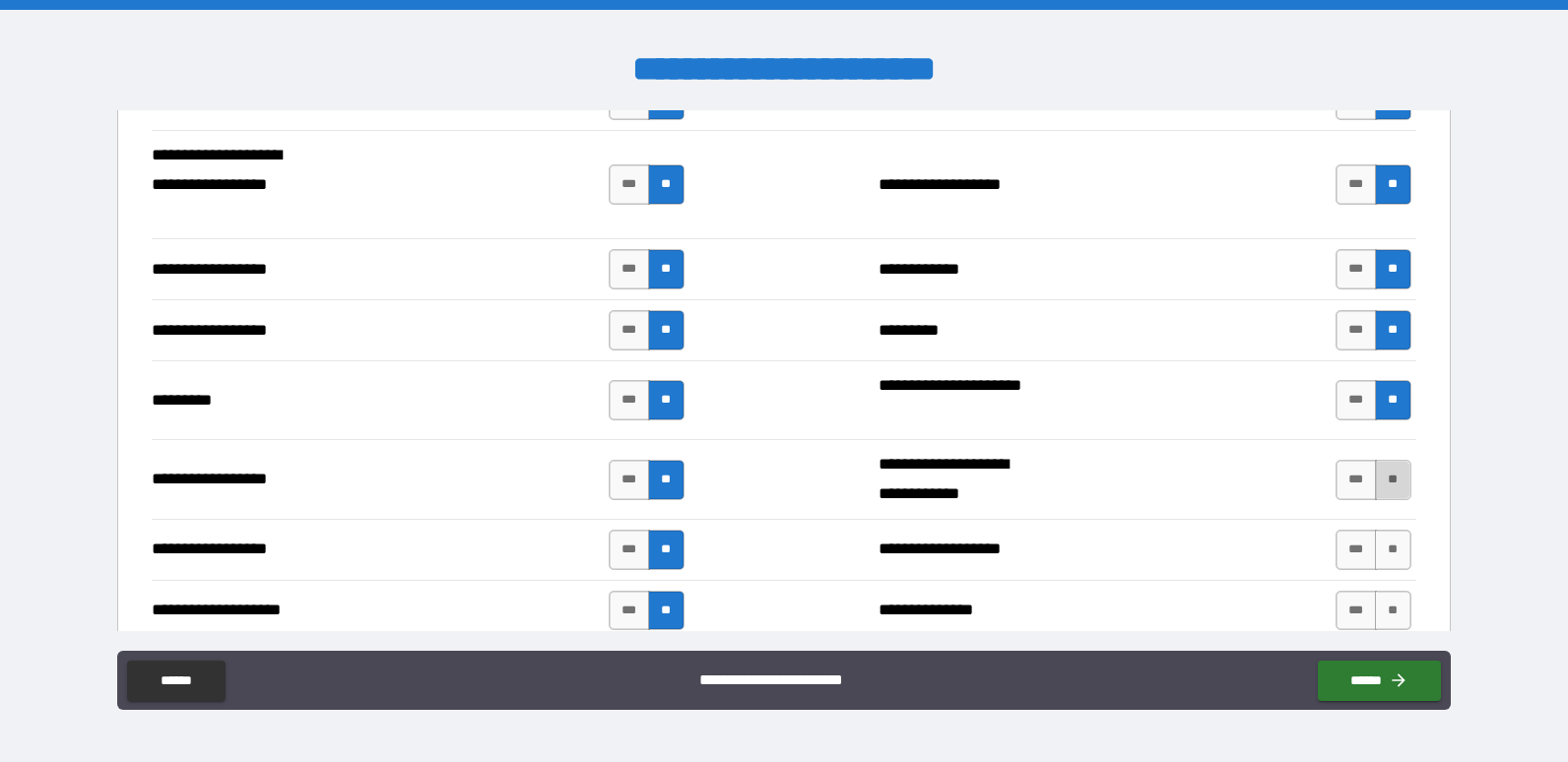 click on "**" at bounding box center [1393, 479] 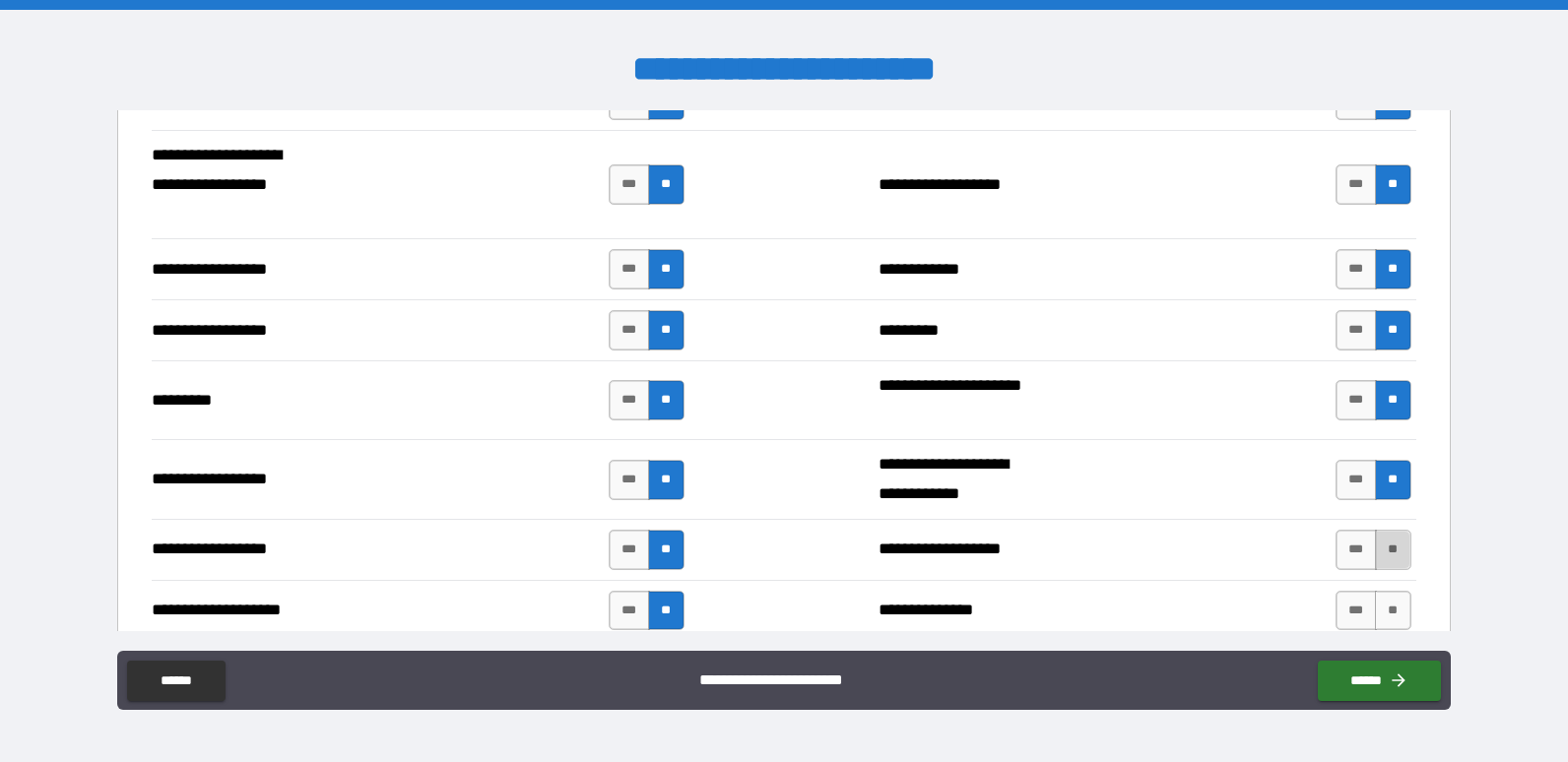 click on "**" at bounding box center (1393, 549) 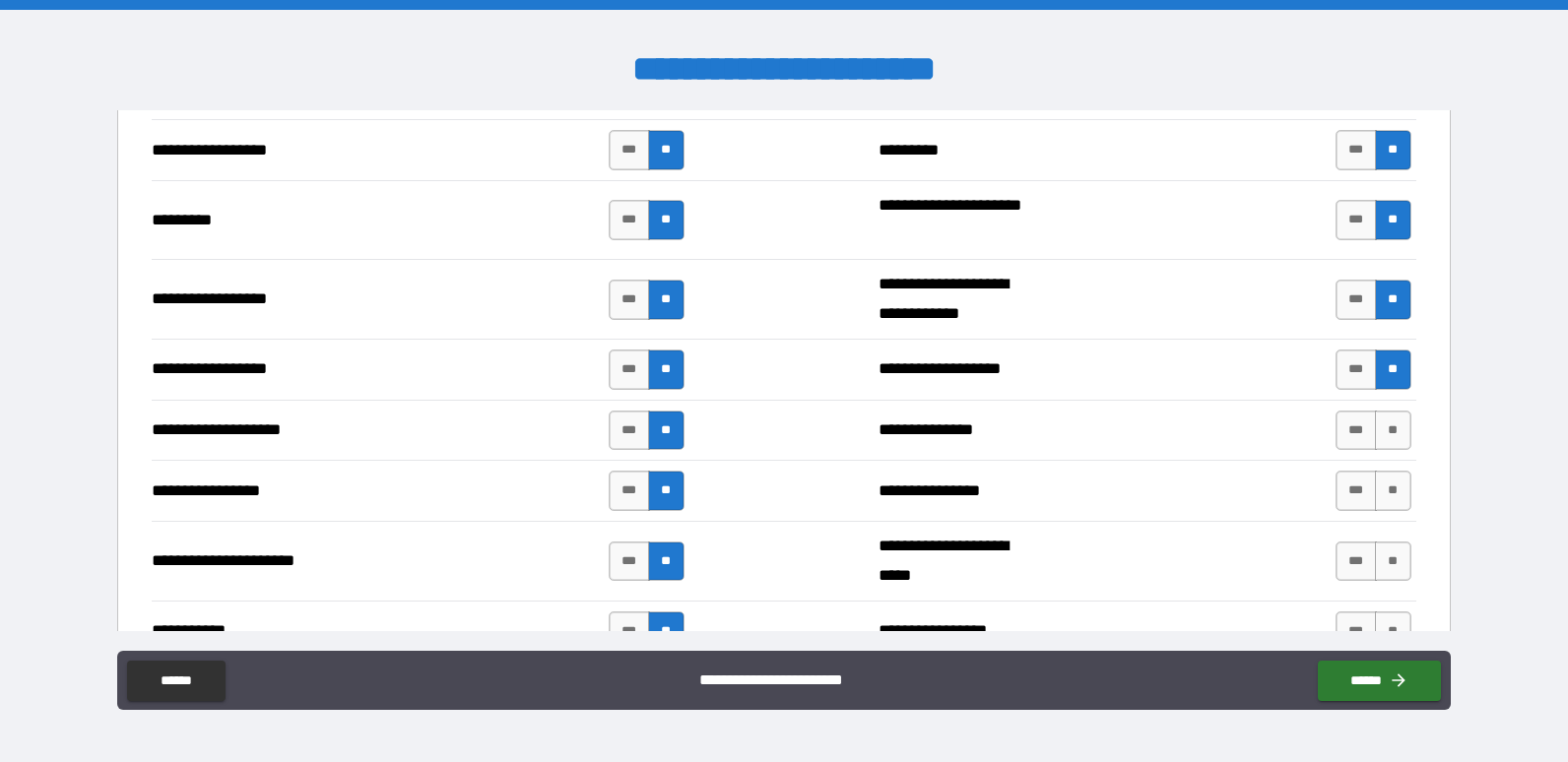 scroll, scrollTop: 1380, scrollLeft: 0, axis: vertical 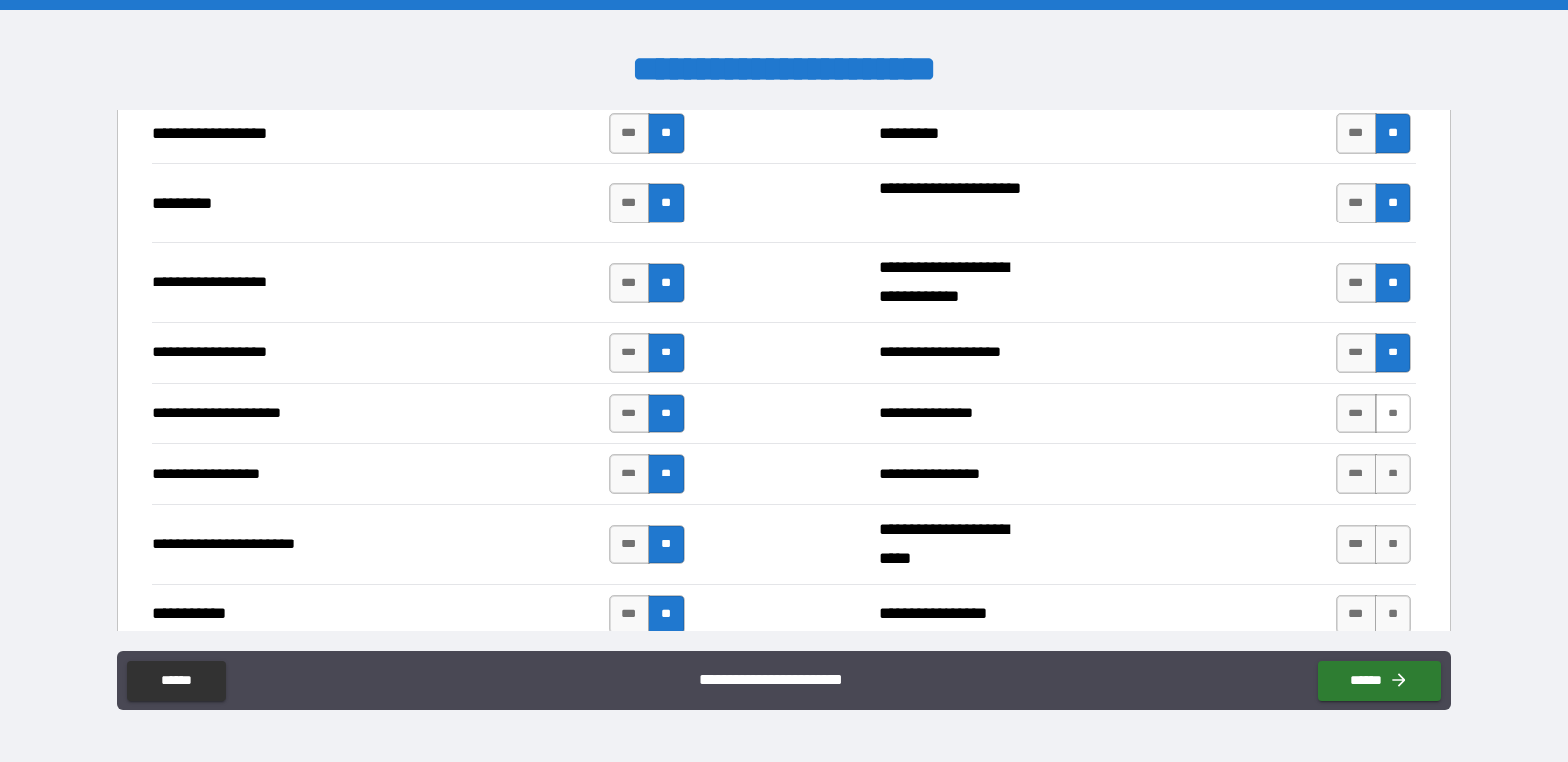 click on "**" at bounding box center [1393, 413] 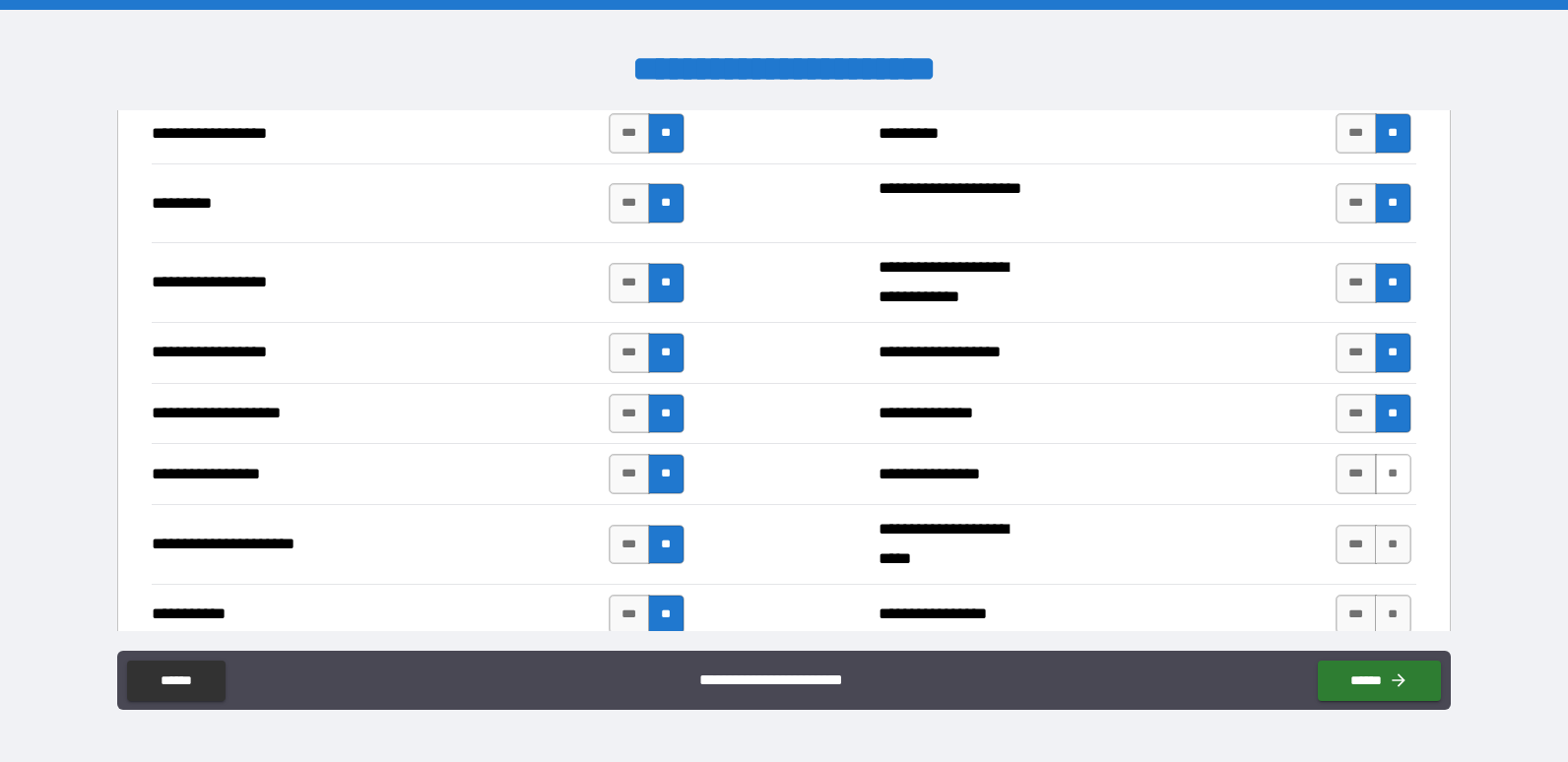 click on "**" at bounding box center [1393, 474] 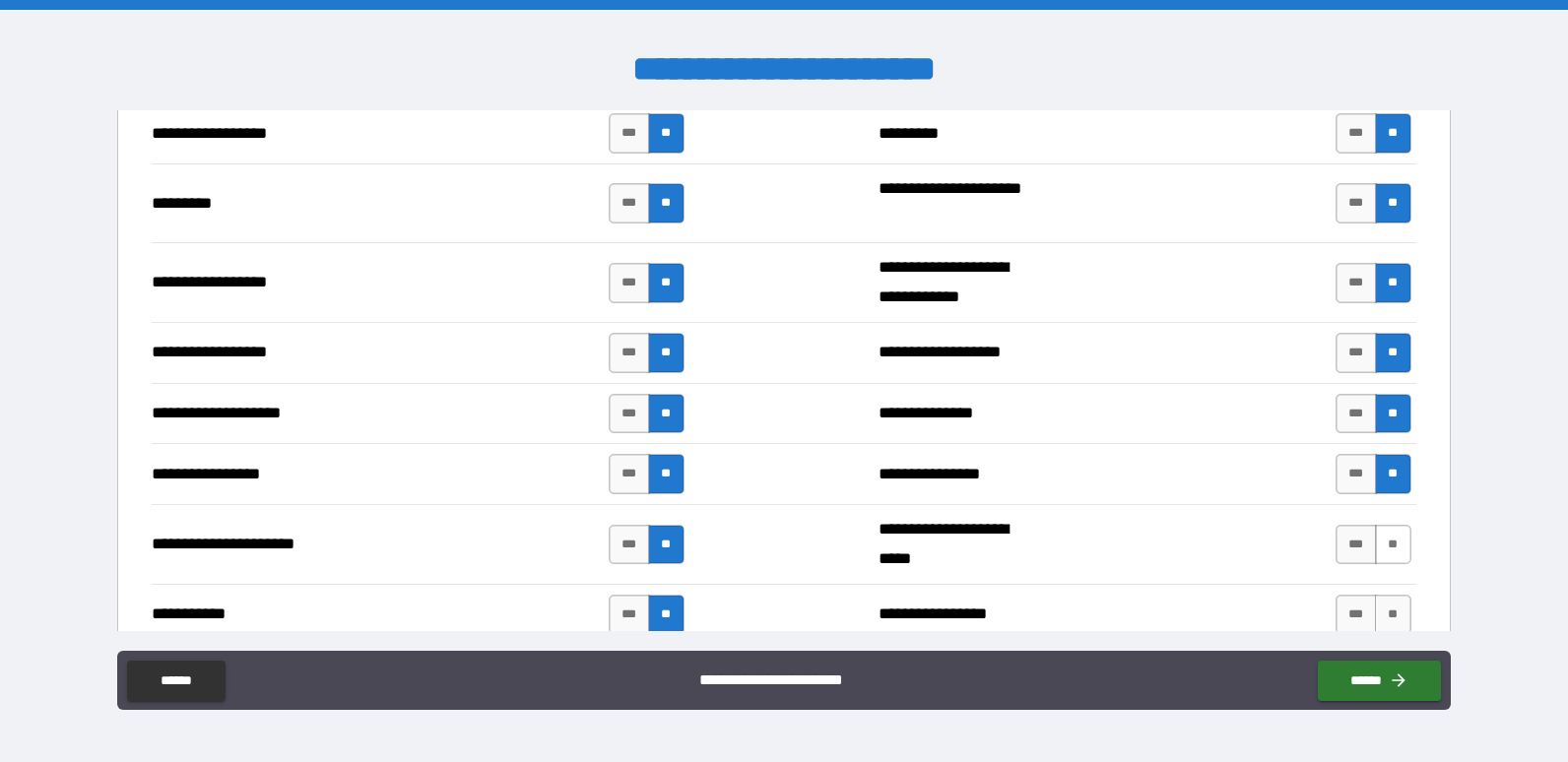 click on "**" at bounding box center [1393, 544] 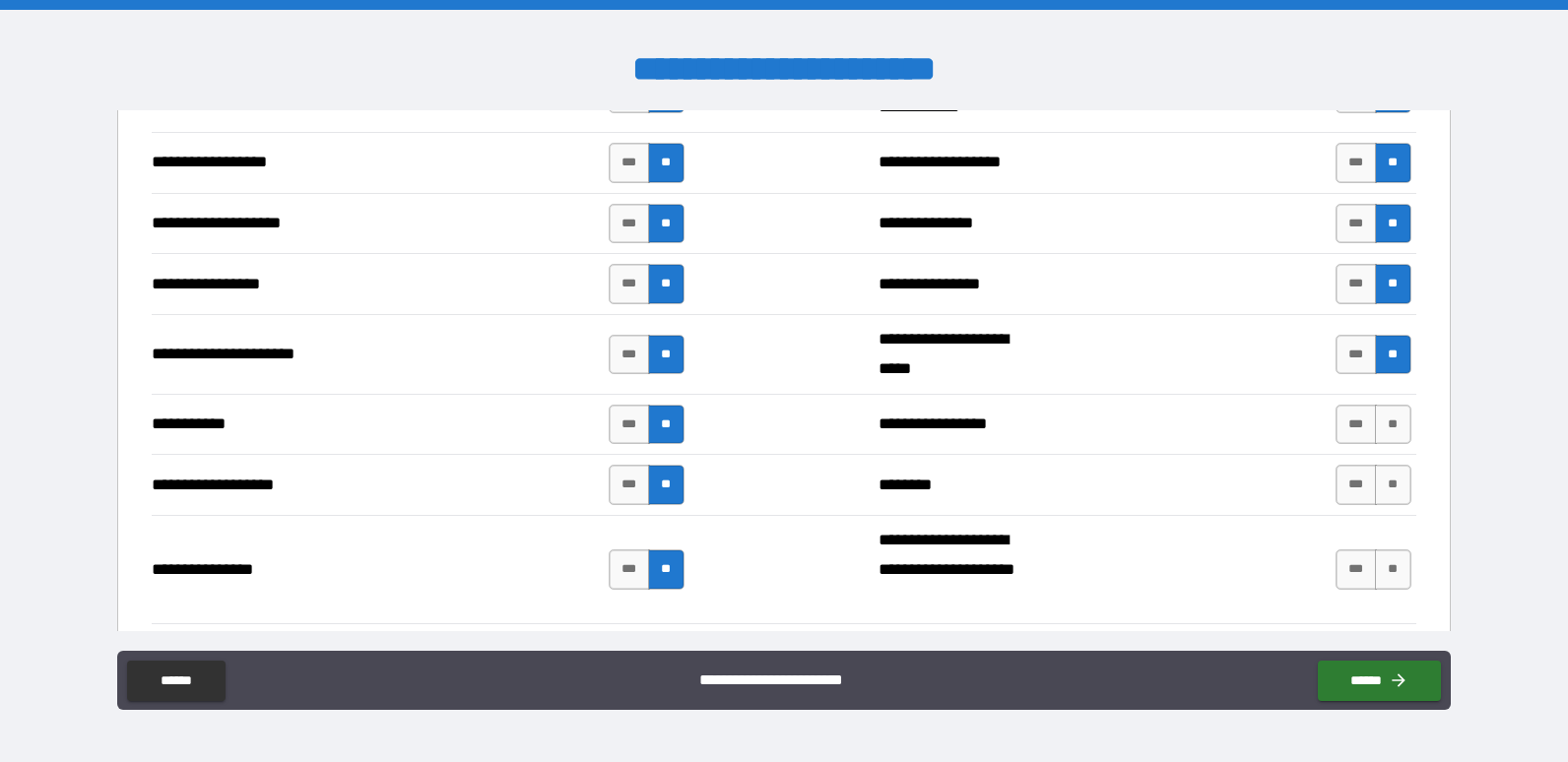 scroll, scrollTop: 1577, scrollLeft: 0, axis: vertical 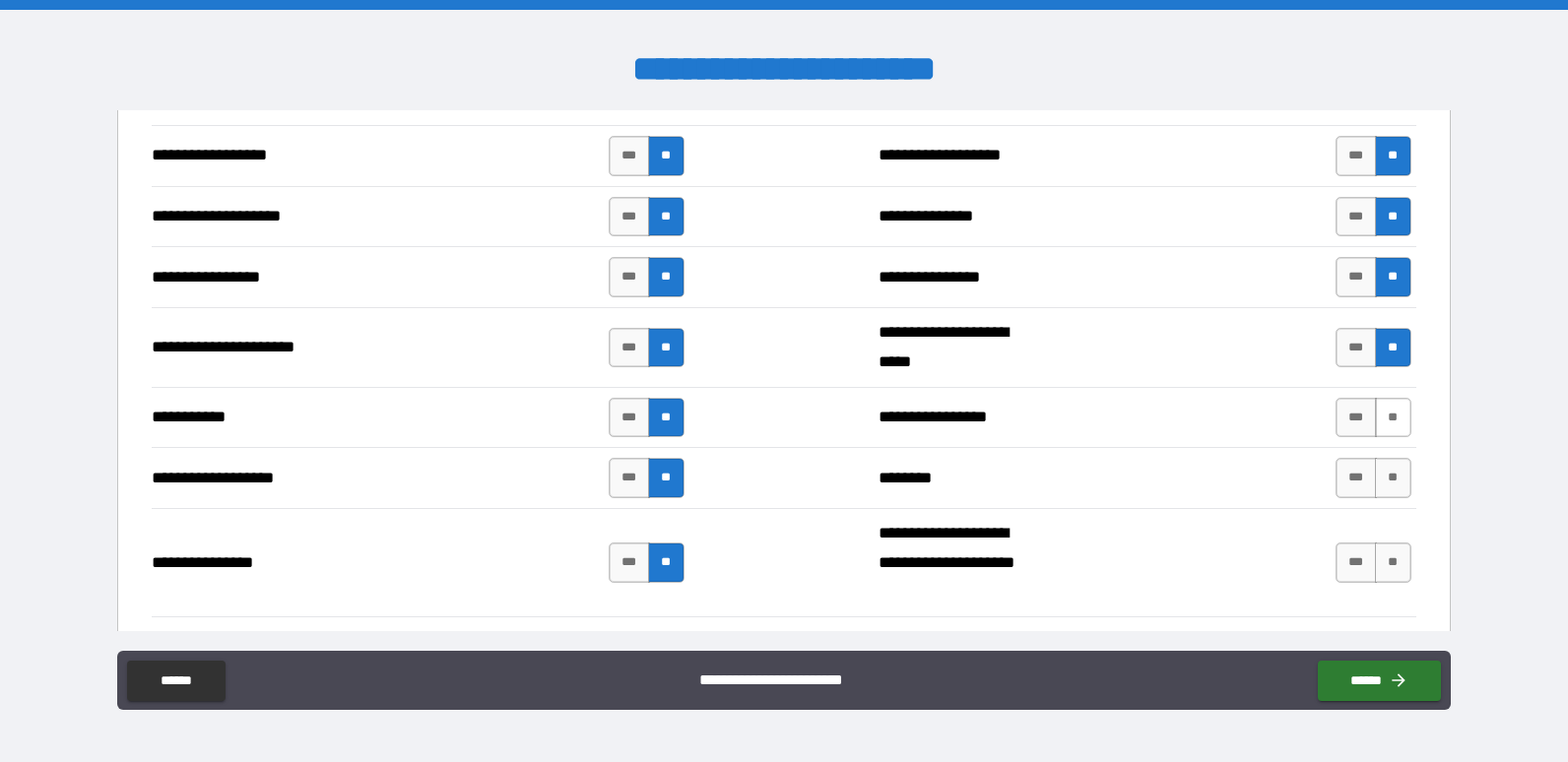 click on "**" at bounding box center (1393, 417) 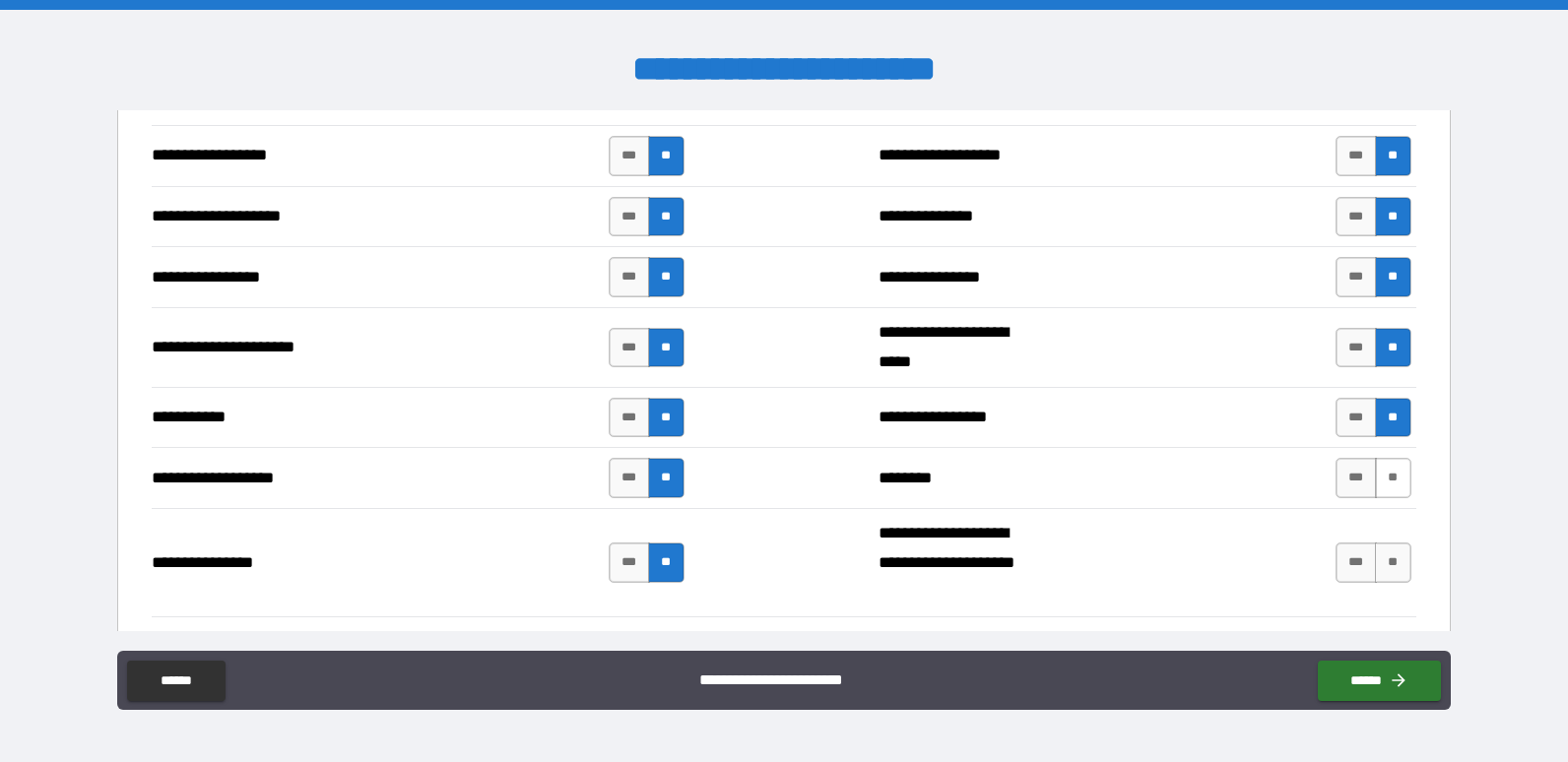 click on "**" at bounding box center [1393, 477] 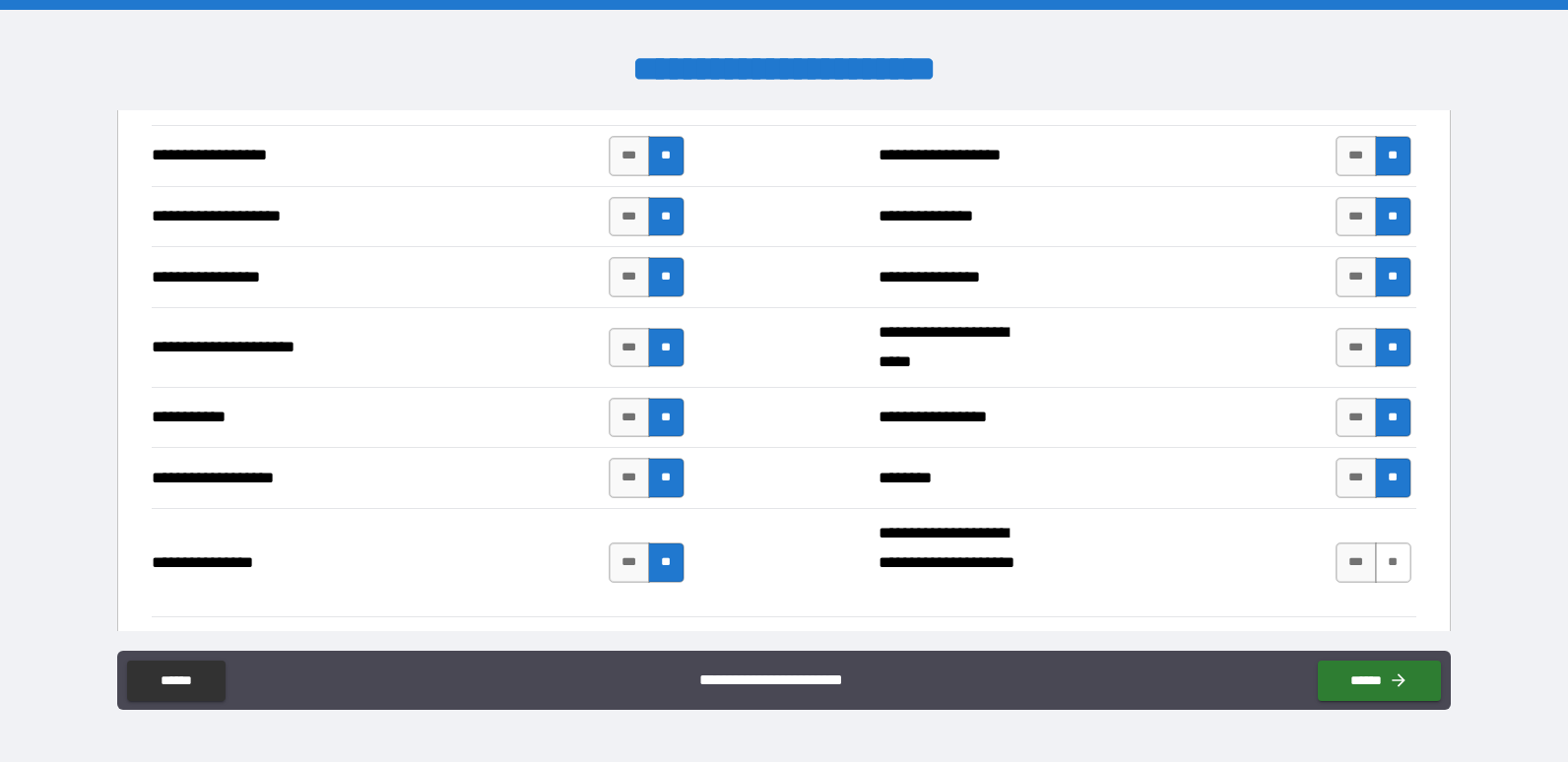 click on "**" at bounding box center (1393, 562) 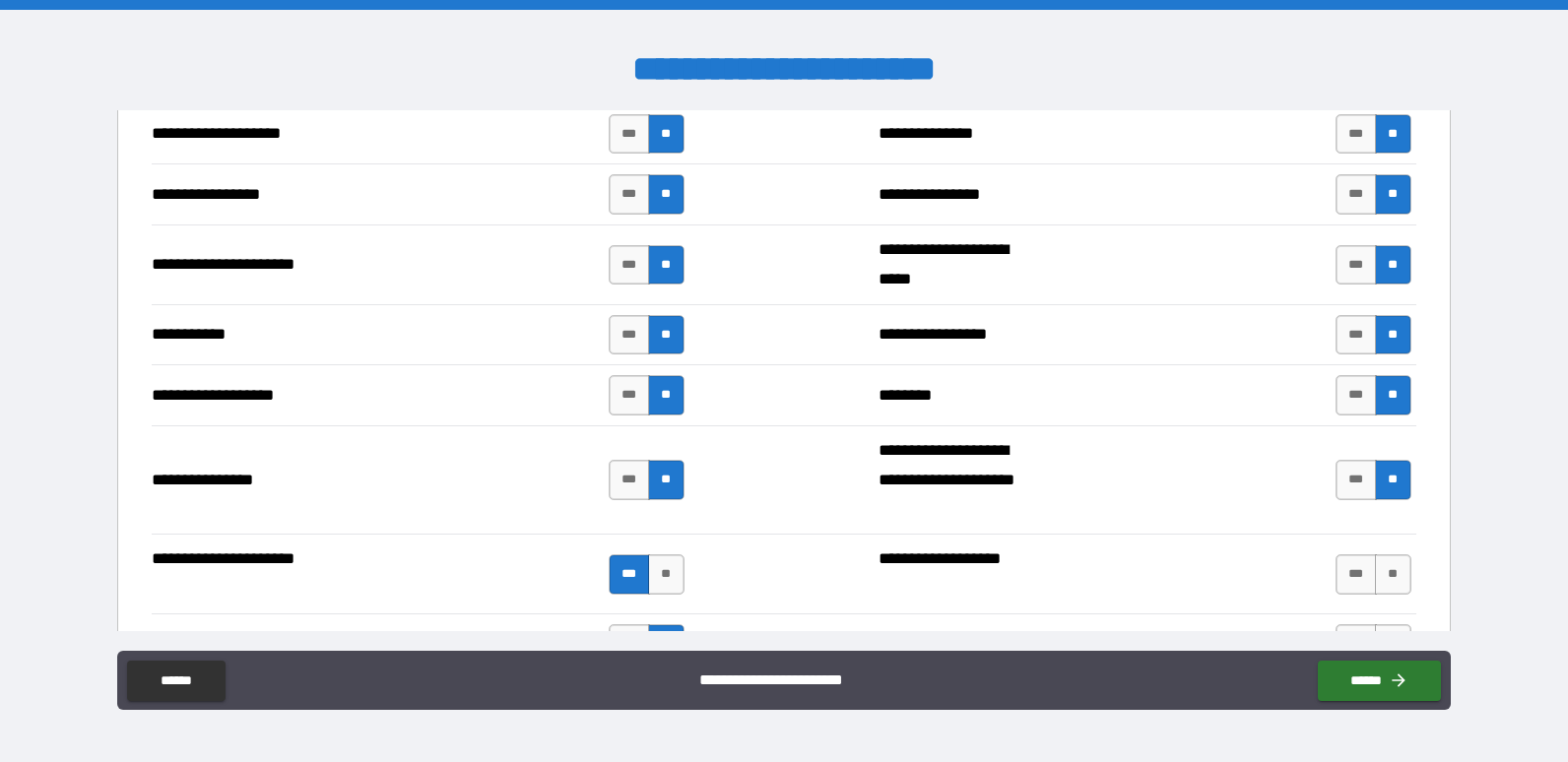 scroll, scrollTop: 1774, scrollLeft: 0, axis: vertical 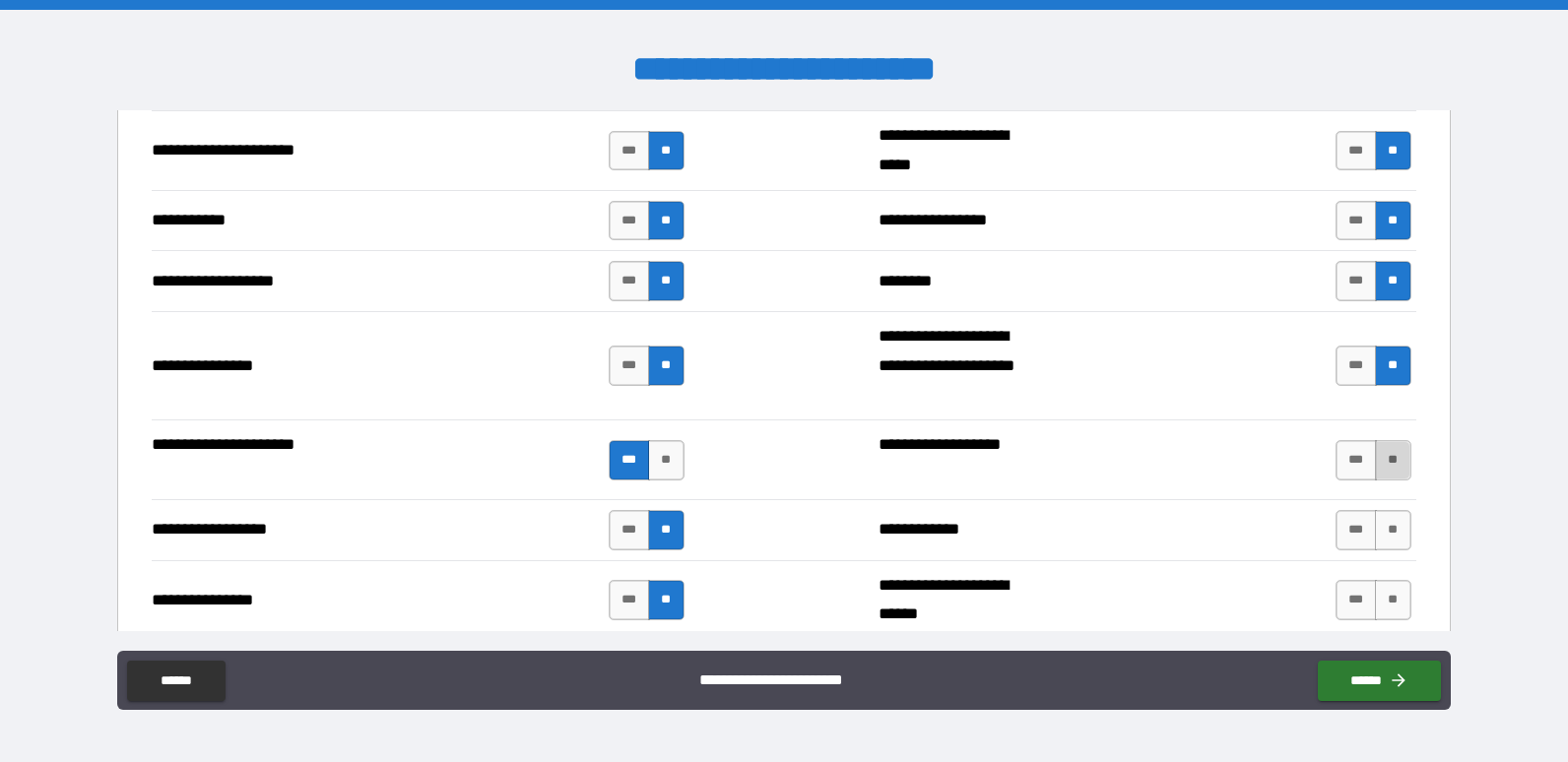 click on "**" at bounding box center (1393, 460) 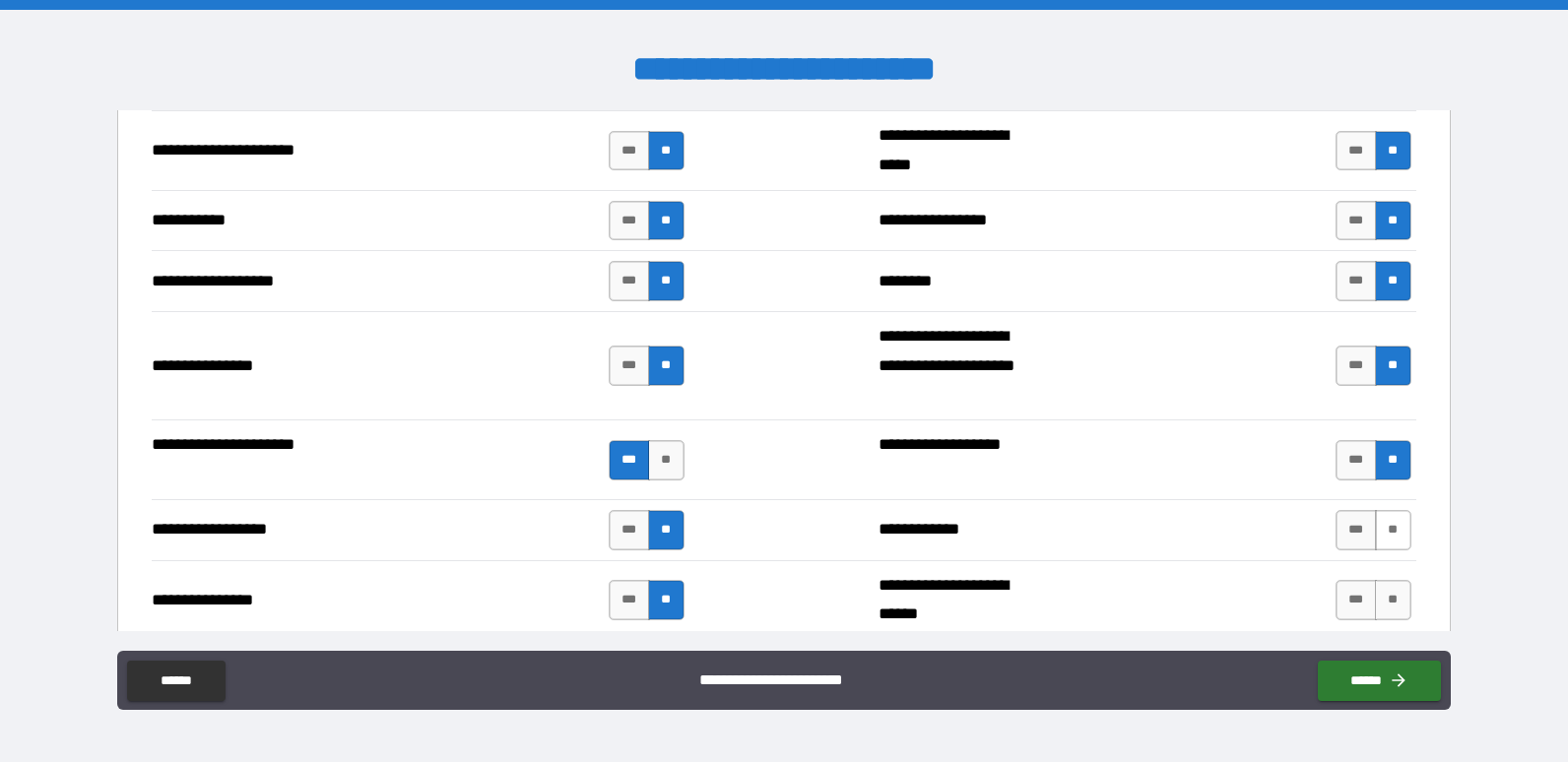 click on "**" at bounding box center (1393, 530) 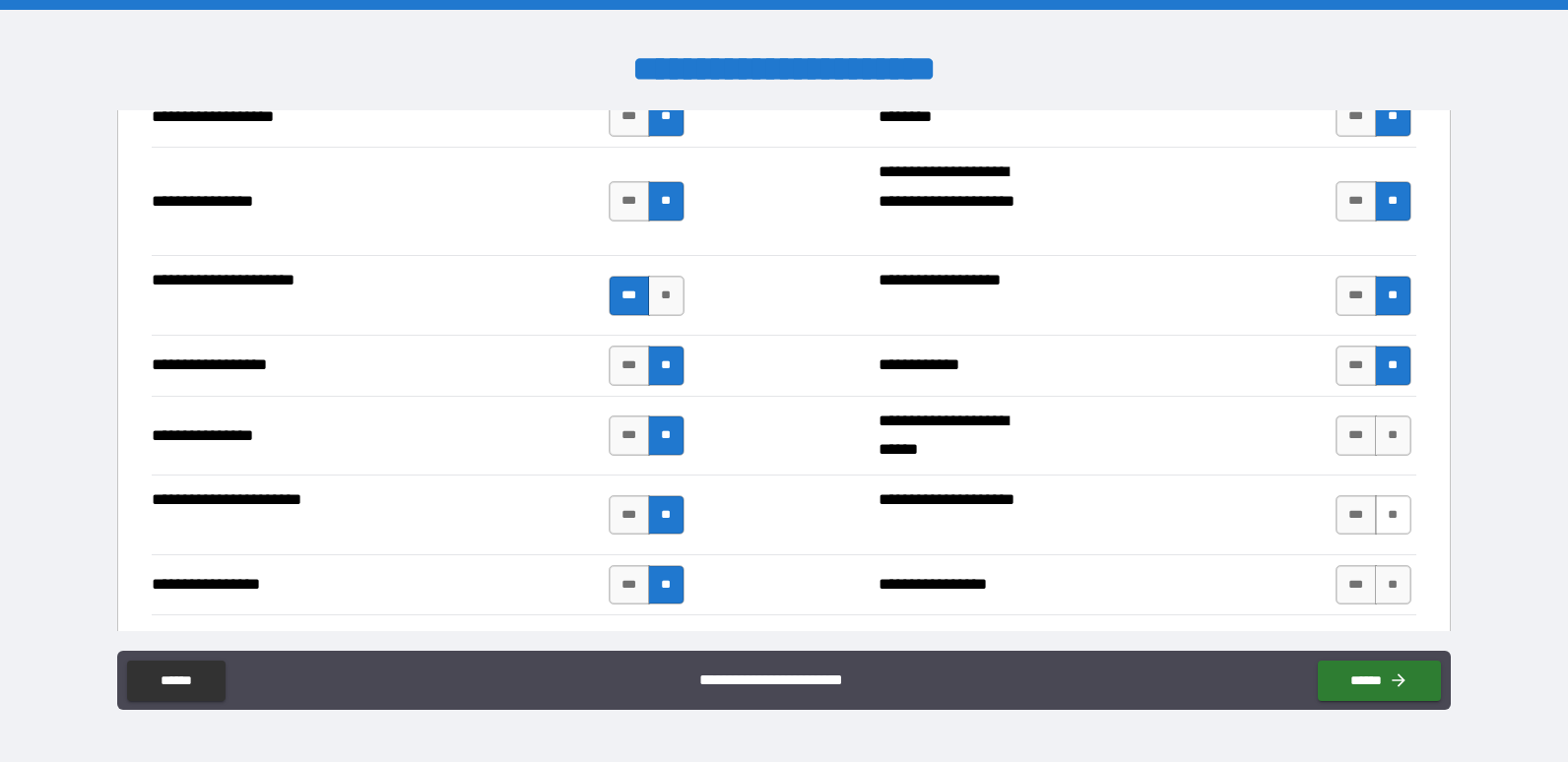 scroll, scrollTop: 1971, scrollLeft: 0, axis: vertical 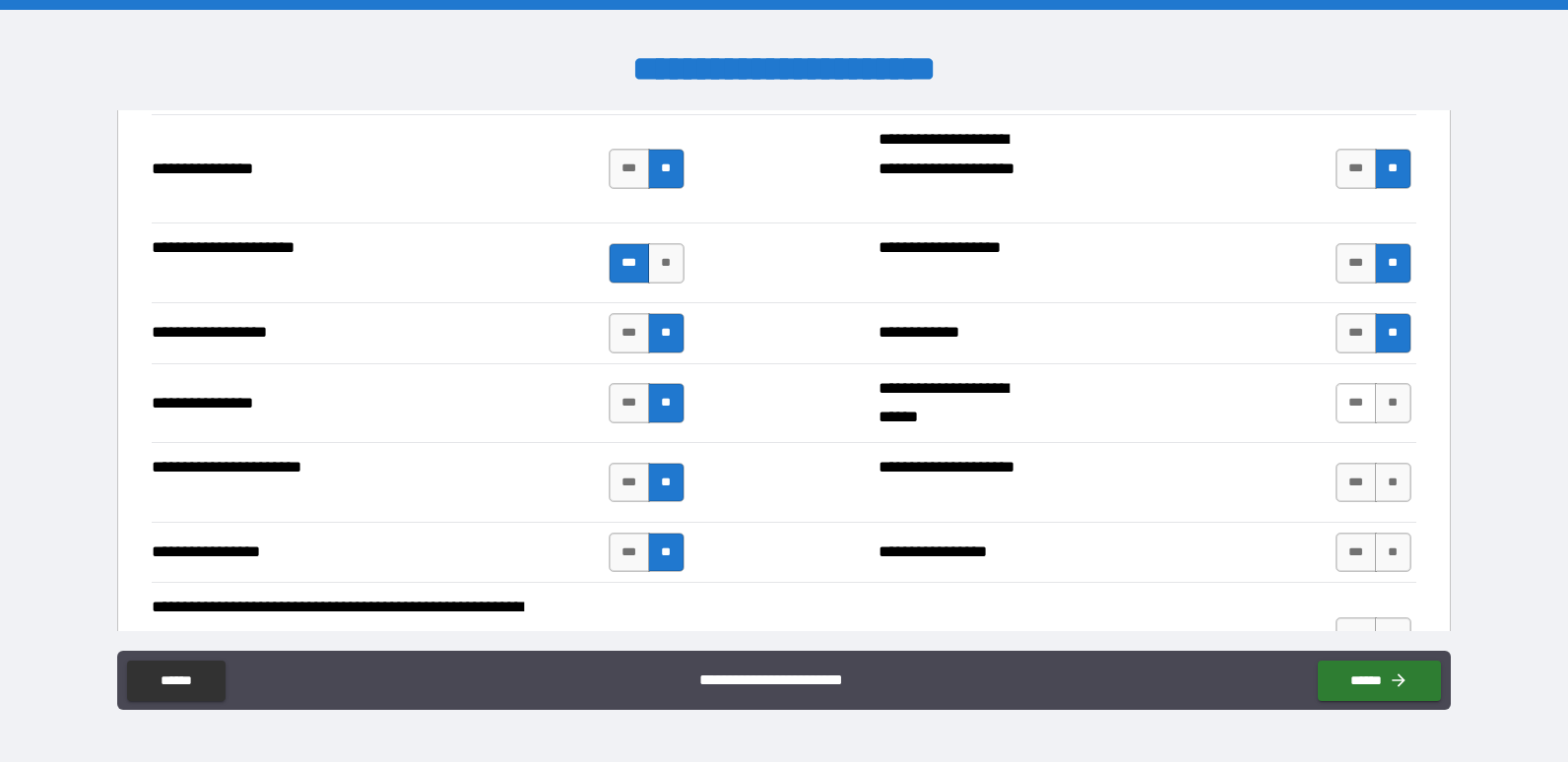 click on "***" at bounding box center (1356, 403) 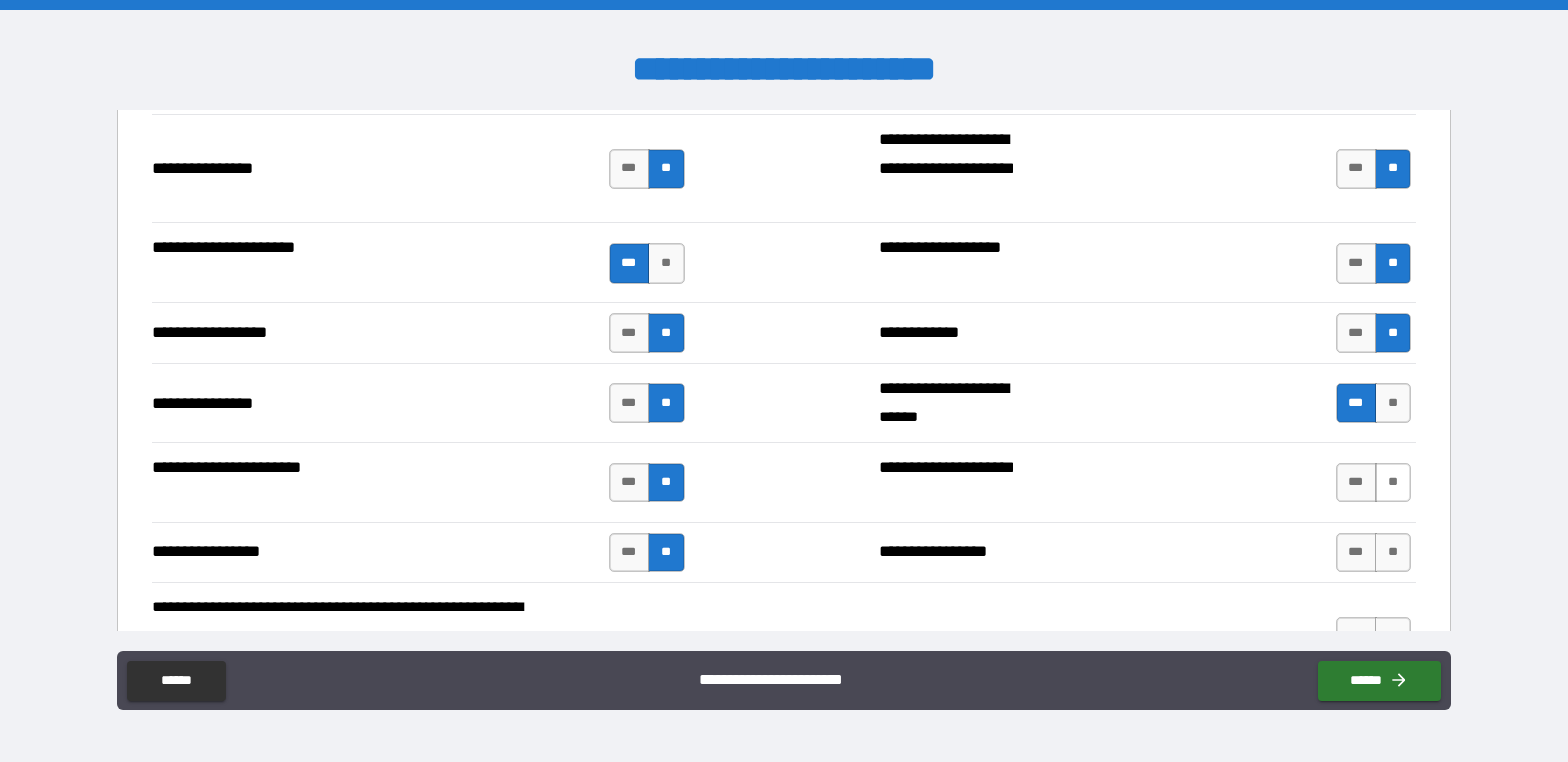 click on "**" at bounding box center (1393, 482) 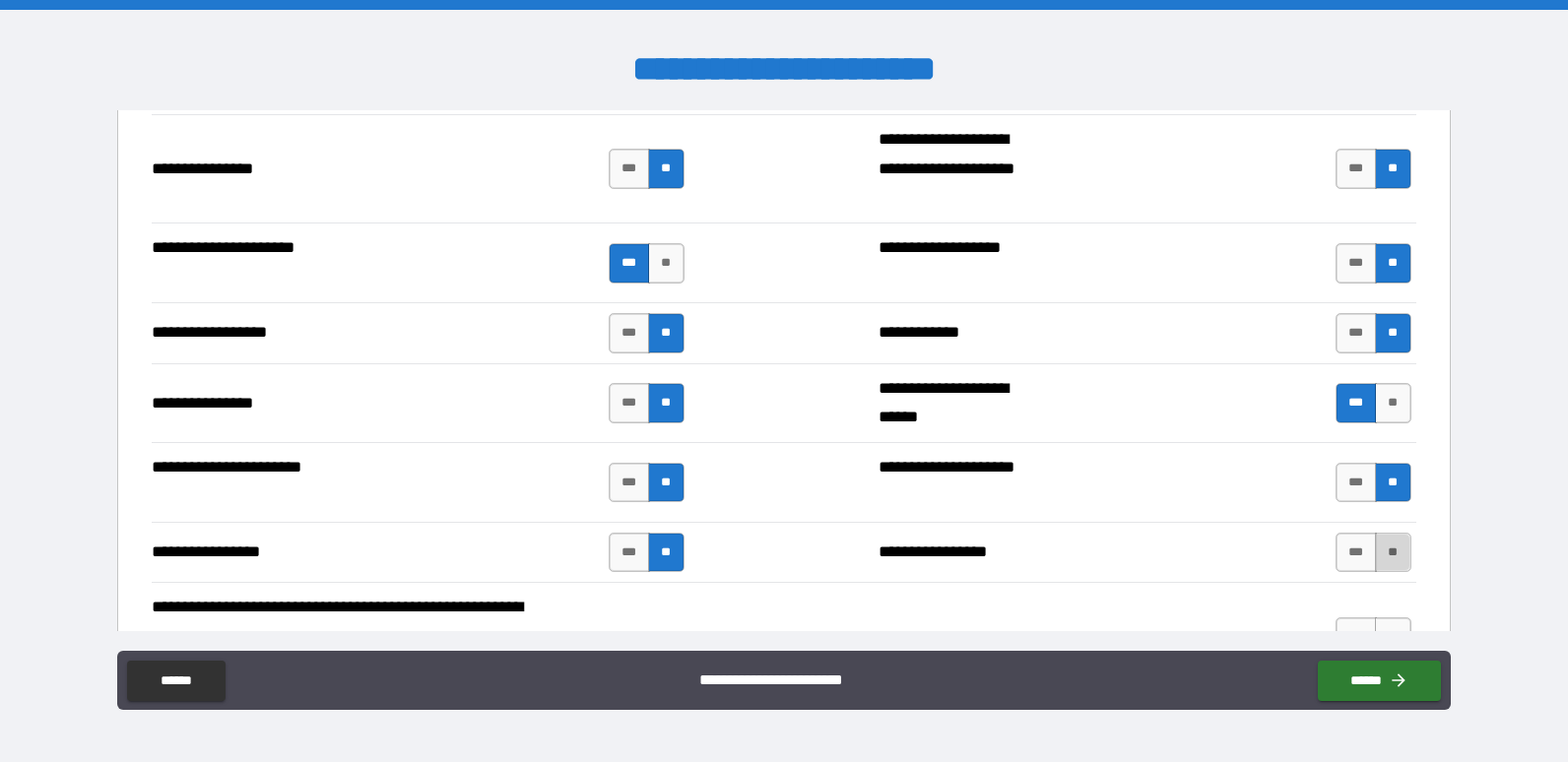 drag, startPoint x: 1388, startPoint y: 558, endPoint x: 1409, endPoint y: 553, distance: 21.587033 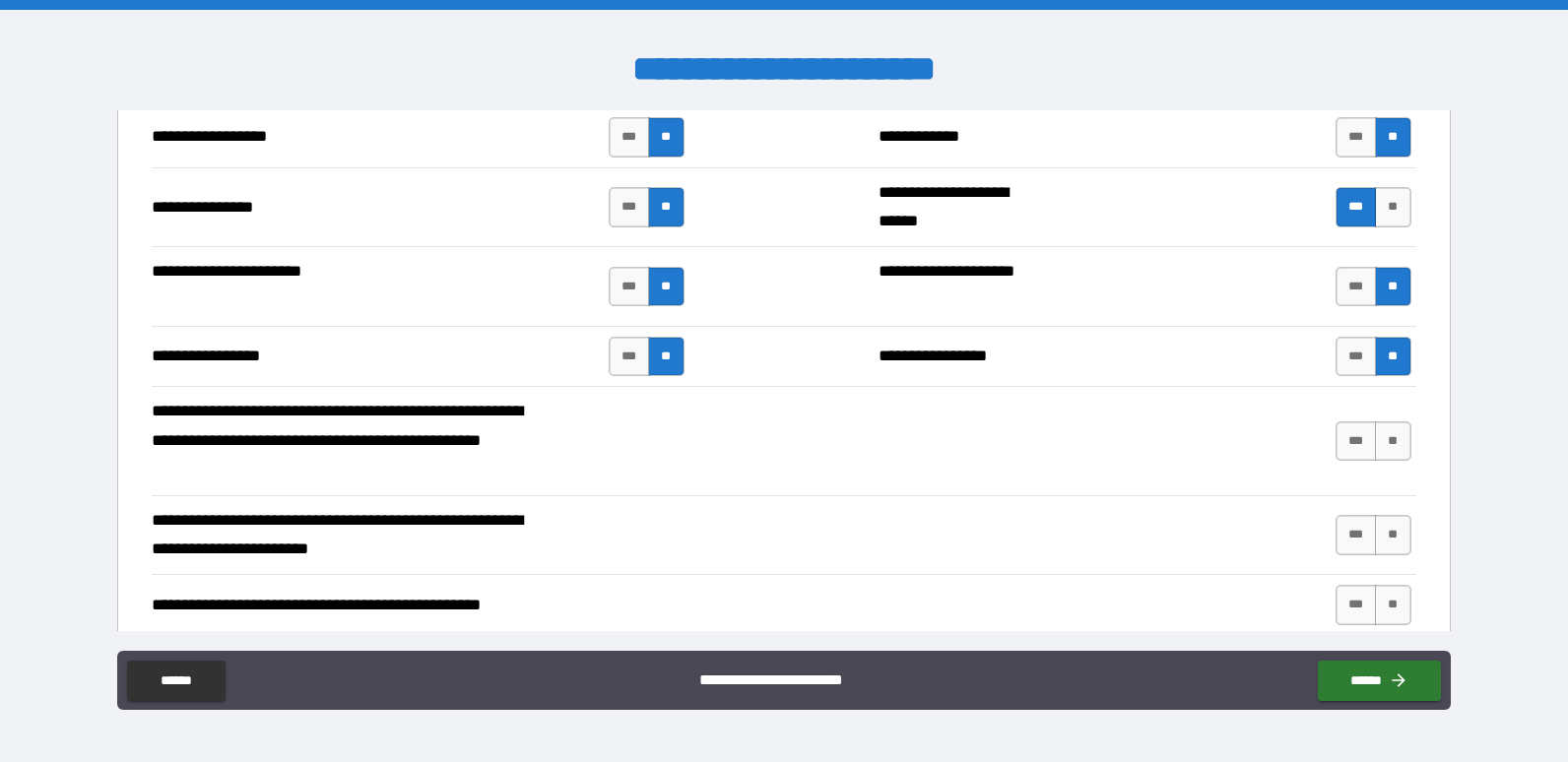 scroll, scrollTop: 2168, scrollLeft: 0, axis: vertical 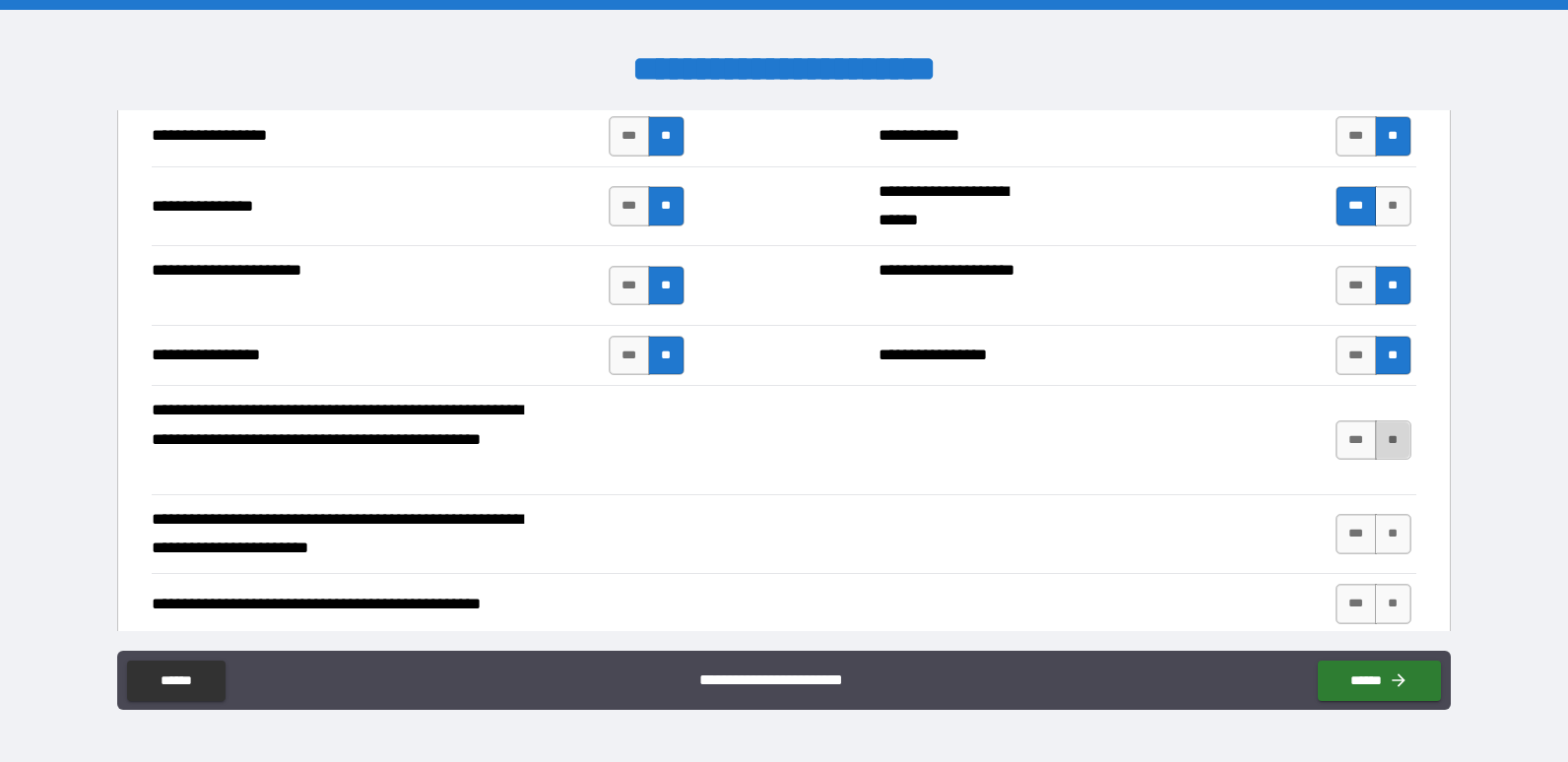 click on "**" at bounding box center (1393, 440) 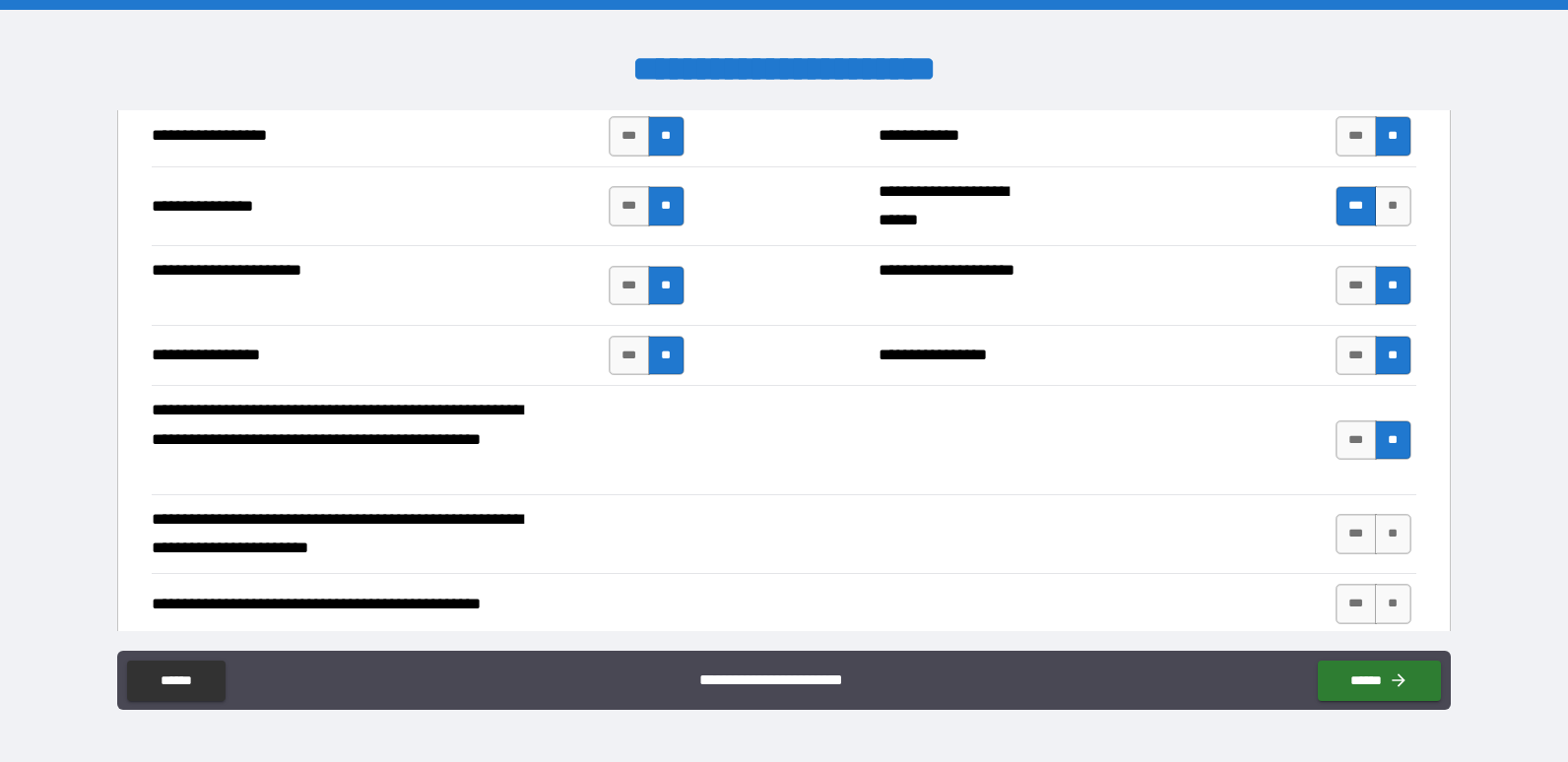 scroll, scrollTop: 2266, scrollLeft: 0, axis: vertical 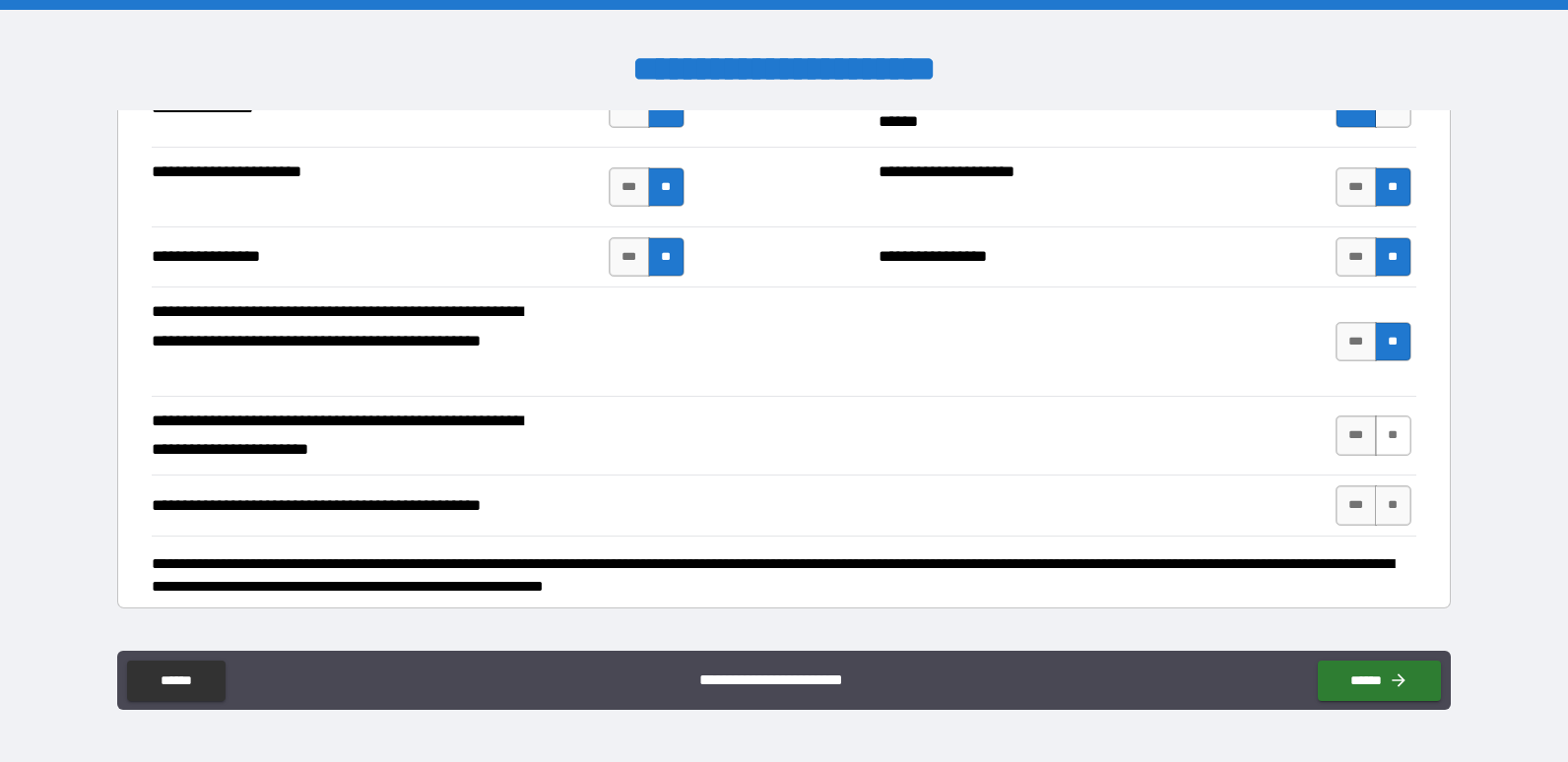 click on "**" at bounding box center (1393, 435) 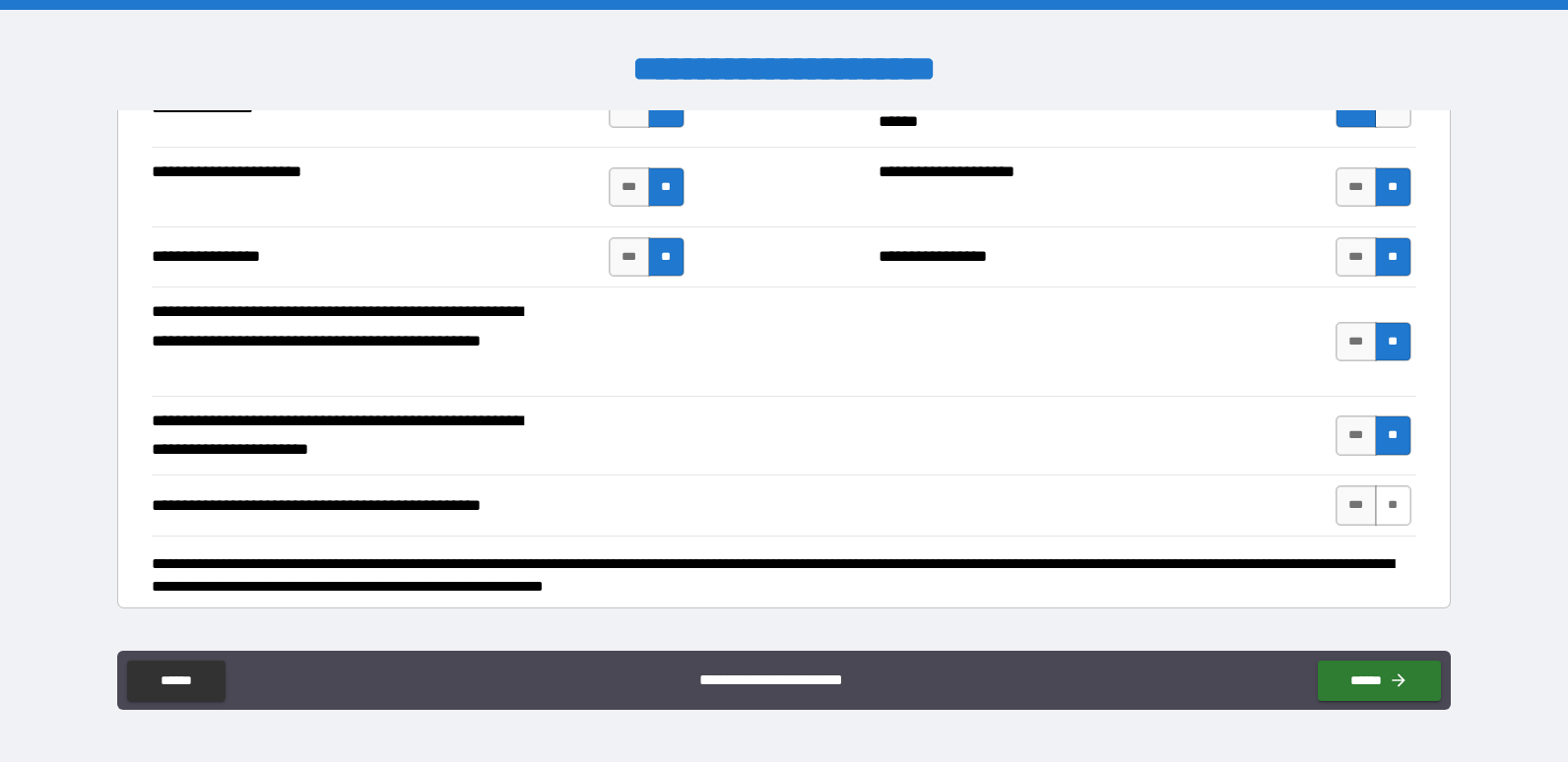 click on "**" at bounding box center [1393, 505] 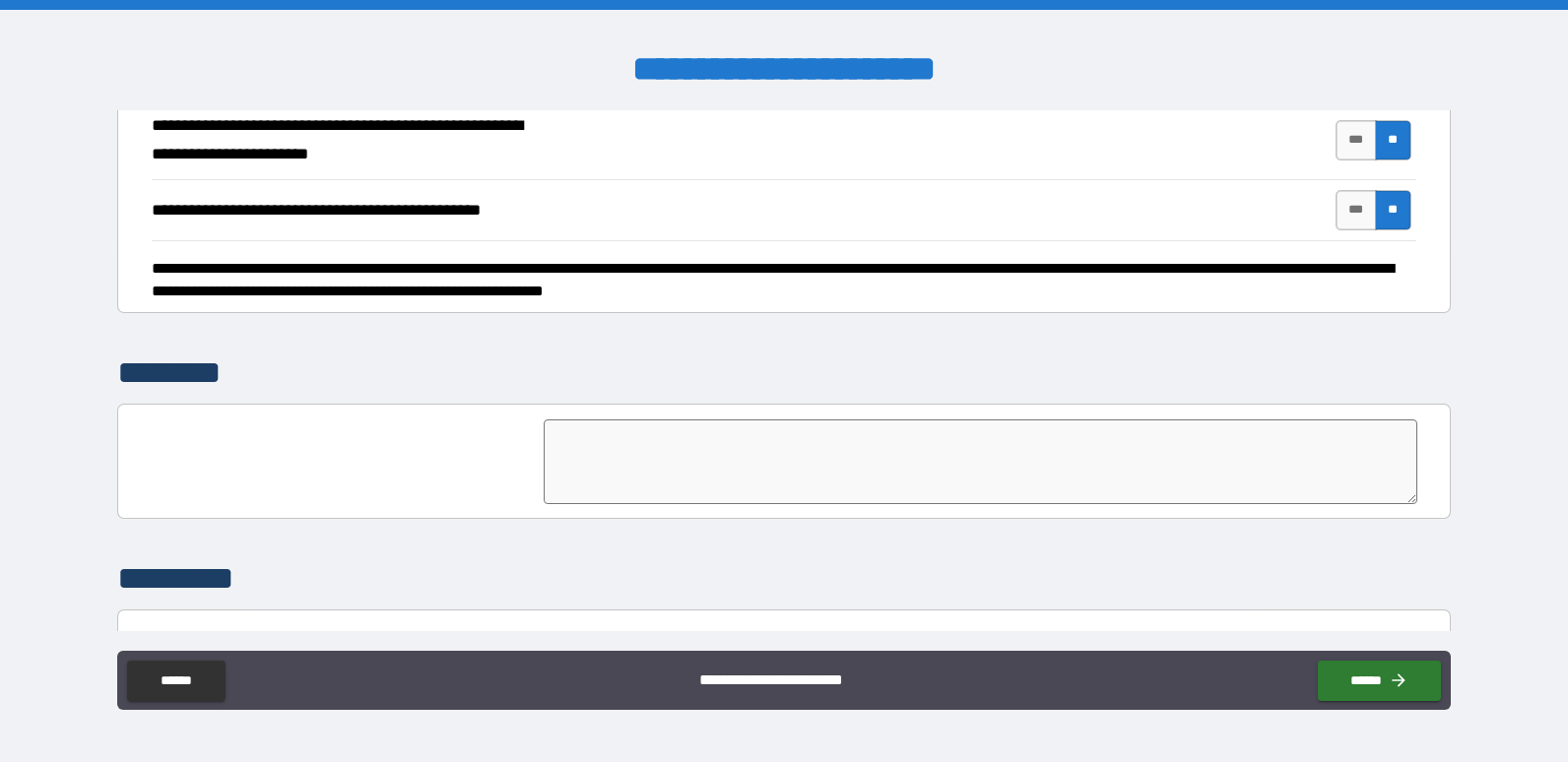 scroll, scrollTop: 2652, scrollLeft: 0, axis: vertical 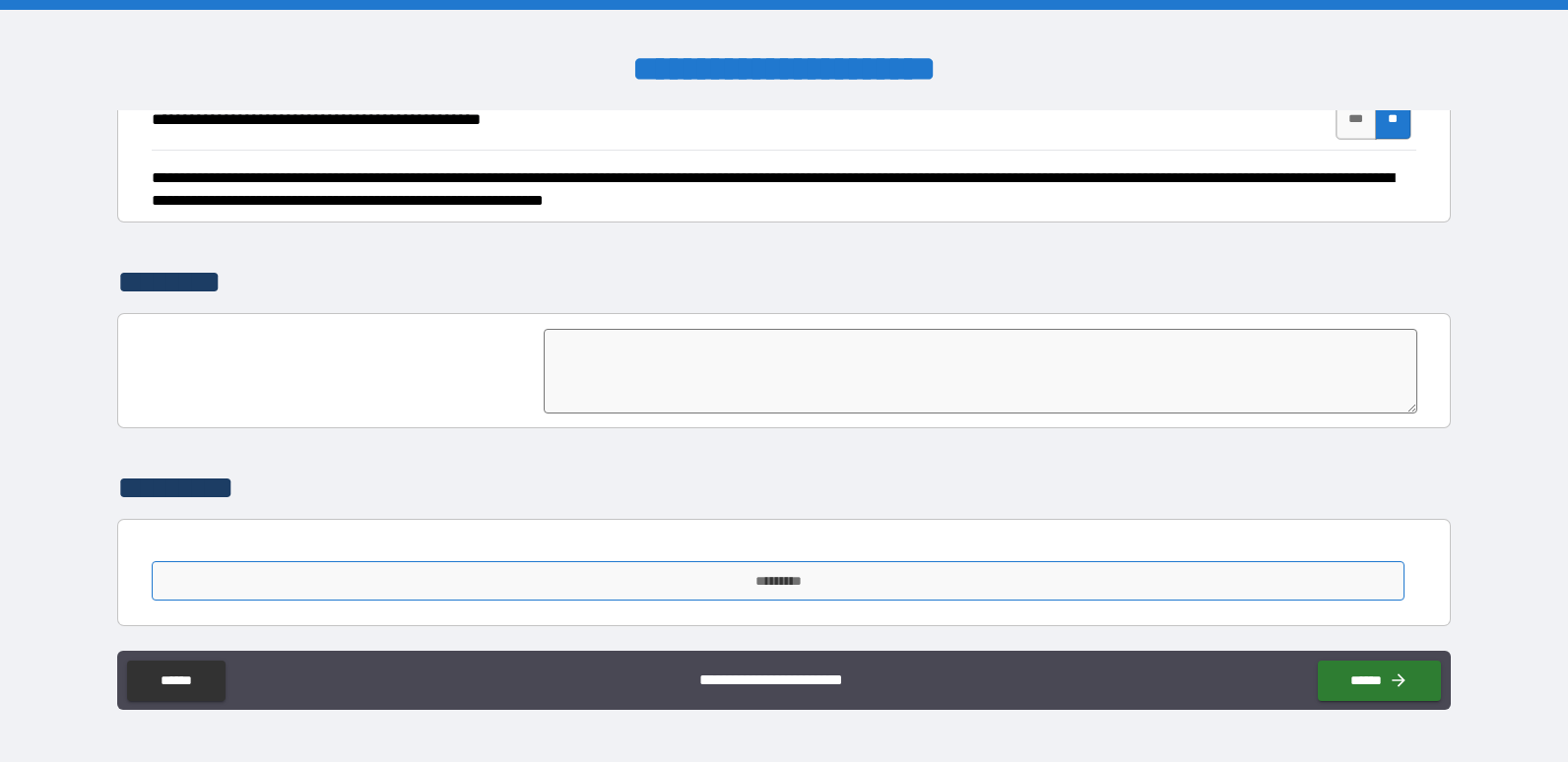 click on "*********" at bounding box center (778, 581) 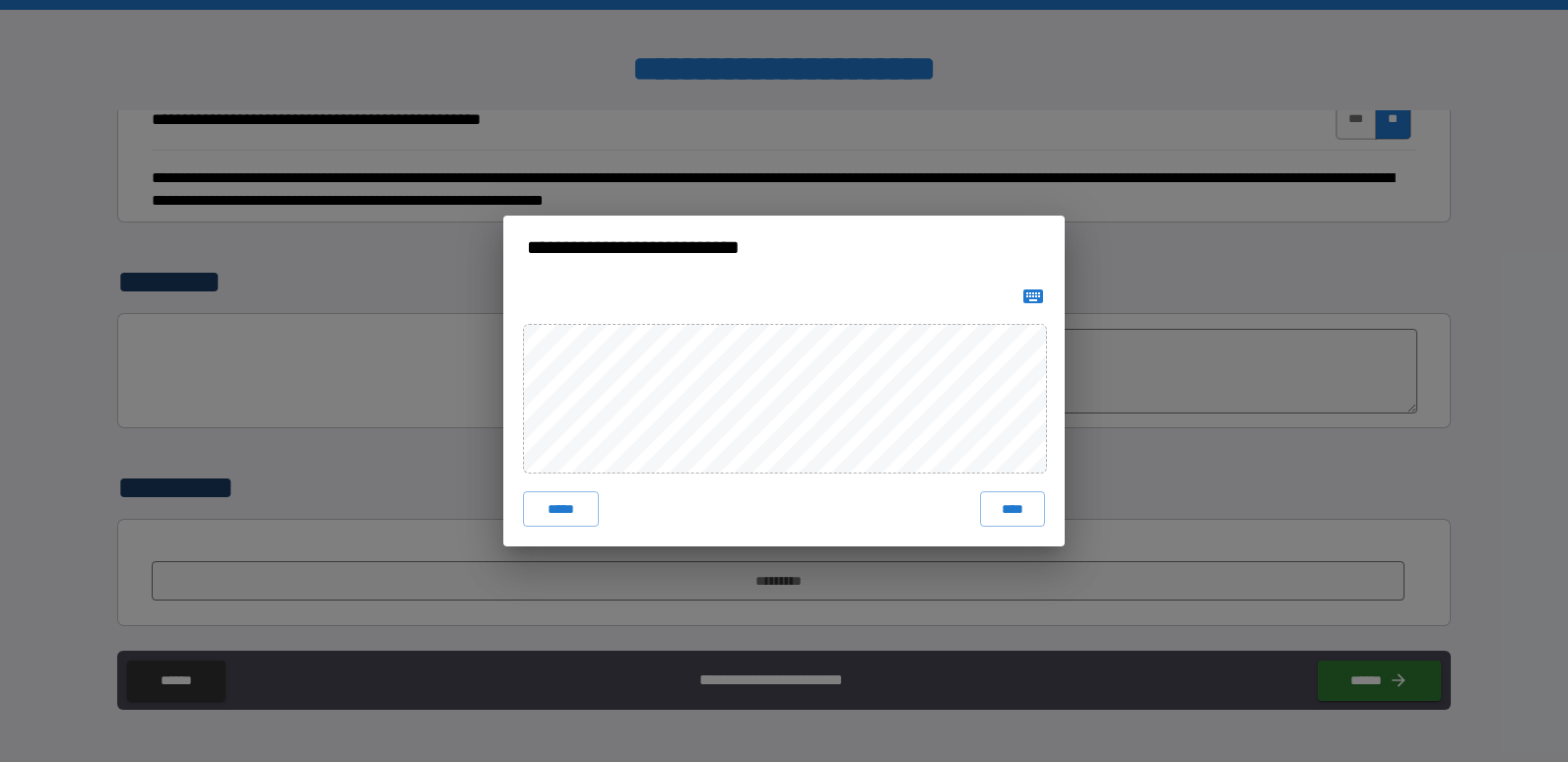 click on "**********" at bounding box center [784, 381] 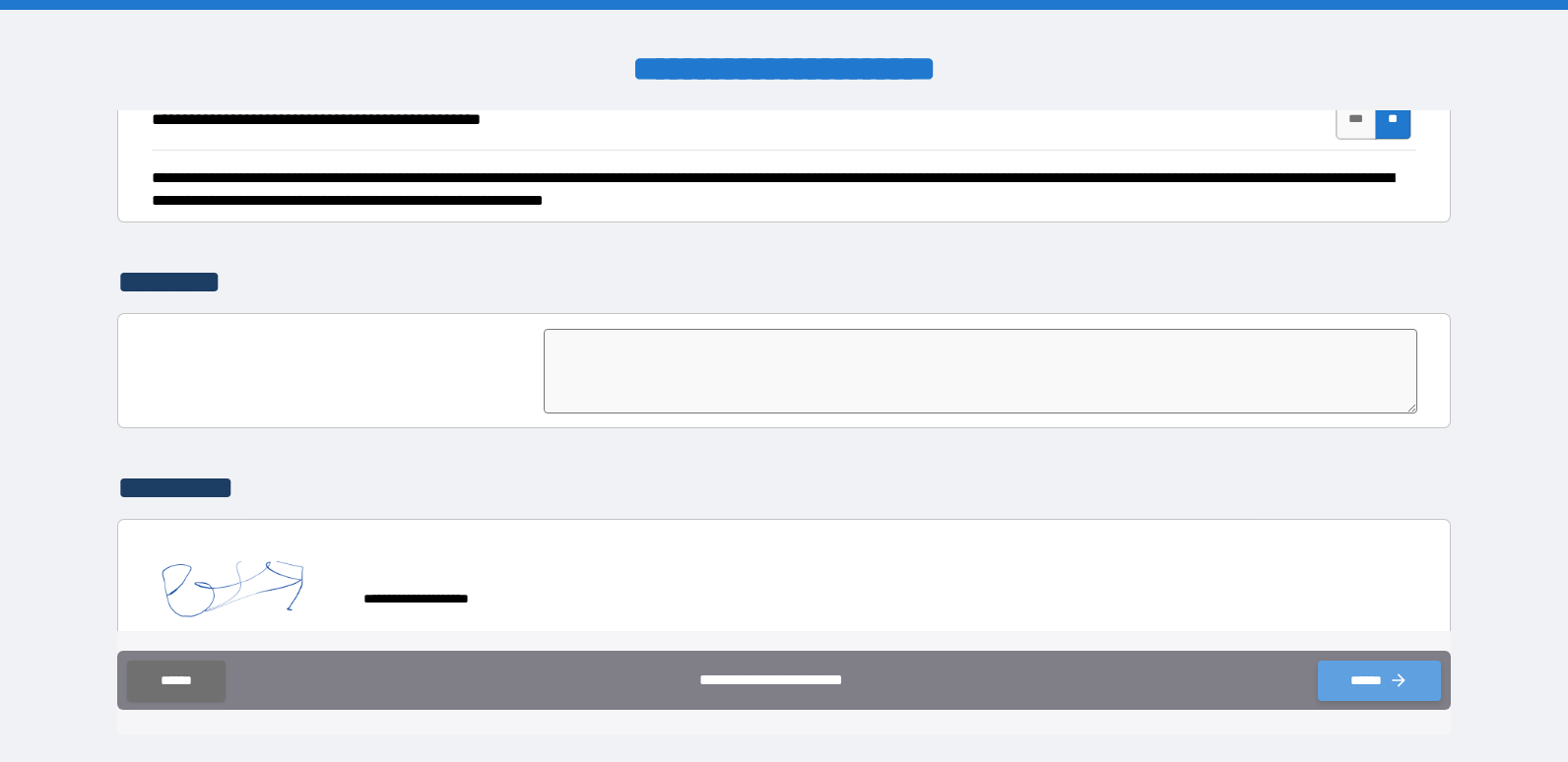 click on "******" at bounding box center (1379, 680) 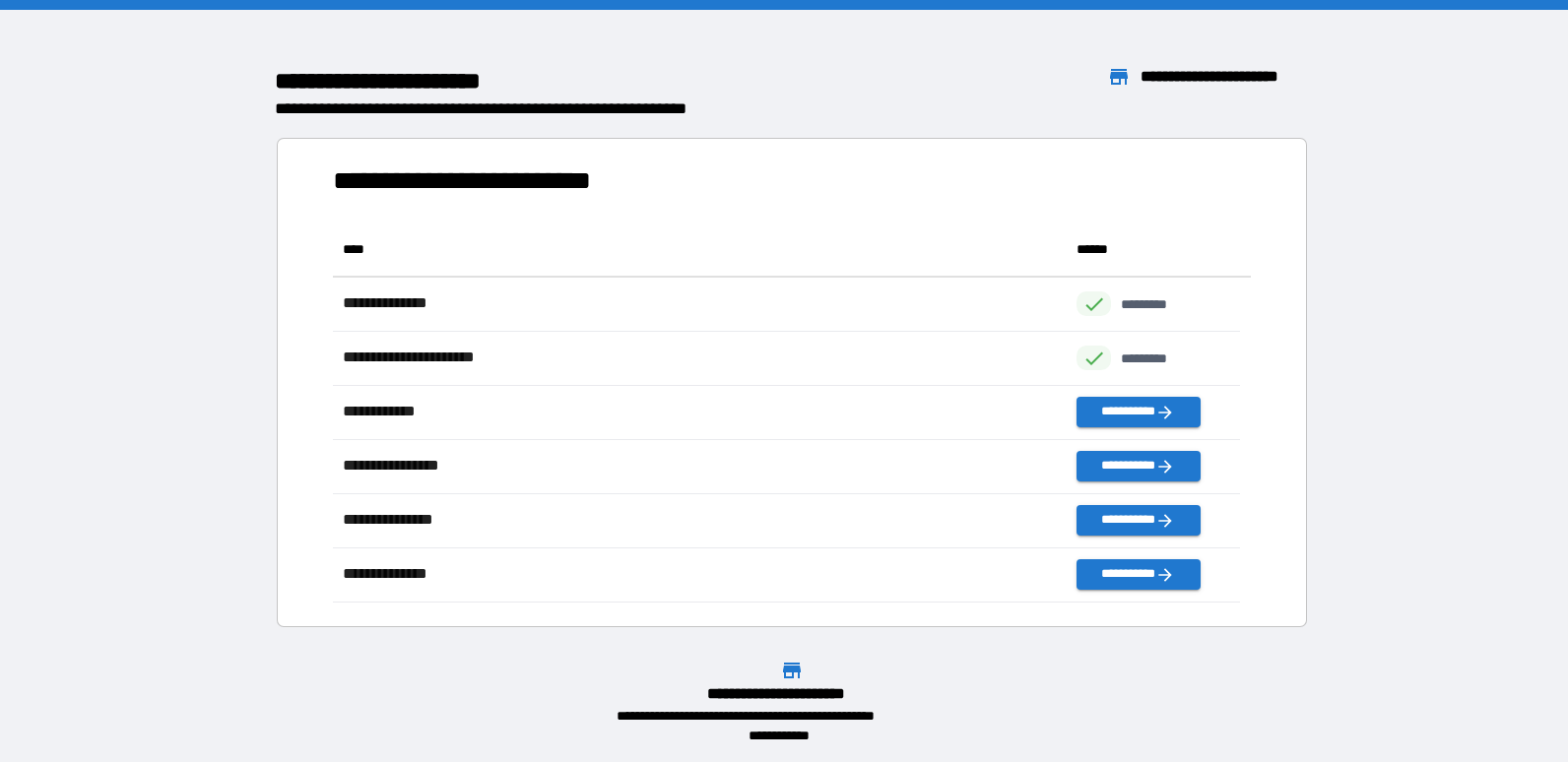 scroll, scrollTop: 16, scrollLeft: 16, axis: both 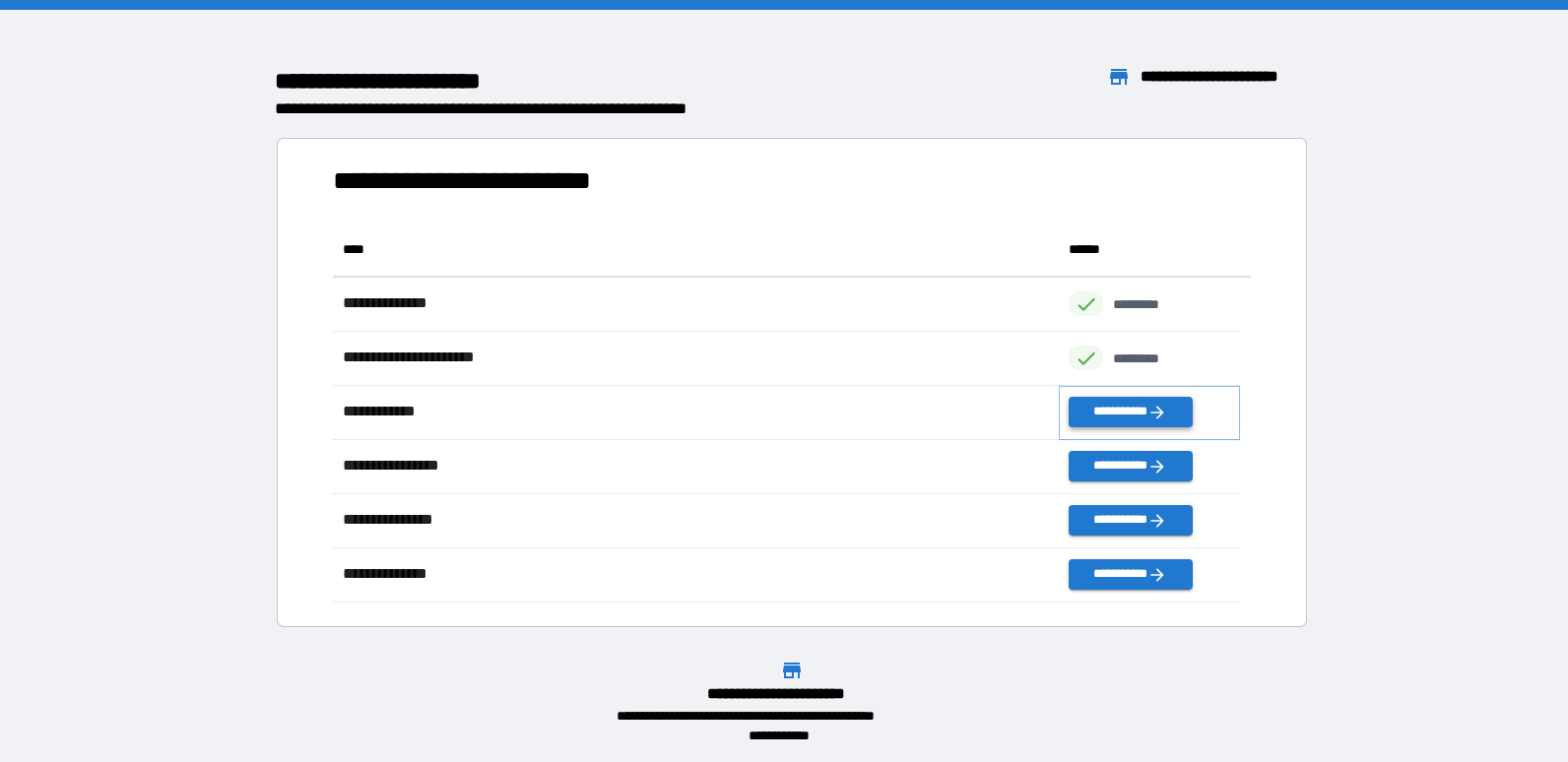 click on "**********" at bounding box center (1130, 412) 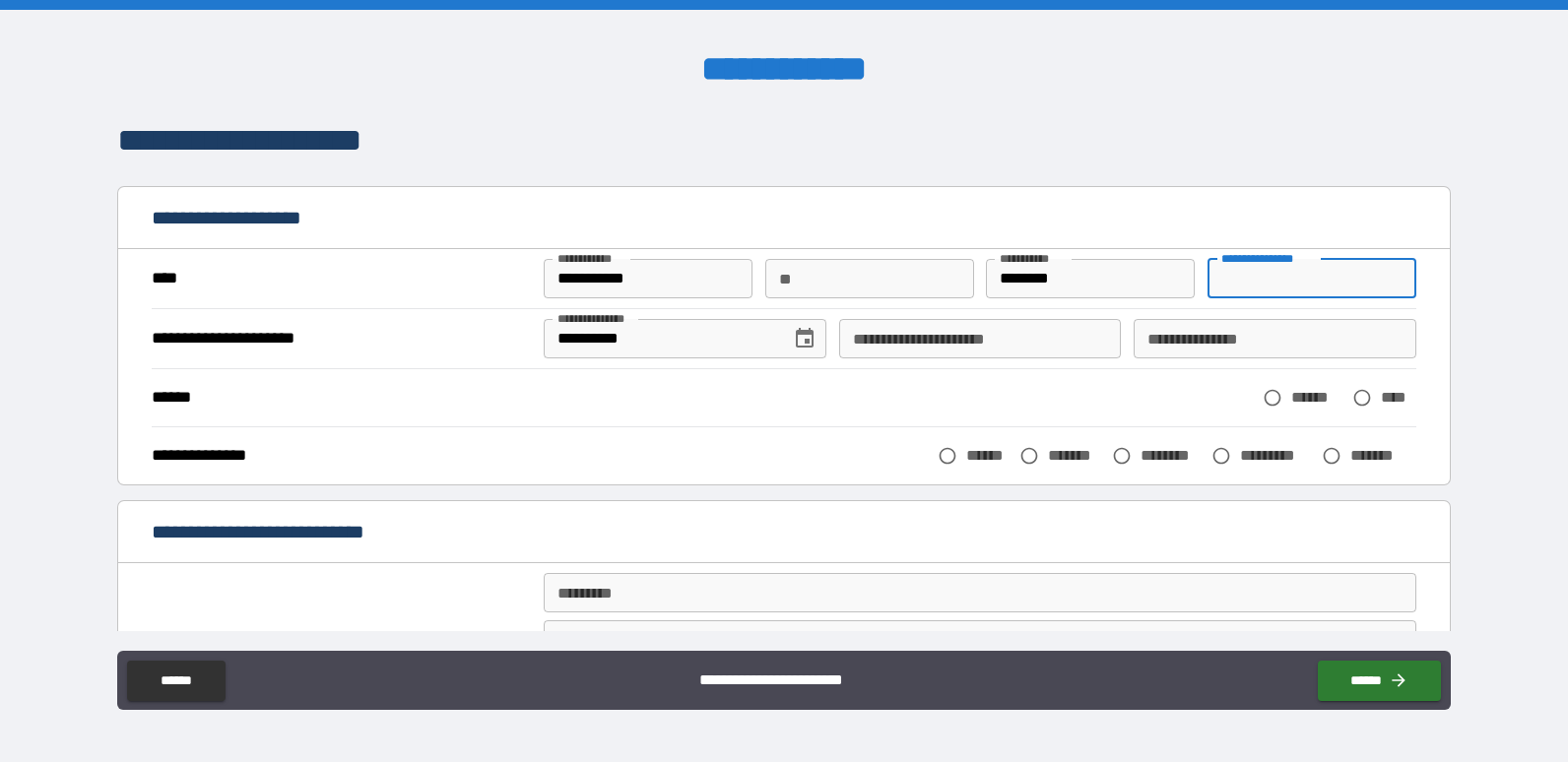 click on "**********" at bounding box center (1312, 279) 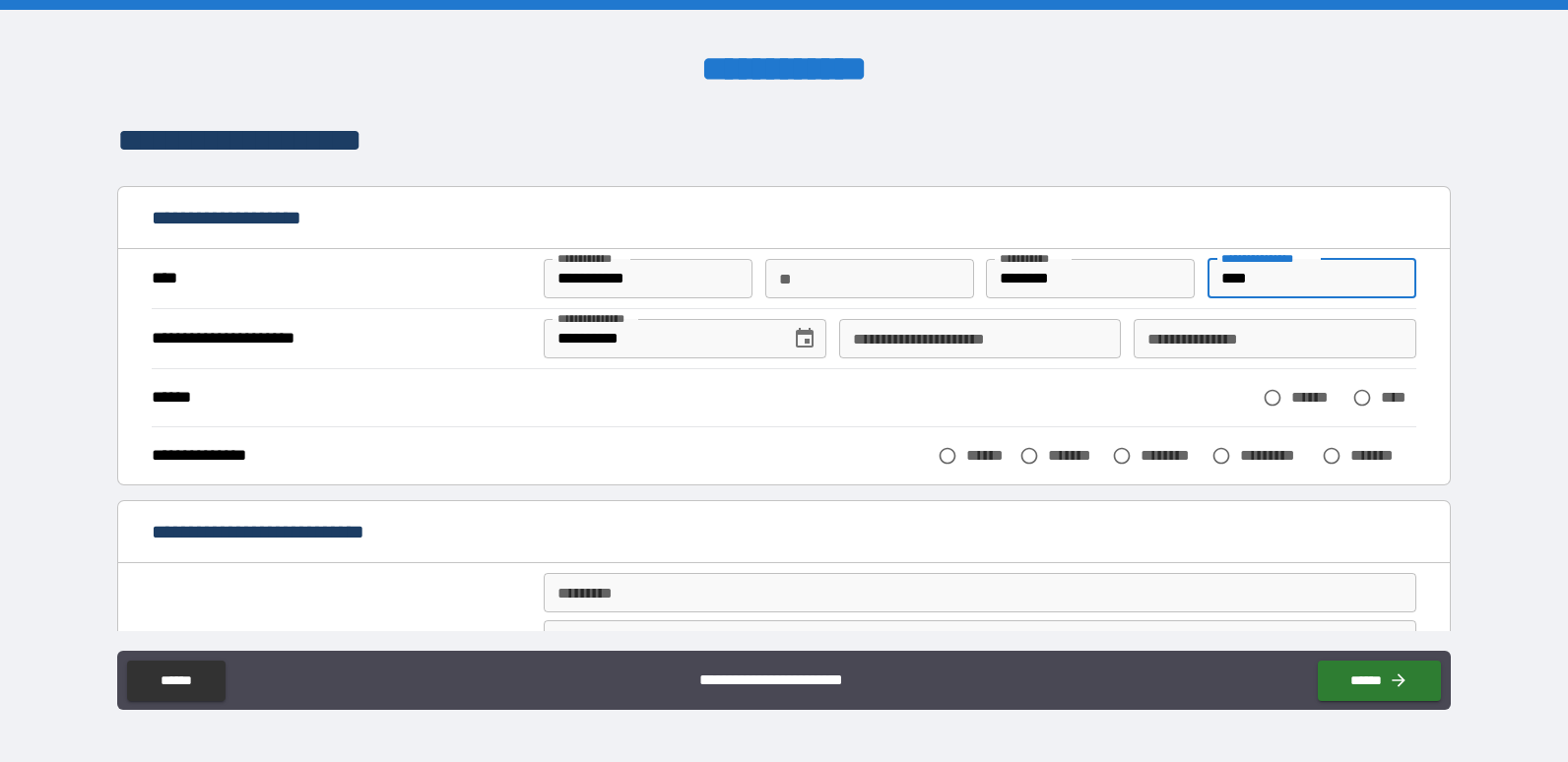 type on "****" 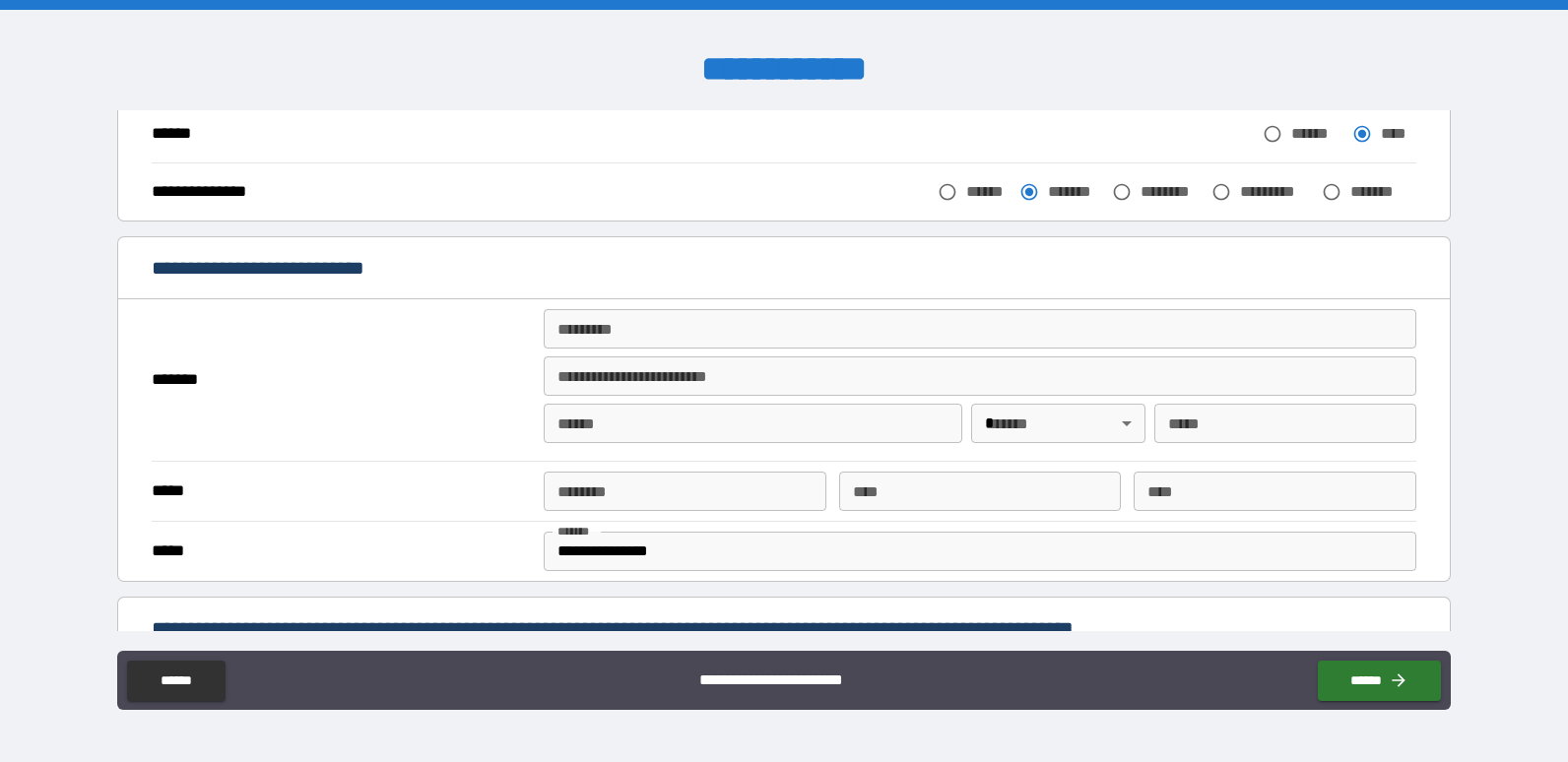 scroll, scrollTop: 295, scrollLeft: 0, axis: vertical 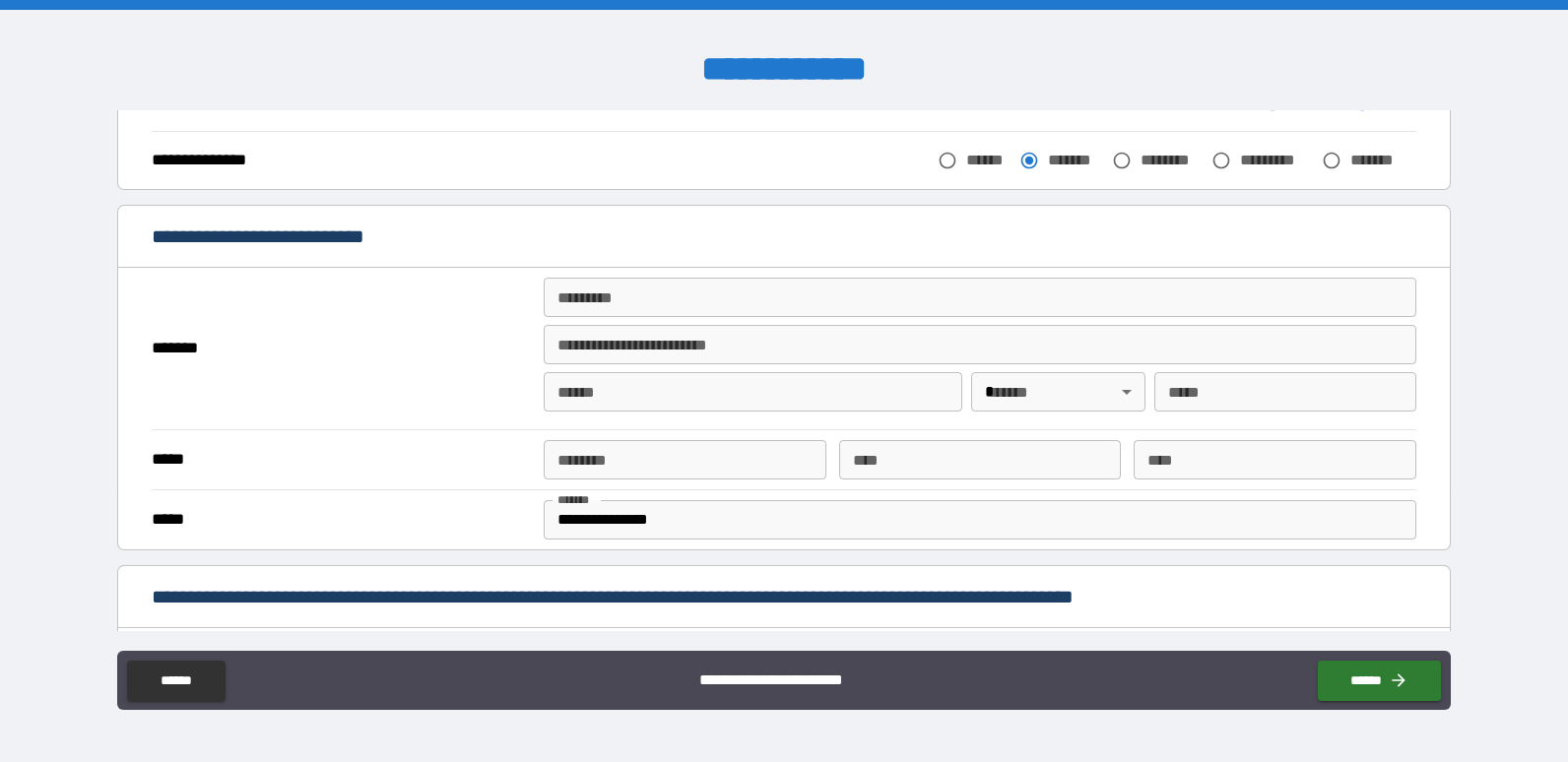 click on "*******   *" at bounding box center (980, 297) 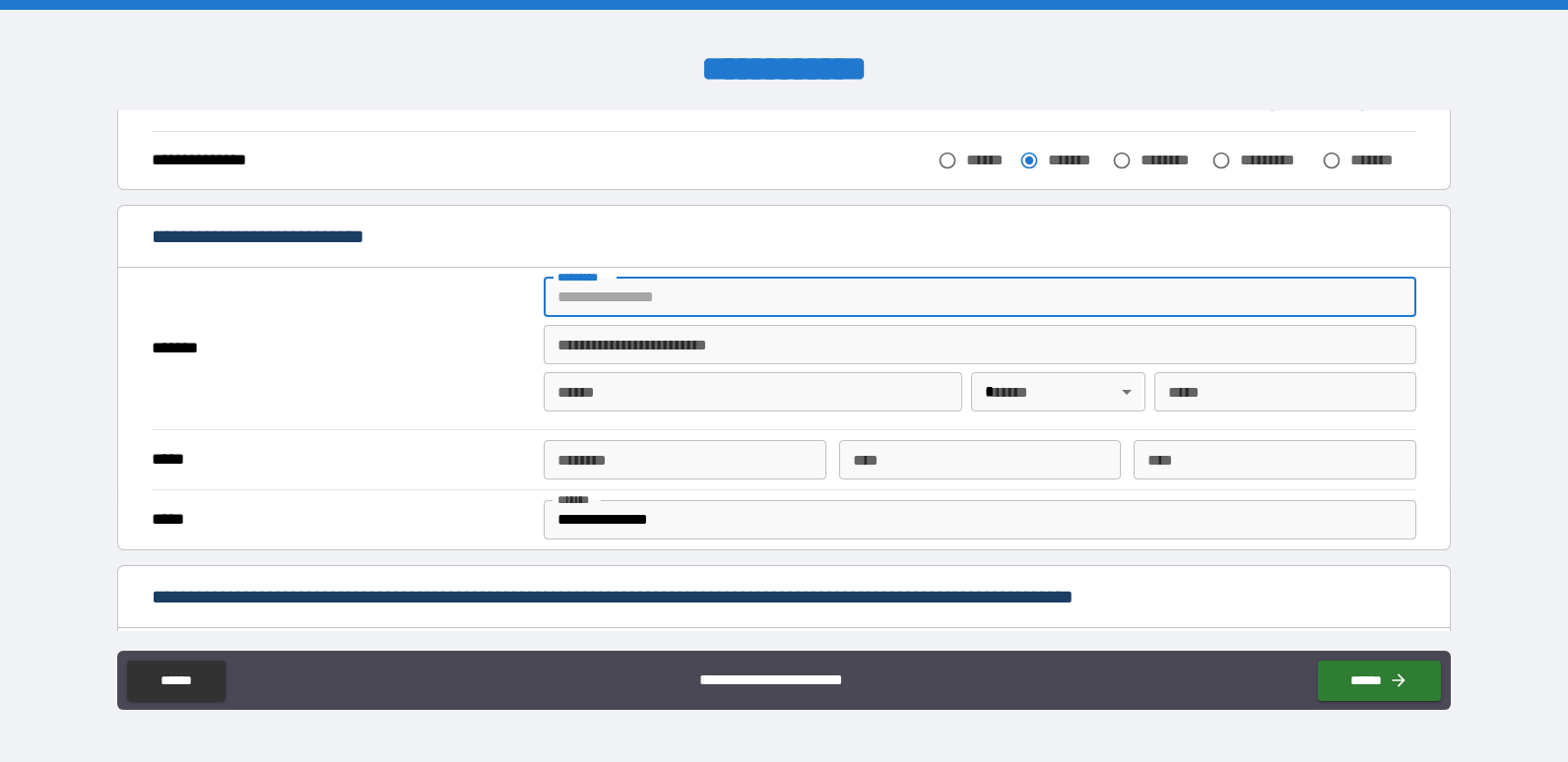 type on "**********" 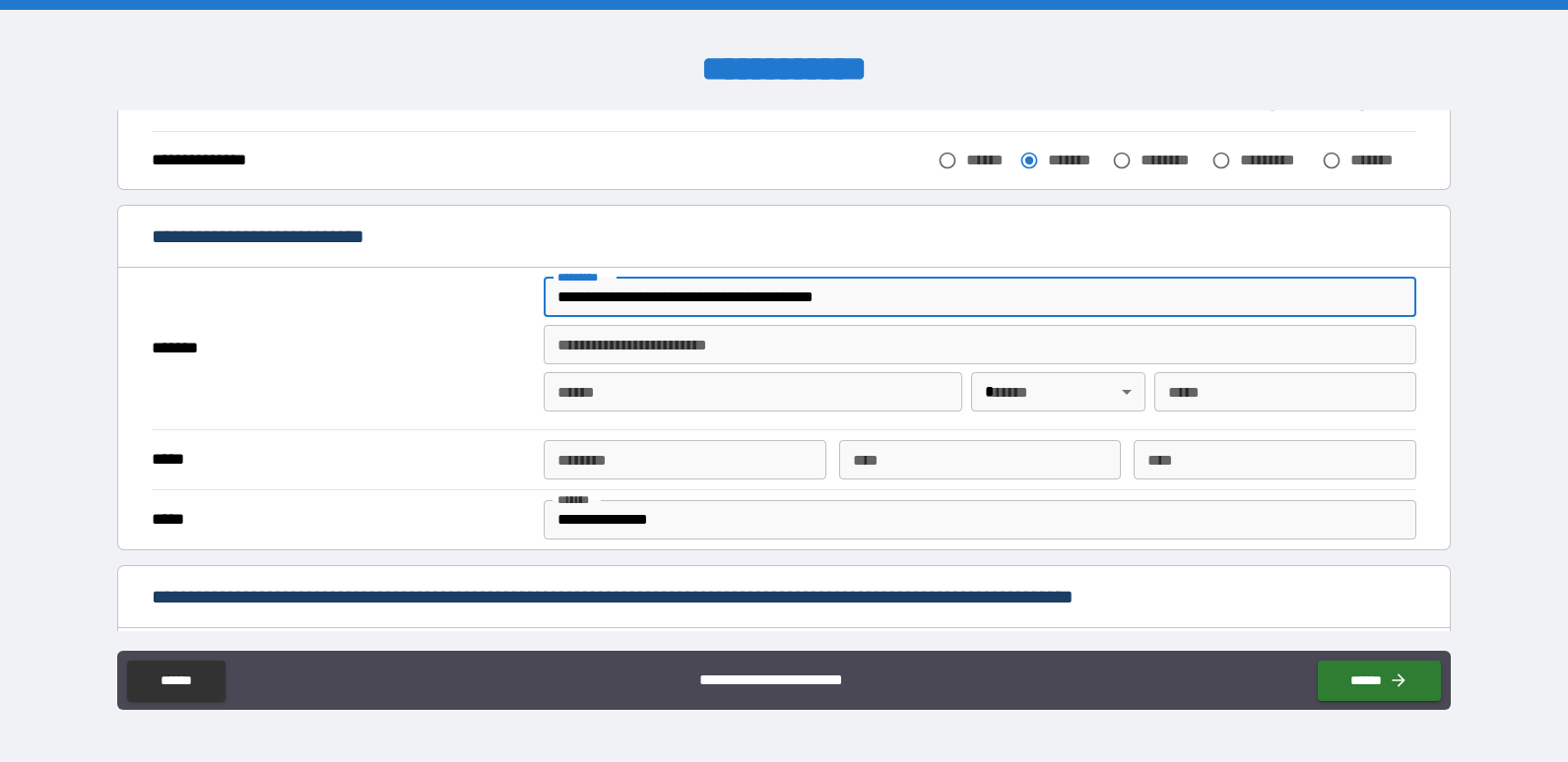 type on "*" 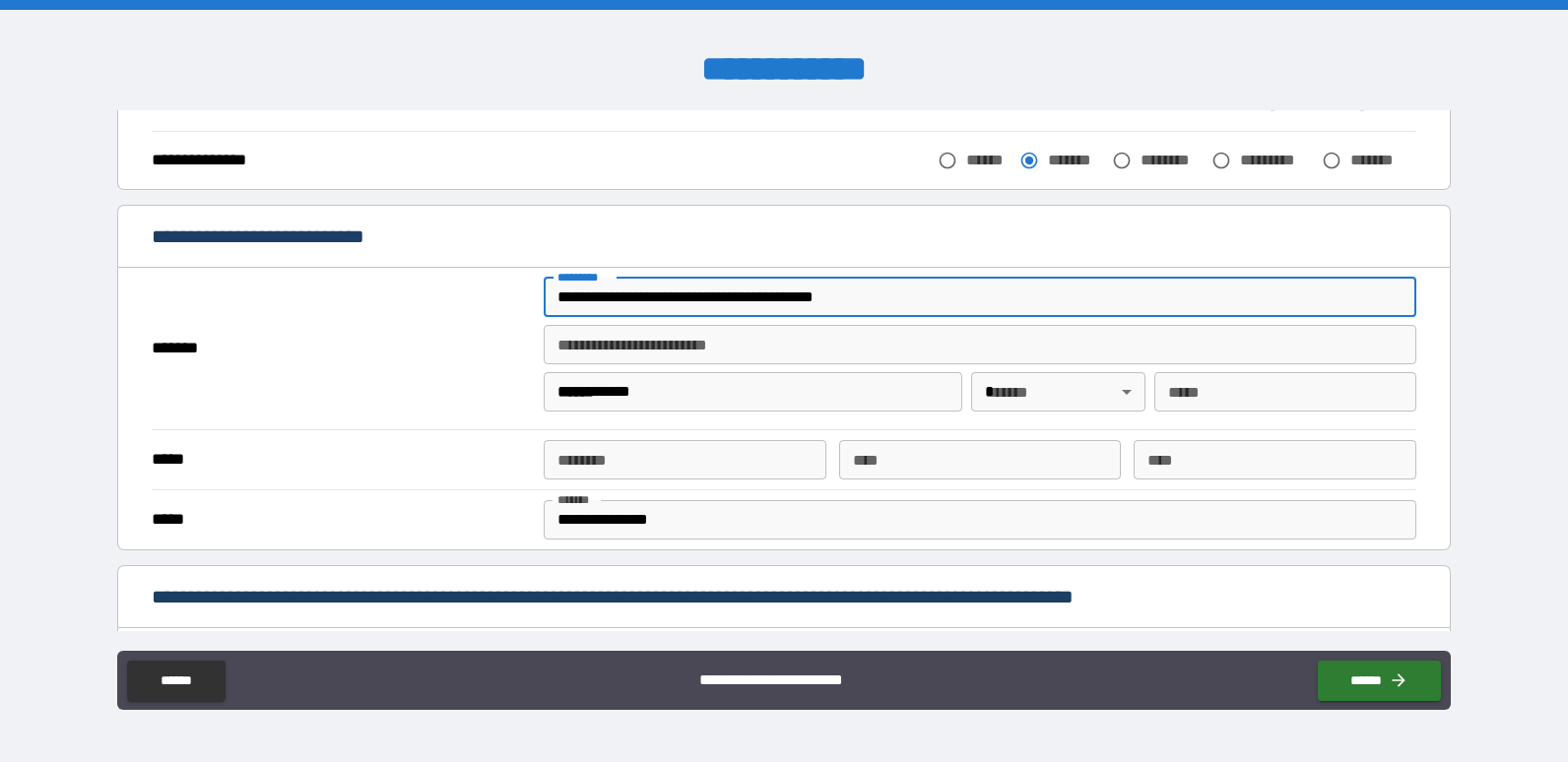type on "**" 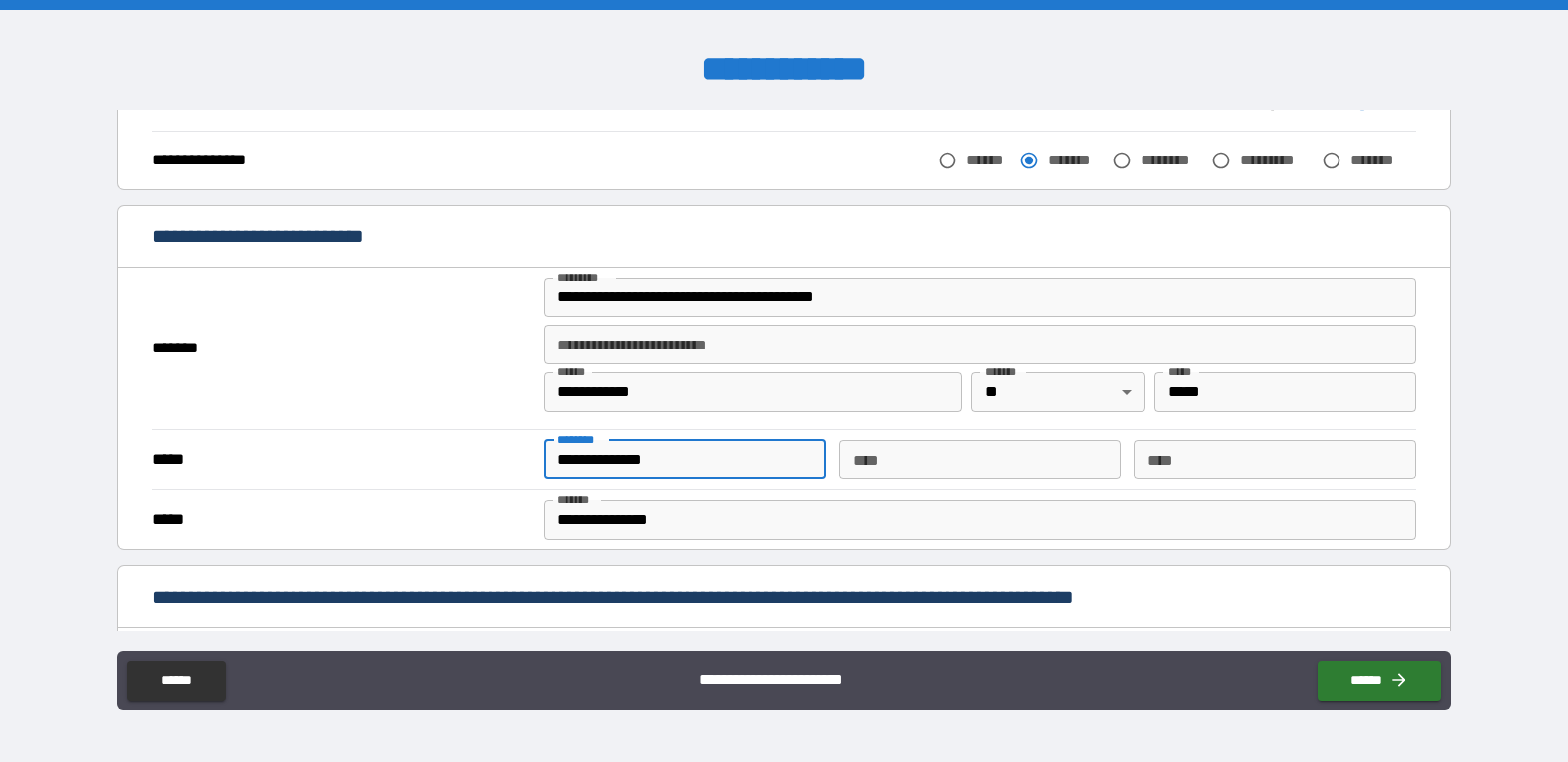 drag, startPoint x: 725, startPoint y: 467, endPoint x: 359, endPoint y: 407, distance: 370.88543 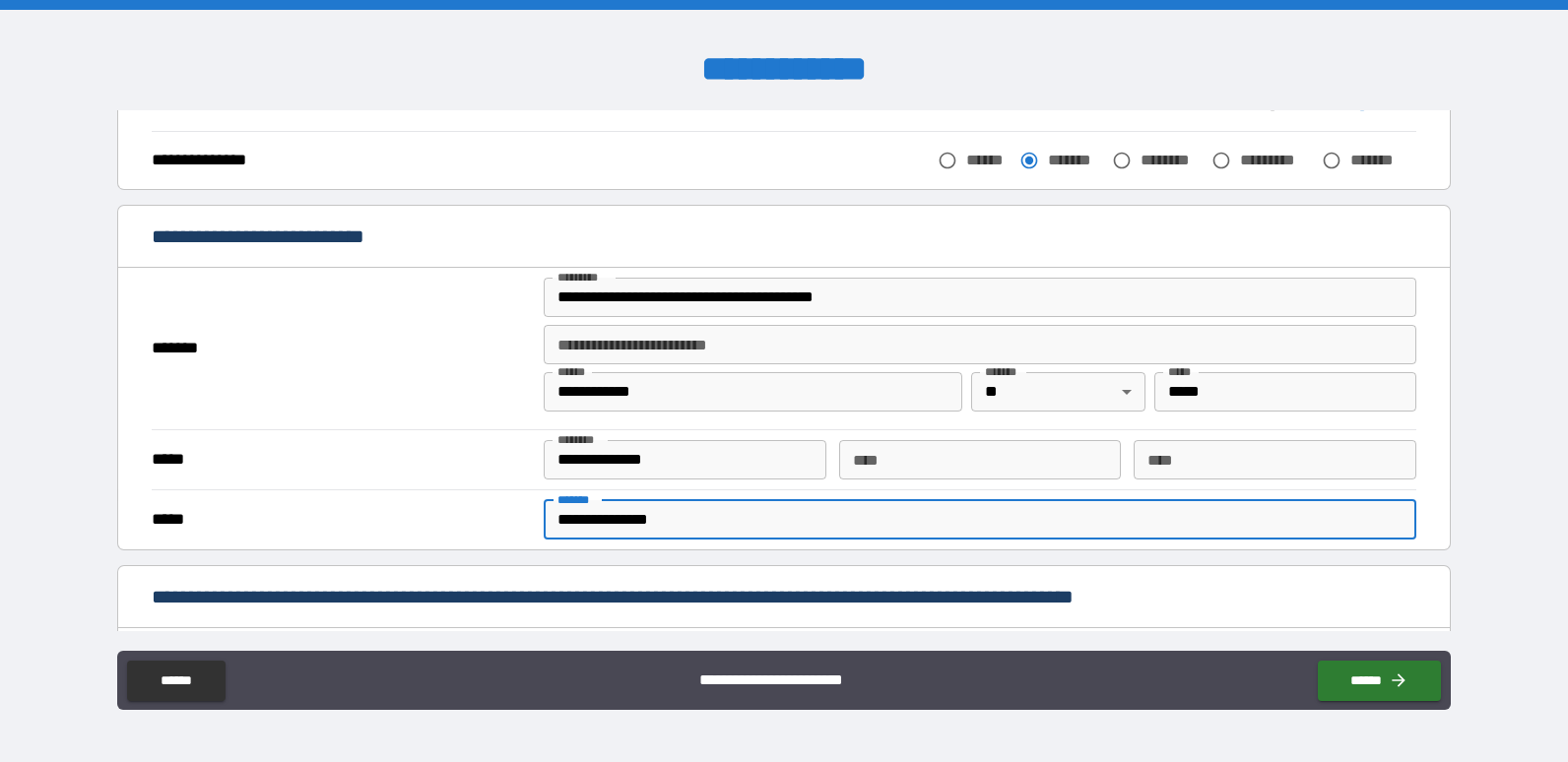 drag, startPoint x: 703, startPoint y: 522, endPoint x: 458, endPoint y: 496, distance: 246.37573 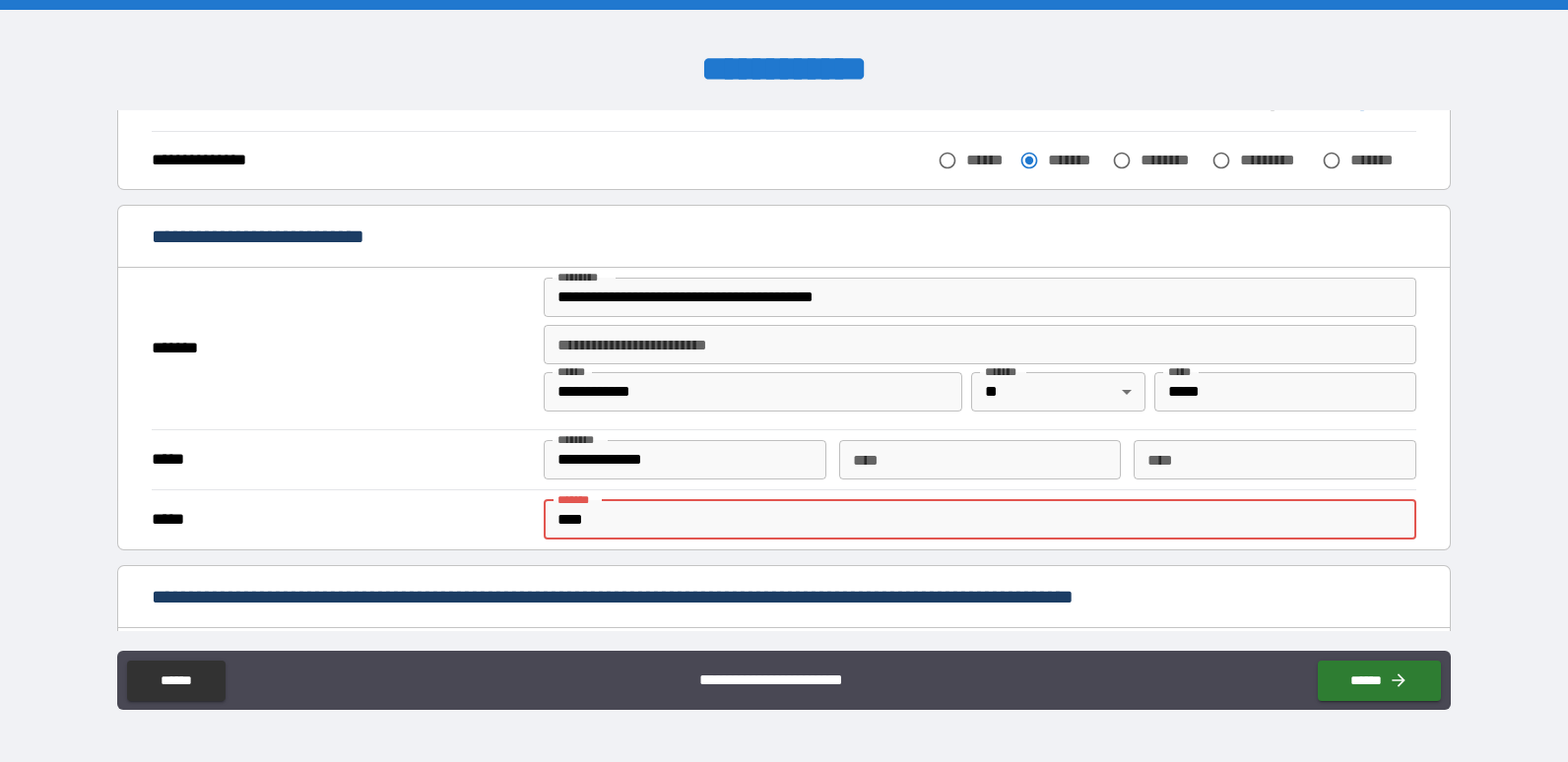 type on "**********" 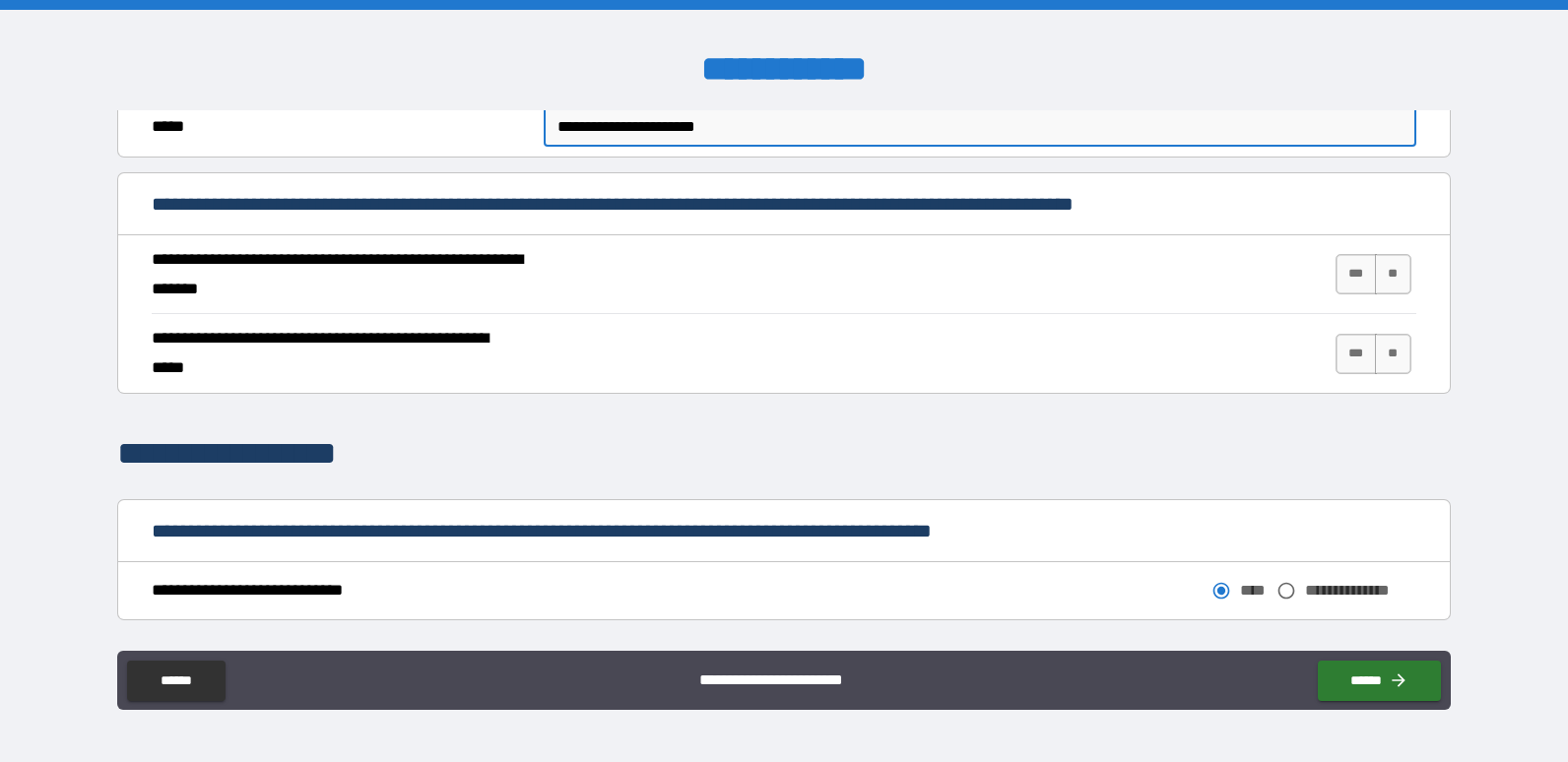 scroll, scrollTop: 689, scrollLeft: 0, axis: vertical 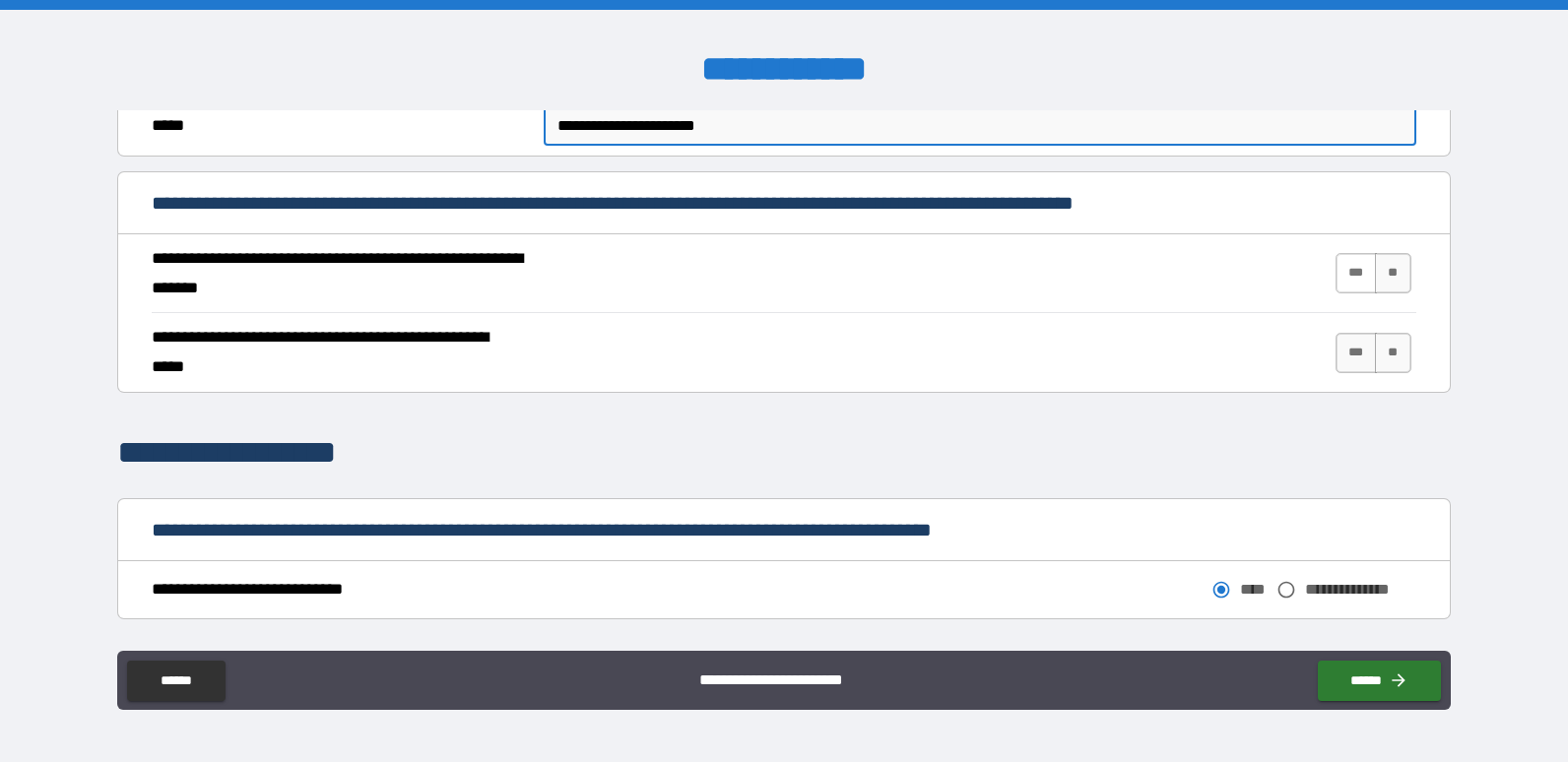 click on "***" at bounding box center (1356, 273) 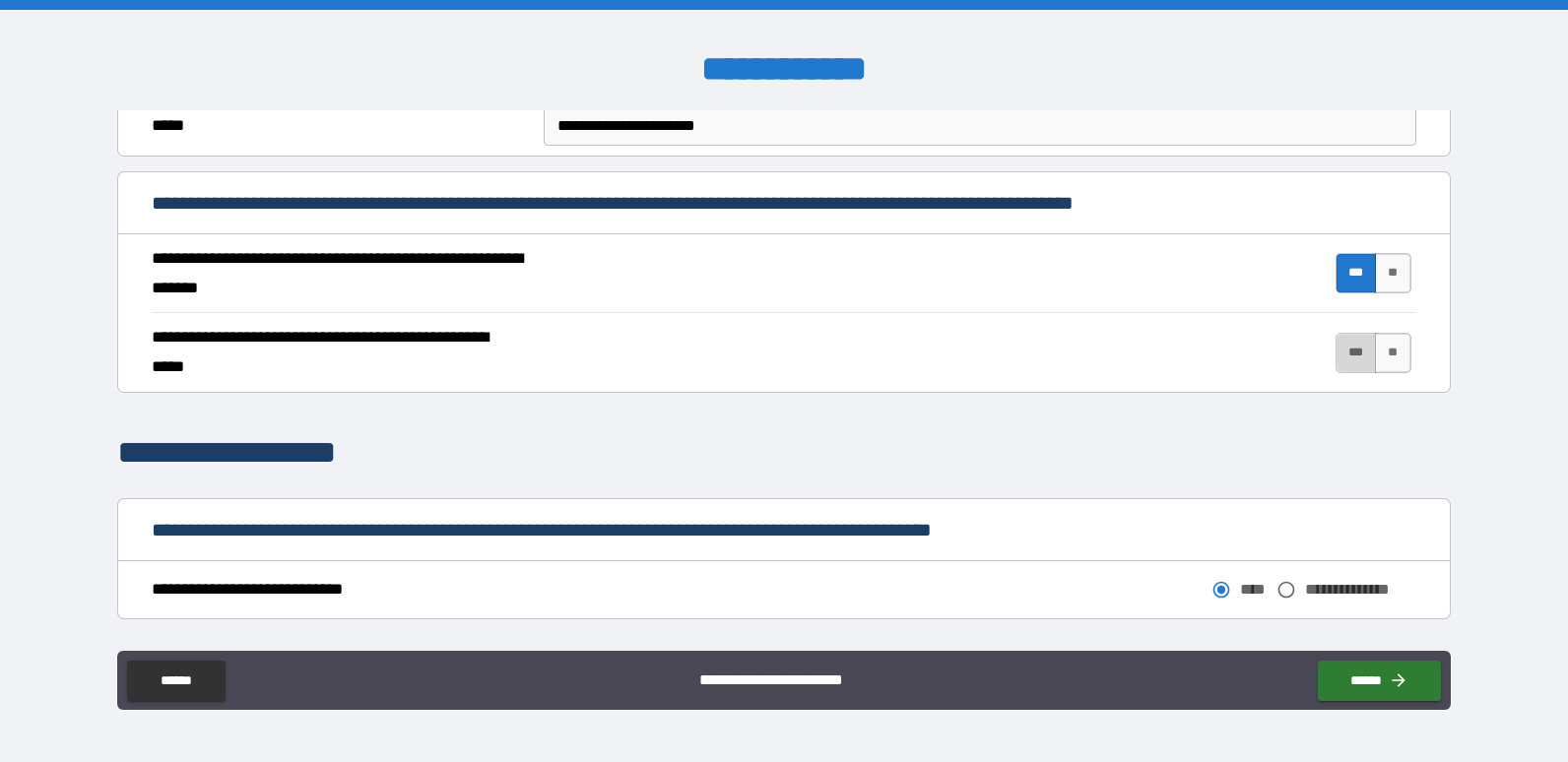 click on "***" at bounding box center [1356, 352] 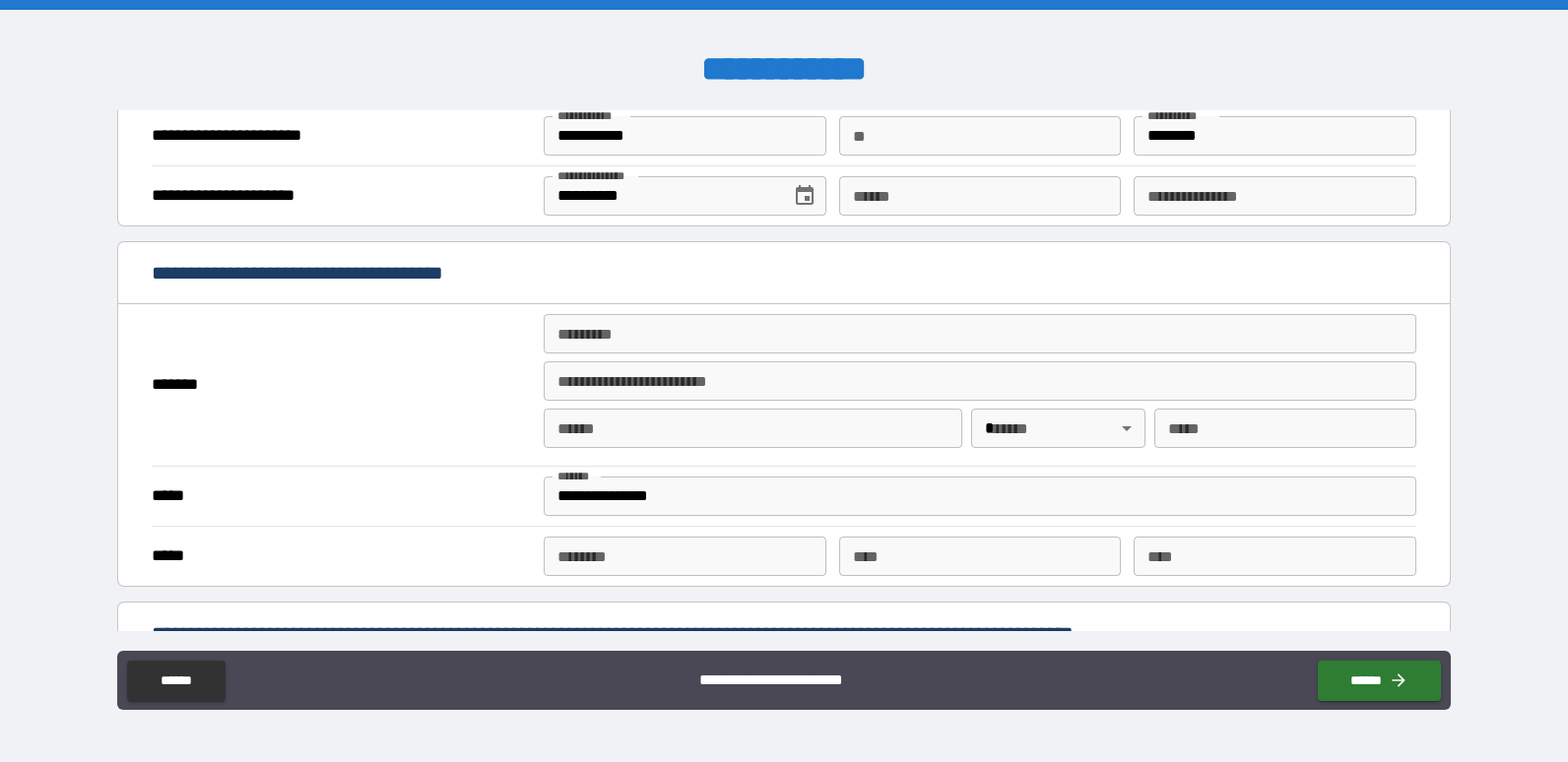scroll, scrollTop: 1378, scrollLeft: 0, axis: vertical 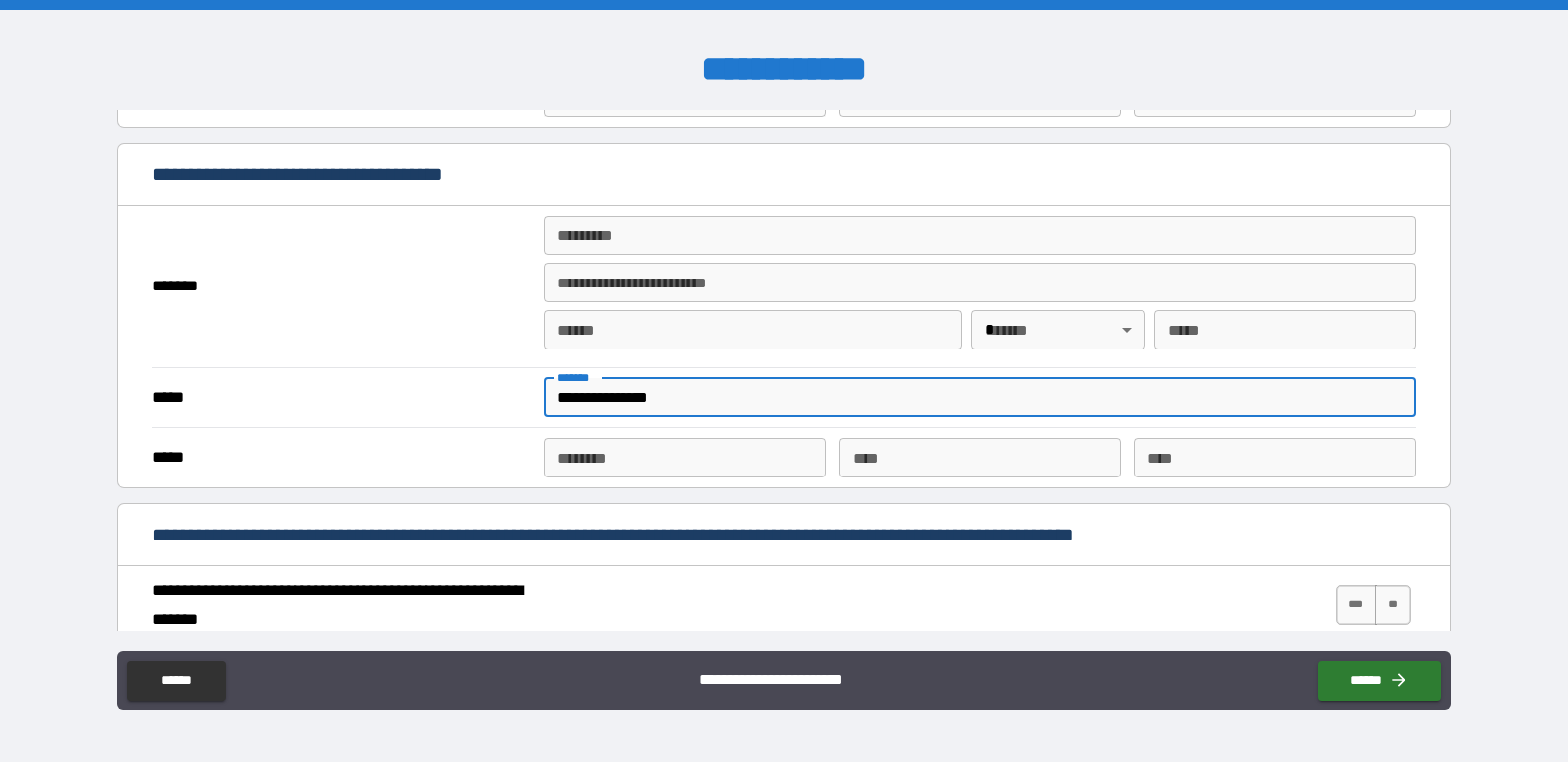 drag, startPoint x: 793, startPoint y: 395, endPoint x: 78, endPoint y: 358, distance: 715.9567 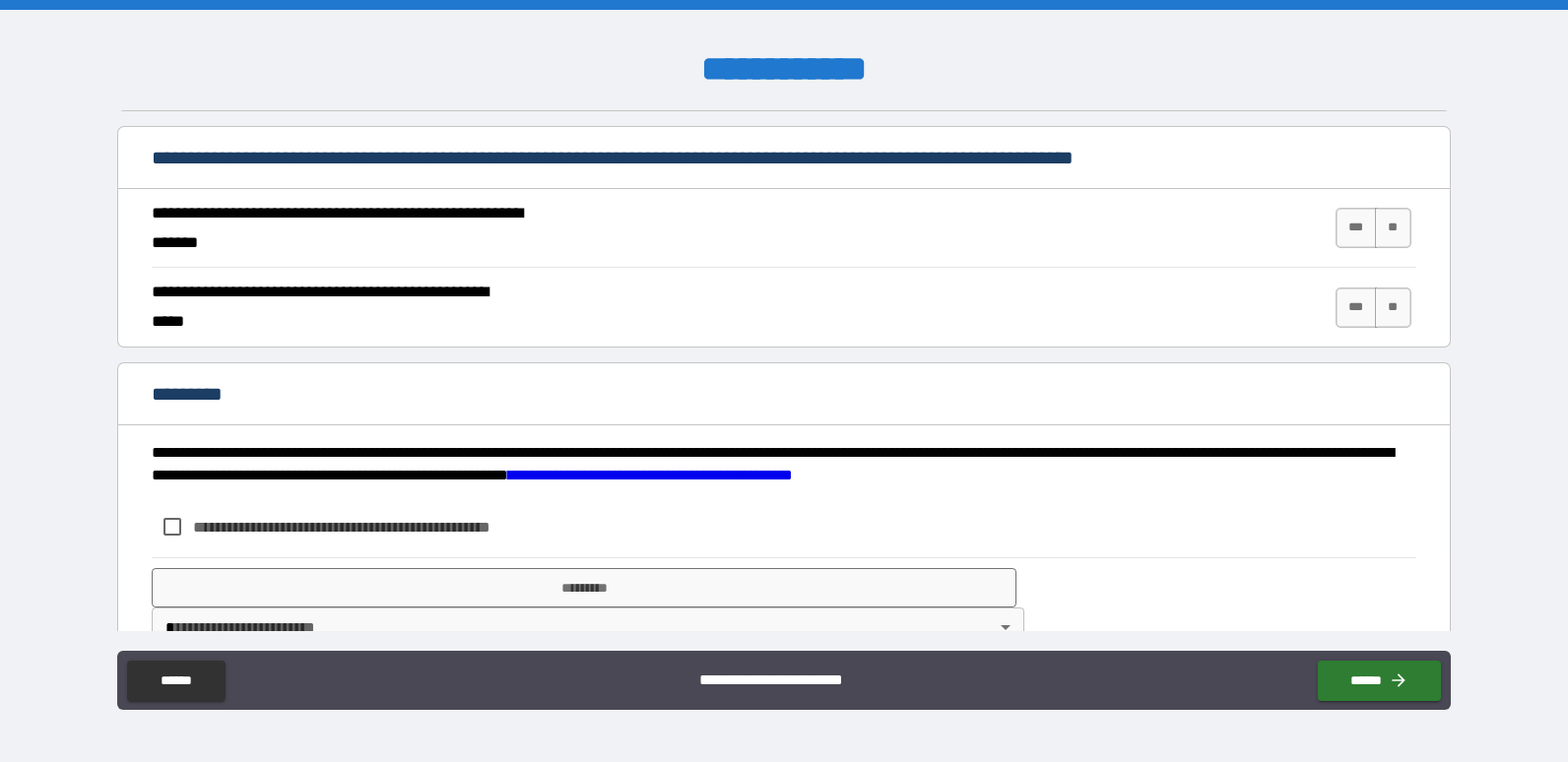 scroll, scrollTop: 1772, scrollLeft: 0, axis: vertical 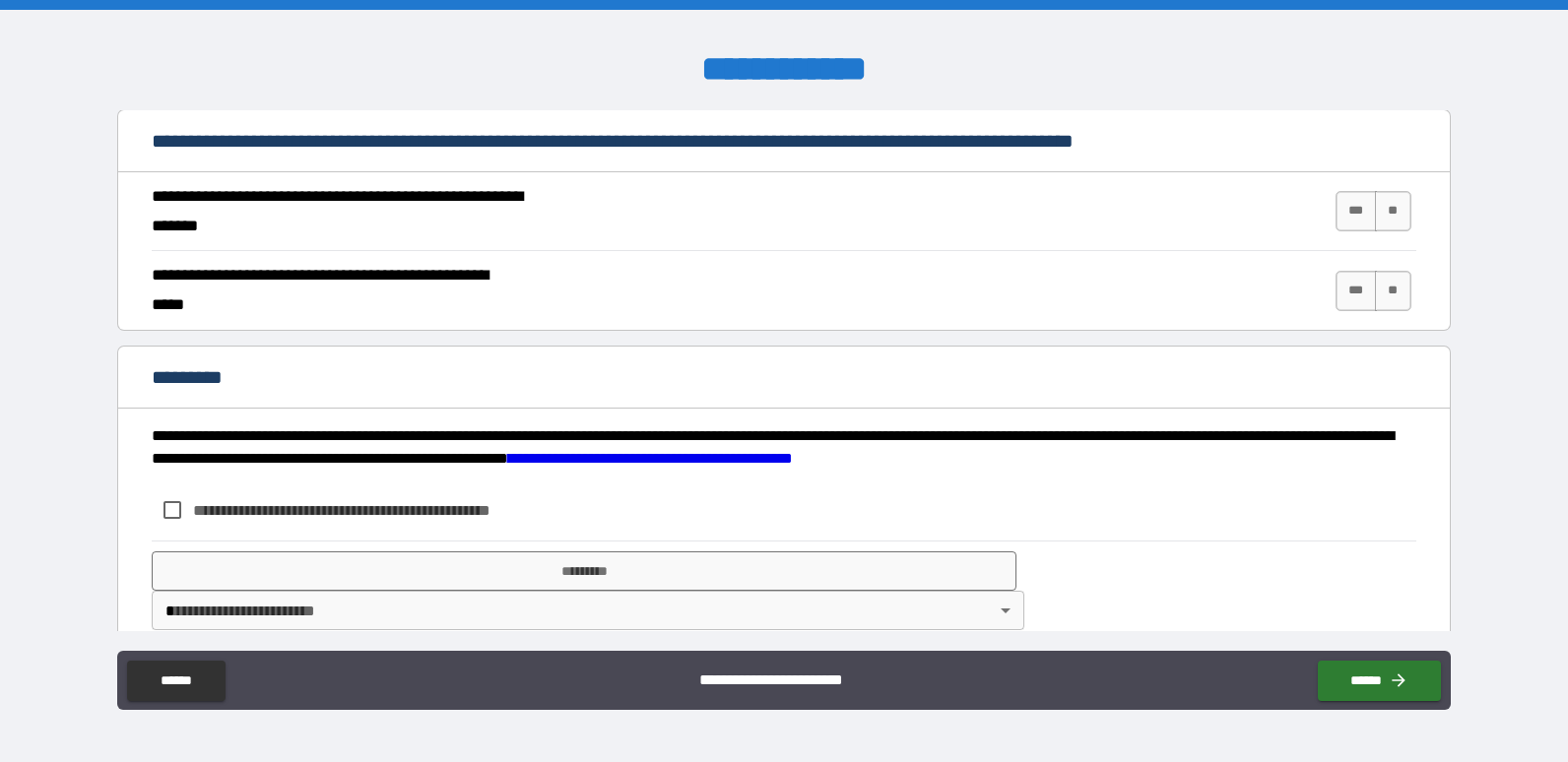 type 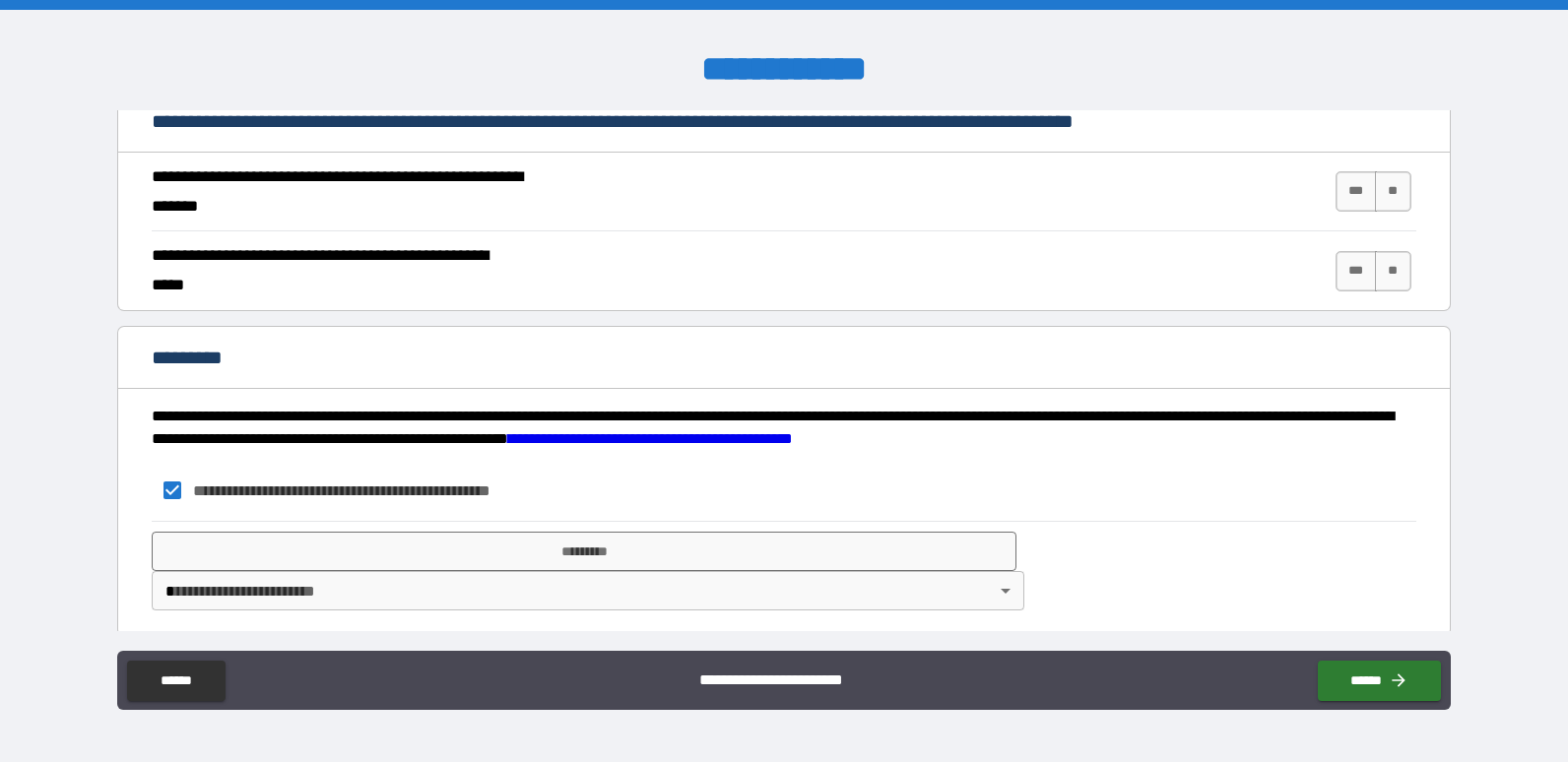 scroll, scrollTop: 1802, scrollLeft: 0, axis: vertical 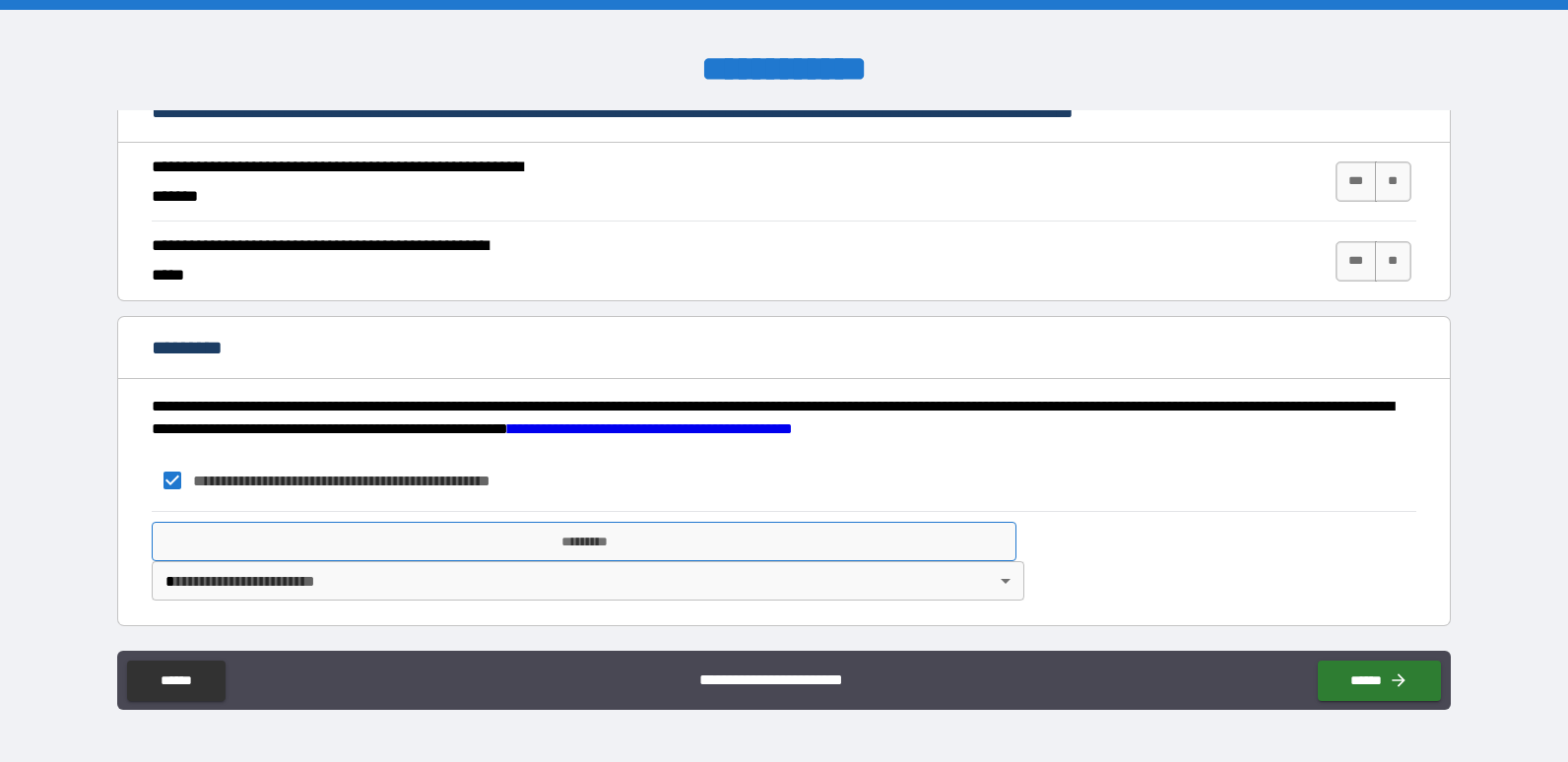 click on "*********" at bounding box center (584, 541) 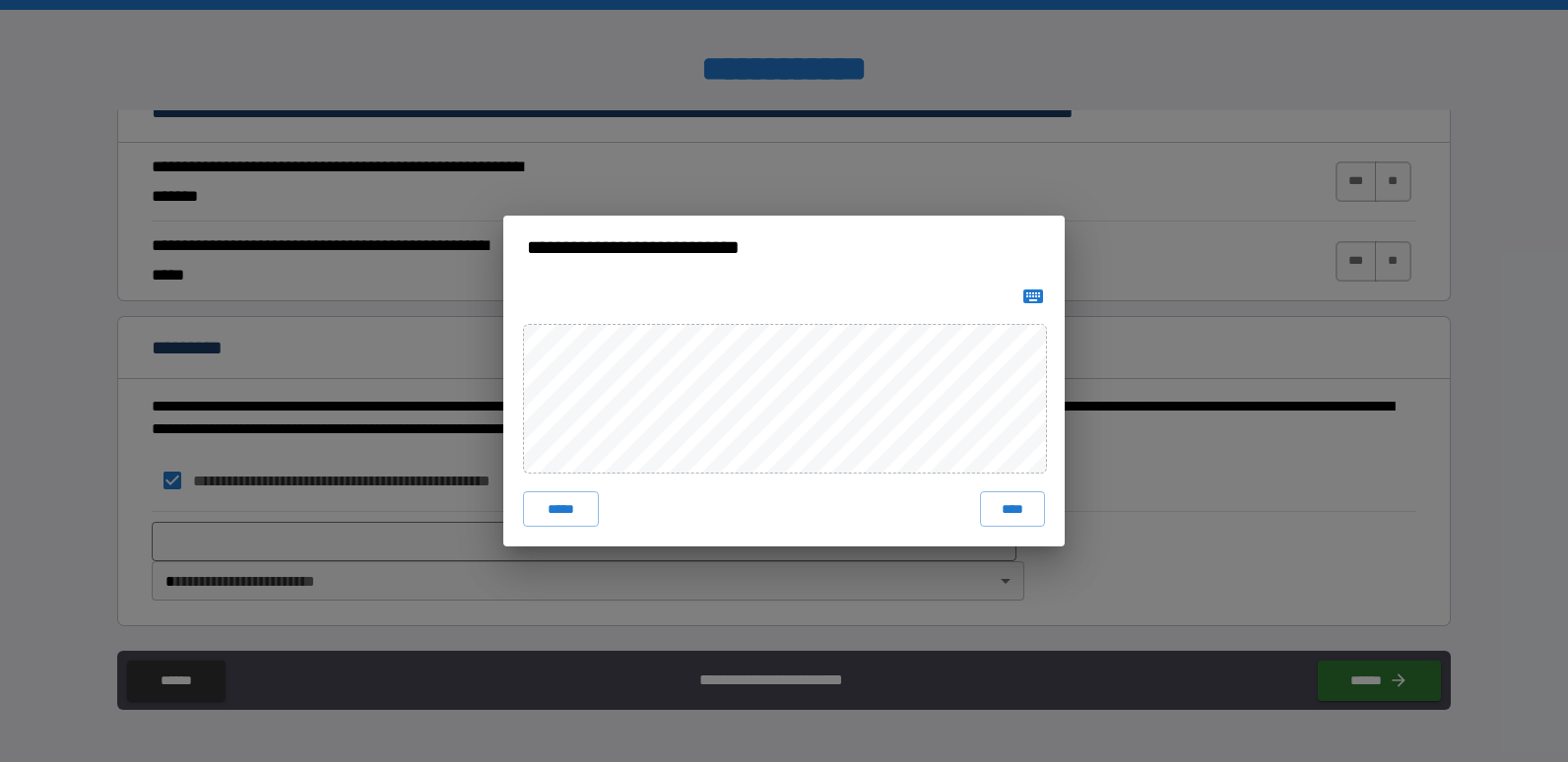 click on "***** ****" at bounding box center [784, 413] 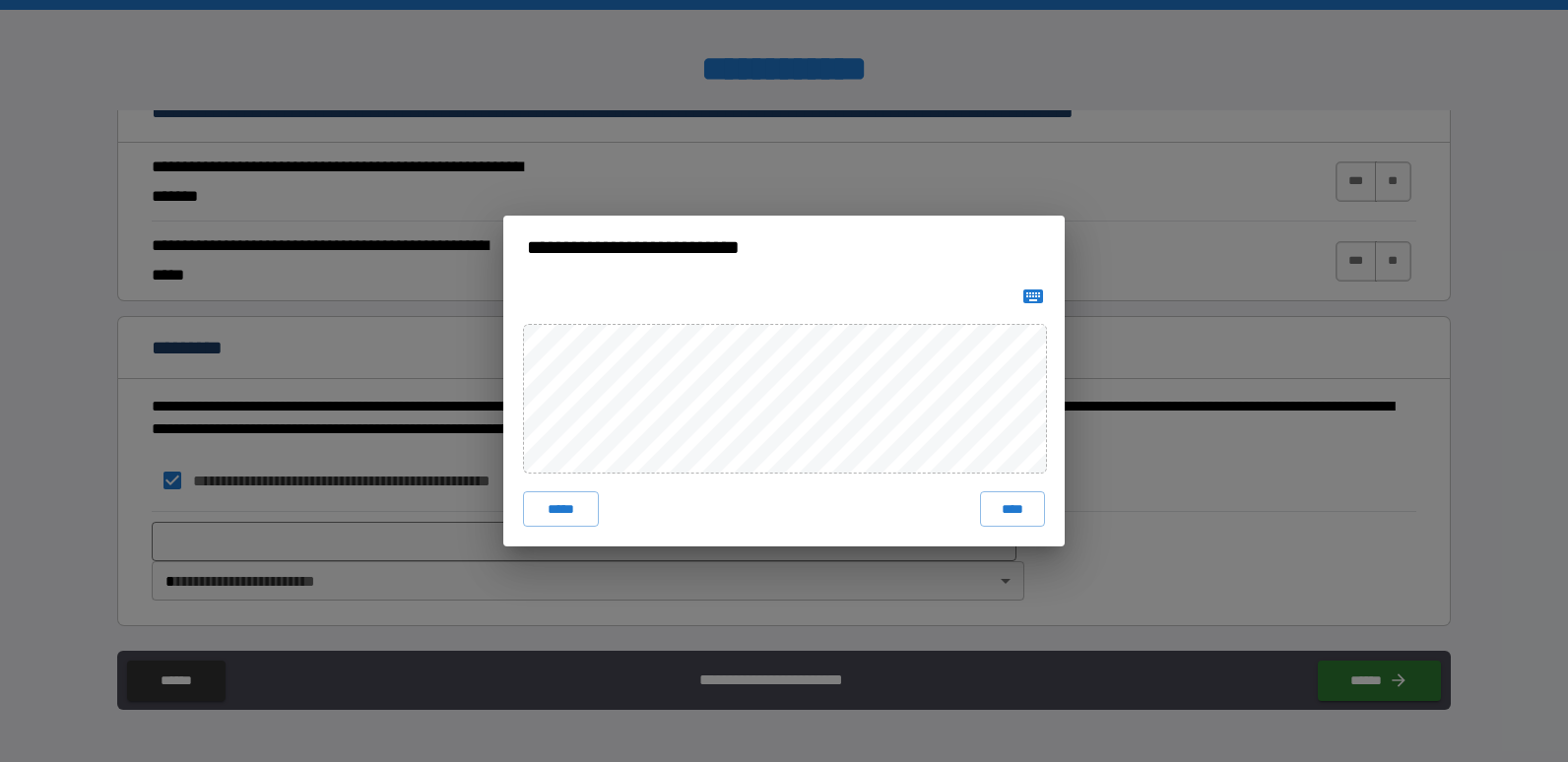 drag, startPoint x: 643, startPoint y: 319, endPoint x: 977, endPoint y: 296, distance: 334.79098 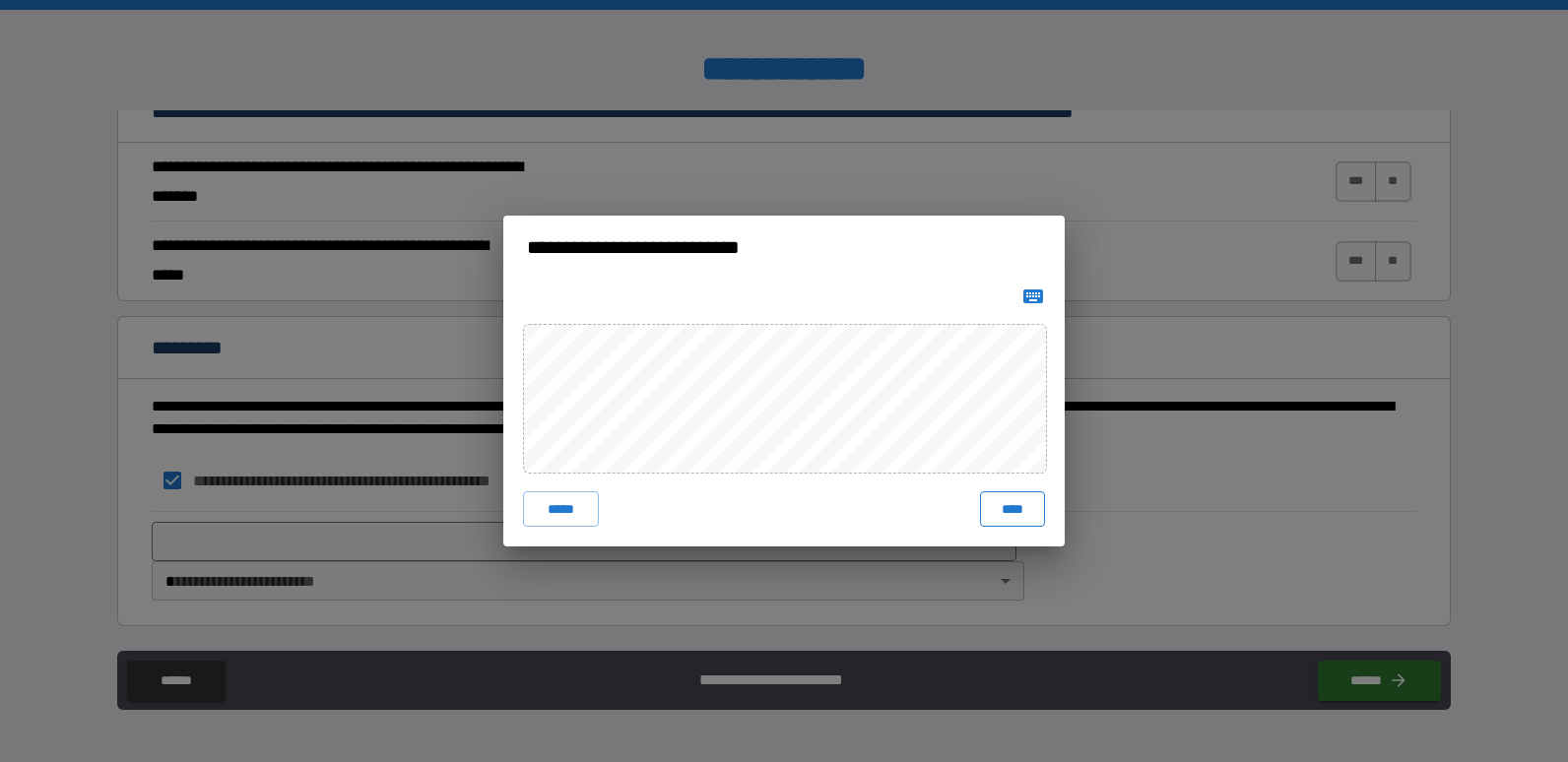click on "****" at bounding box center [1013, 509] 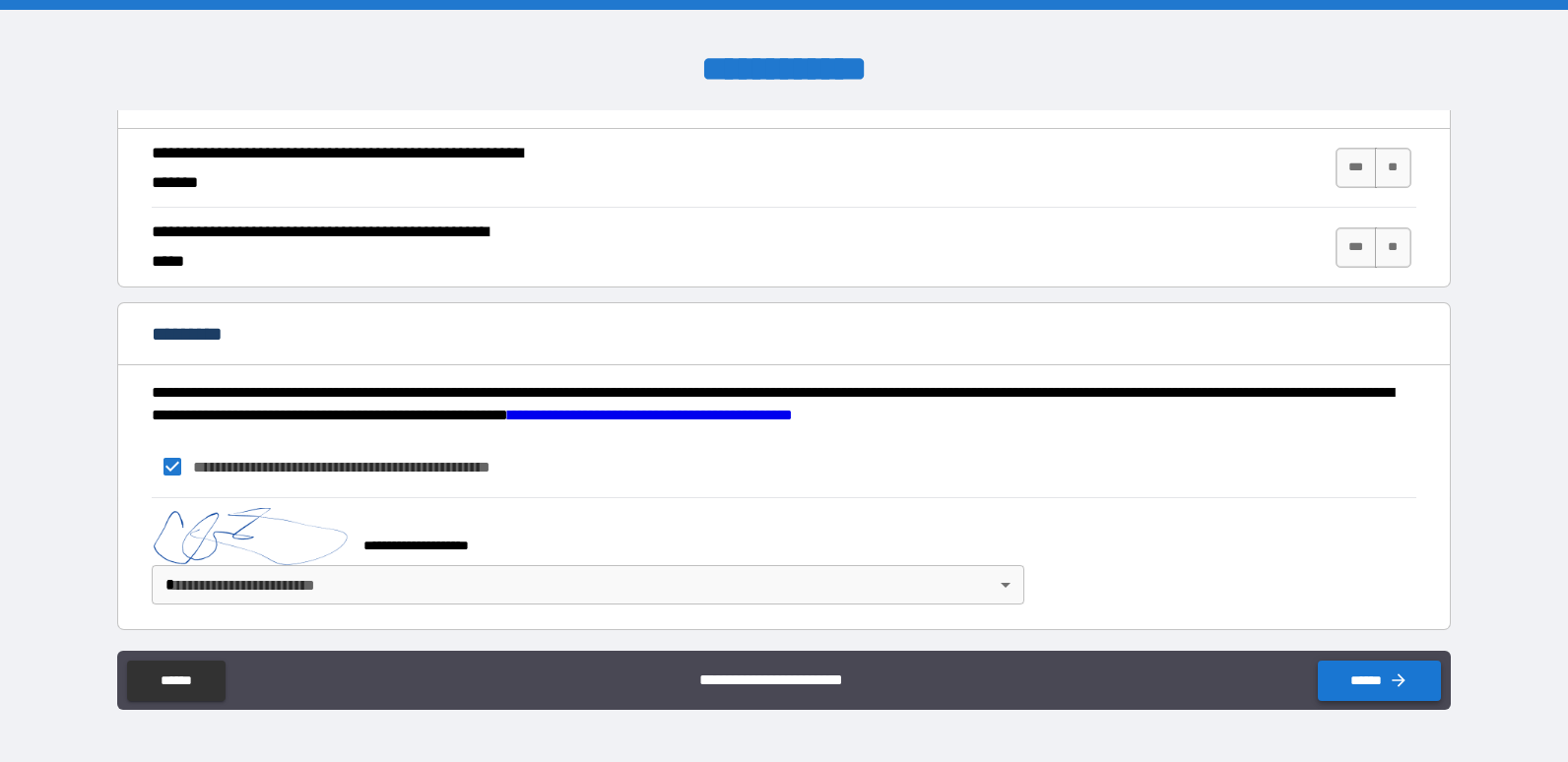 scroll, scrollTop: 1819, scrollLeft: 0, axis: vertical 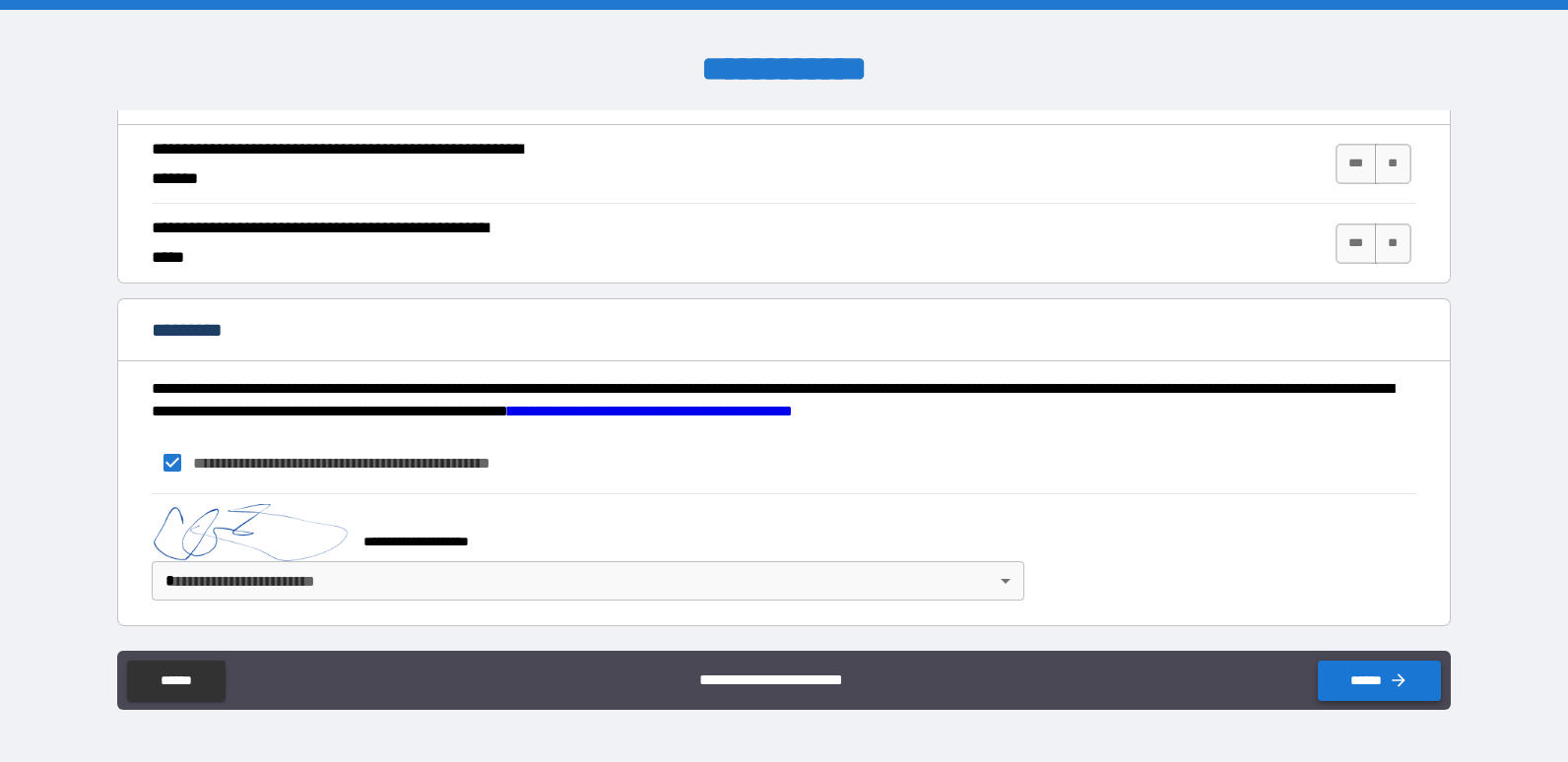 click on "******" at bounding box center [1379, 680] 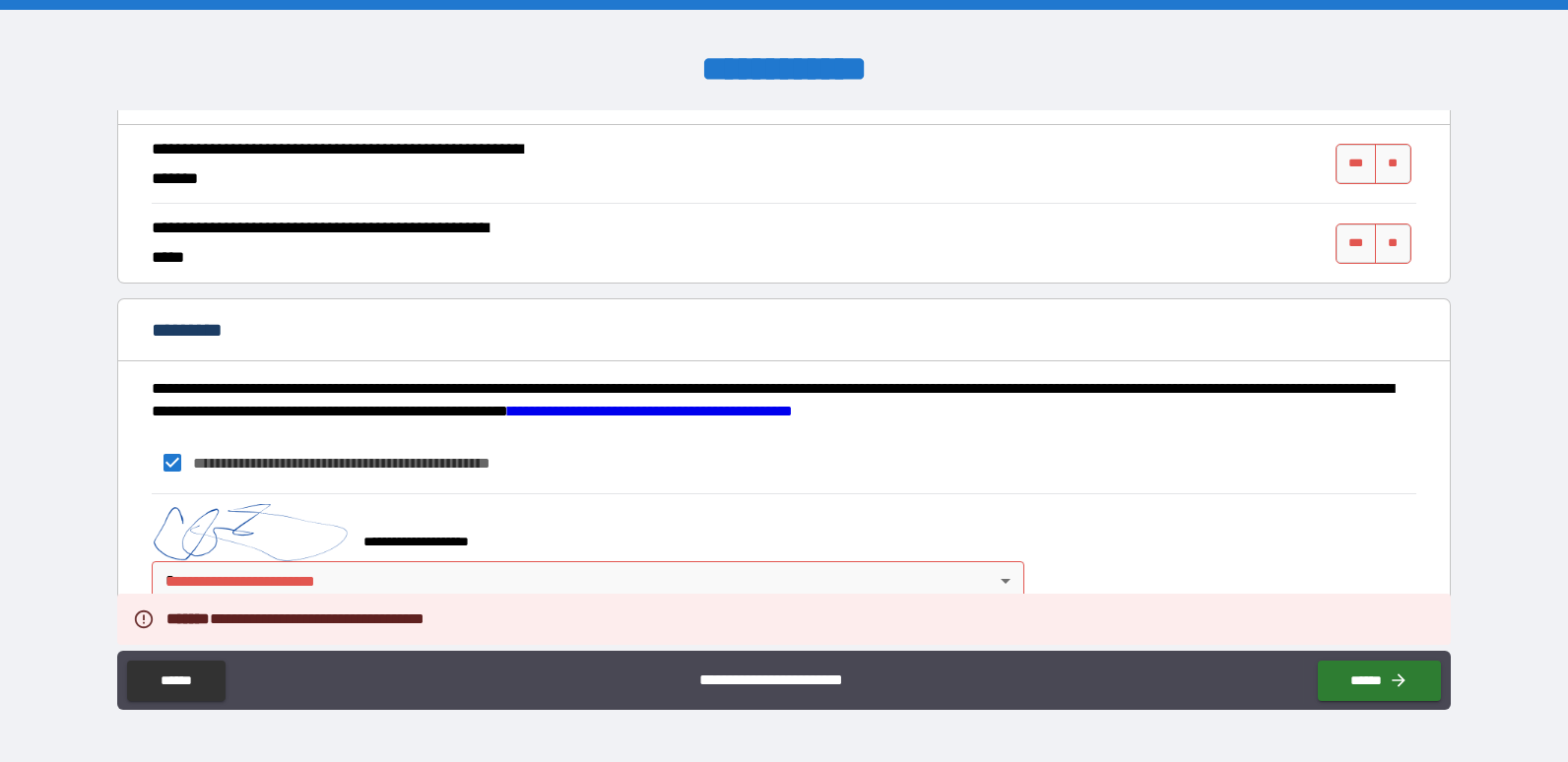 click on "**********" at bounding box center (784, 381) 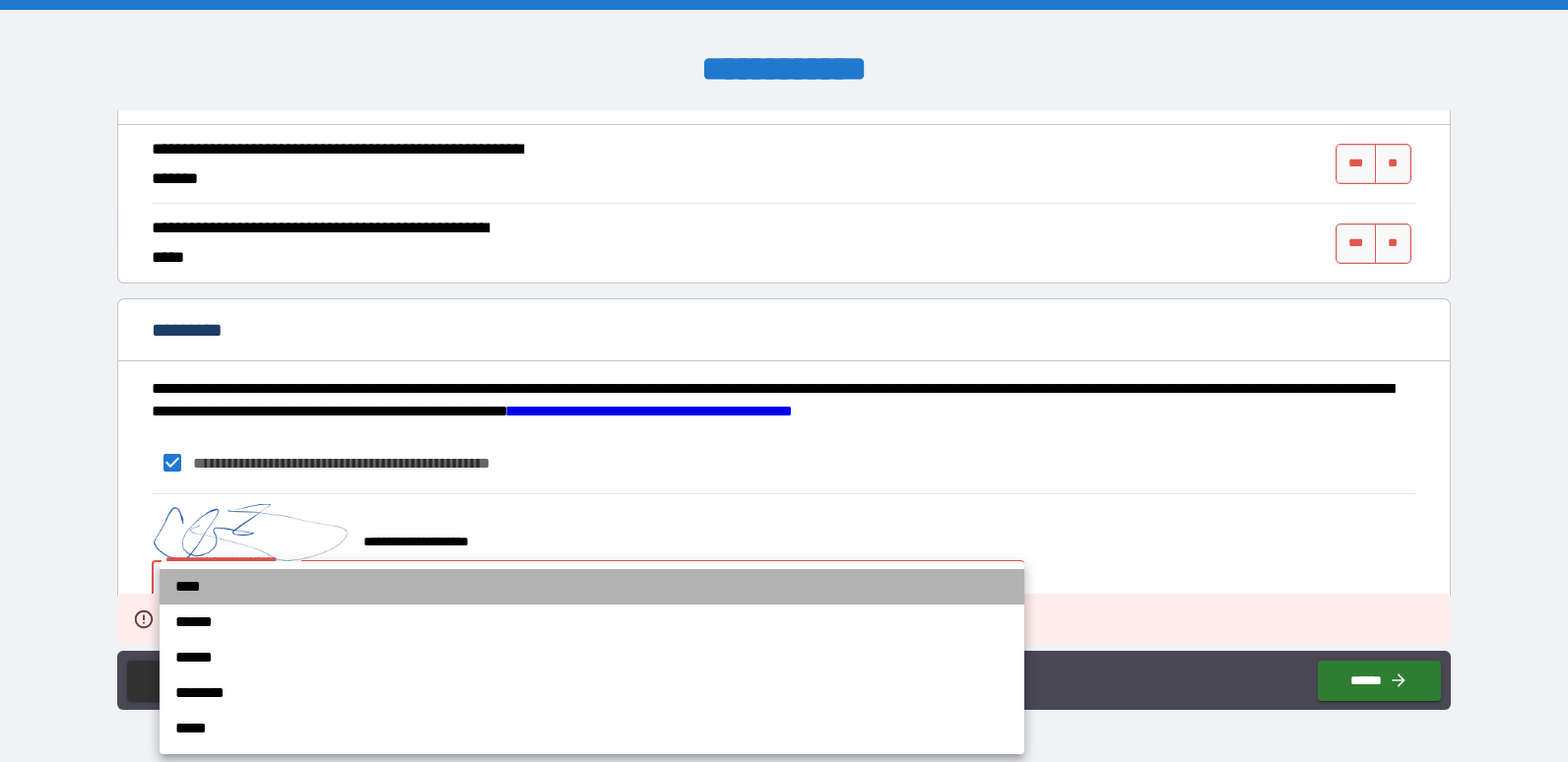 click on "****" at bounding box center (592, 587) 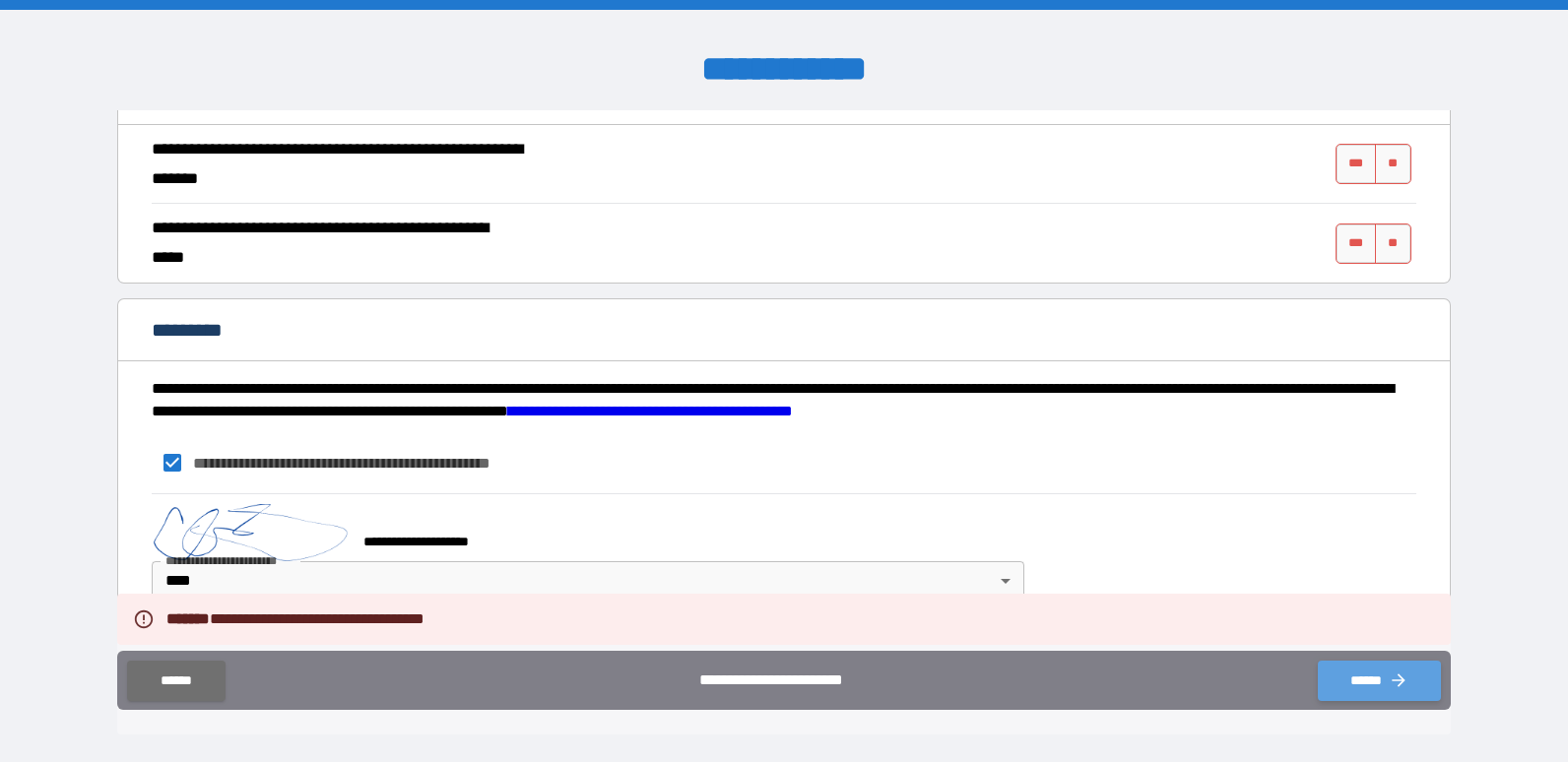 click on "******" at bounding box center [1379, 680] 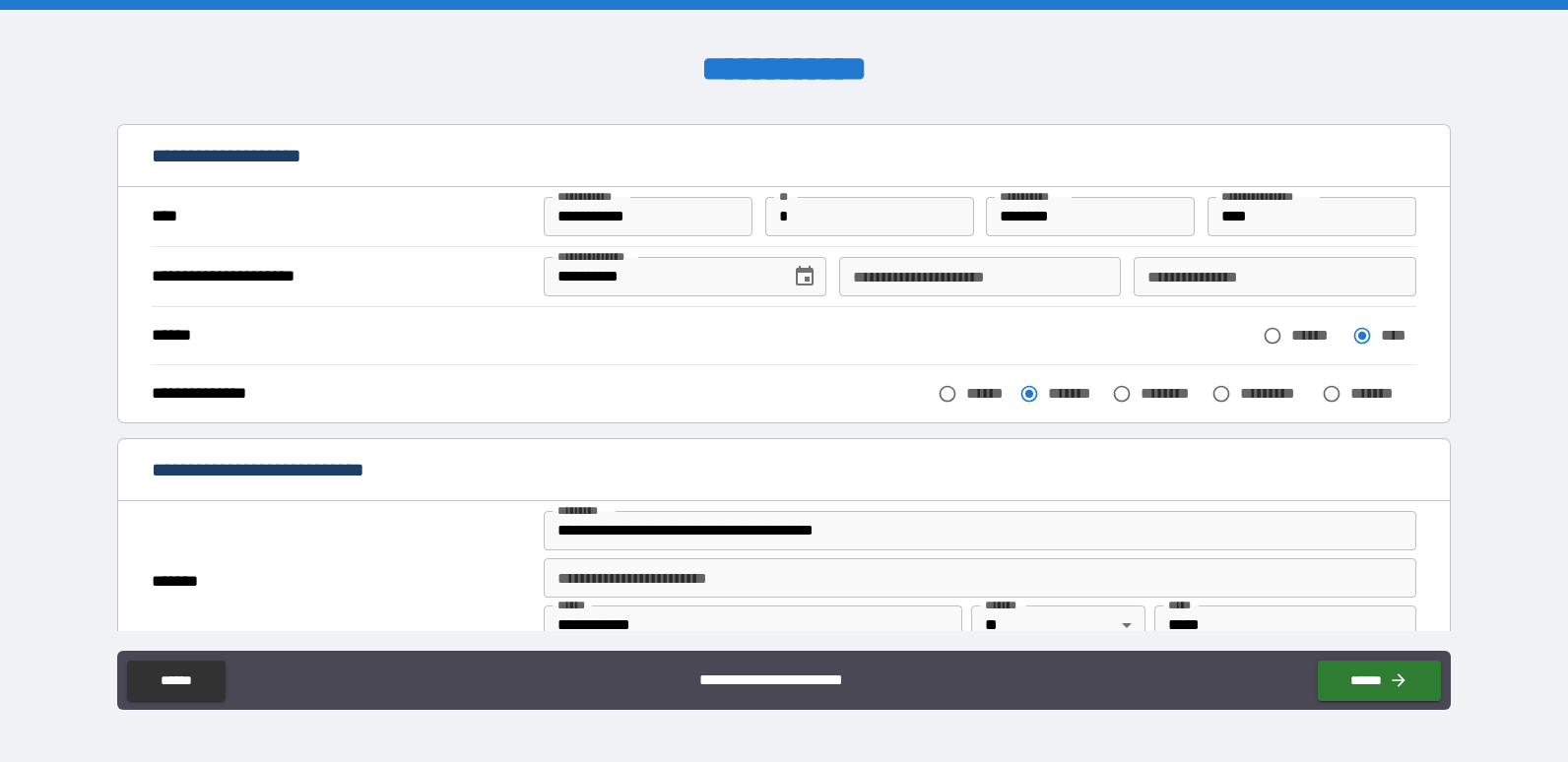 scroll, scrollTop: 0, scrollLeft: 0, axis: both 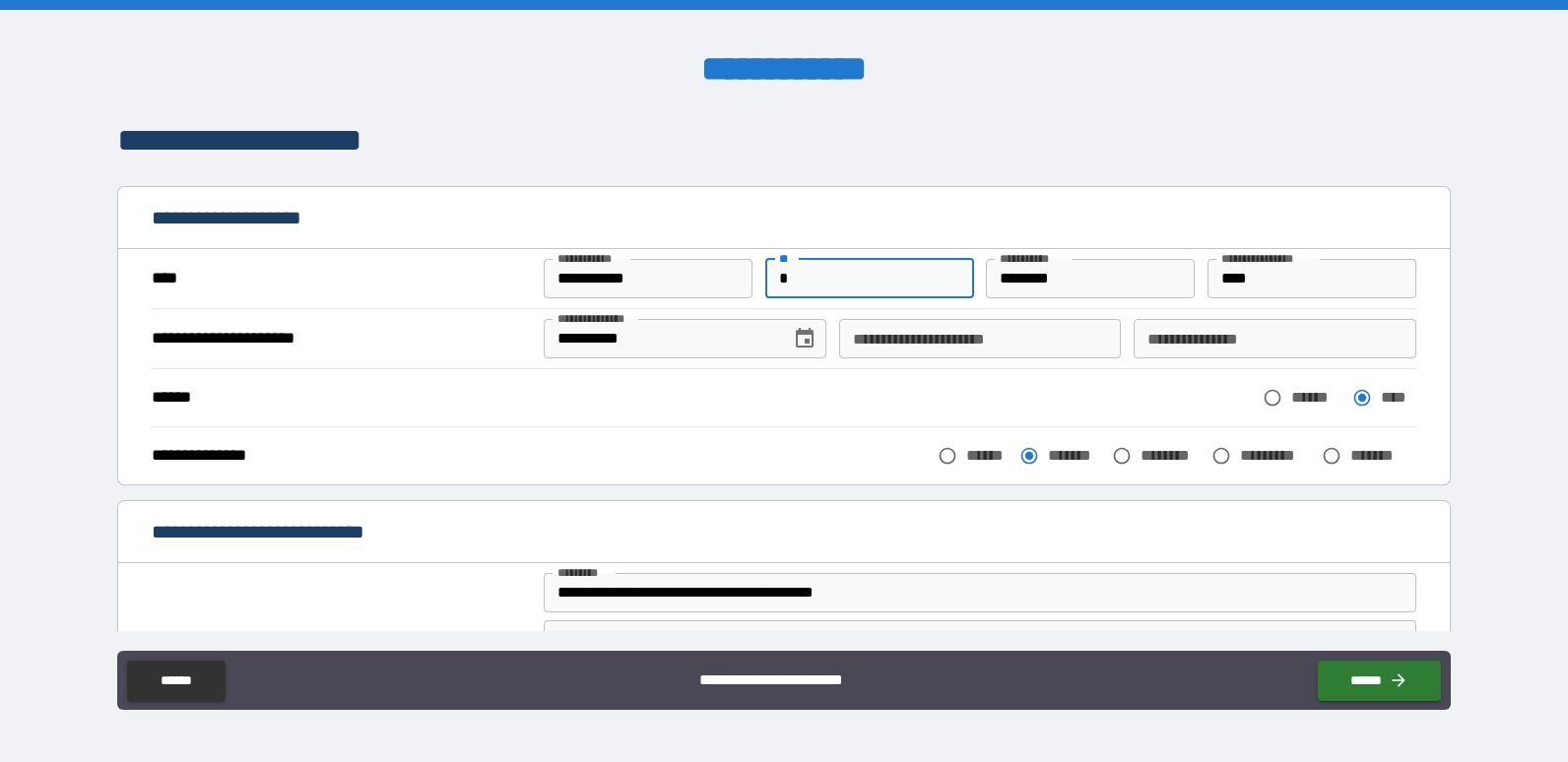 drag, startPoint x: 821, startPoint y: 289, endPoint x: 689, endPoint y: 279, distance: 132.37825 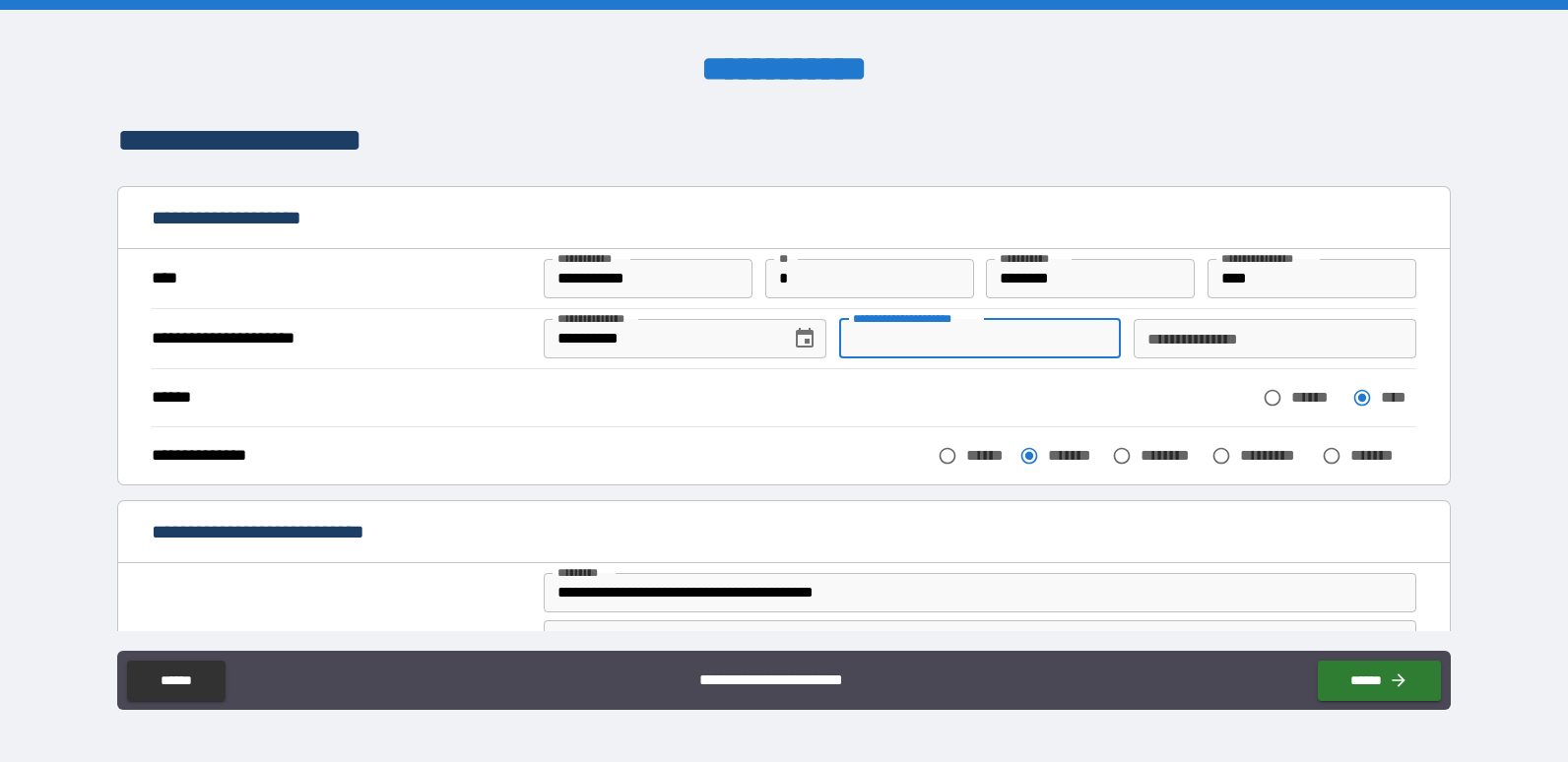 click on "**********" at bounding box center (980, 339) 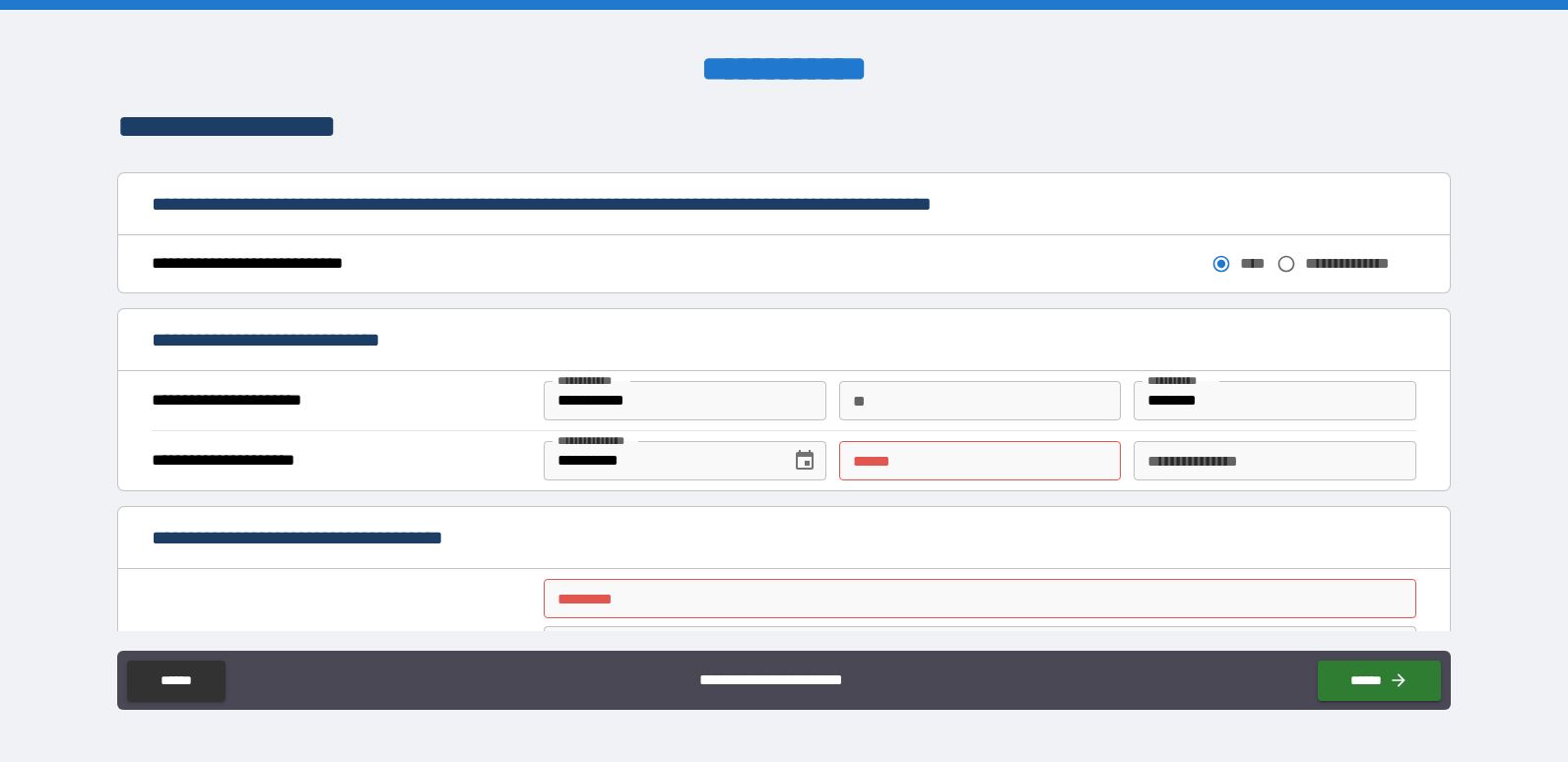 scroll, scrollTop: 1181, scrollLeft: 0, axis: vertical 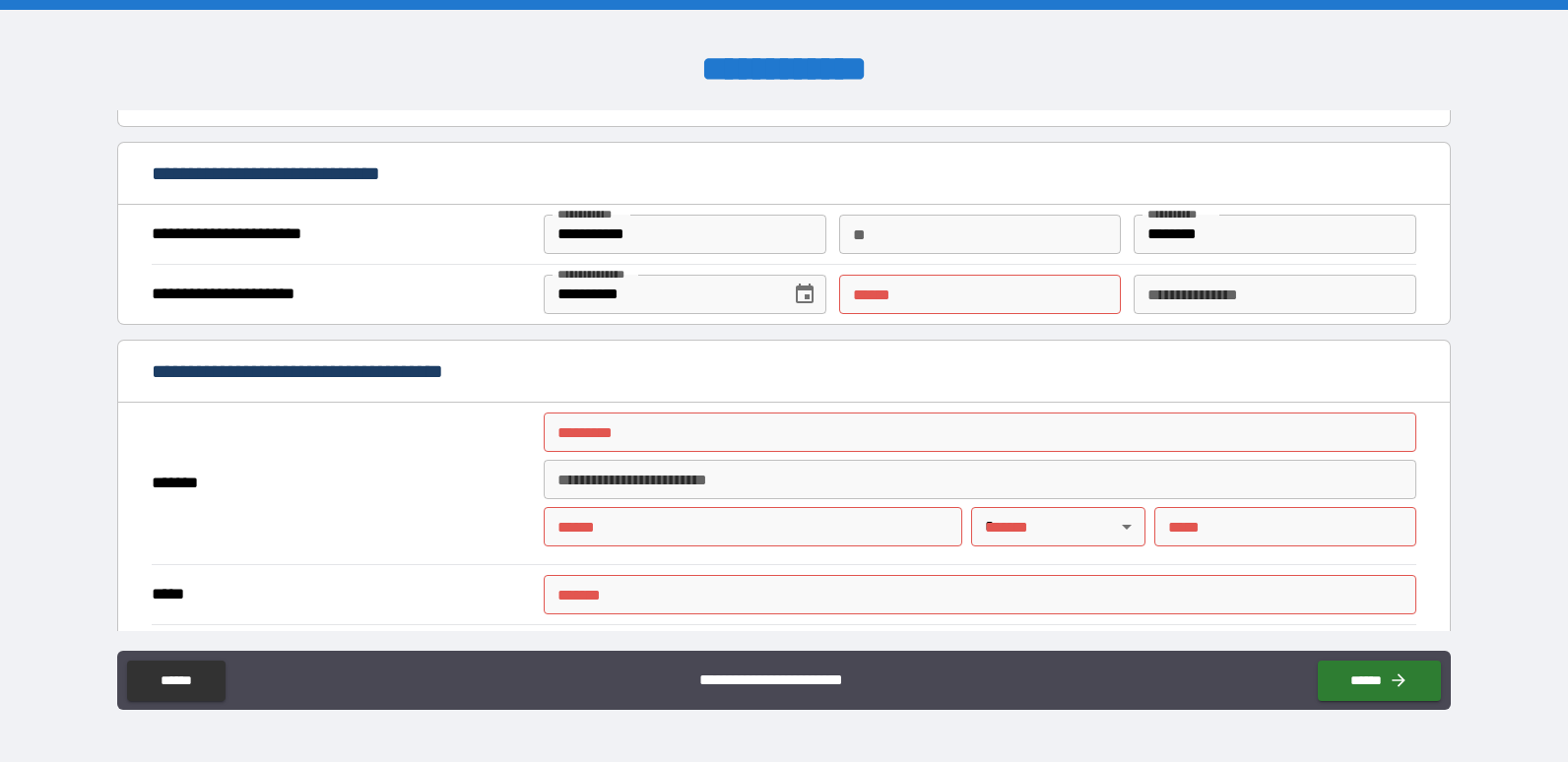 click on "**********" at bounding box center (783, 370) 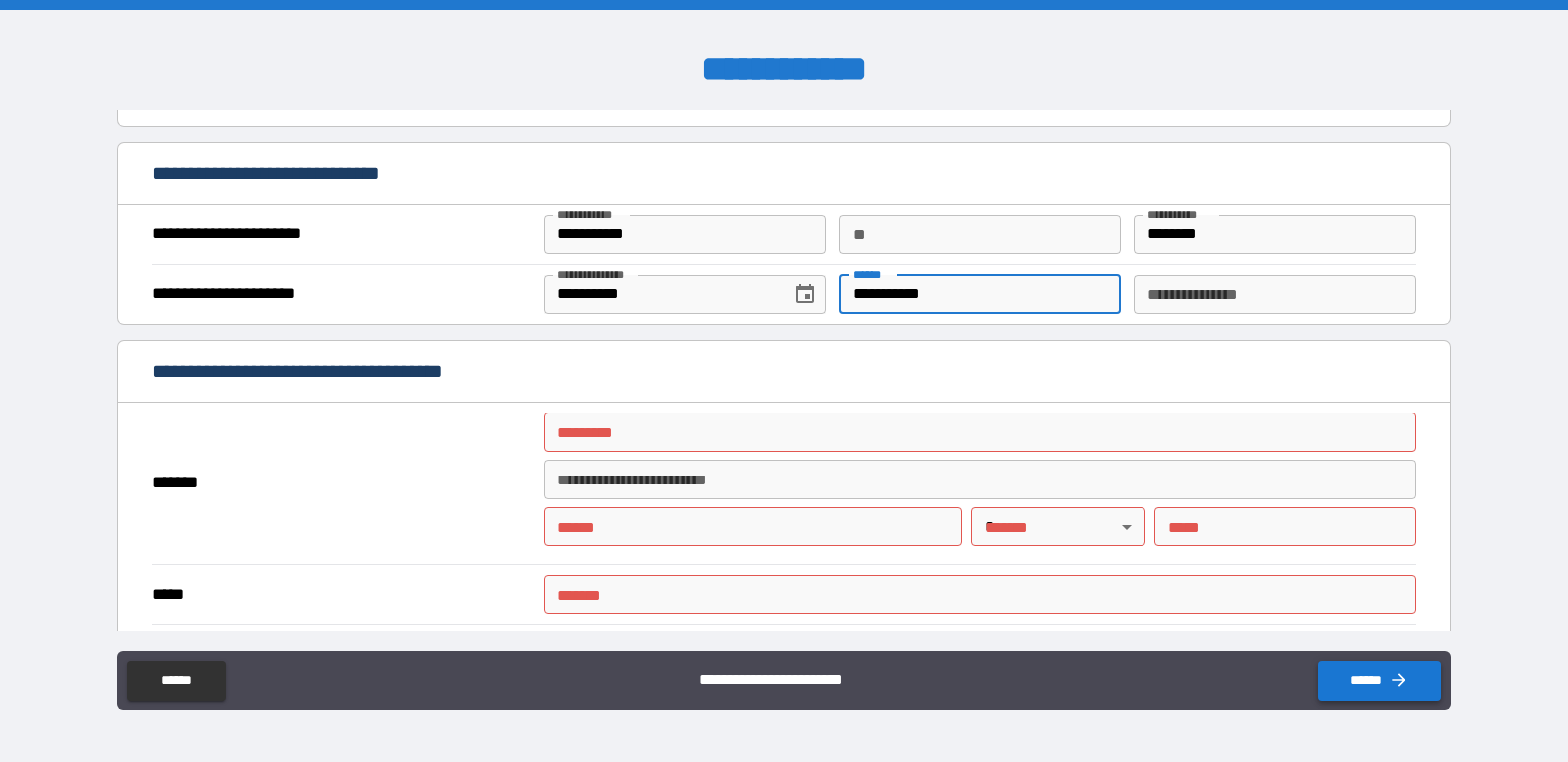 type on "**********" 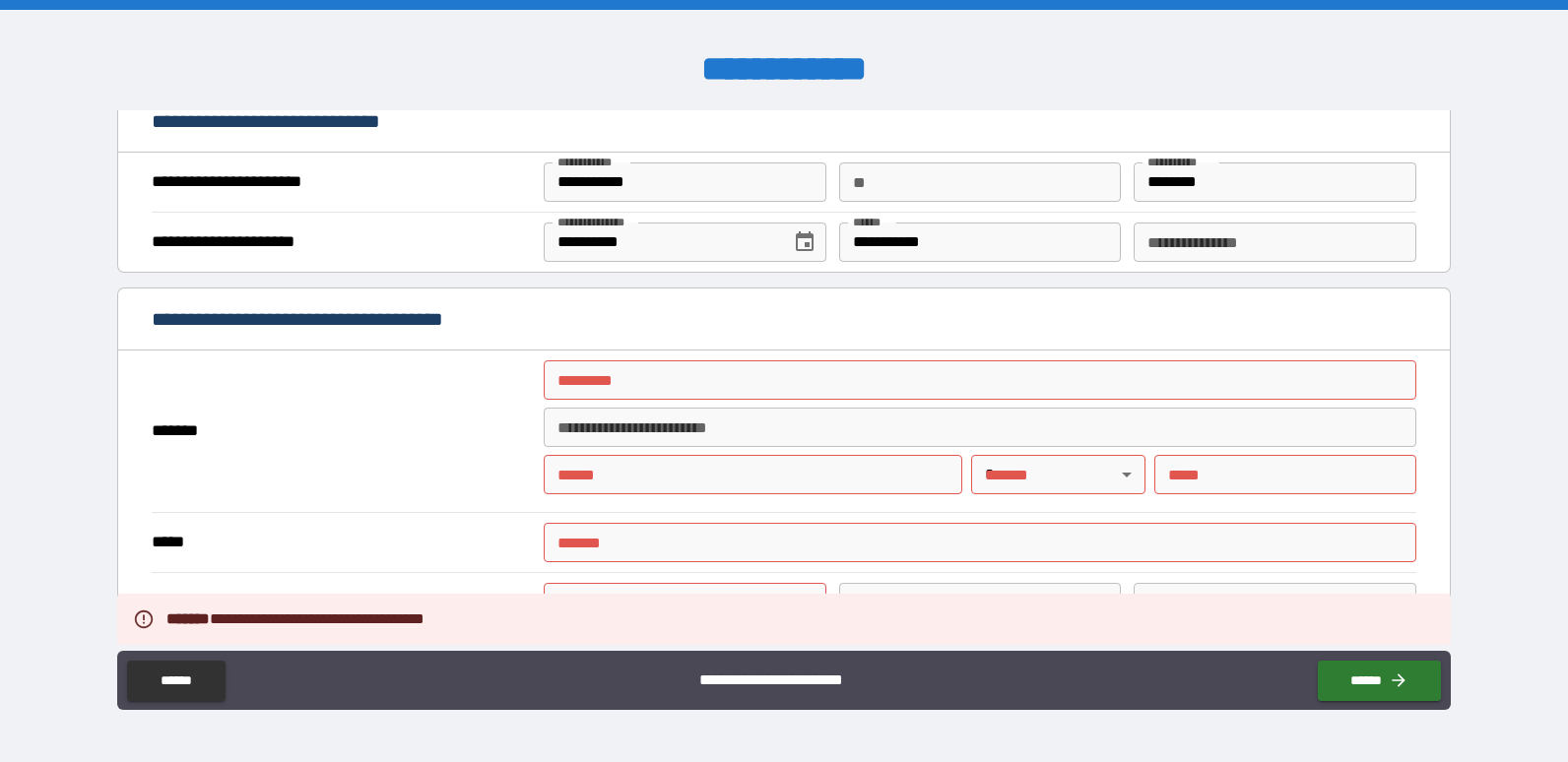 scroll, scrollTop: 1280, scrollLeft: 0, axis: vertical 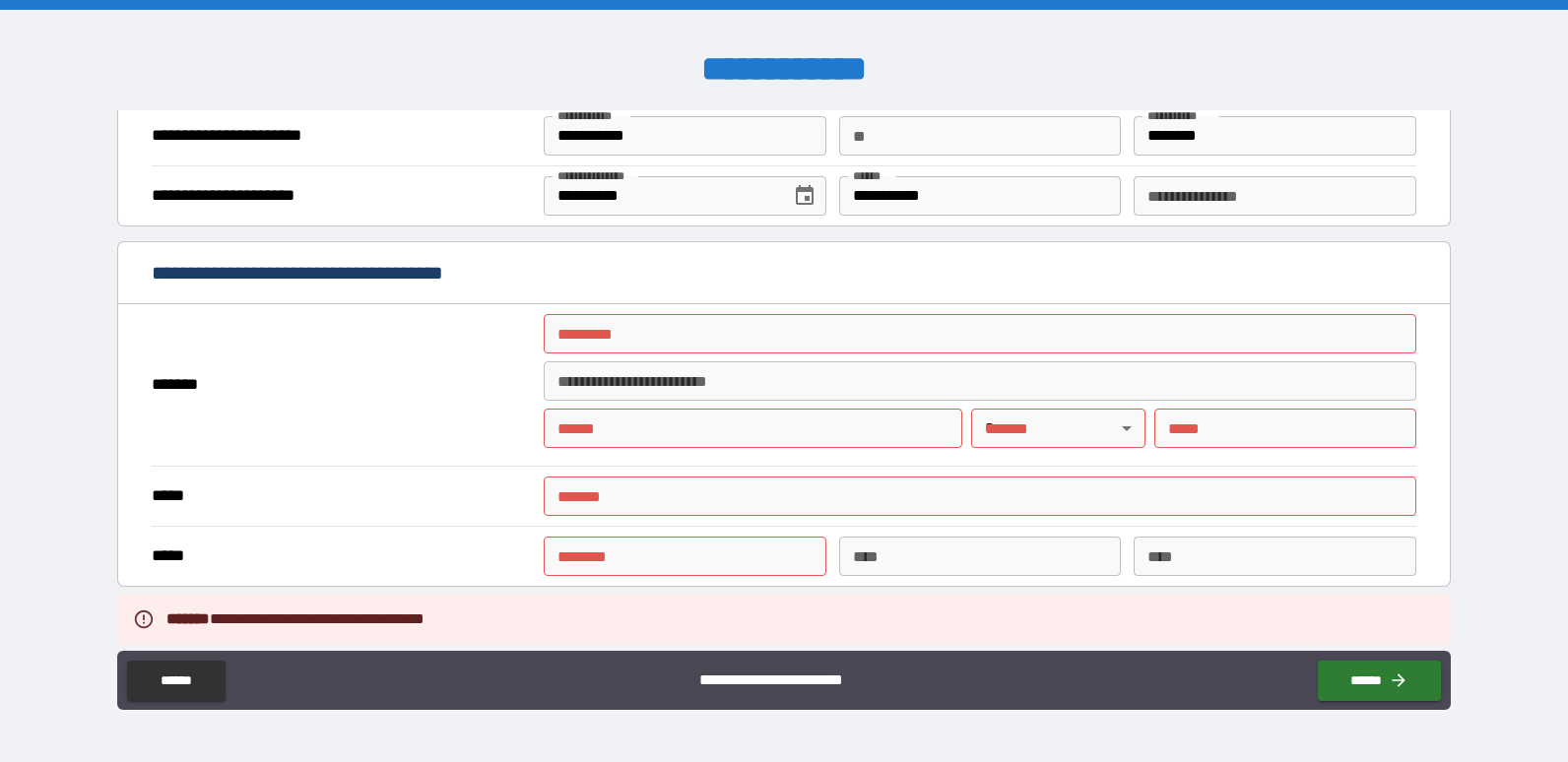 click on "*******   * *******   *" at bounding box center (980, 338) 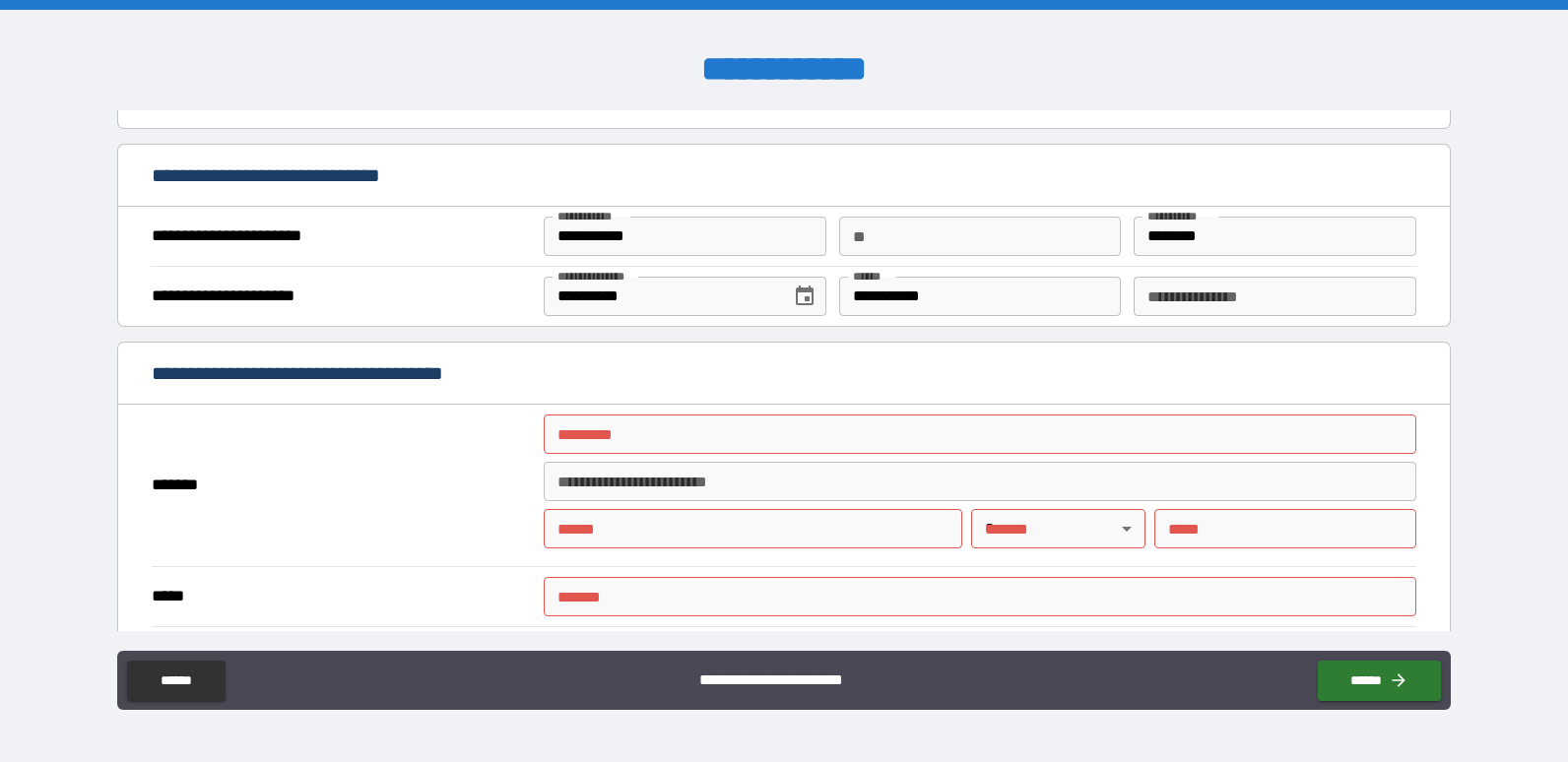scroll, scrollTop: 1181, scrollLeft: 0, axis: vertical 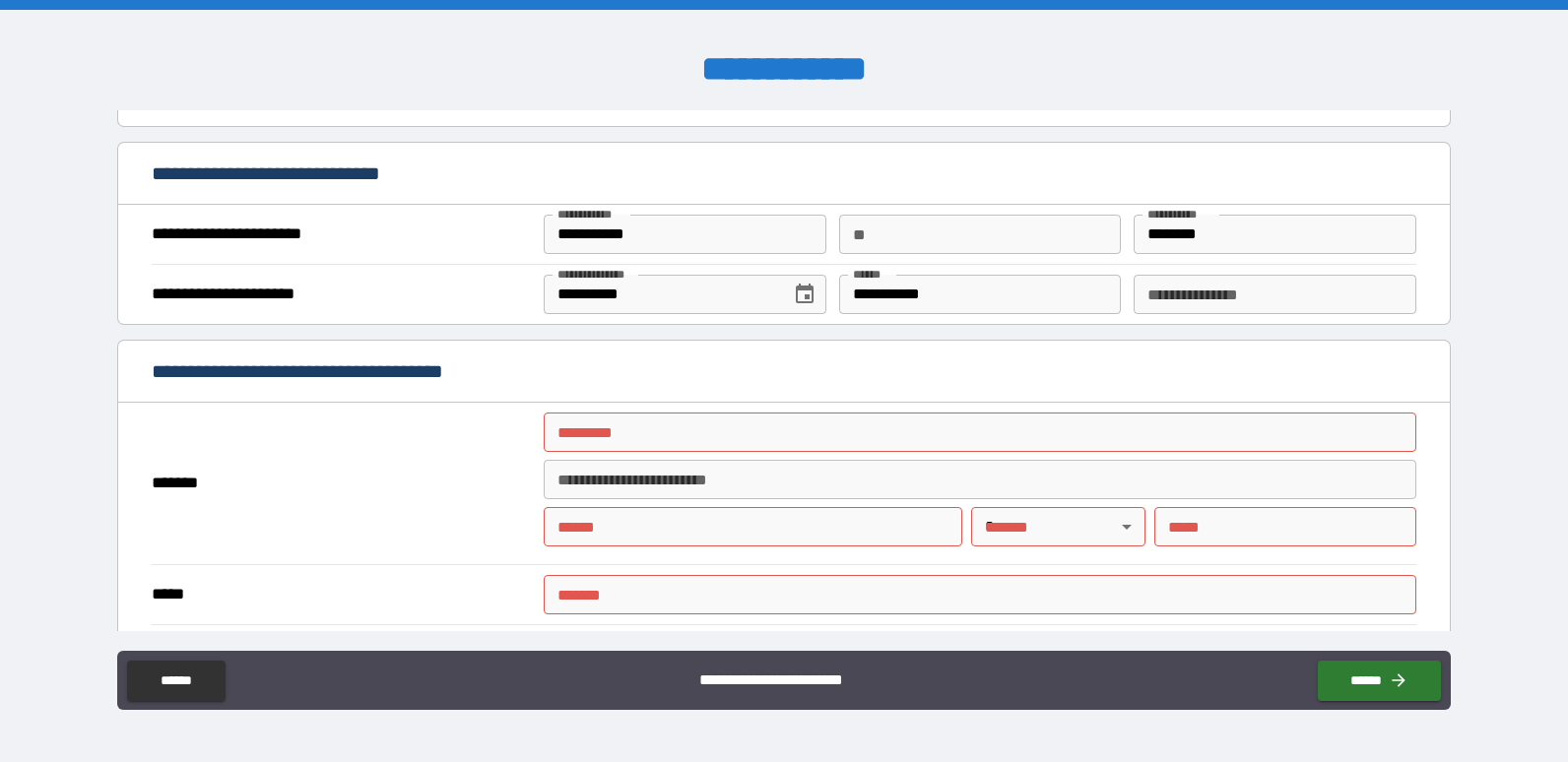 click on "*******   *" at bounding box center (980, 432) 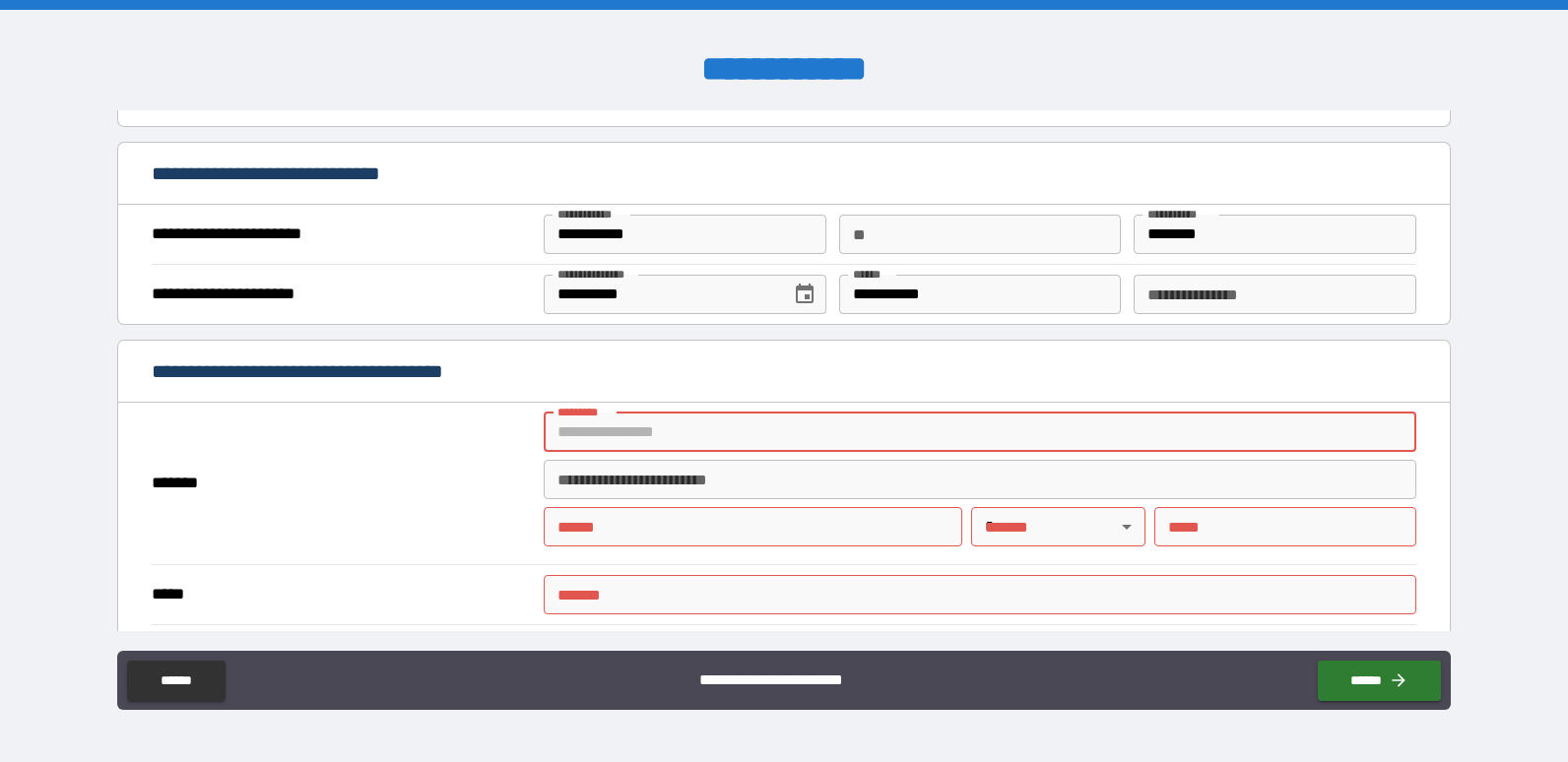 type on "**********" 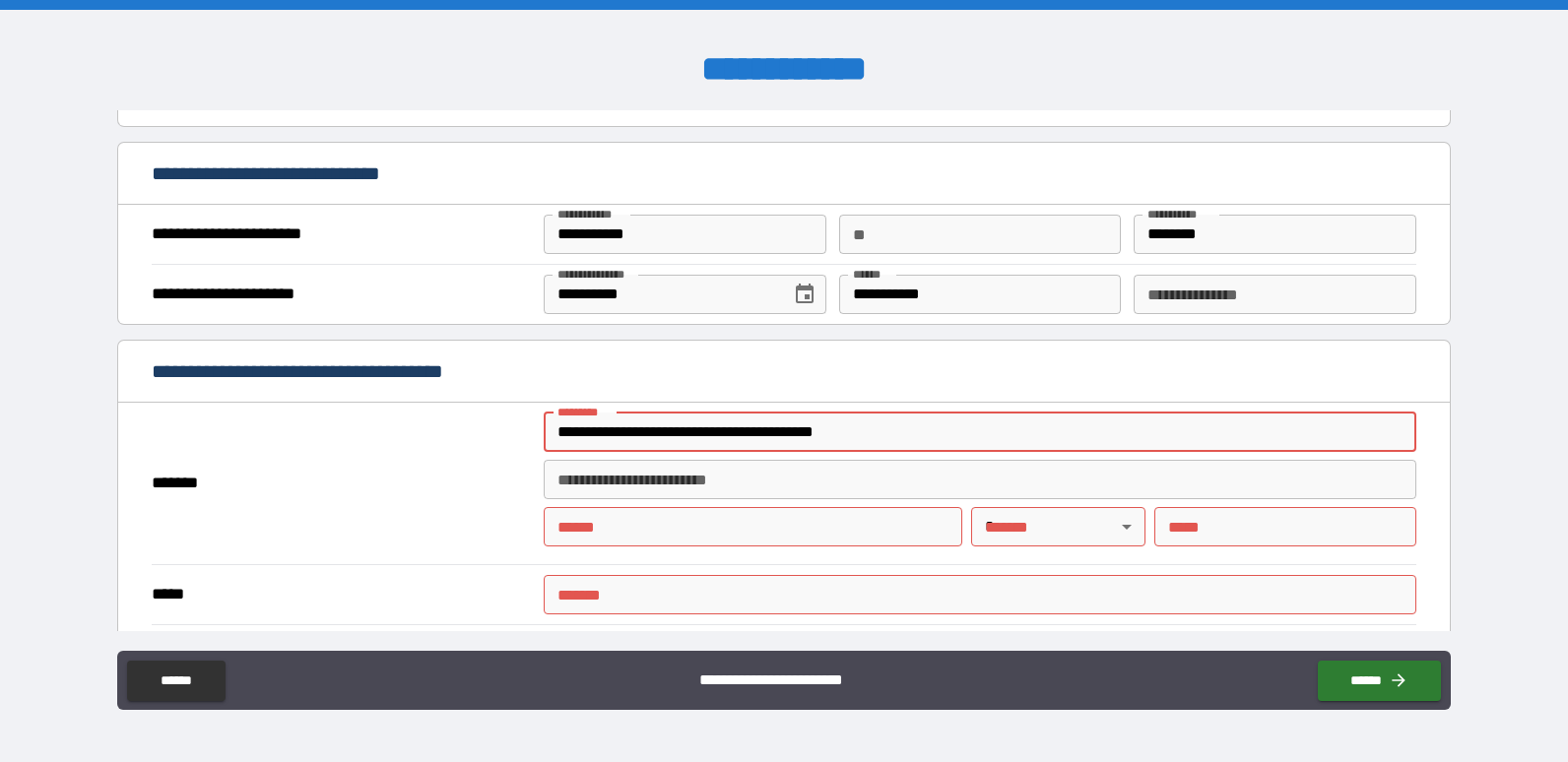 type on "*" 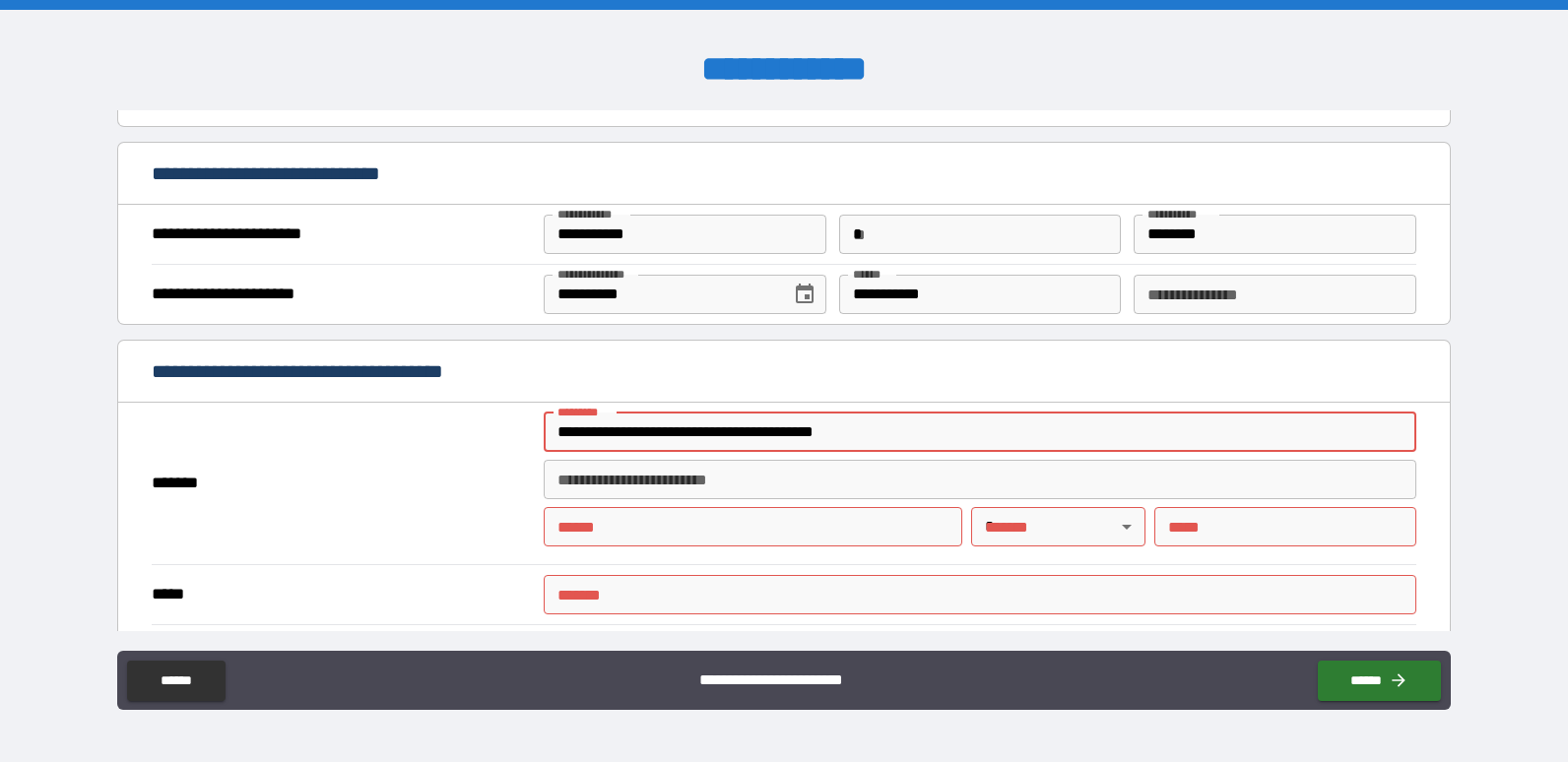type on "**********" 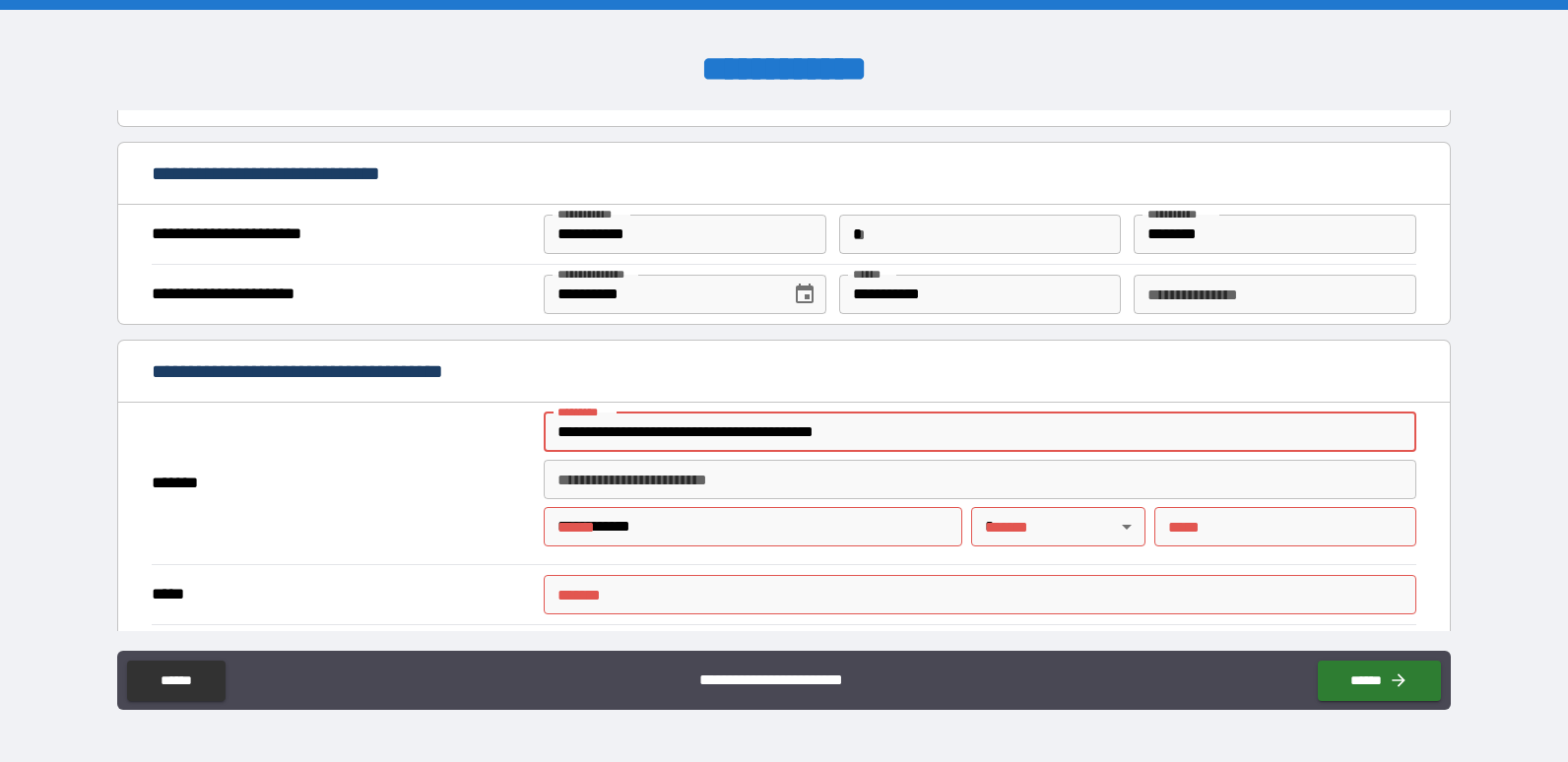 type on "**" 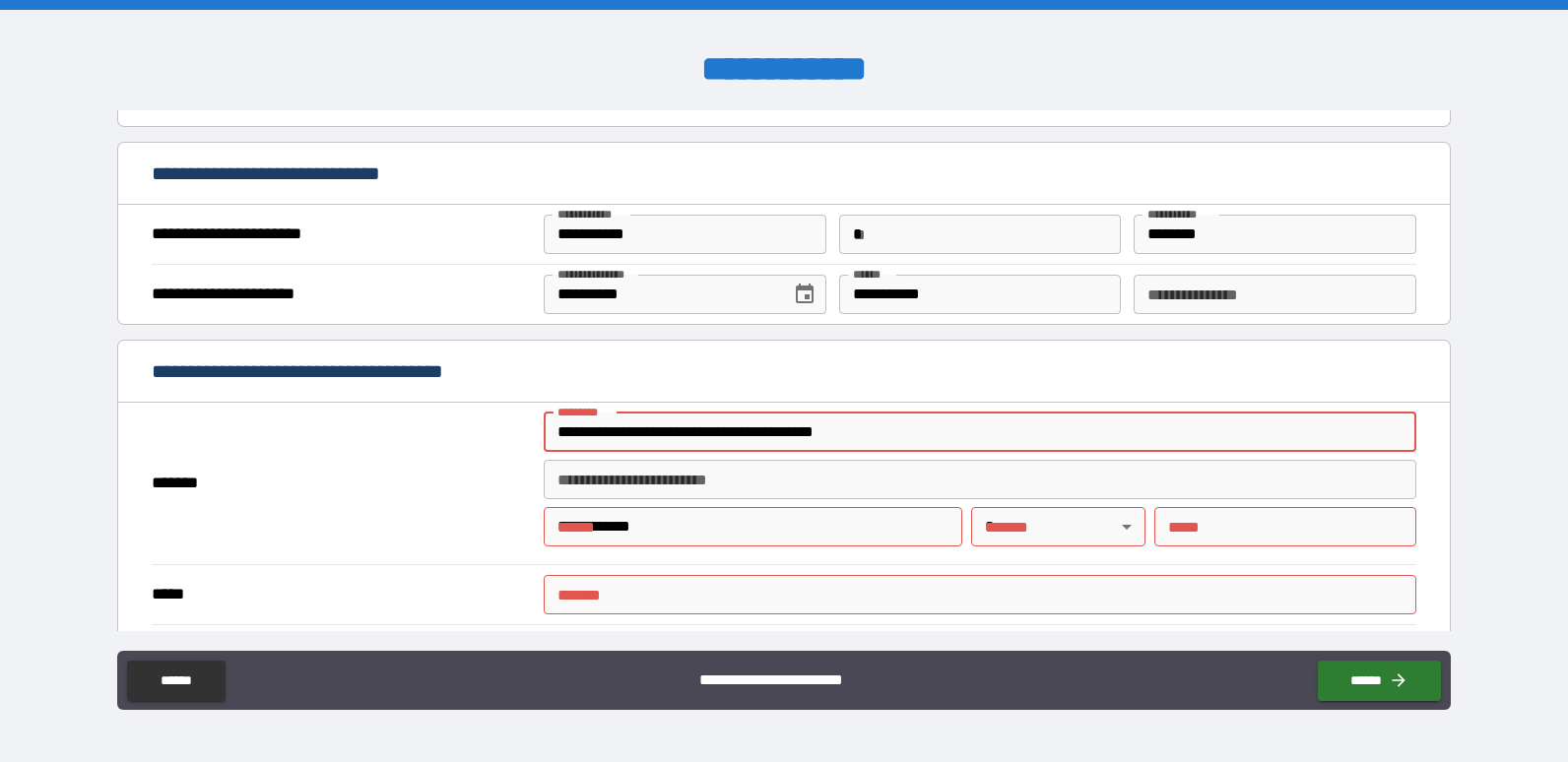 type on "*****" 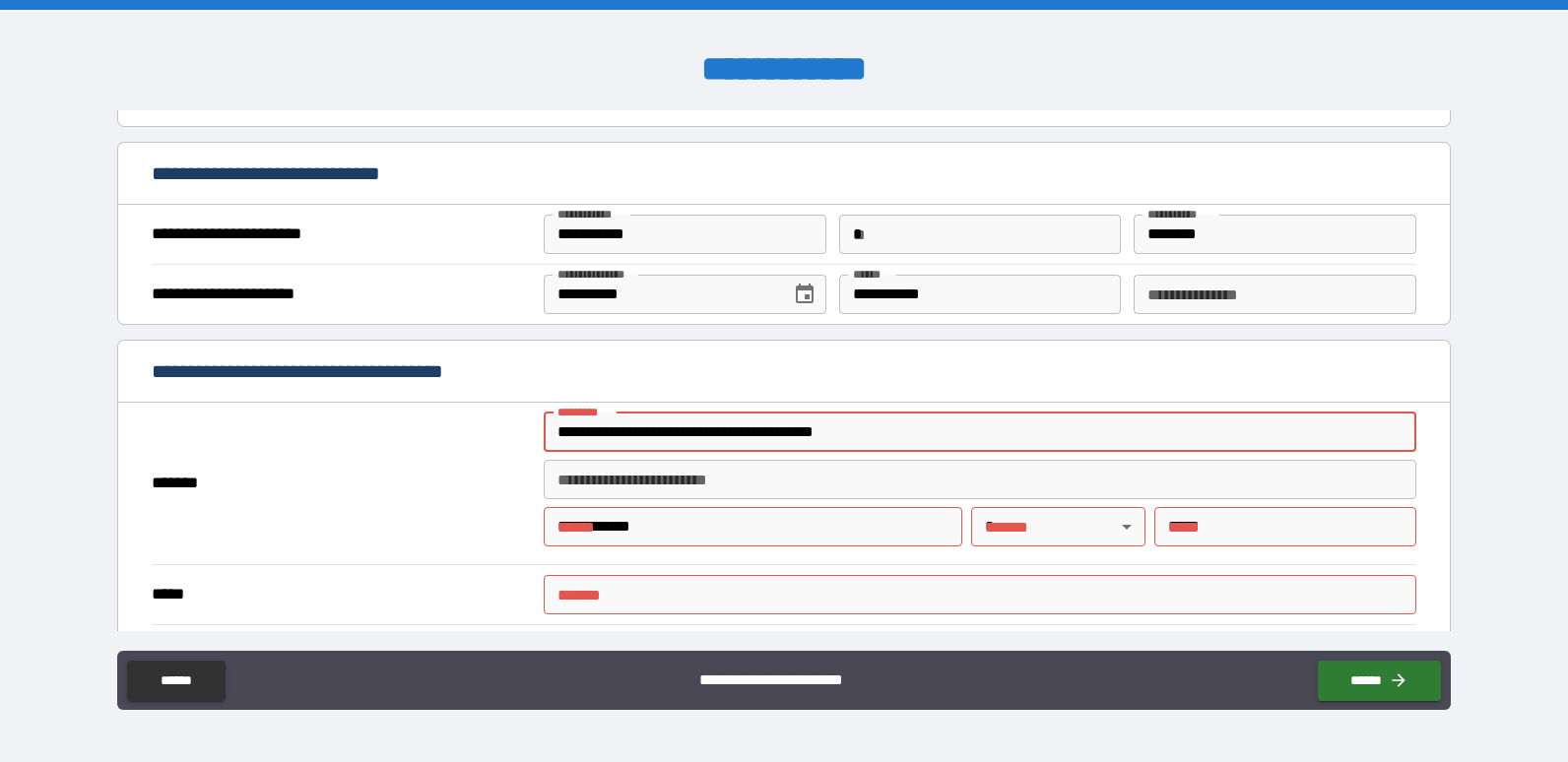type on "**********" 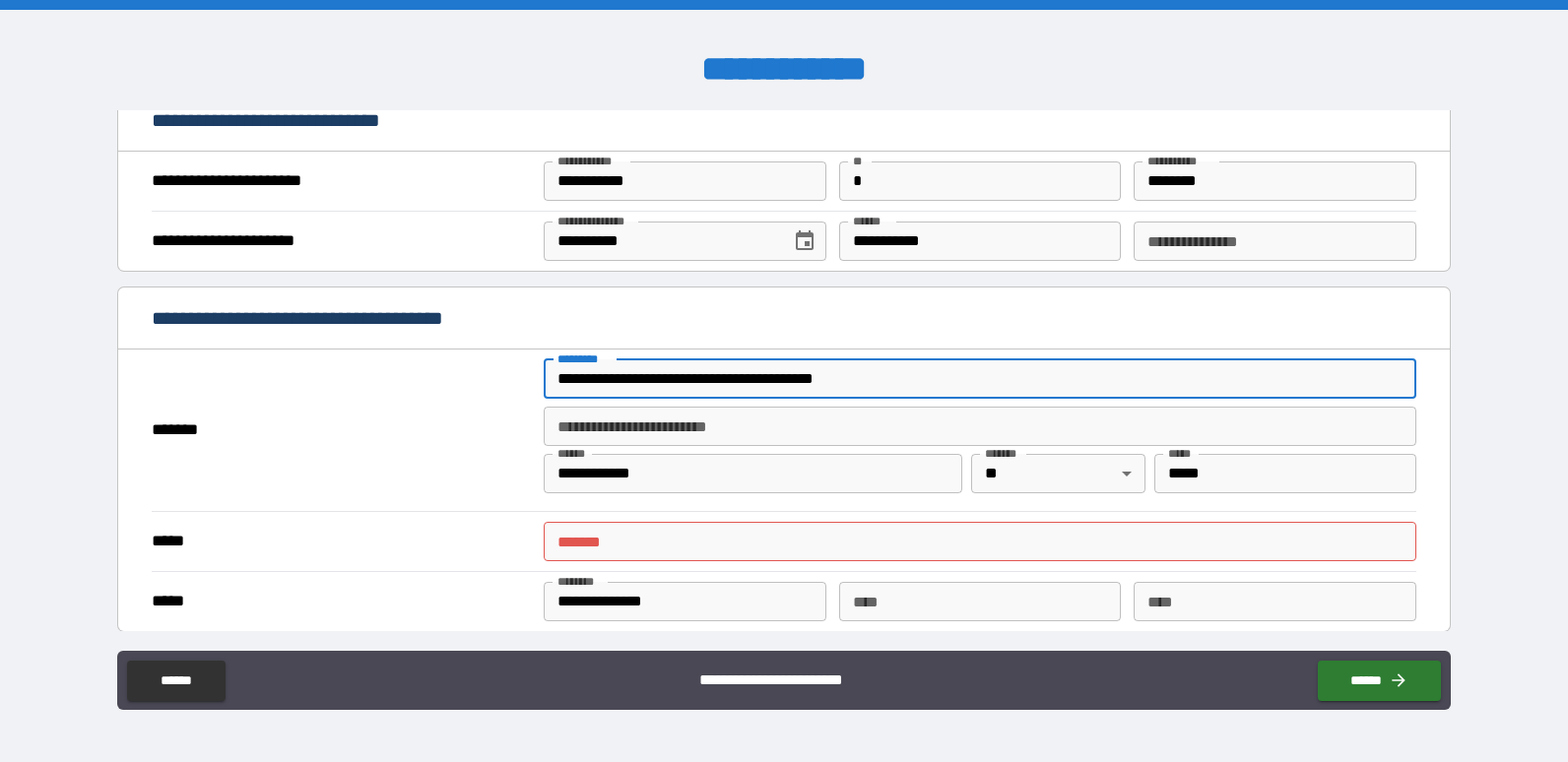 scroll, scrollTop: 1280, scrollLeft: 0, axis: vertical 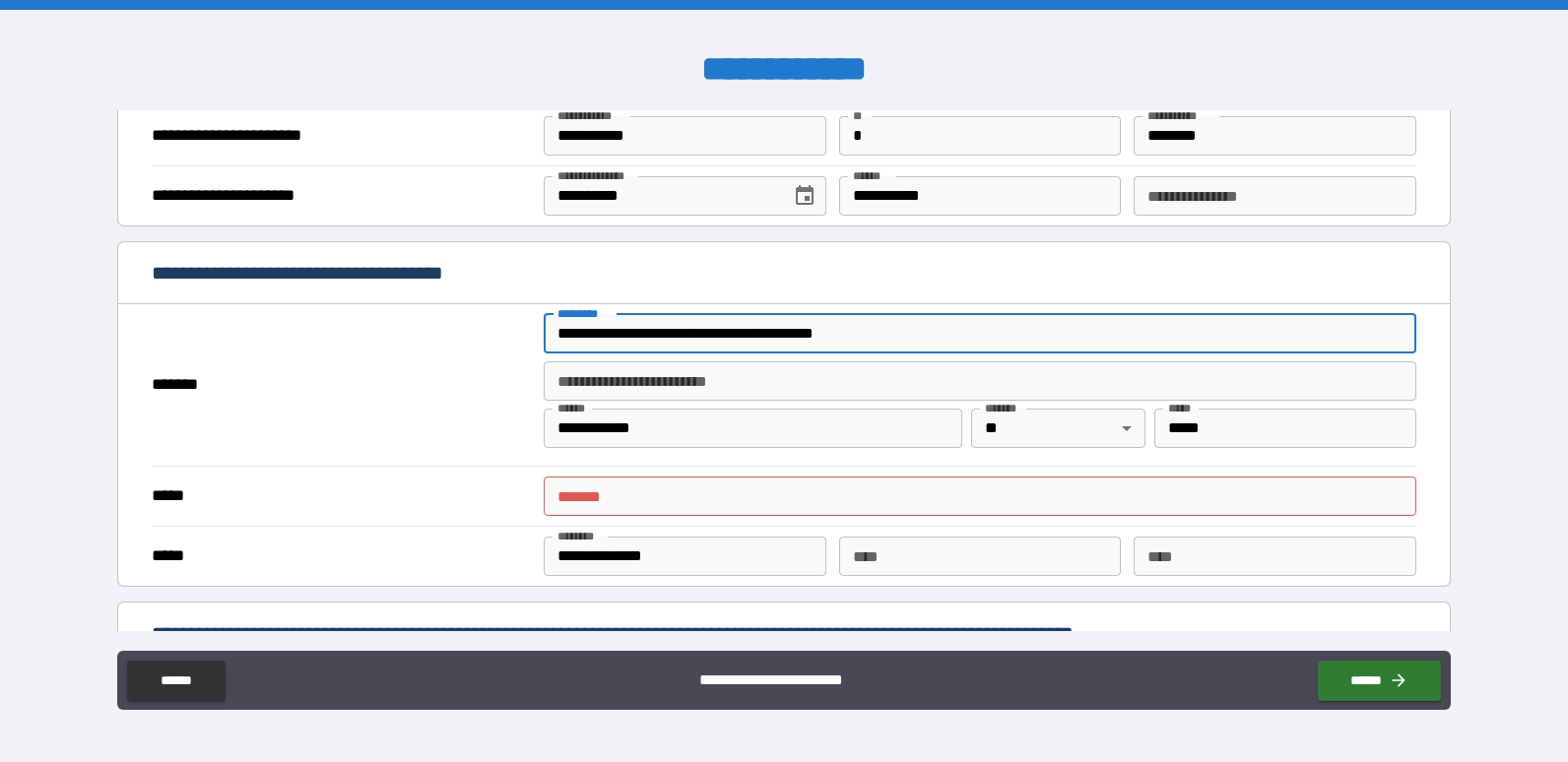 click on "*****   *" at bounding box center [980, 496] 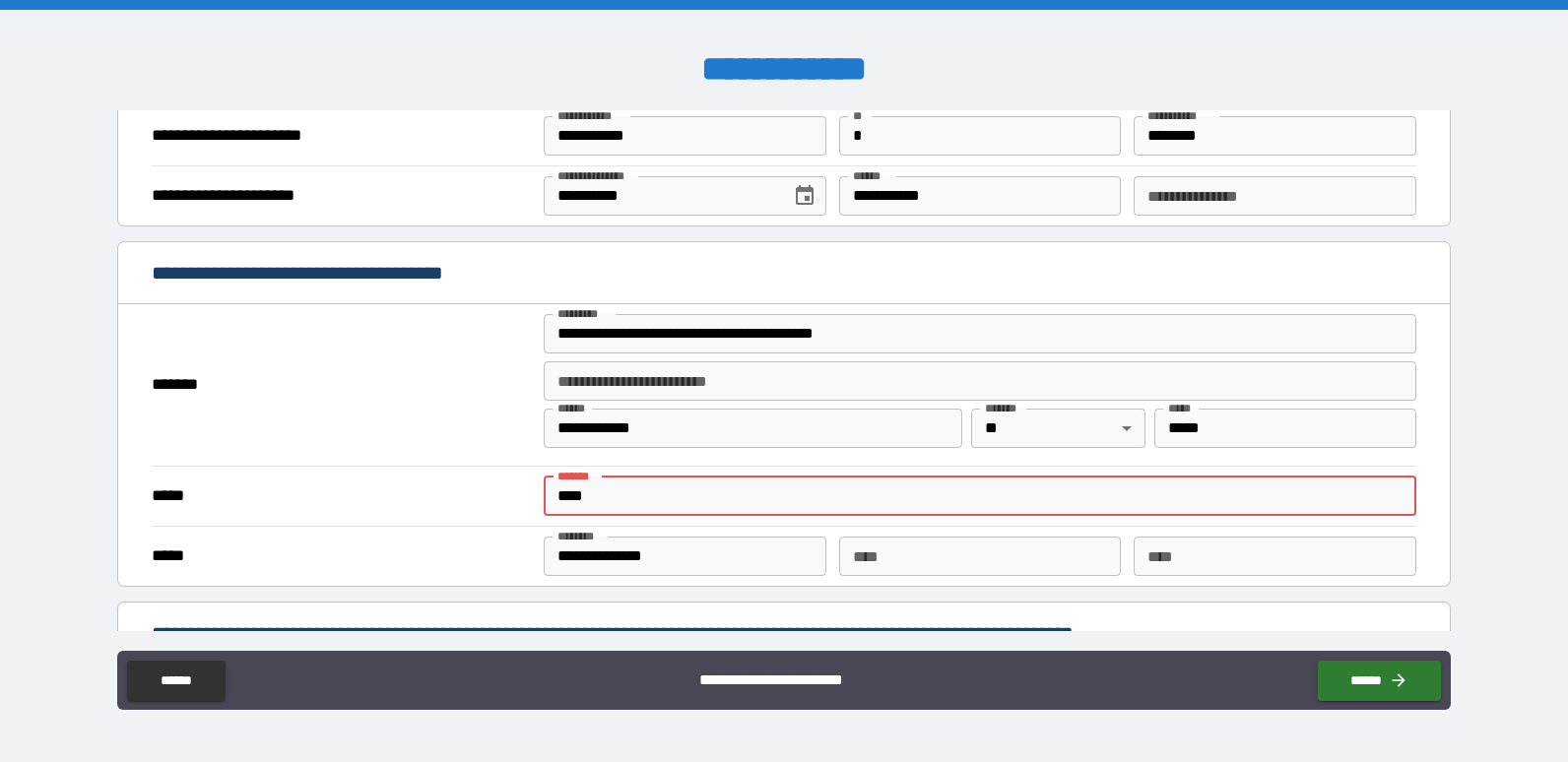 type on "**********" 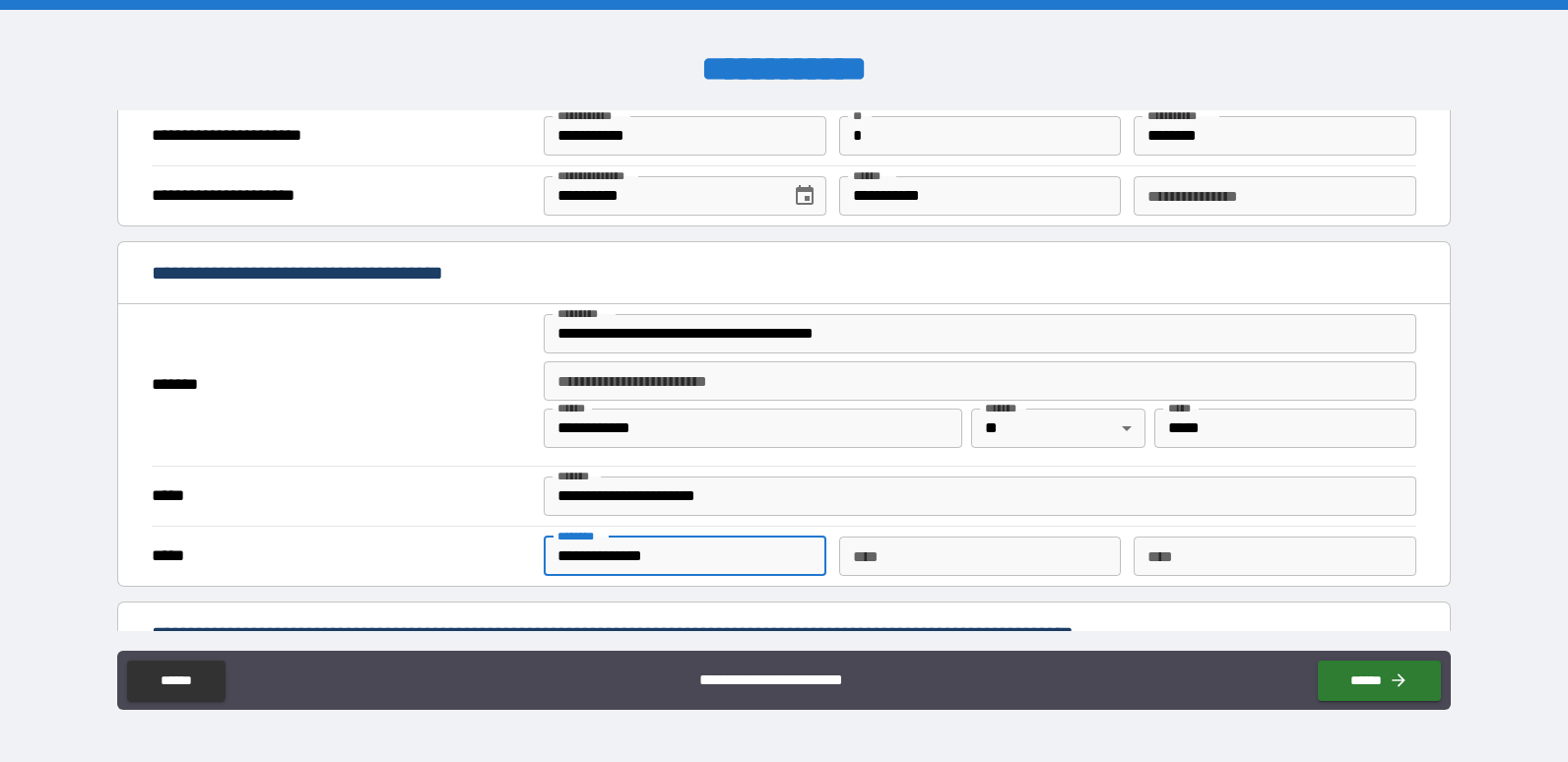 type on "**********" 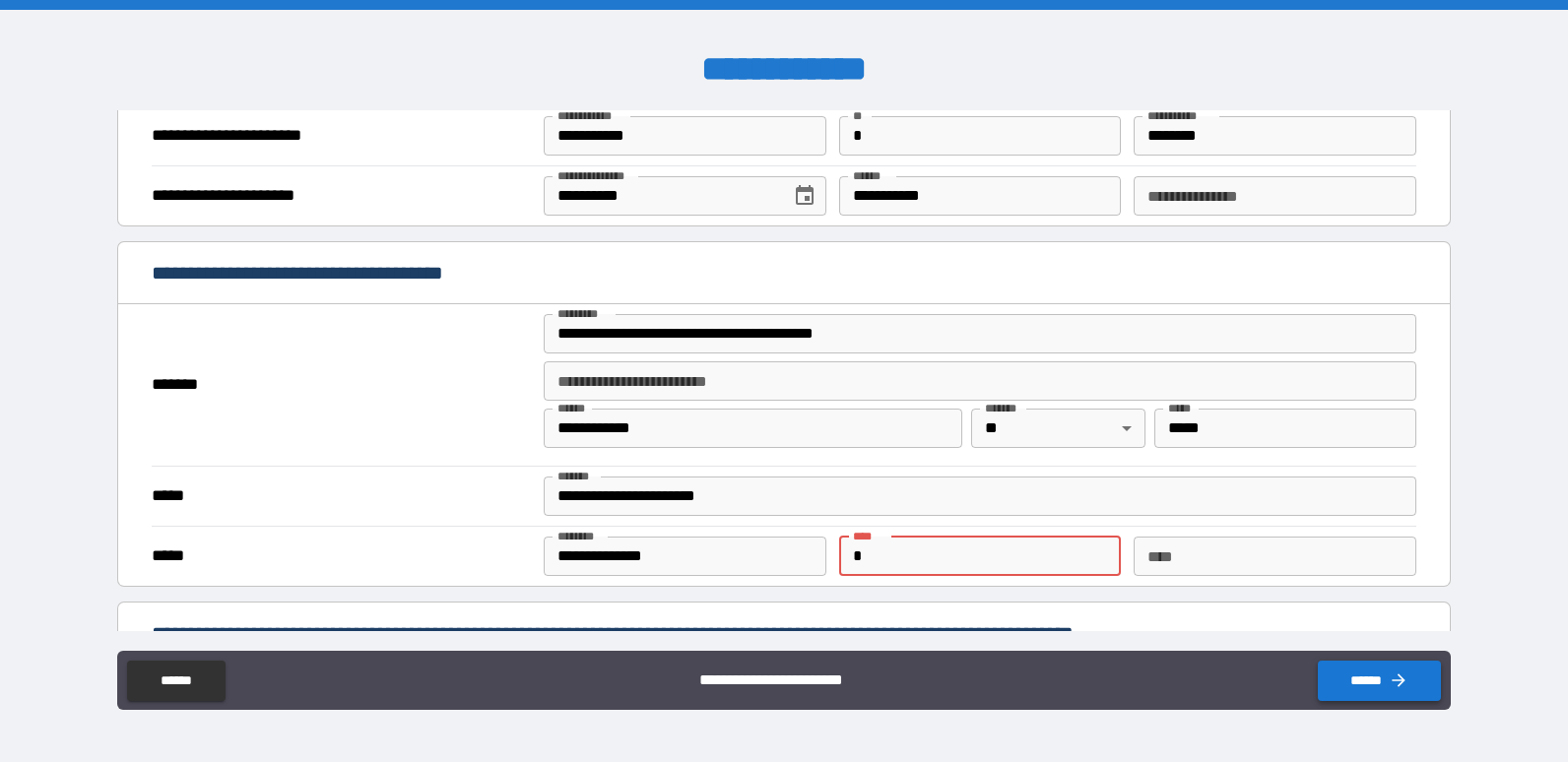 type 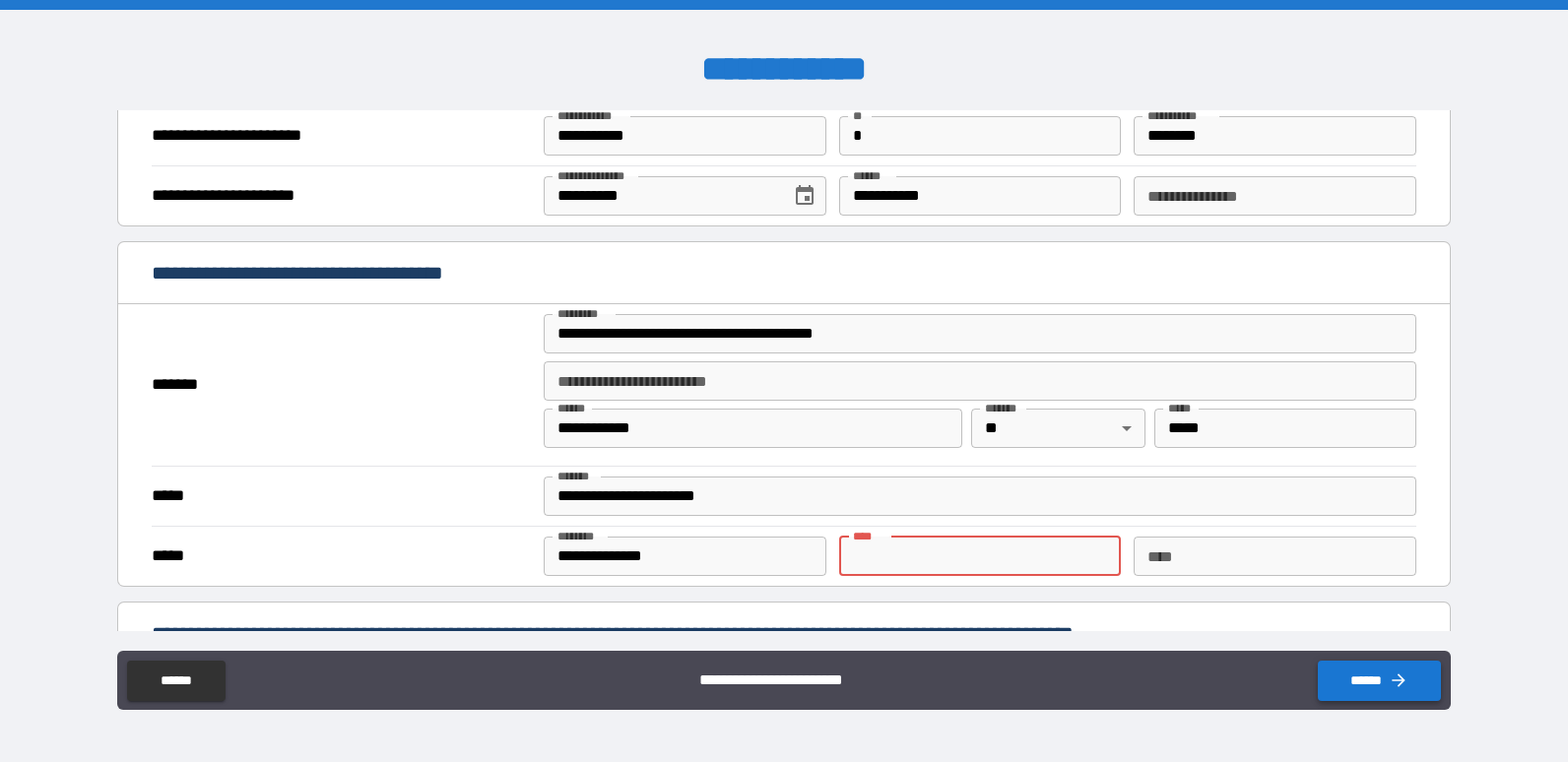 click on "******" at bounding box center [1379, 680] 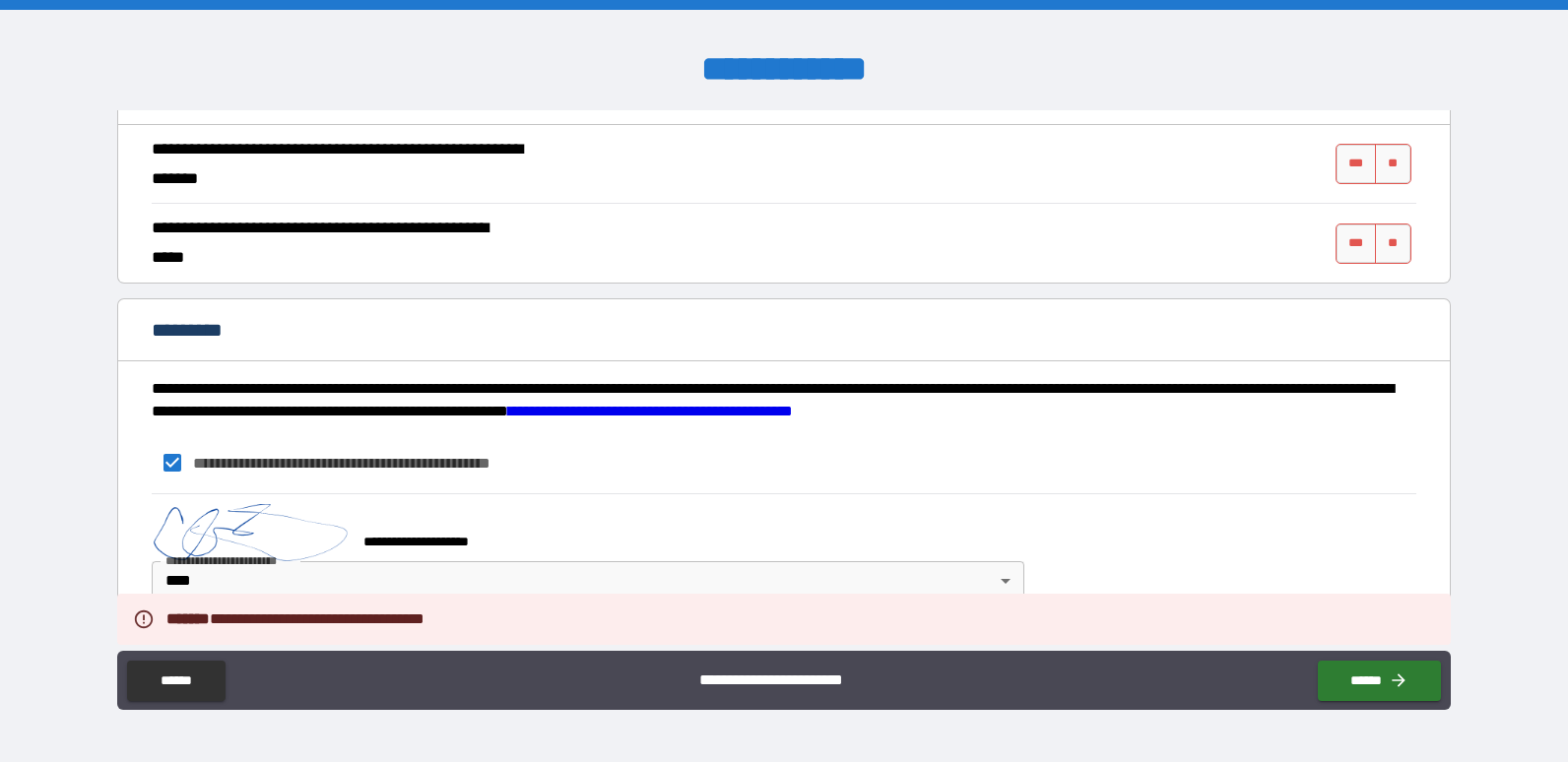scroll, scrollTop: 1721, scrollLeft: 0, axis: vertical 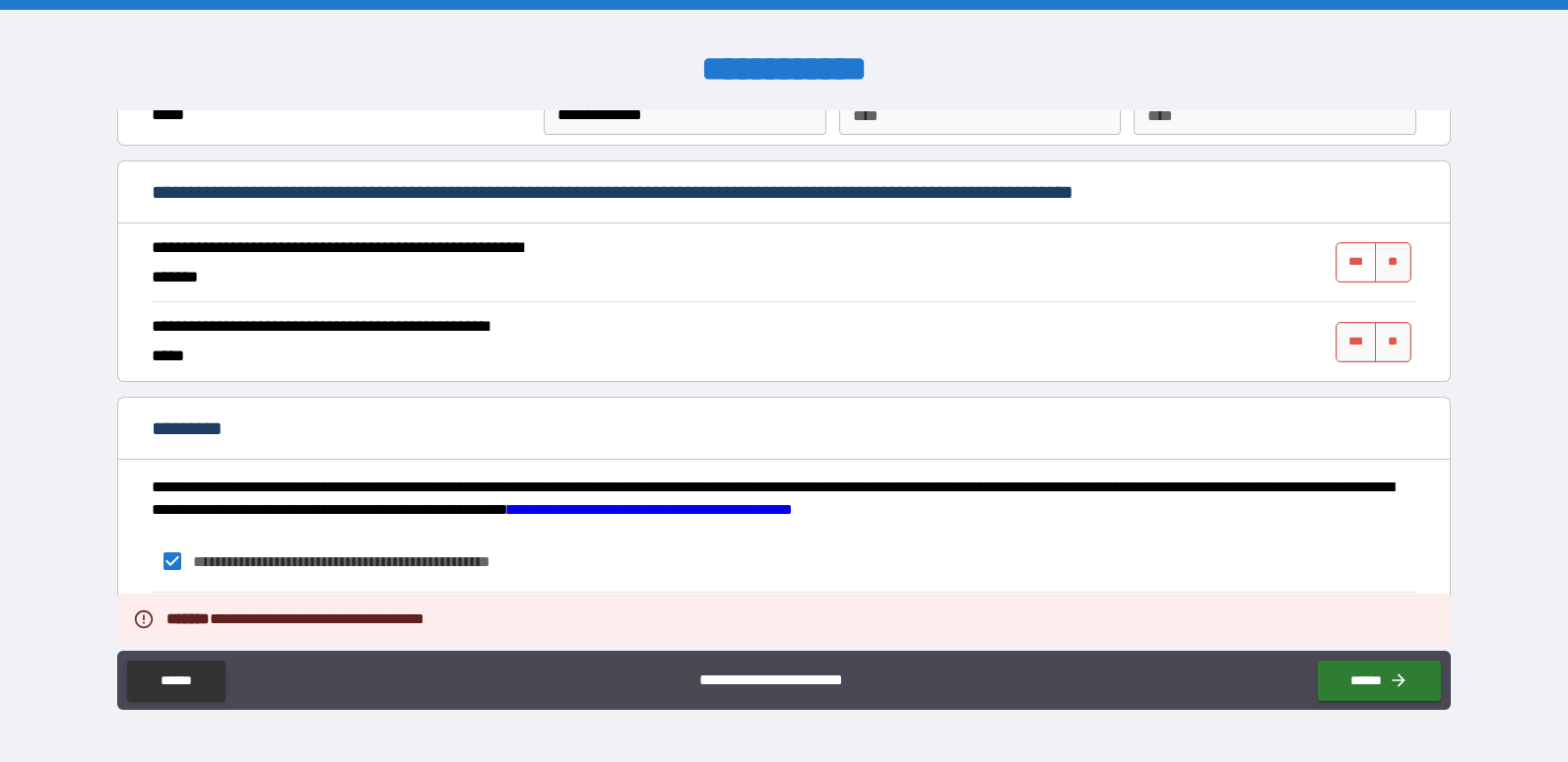 click on "***" at bounding box center [1356, 262] 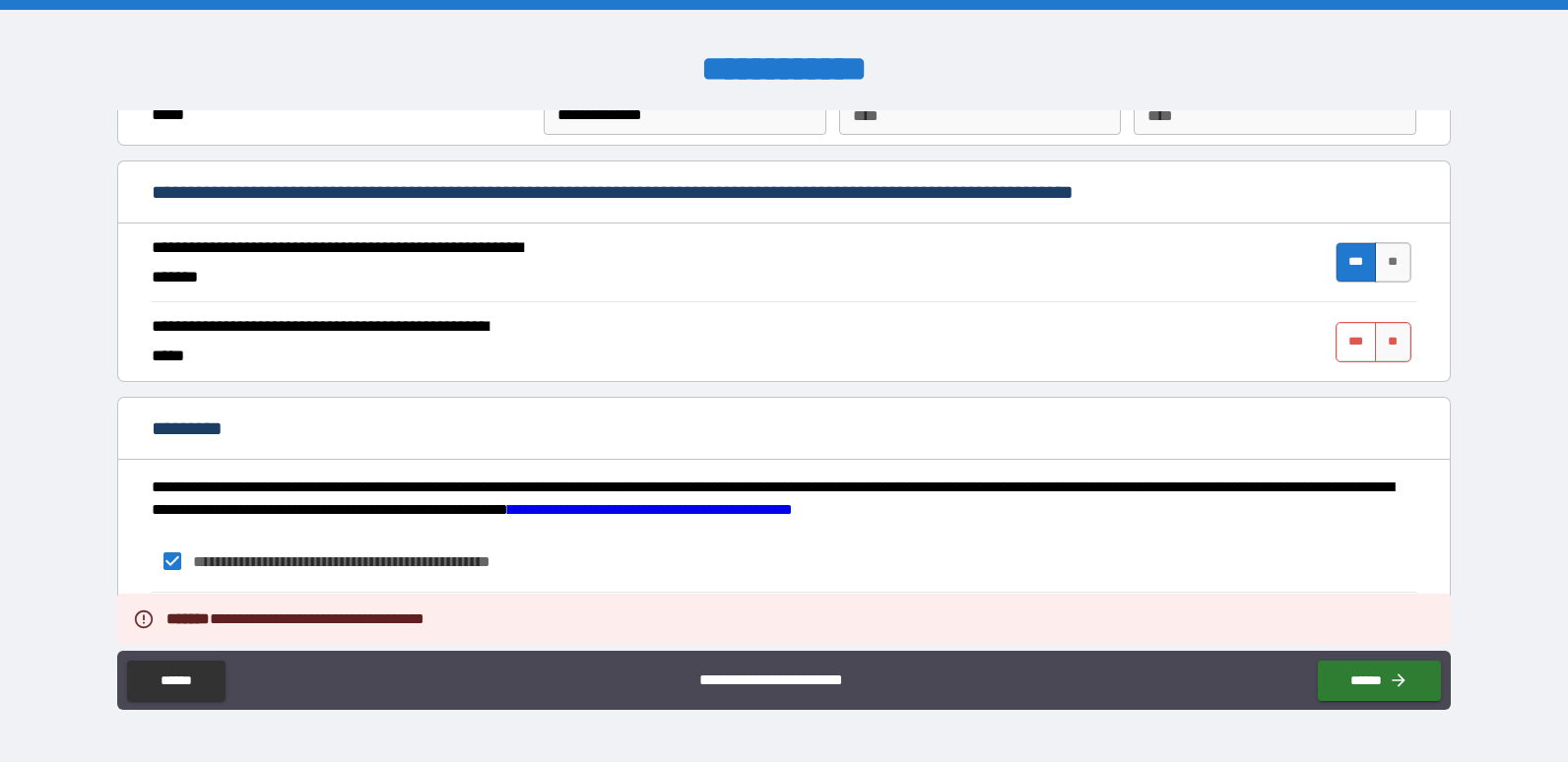 drag, startPoint x: 1348, startPoint y: 341, endPoint x: 1353, endPoint y: 475, distance: 134.09325 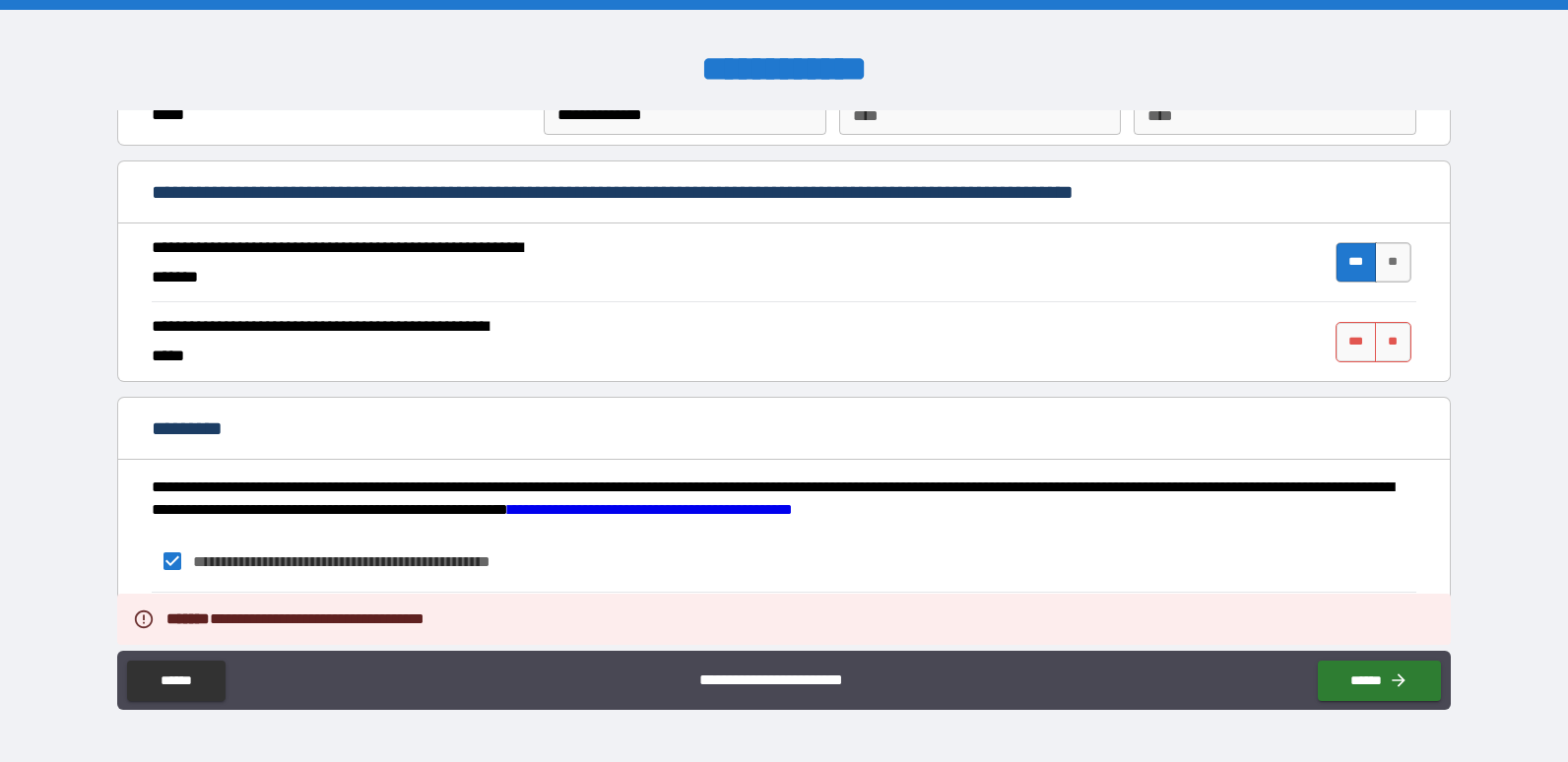 click on "***" at bounding box center (1356, 342) 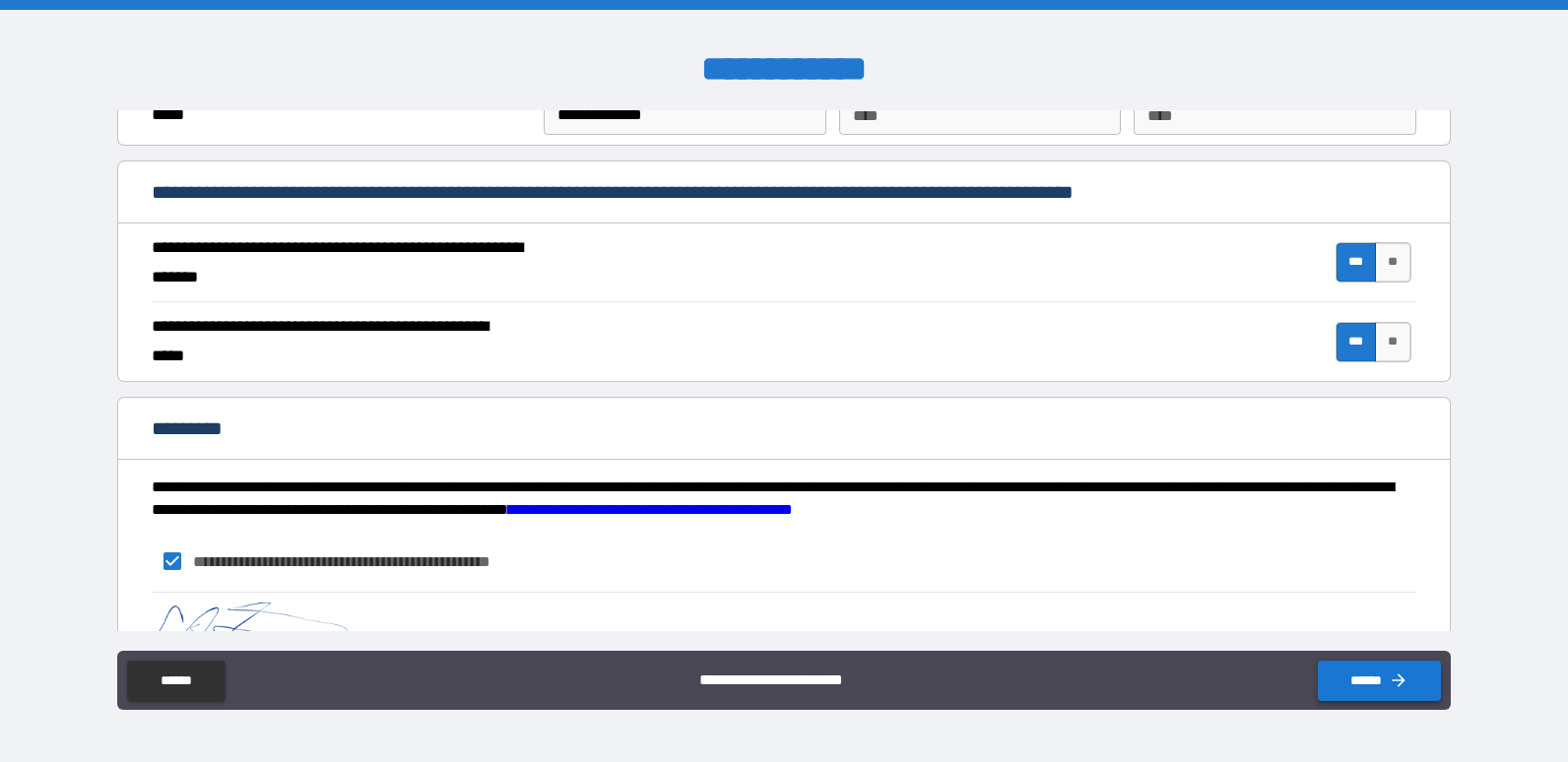 click on "******" at bounding box center [1379, 680] 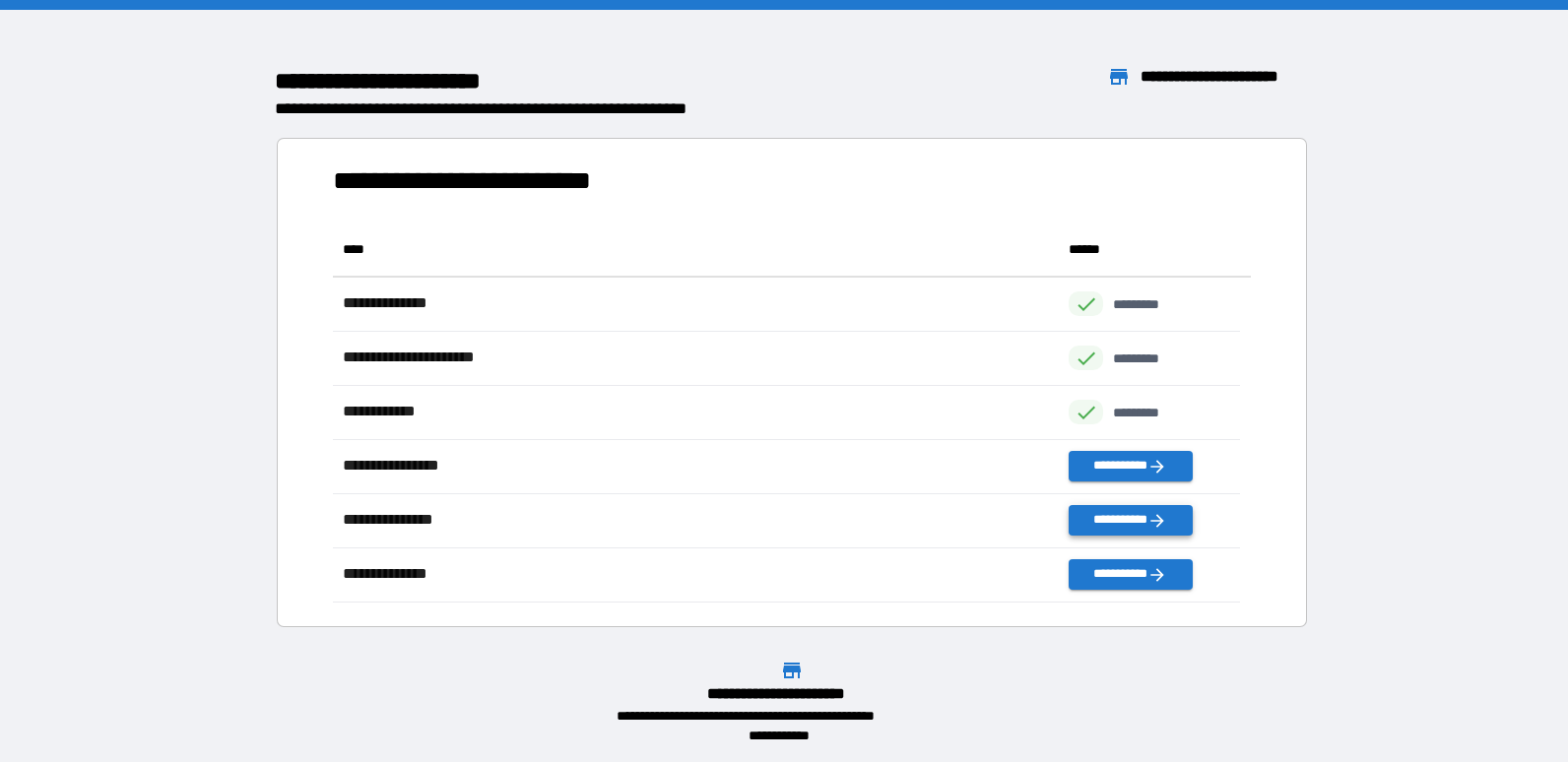 scroll, scrollTop: 16, scrollLeft: 16, axis: both 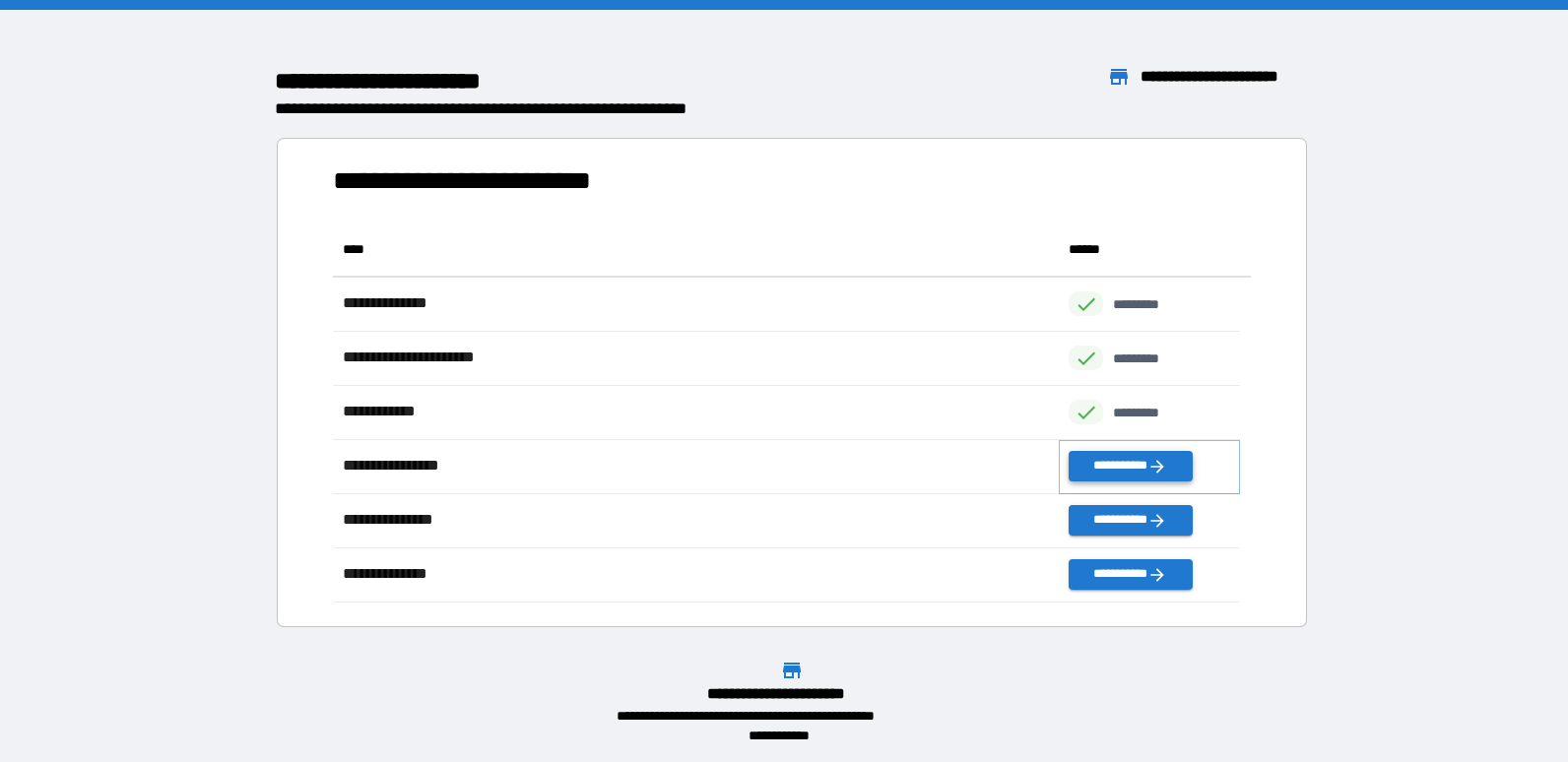 click on "**********" at bounding box center [1130, 466] 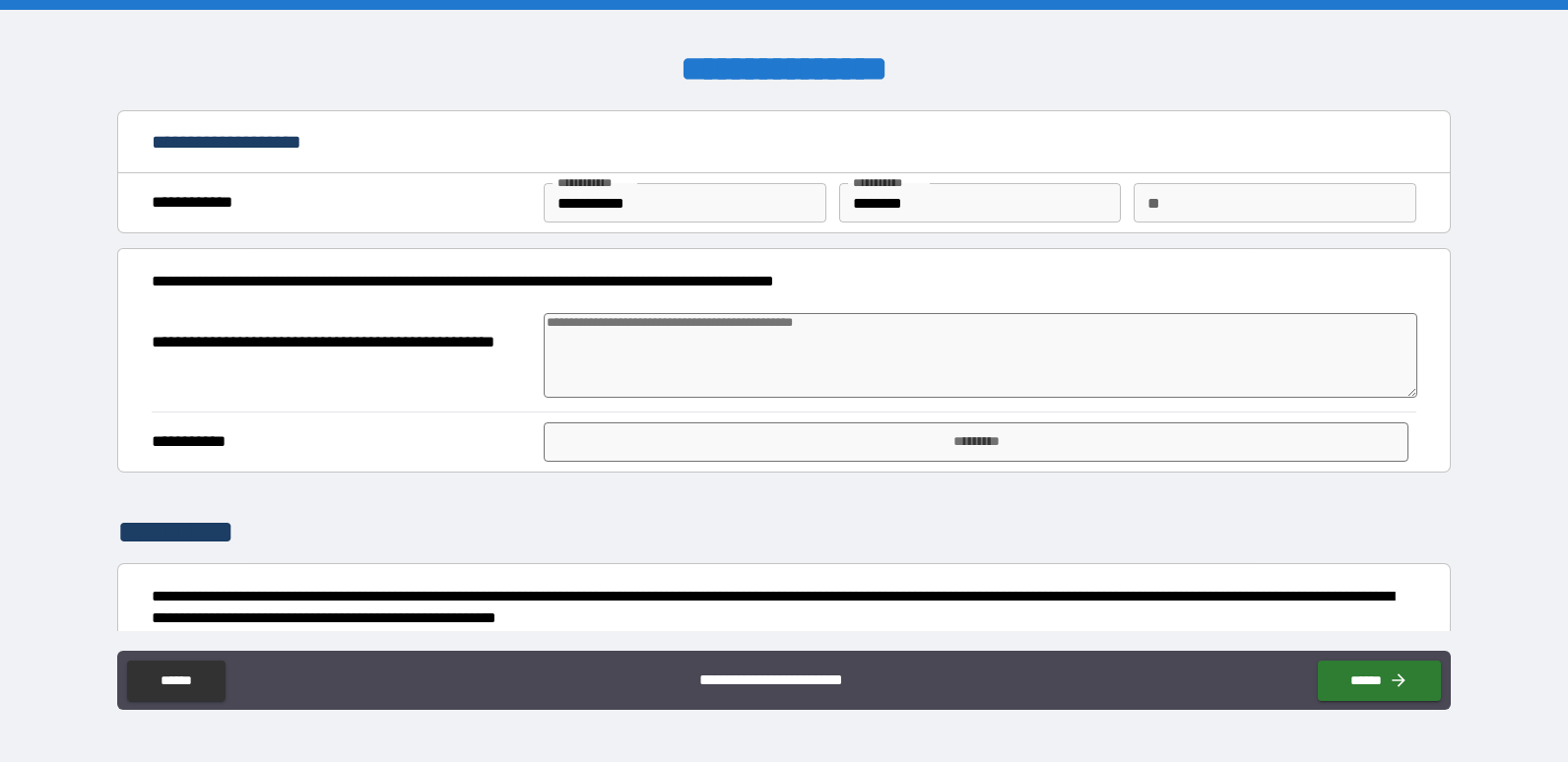 type on "*" 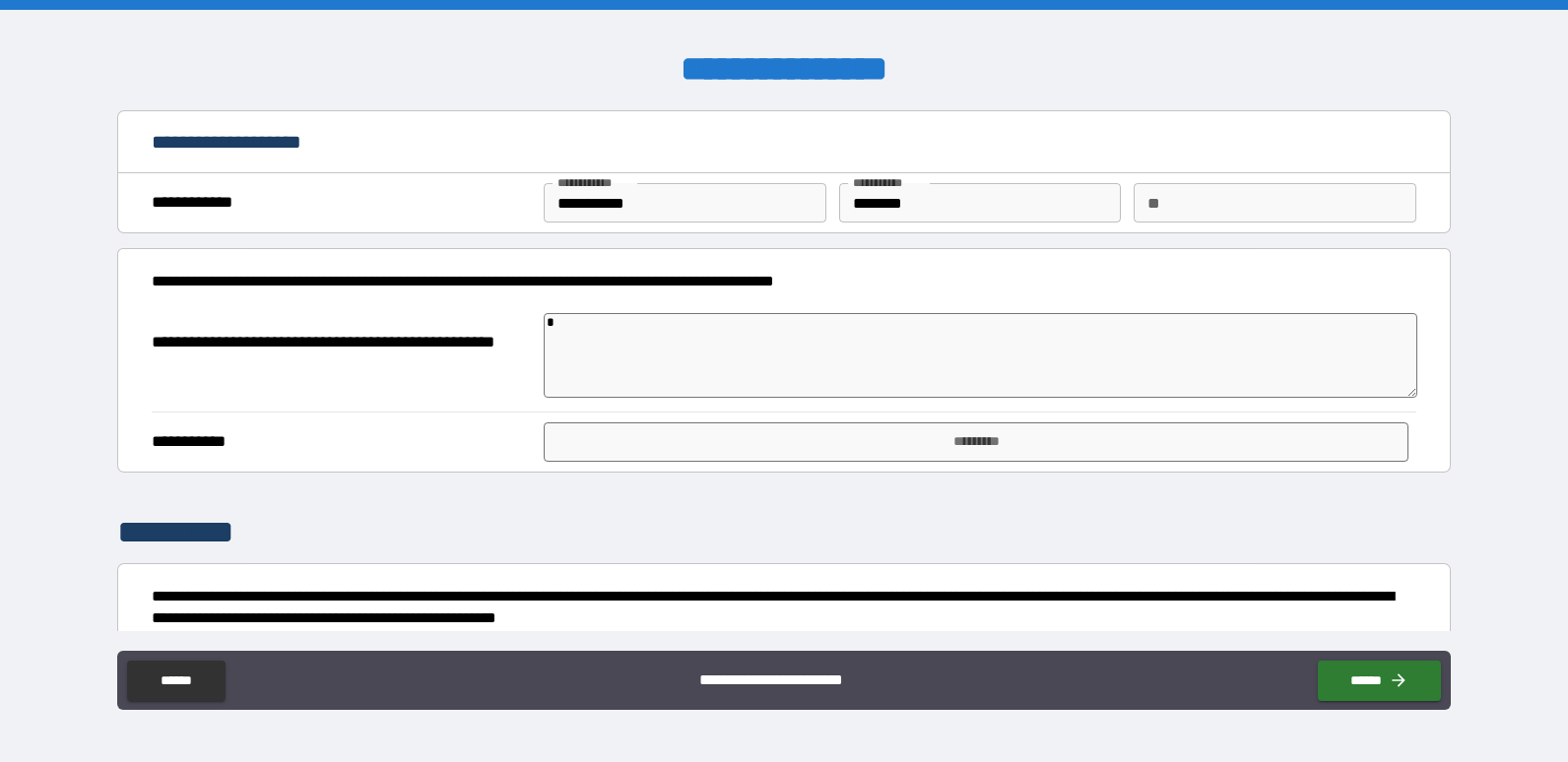 type on "*" 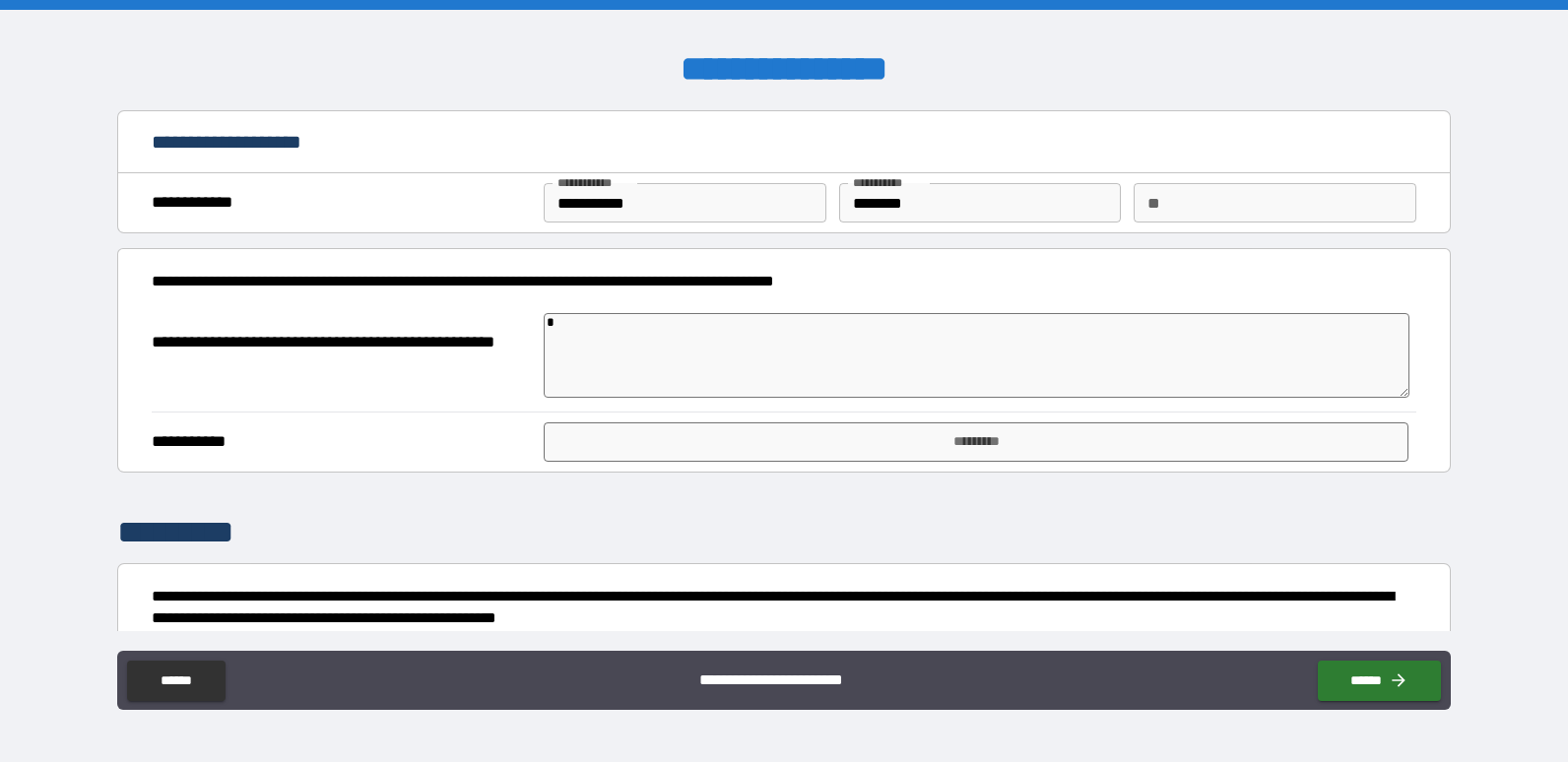 type on "**" 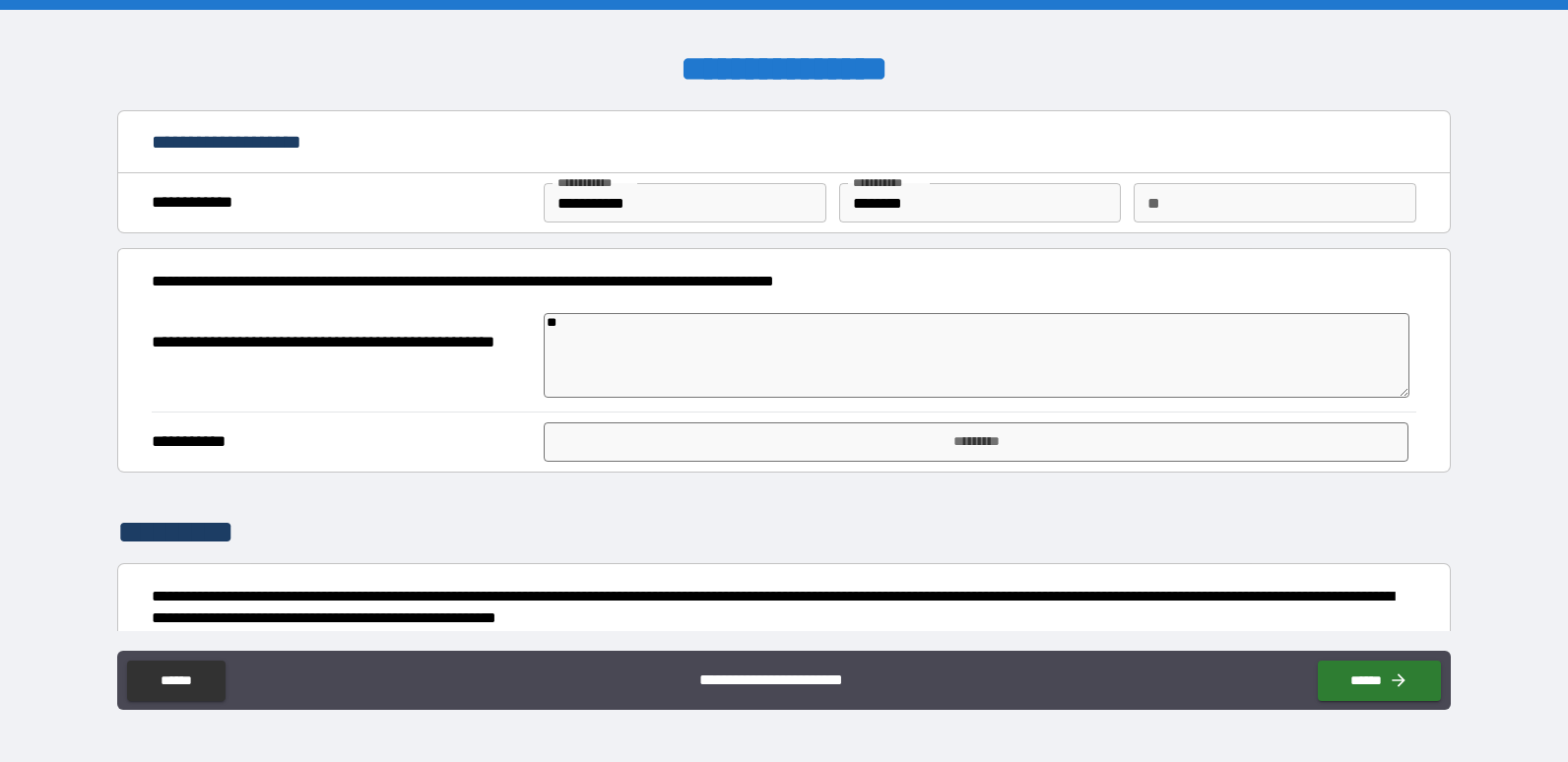 type on "***" 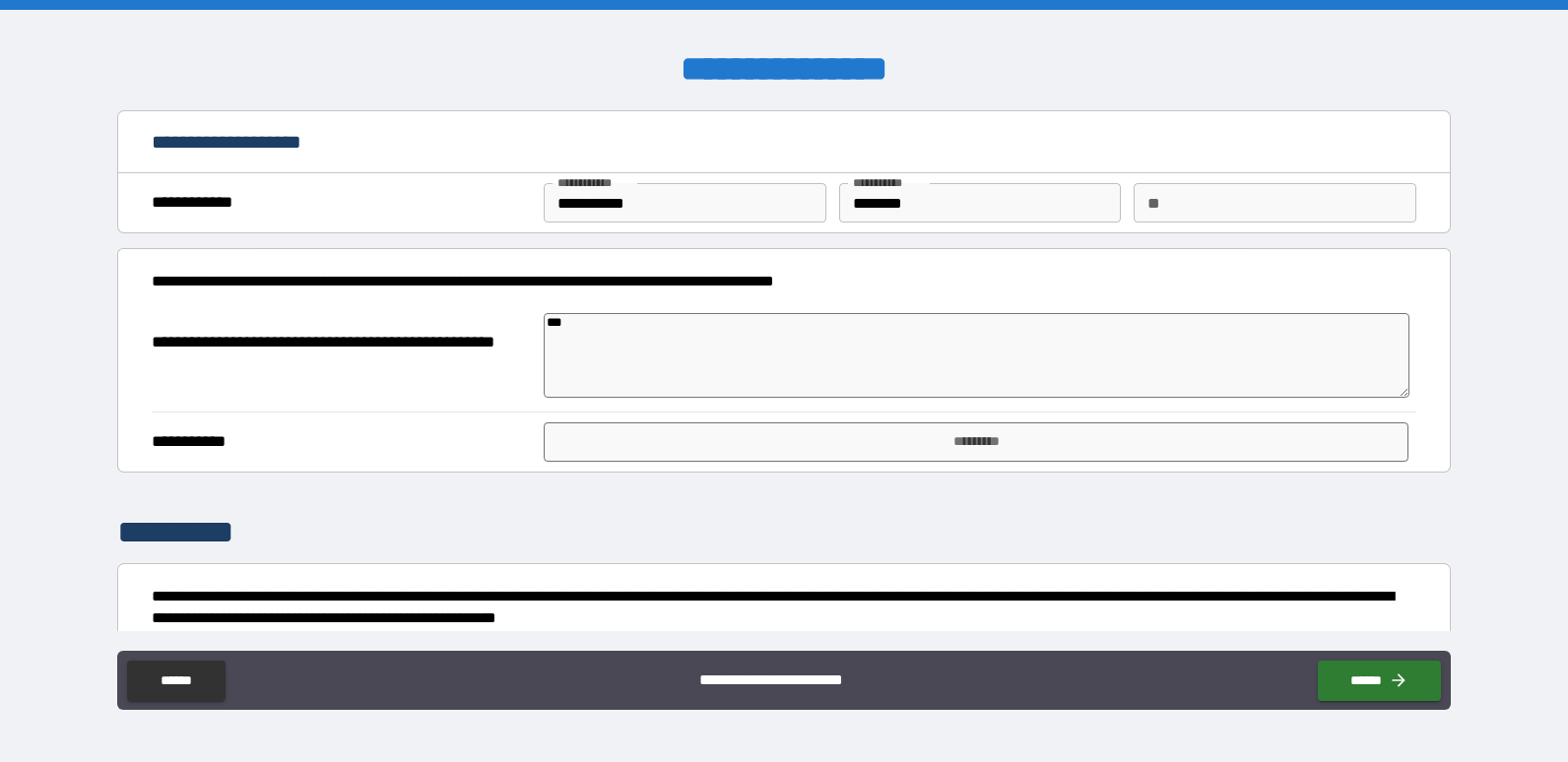 type on "*" 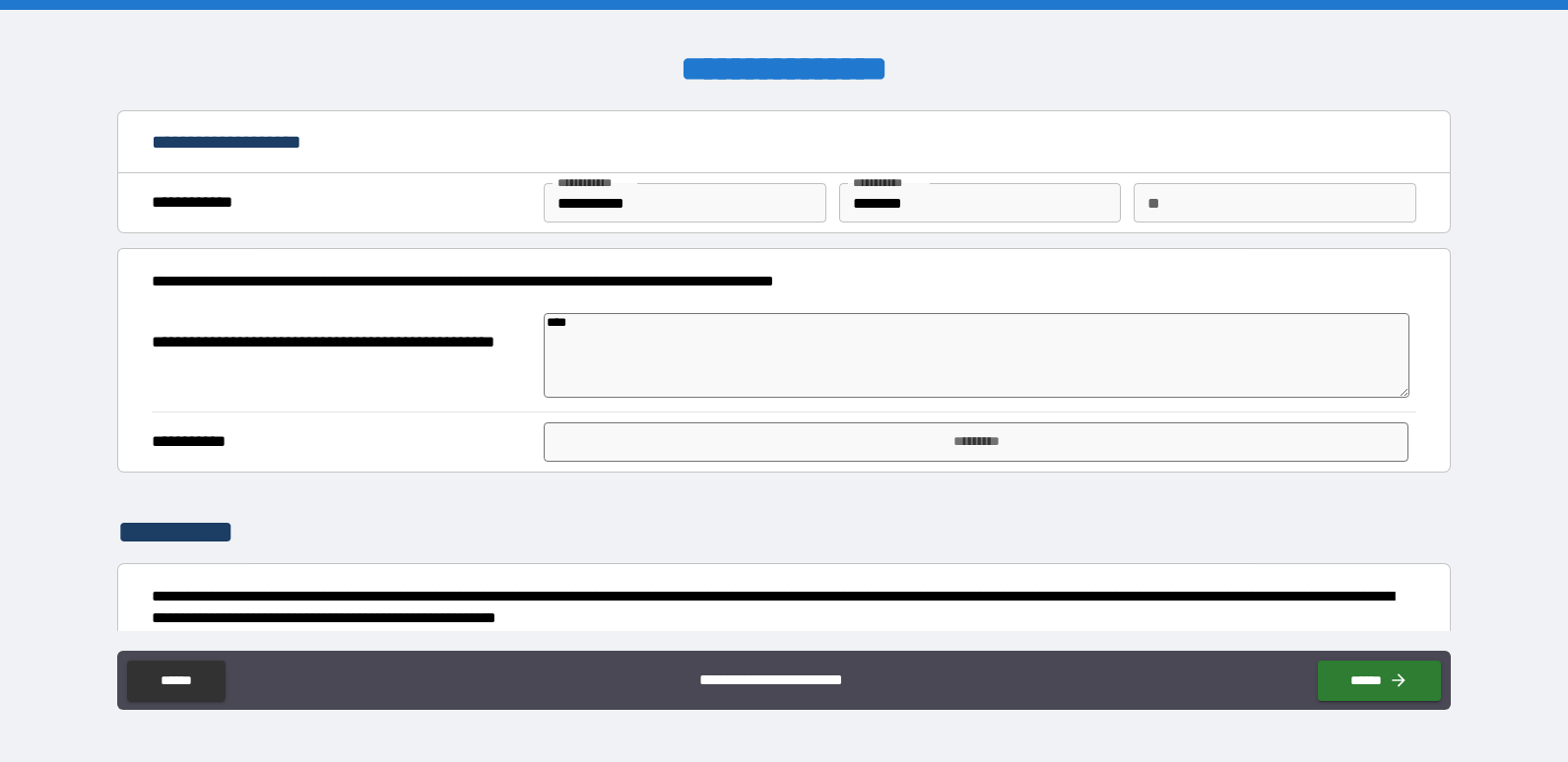 type on "*" 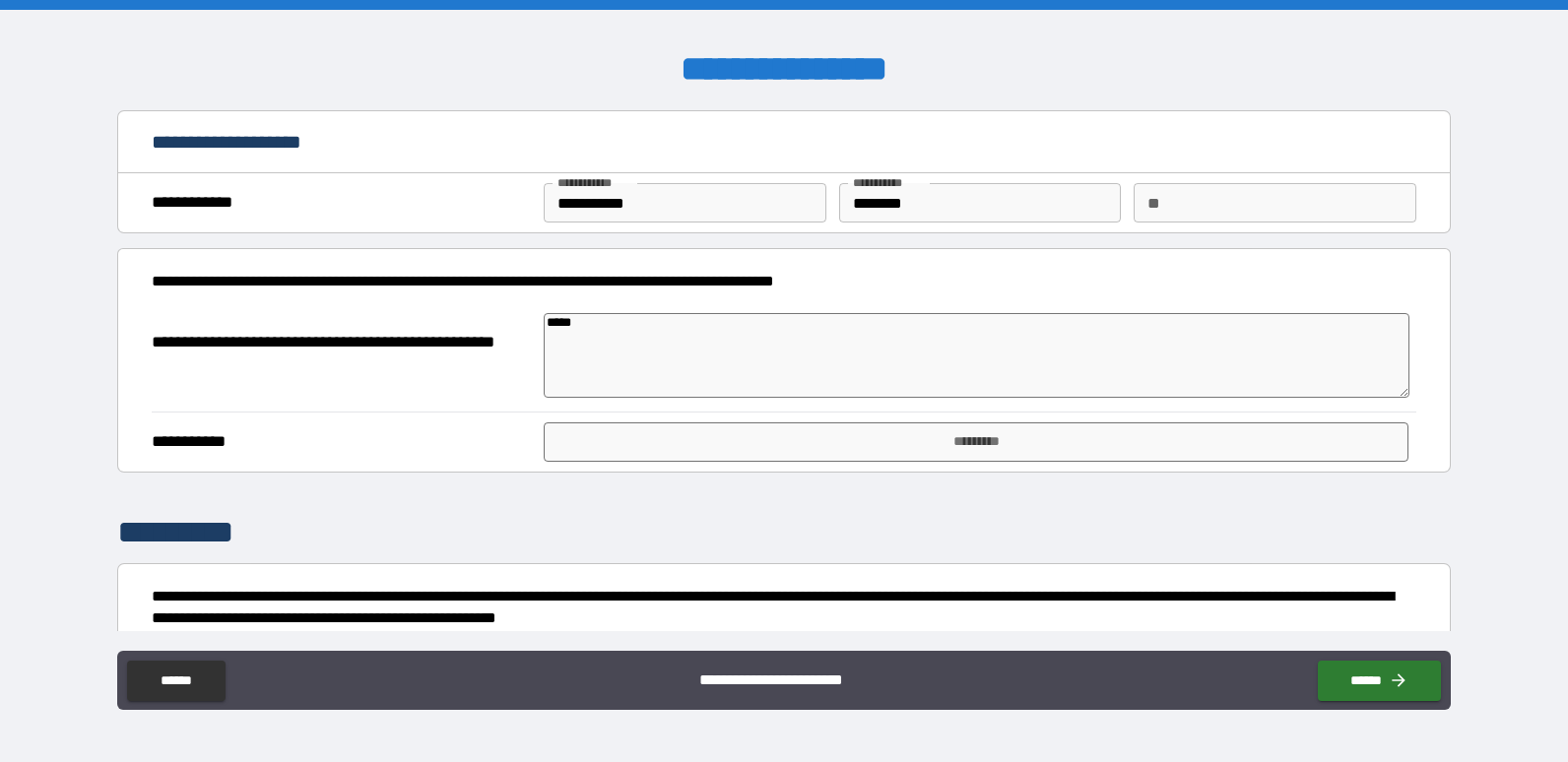type on "*" 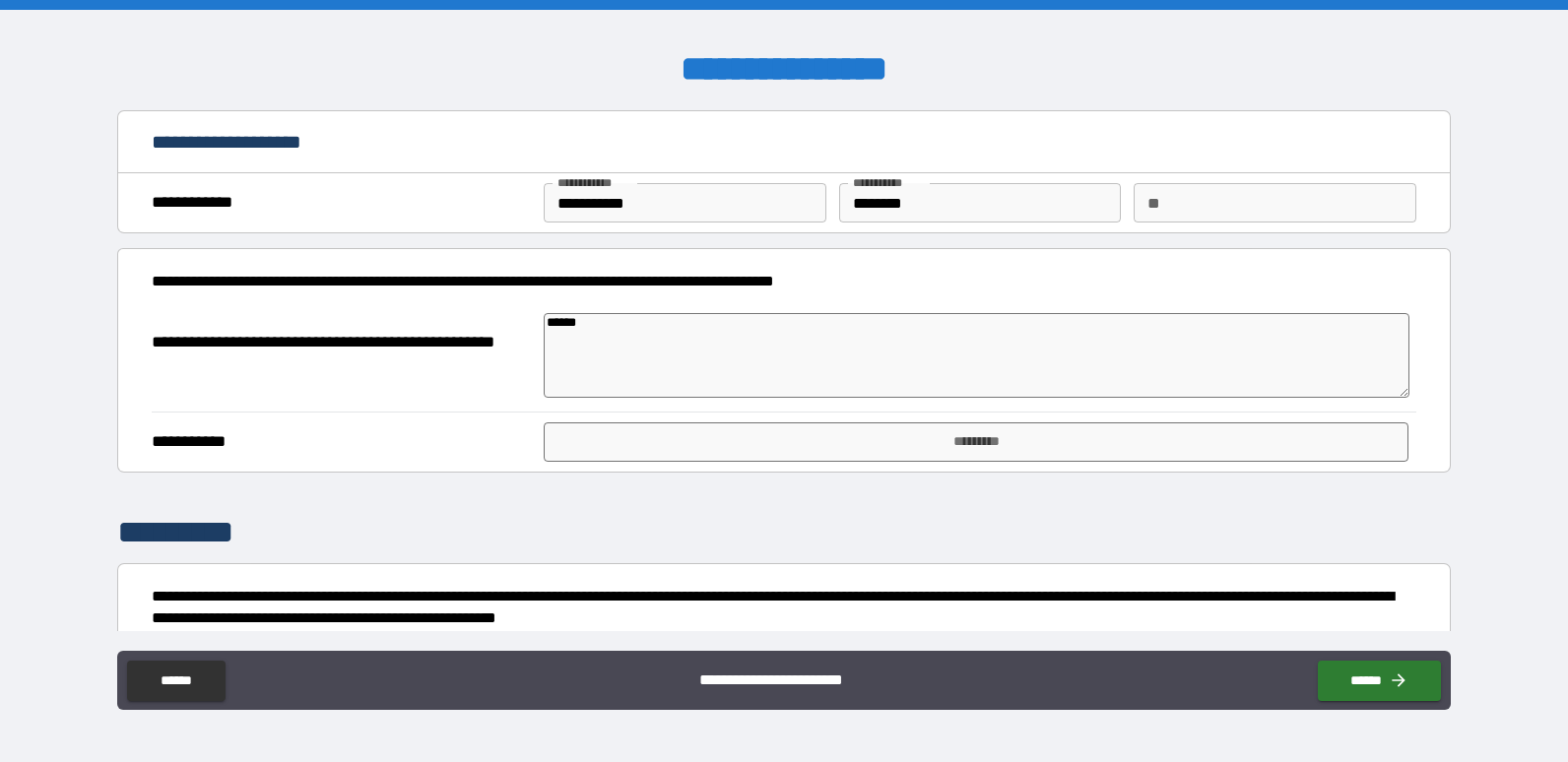 type on "*******" 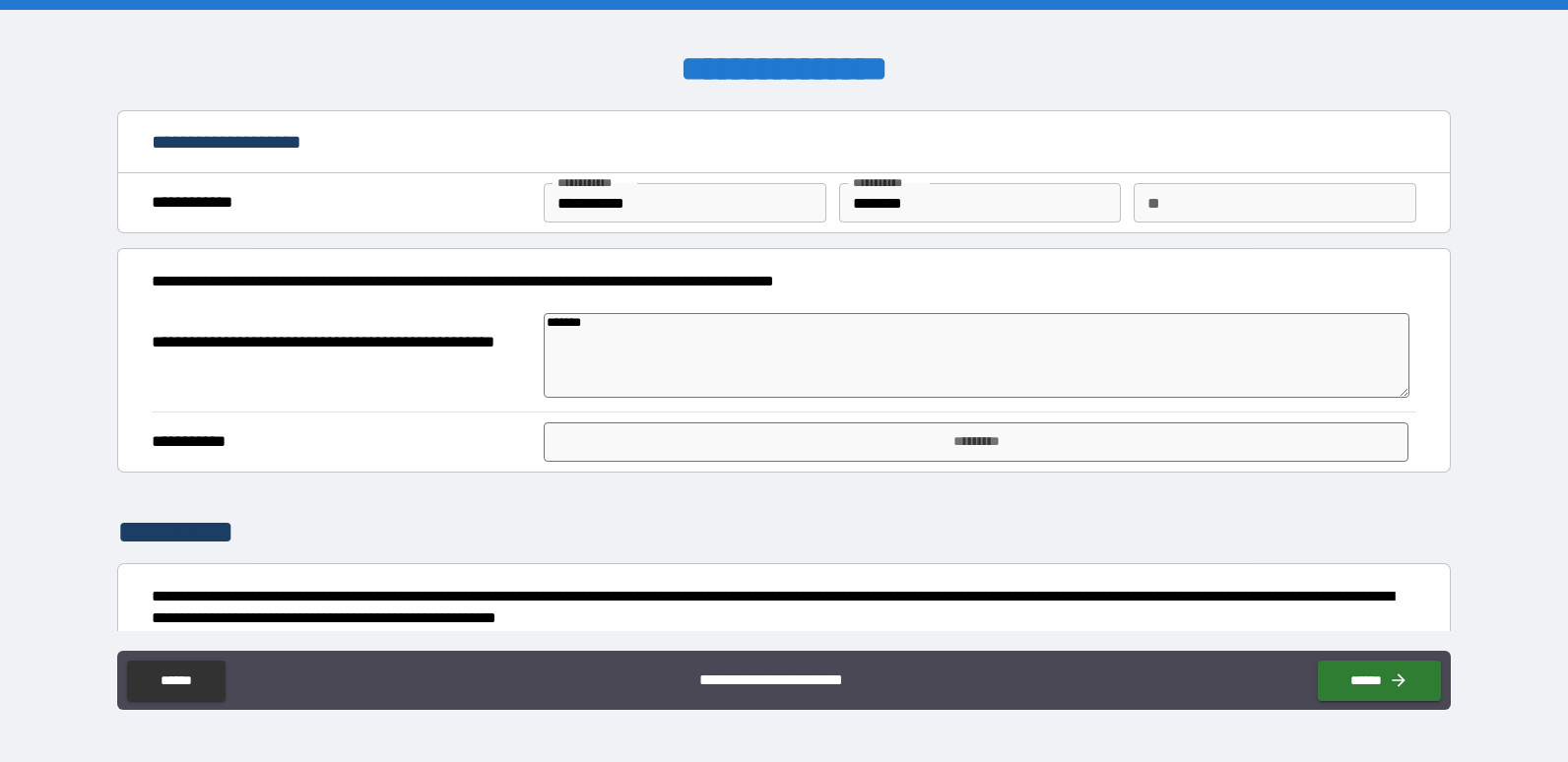 type on "********" 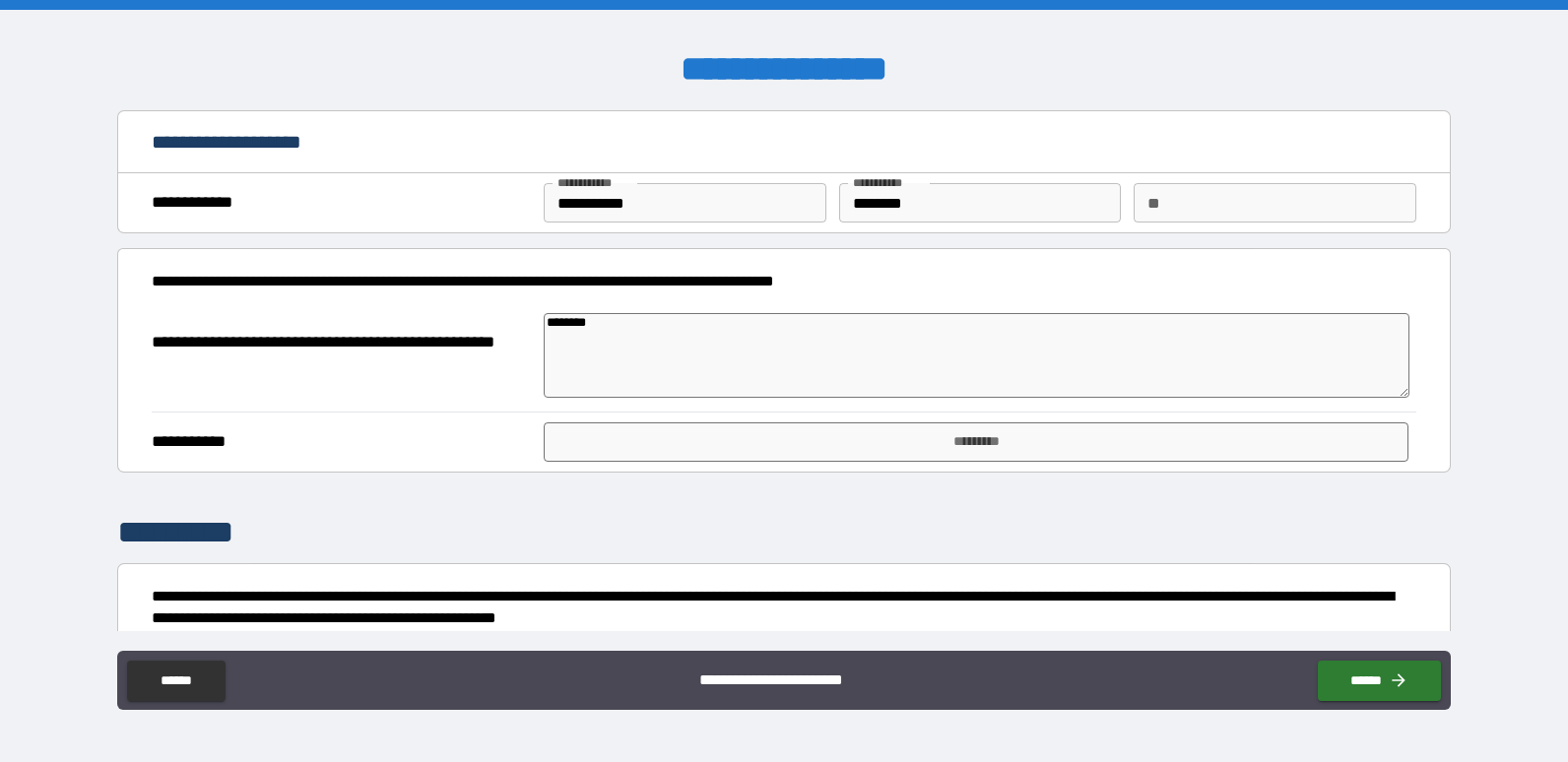 type on "*********" 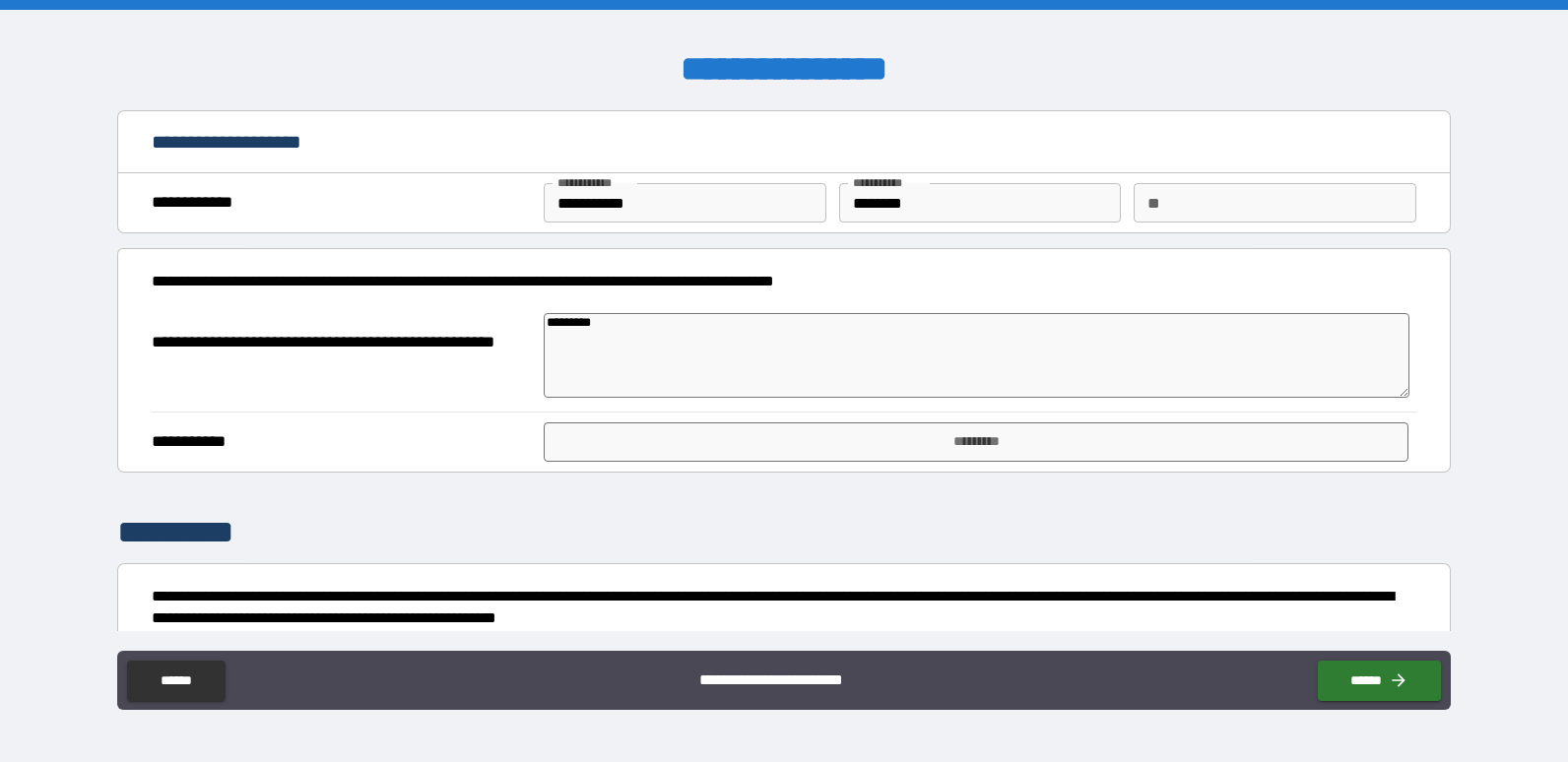 type on "*********" 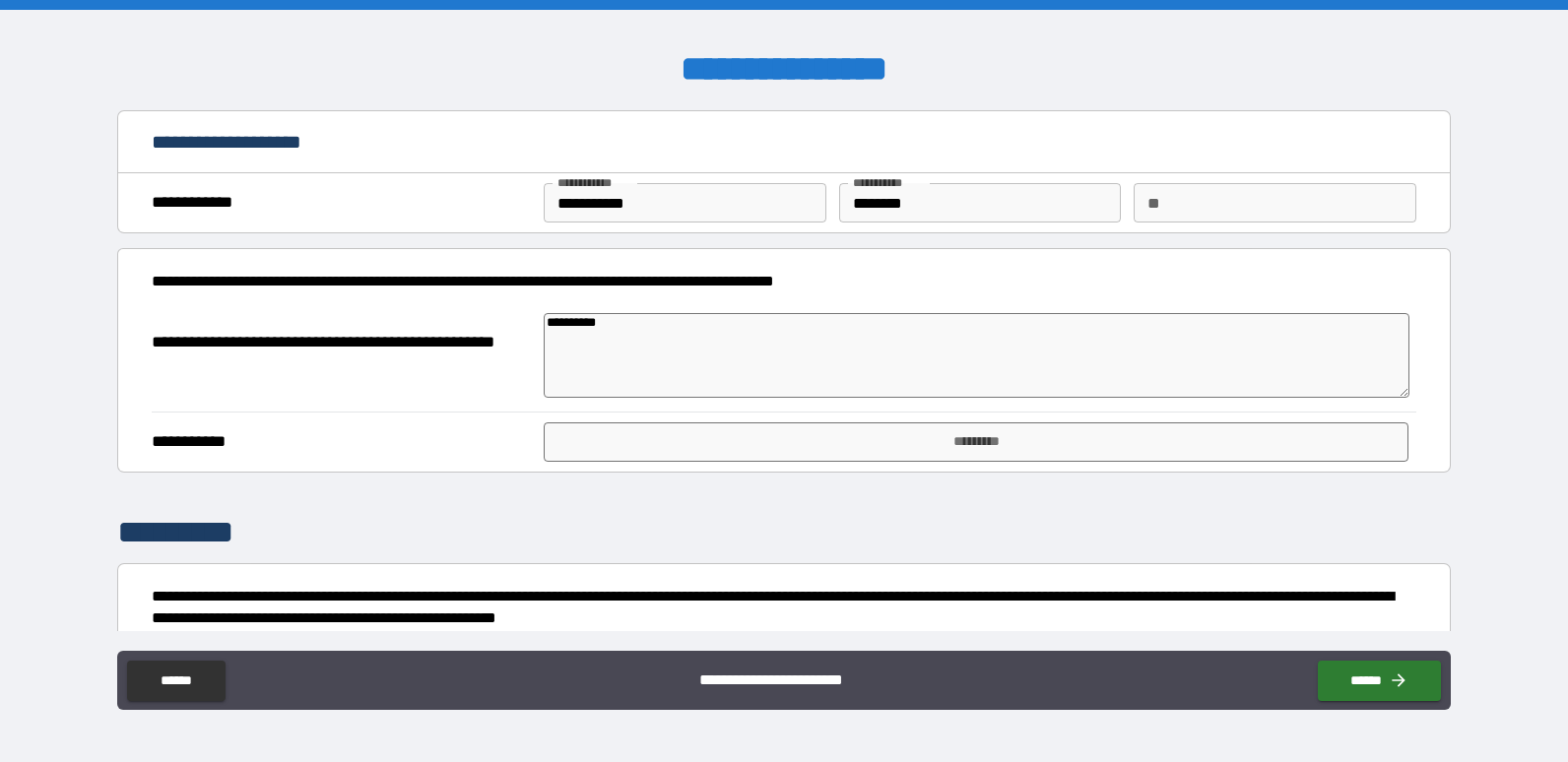 type on "*" 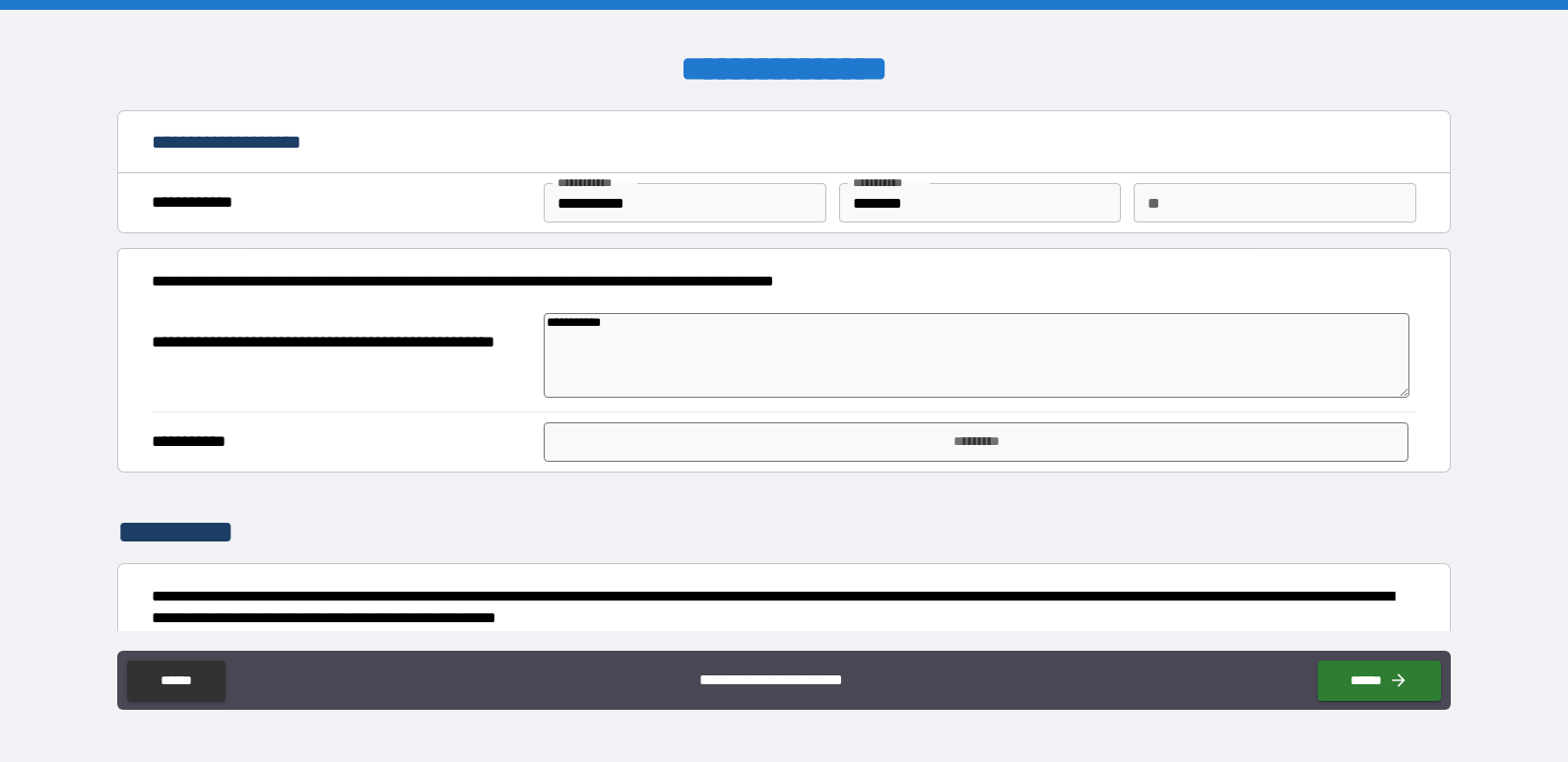 type on "**********" 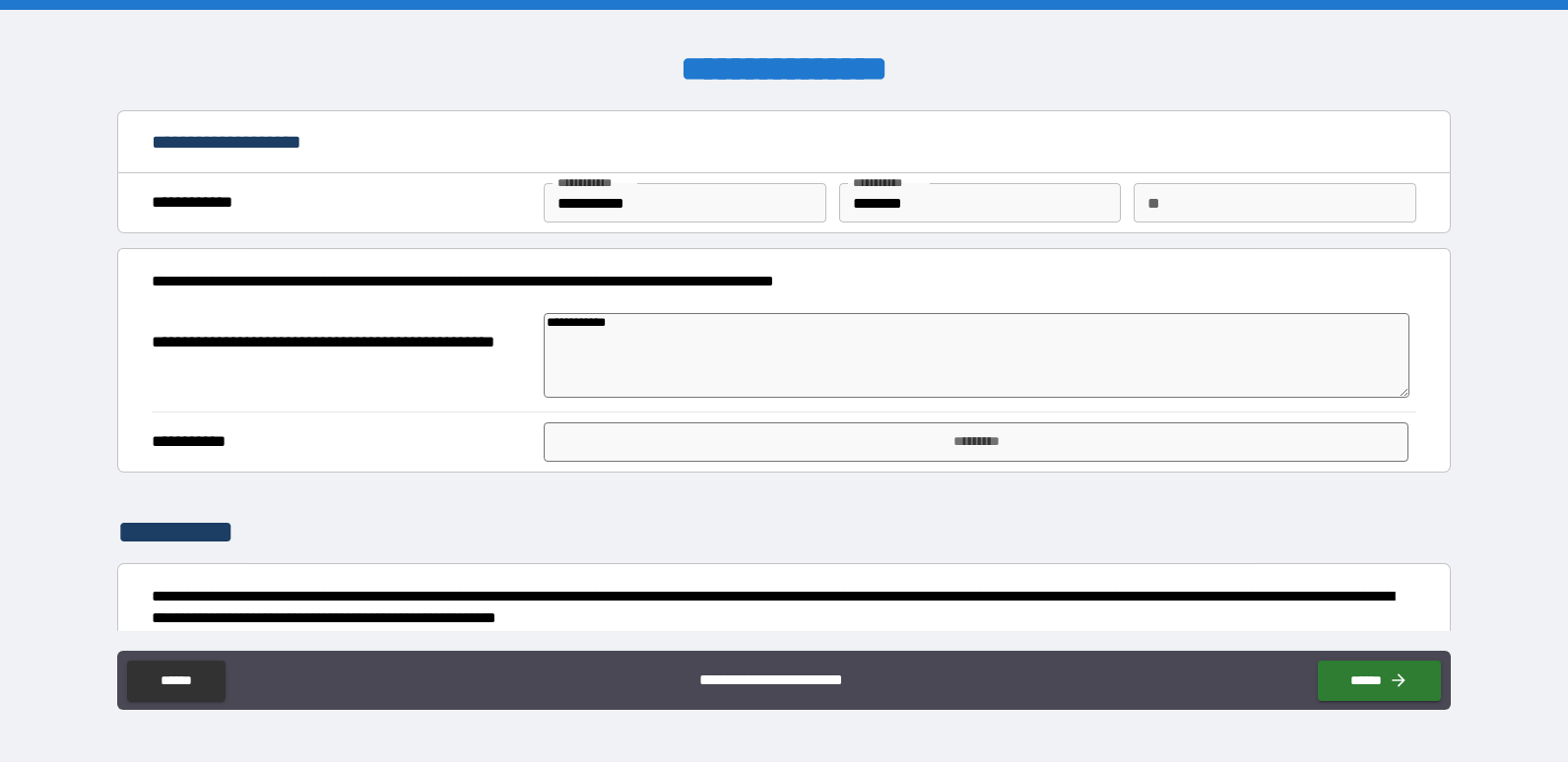 type on "**********" 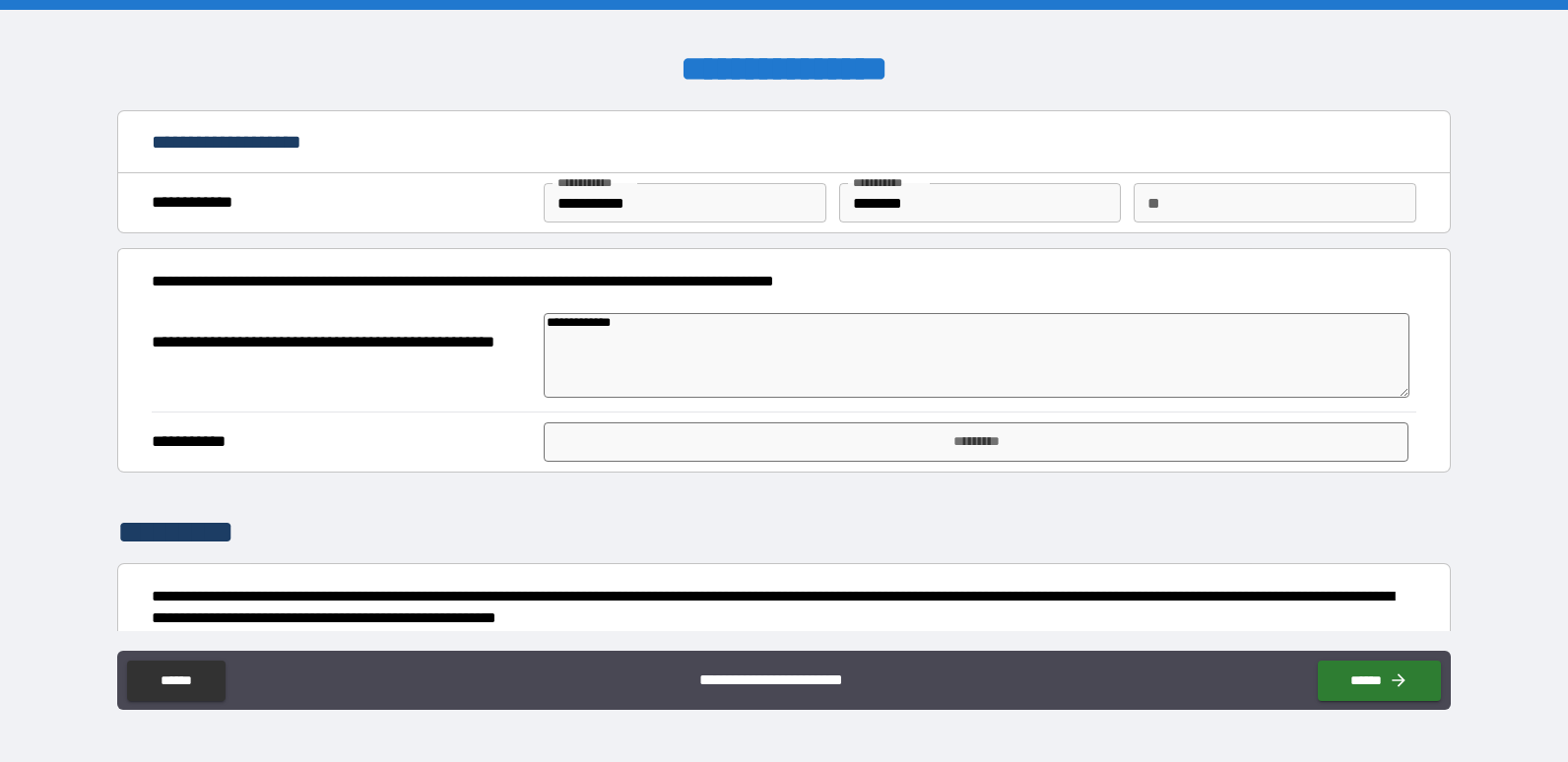 type on "*" 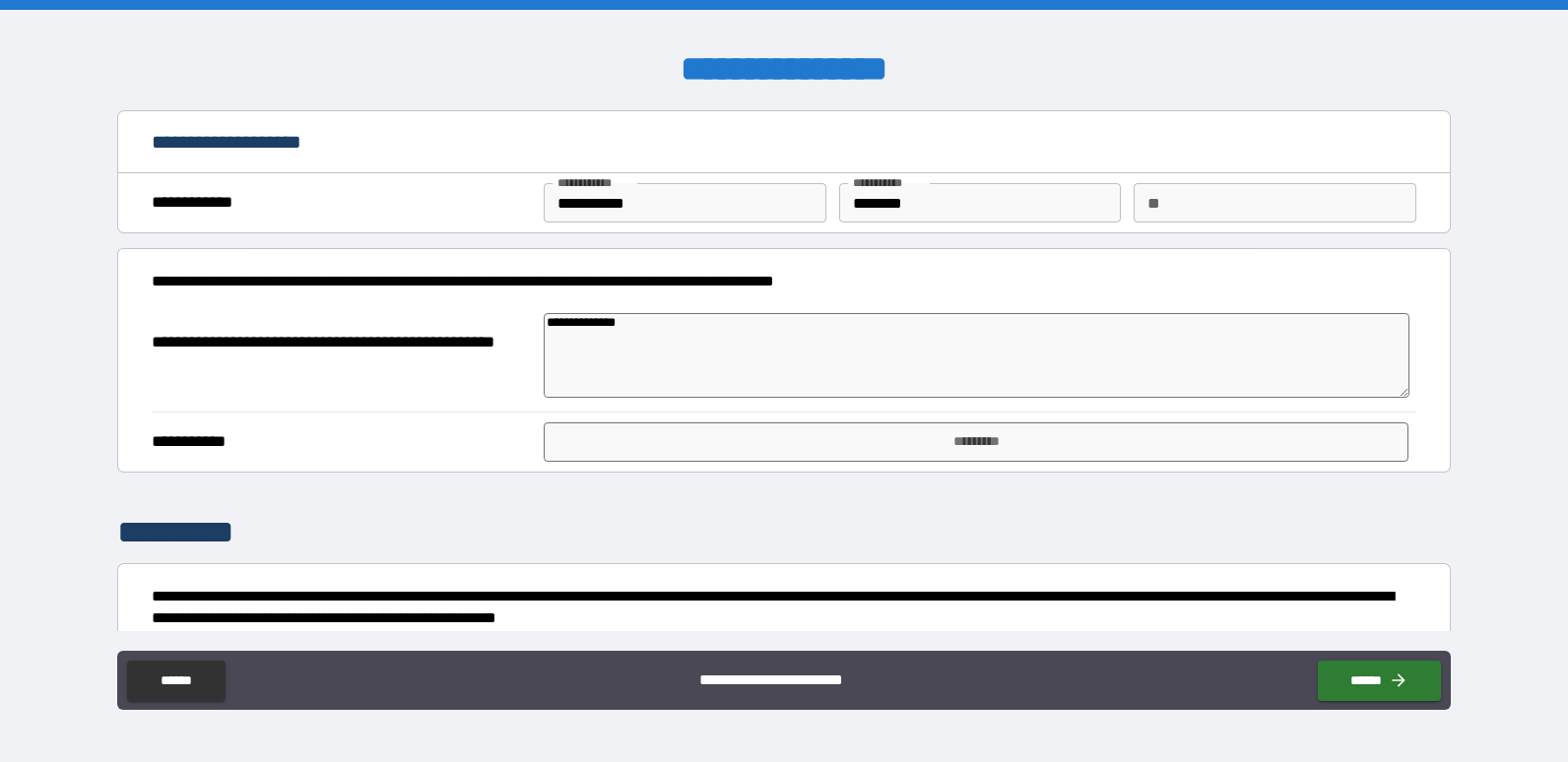 type on "**********" 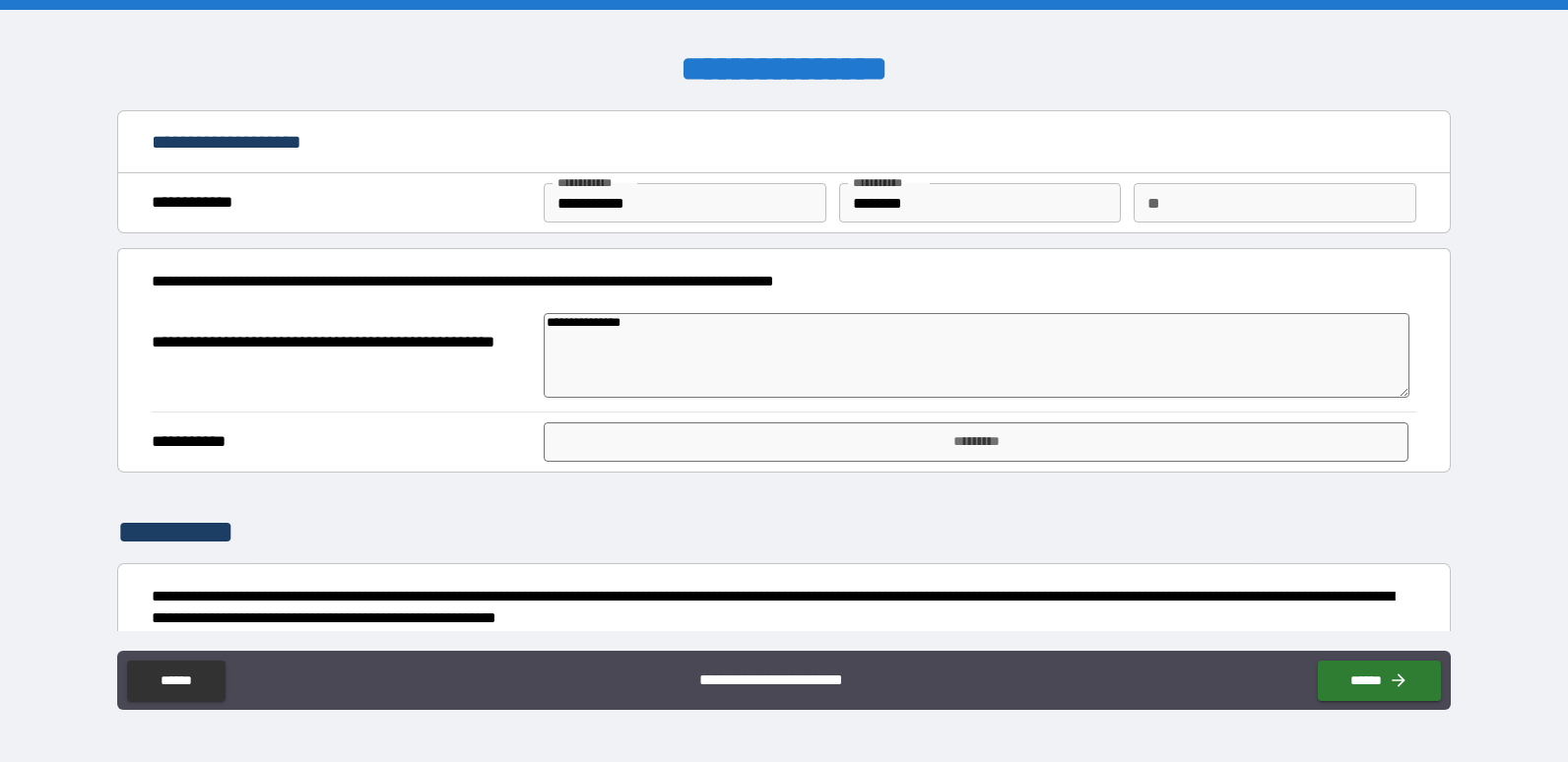 type on "**********" 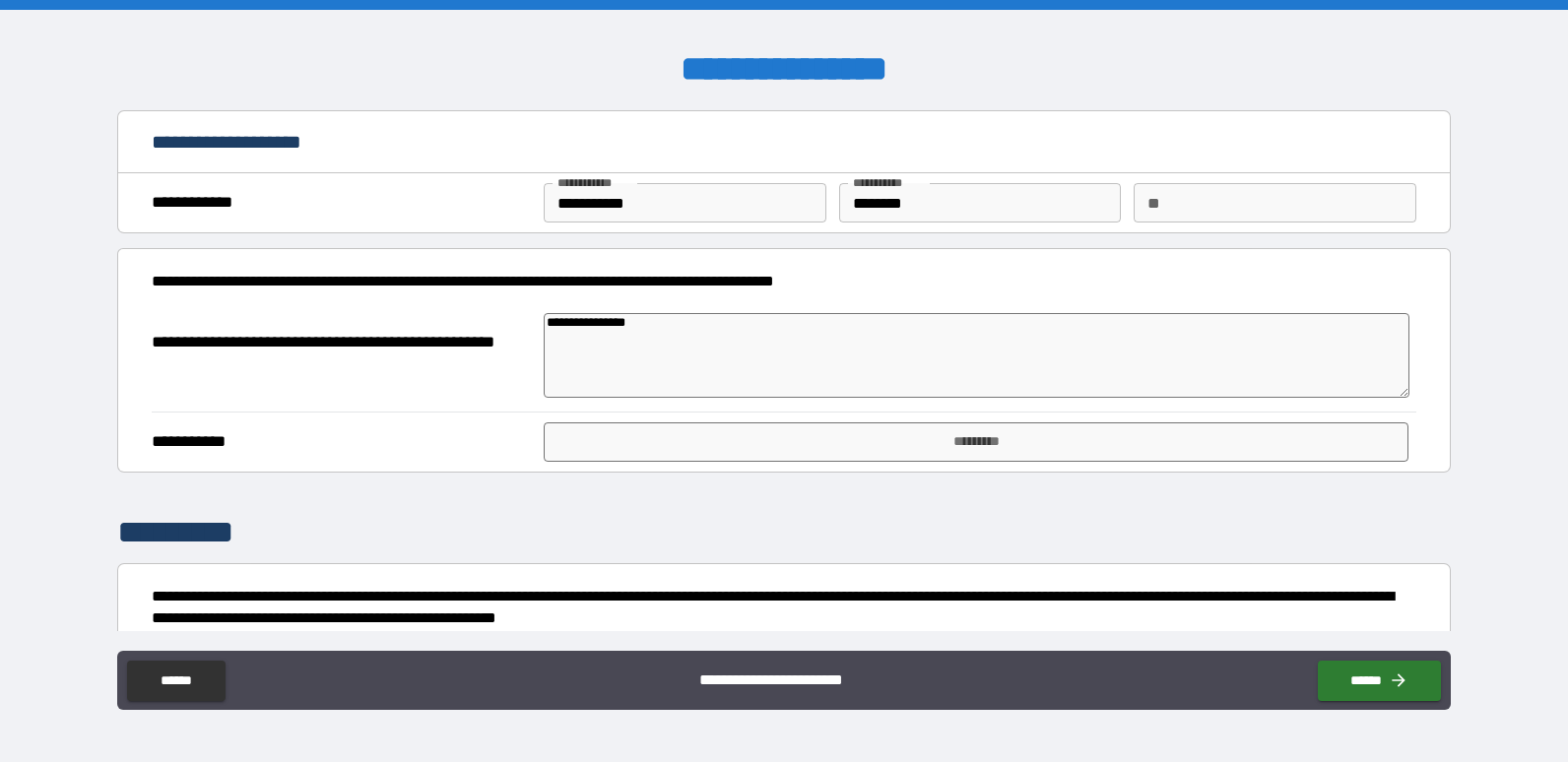 type on "**********" 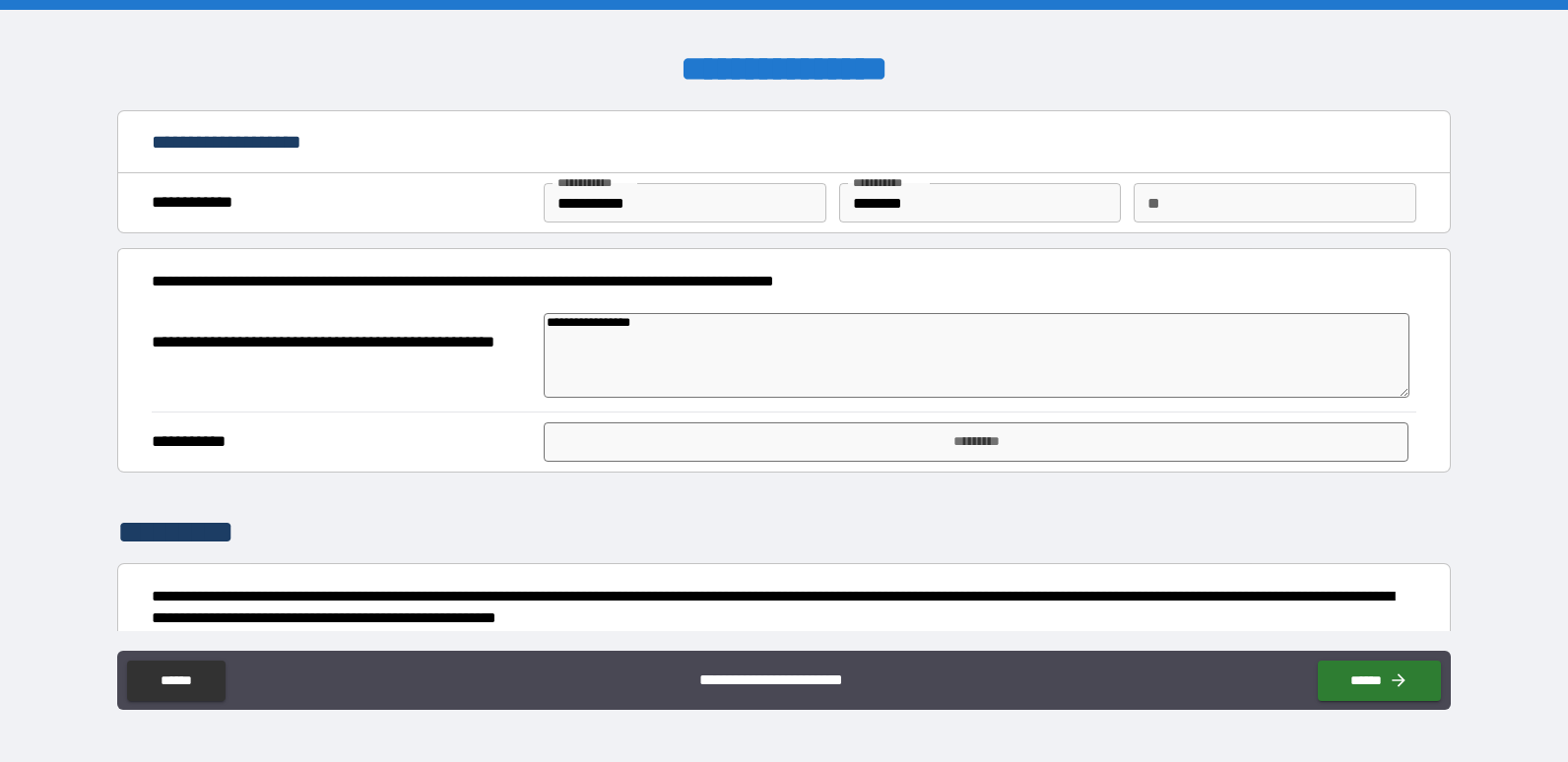 type on "**********" 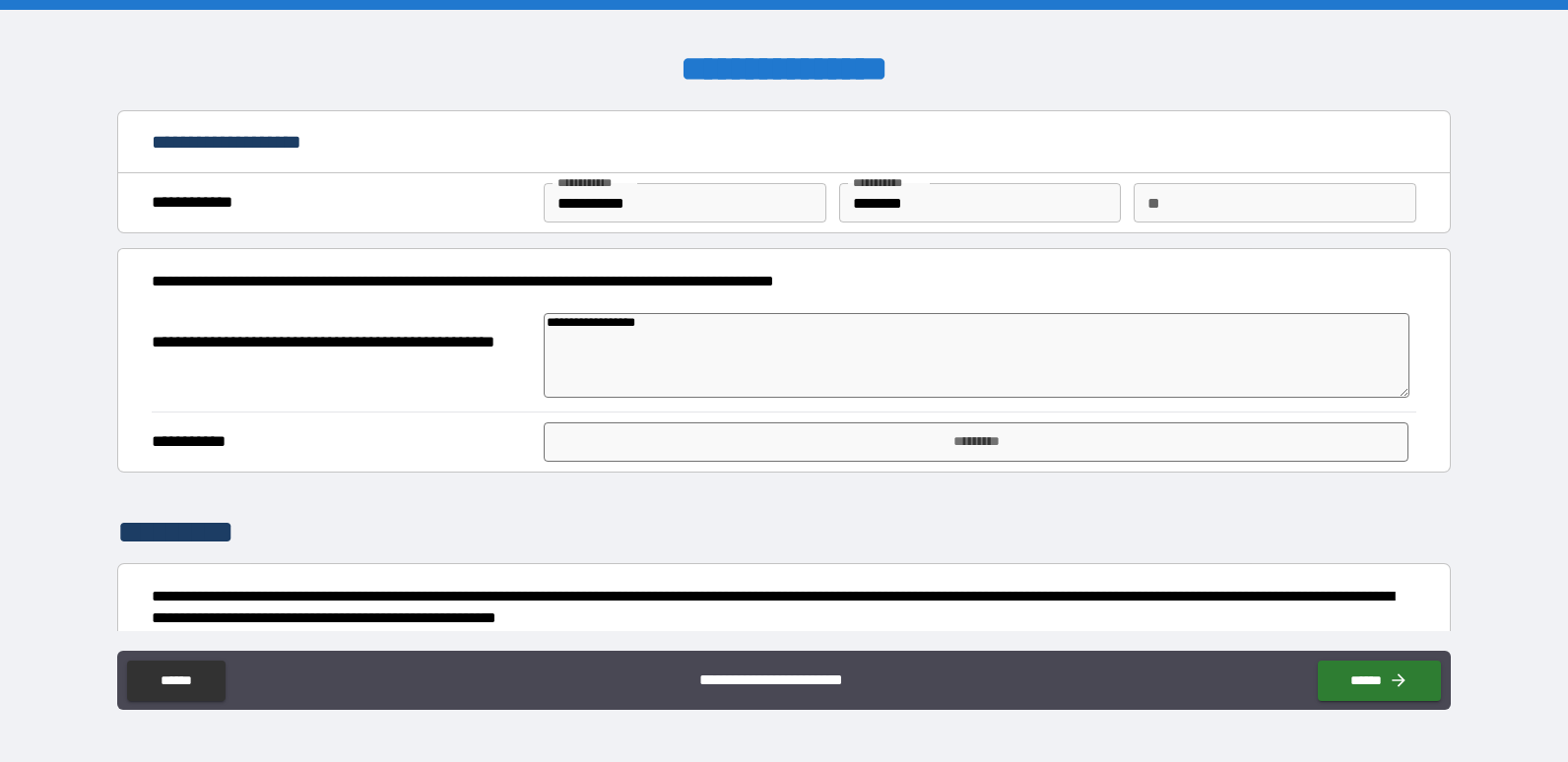 type on "*" 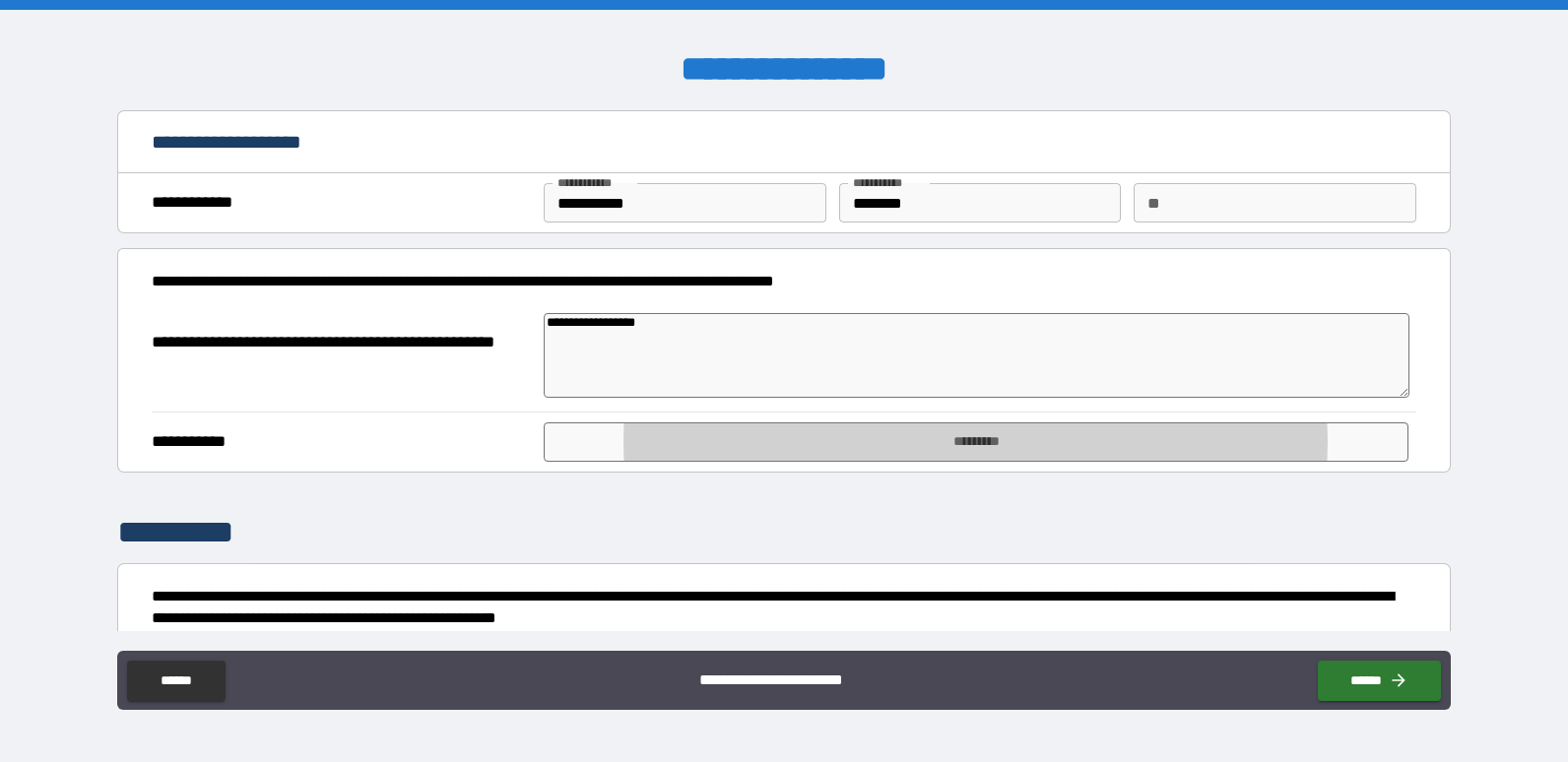 type 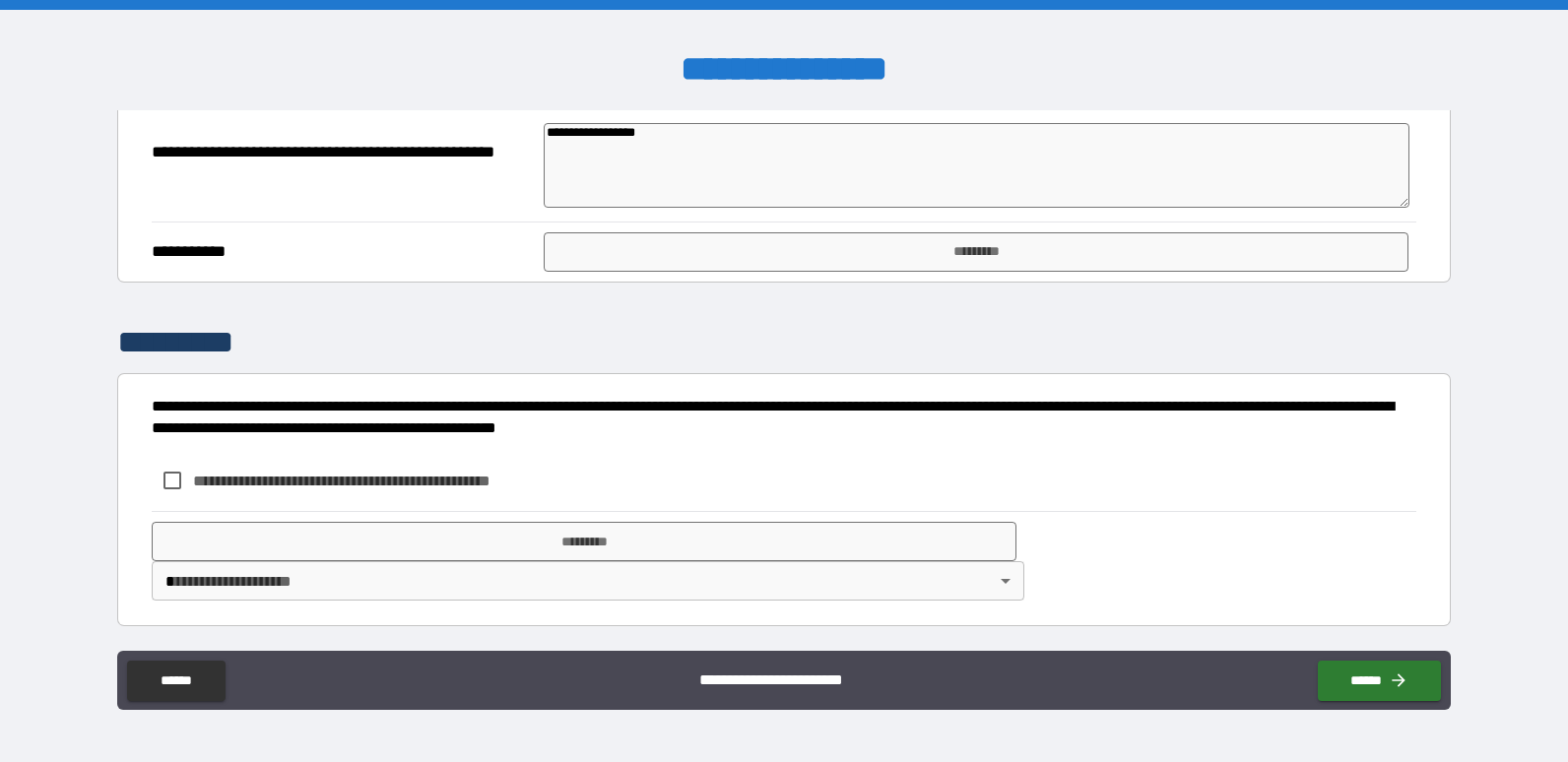 scroll, scrollTop: 92, scrollLeft: 0, axis: vertical 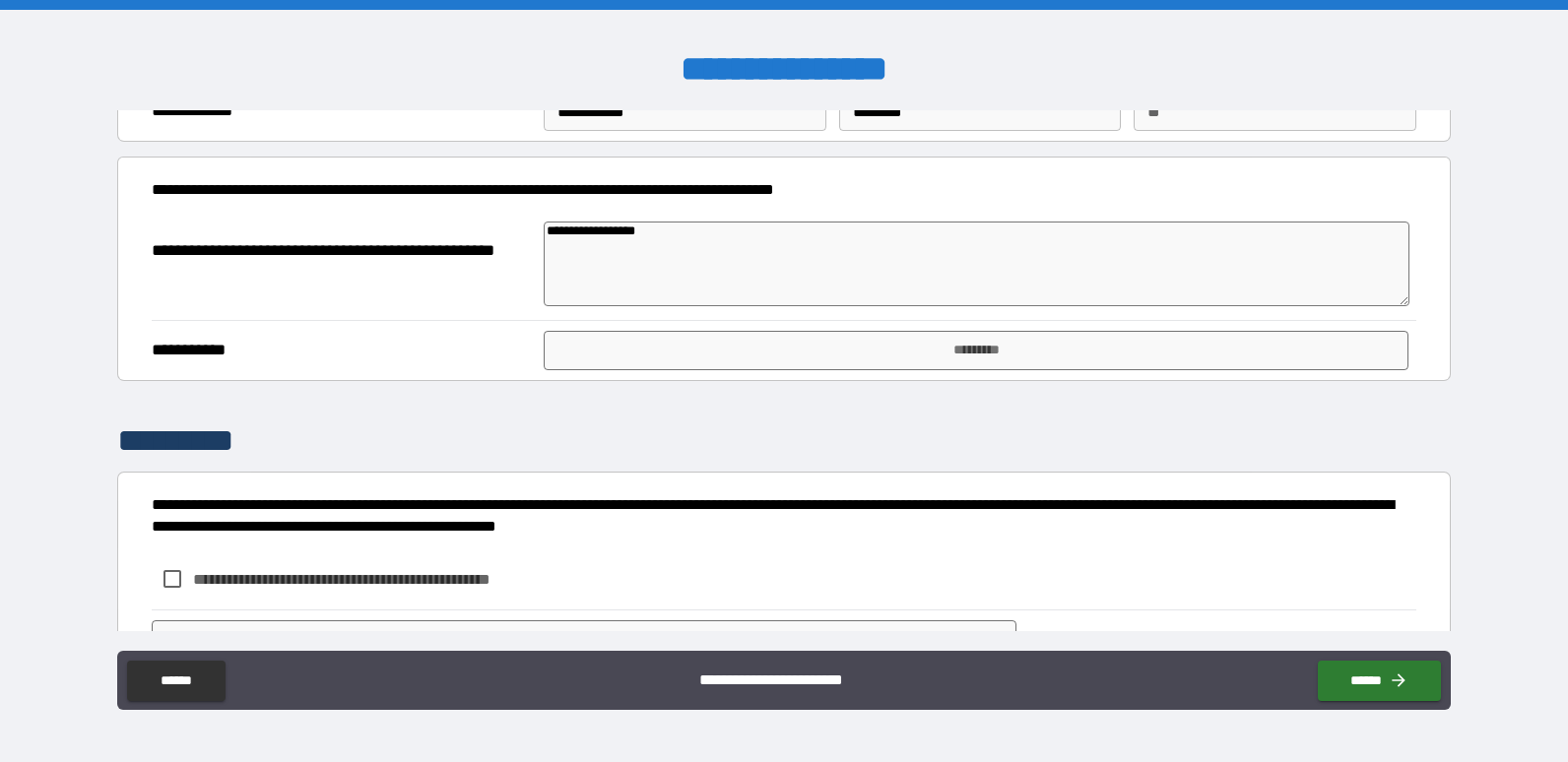 click on "**********" at bounding box center (976, 264) 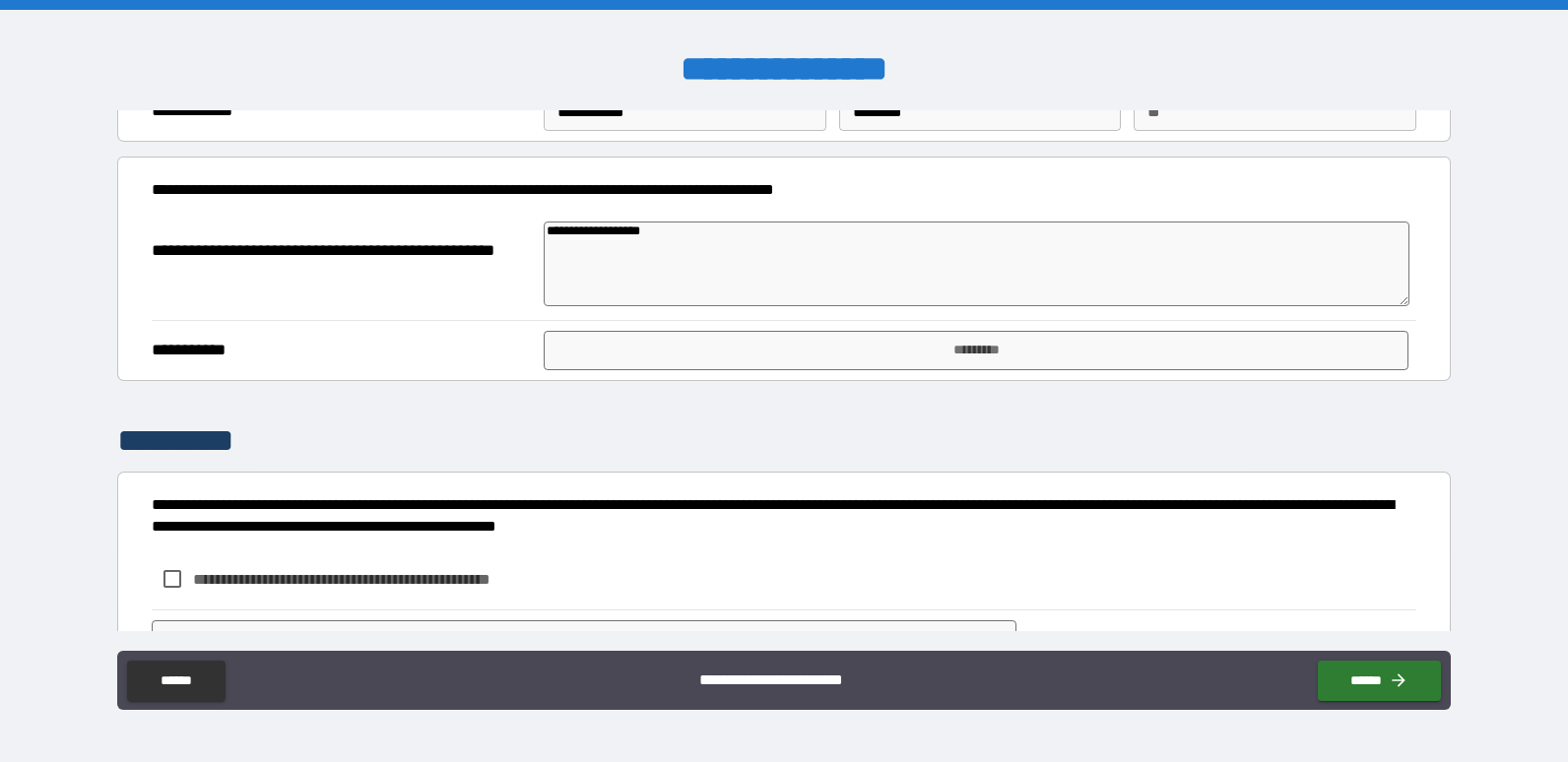 type on "*" 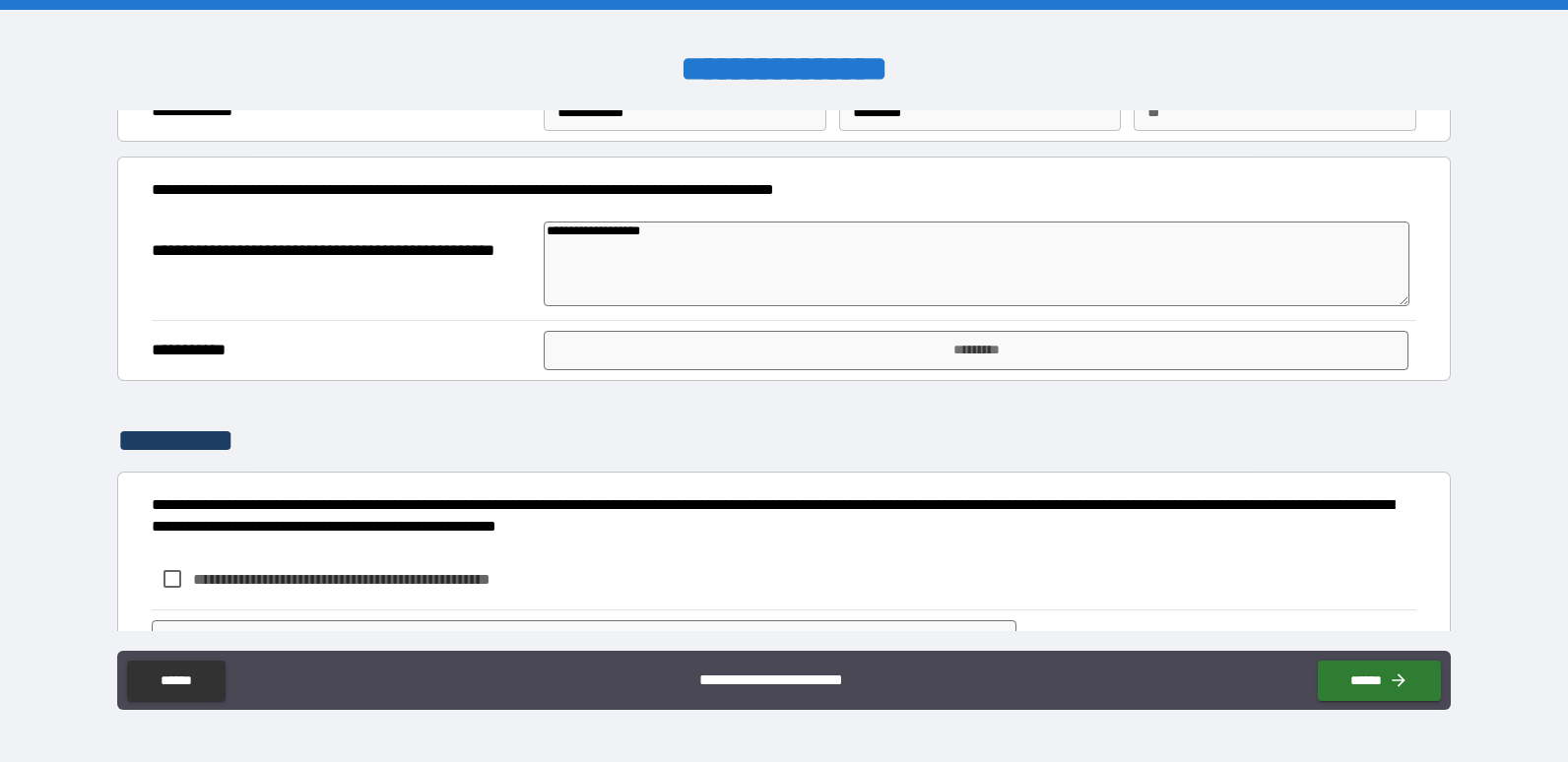 type on "*" 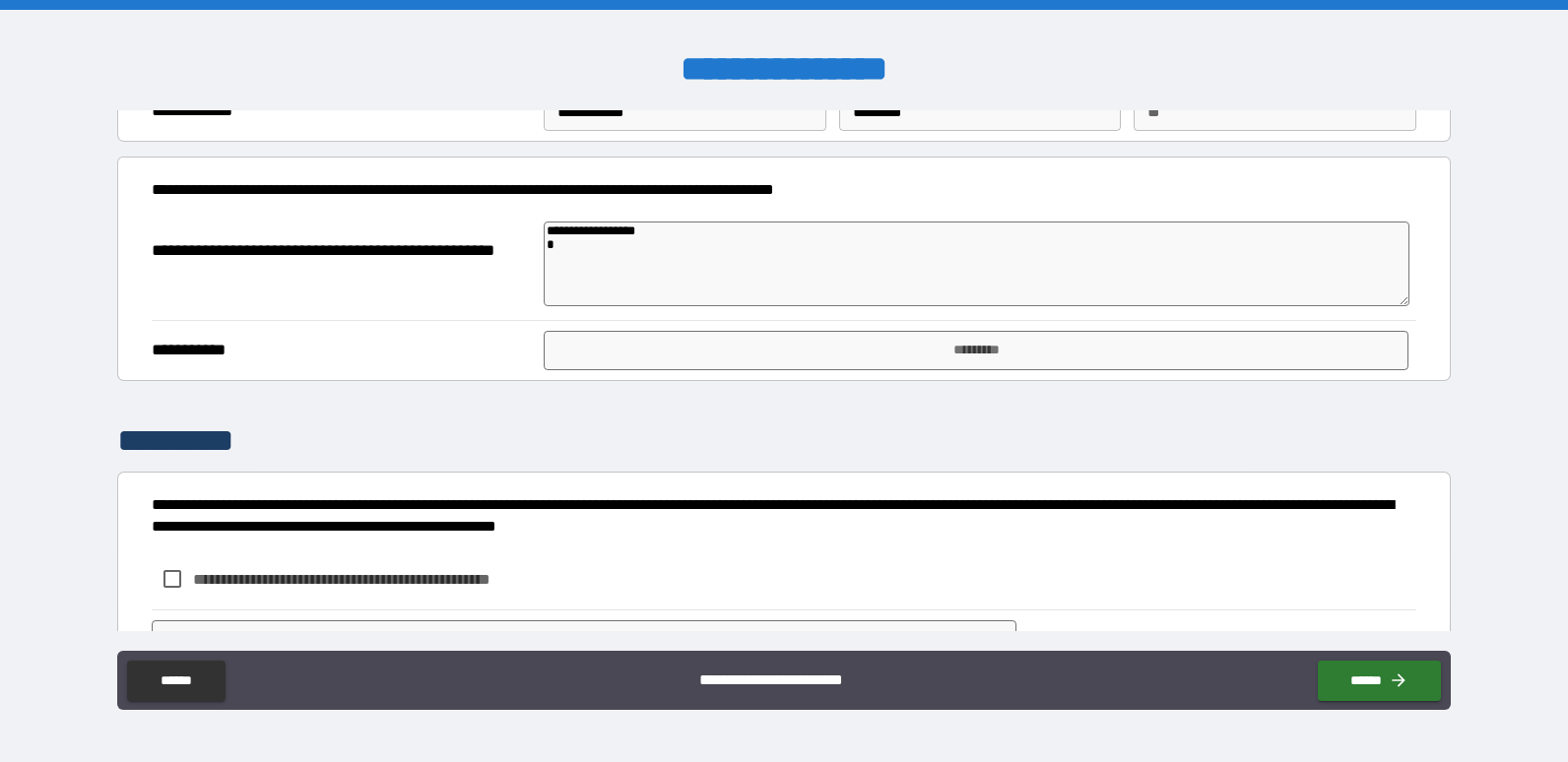 type on "**********" 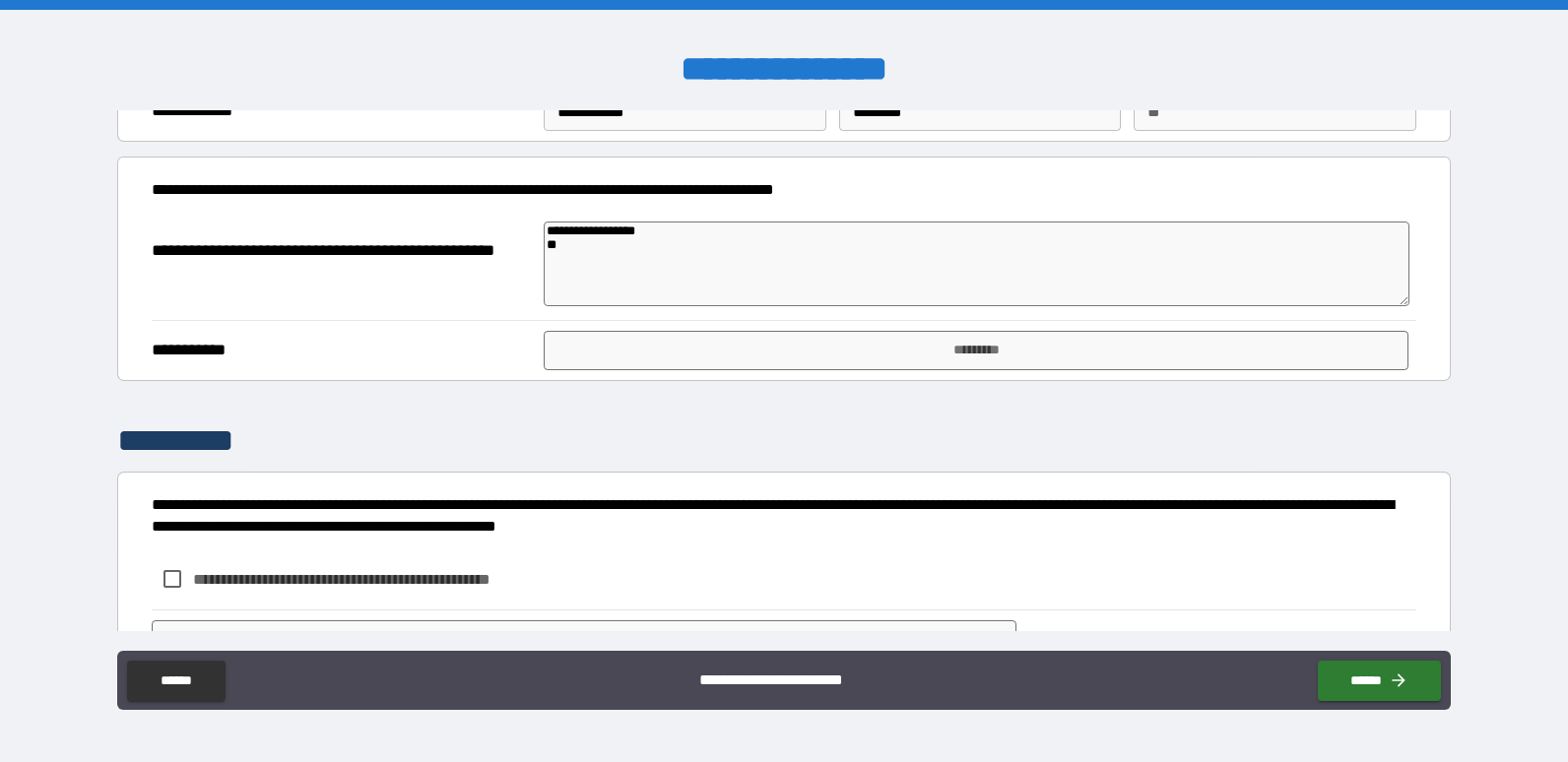 type on "**********" 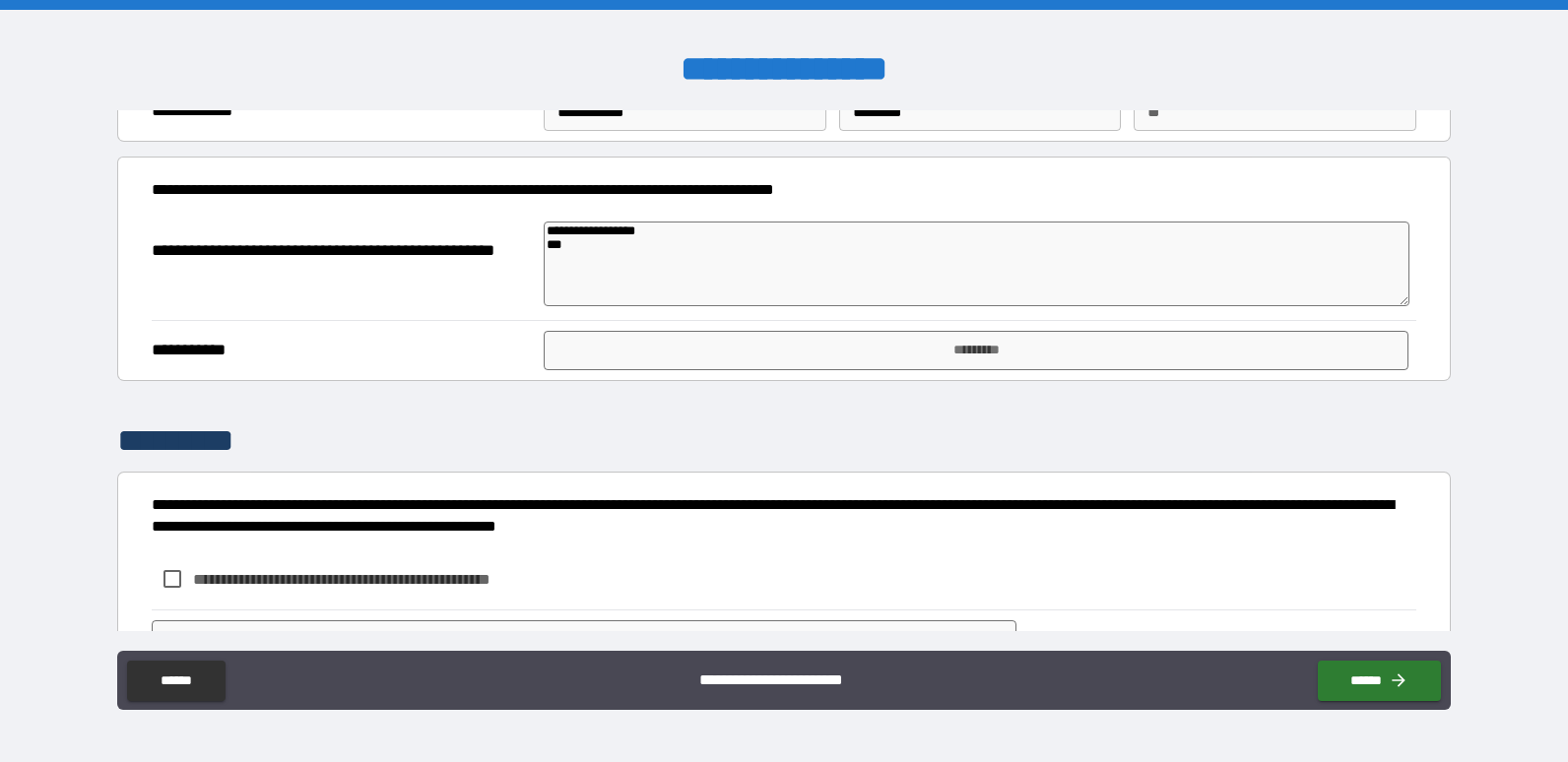 type on "*" 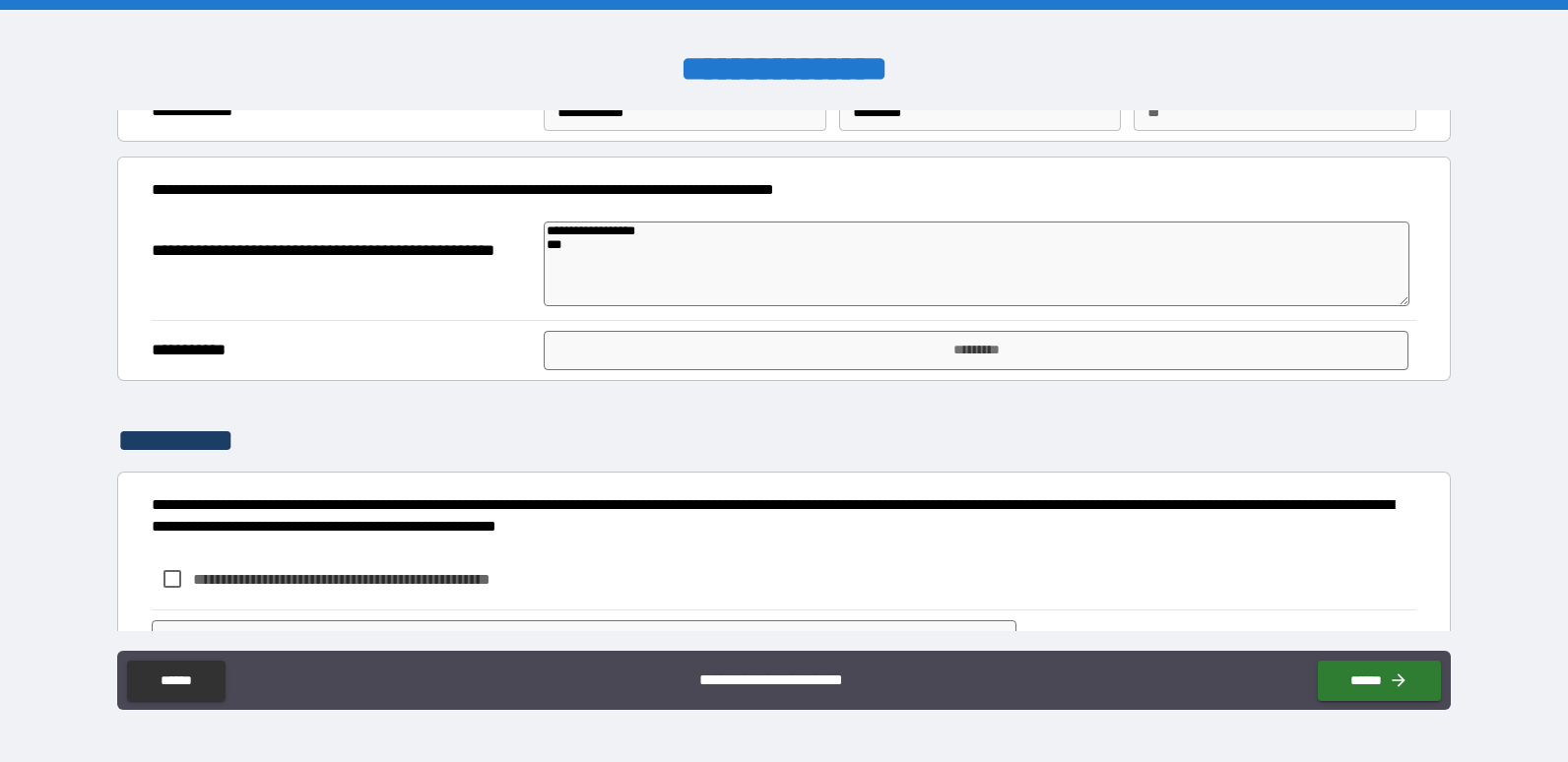 type on "**********" 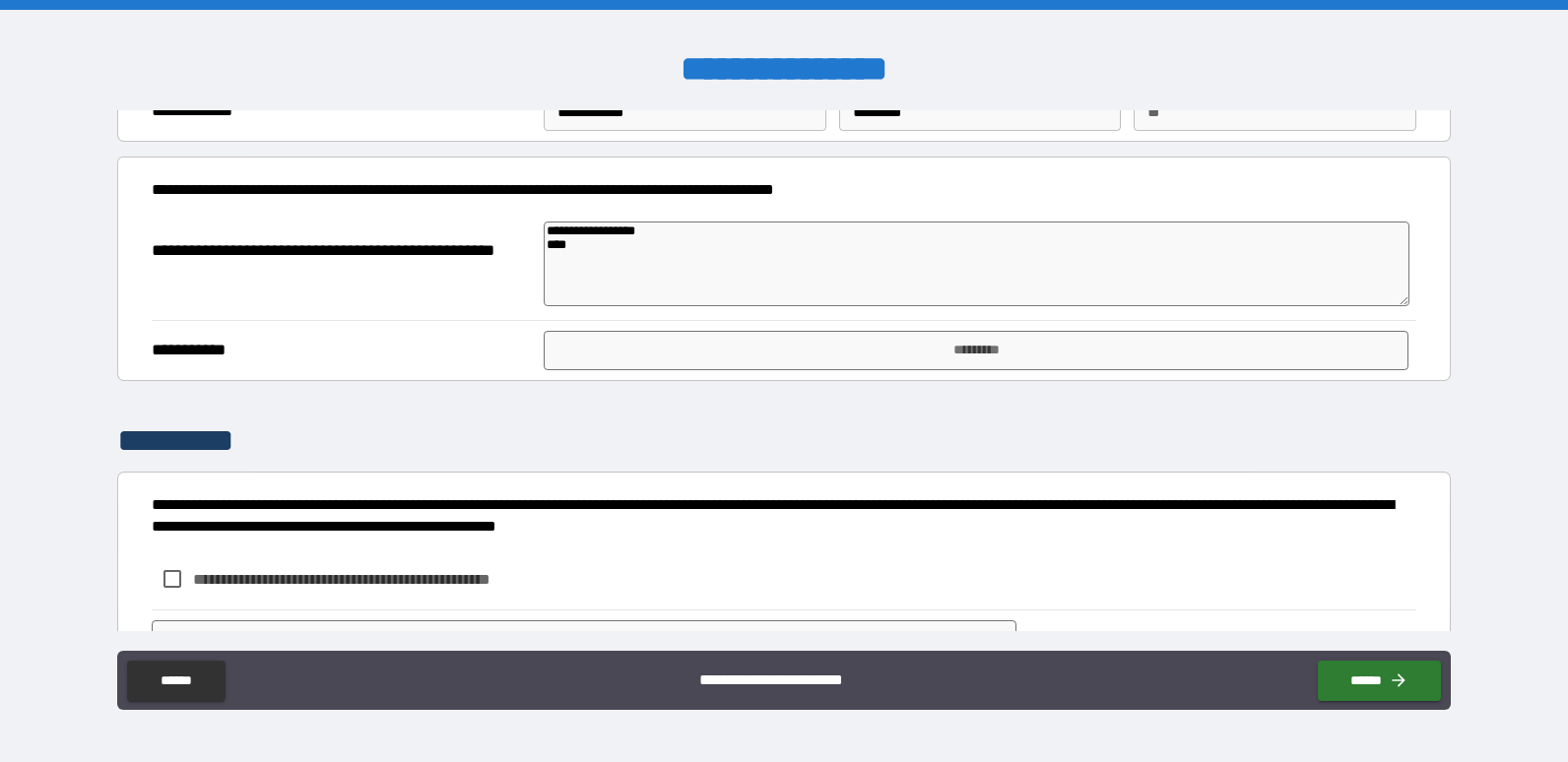 type on "*" 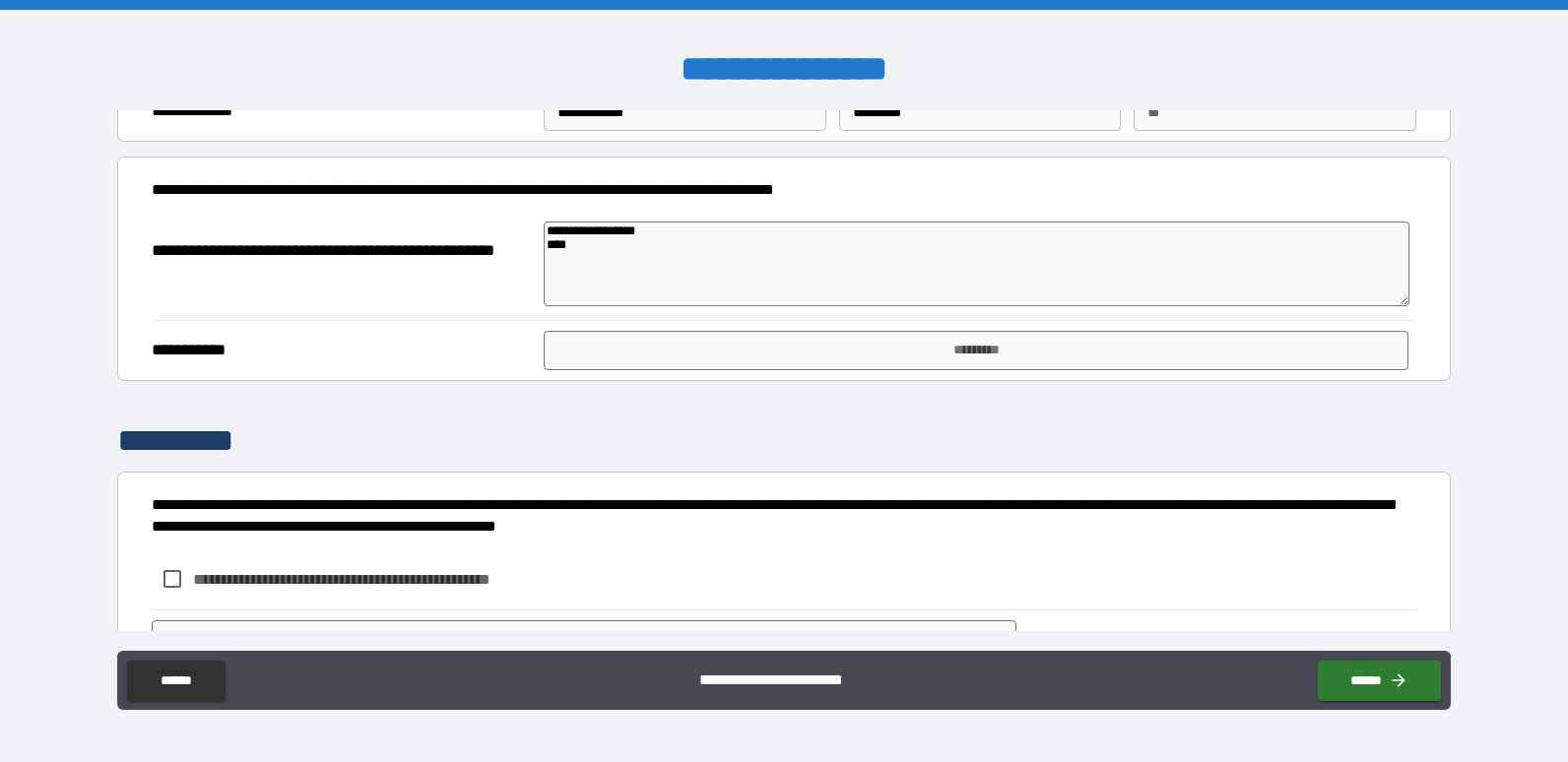 type on "**********" 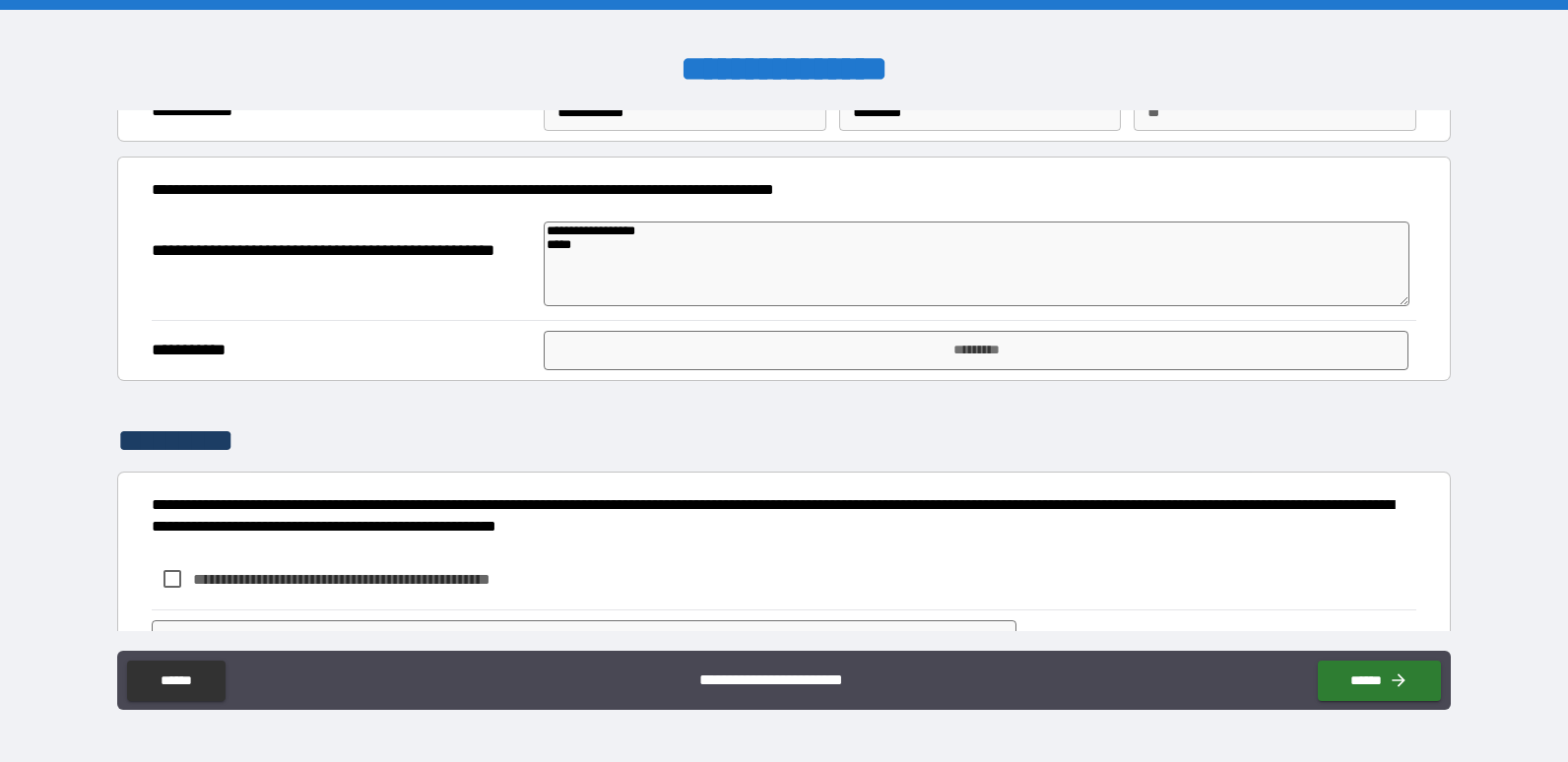 type on "**********" 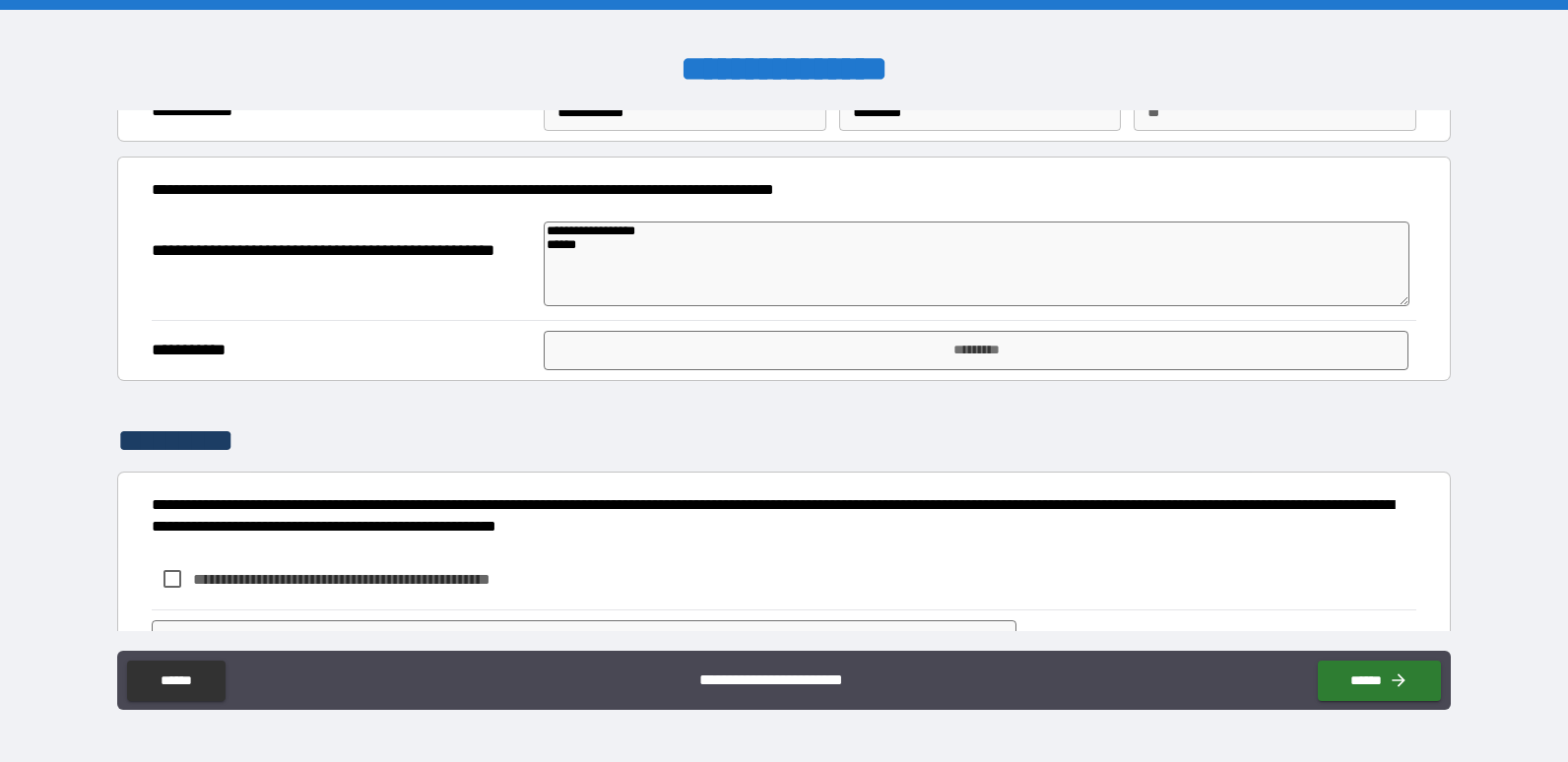 type on "*" 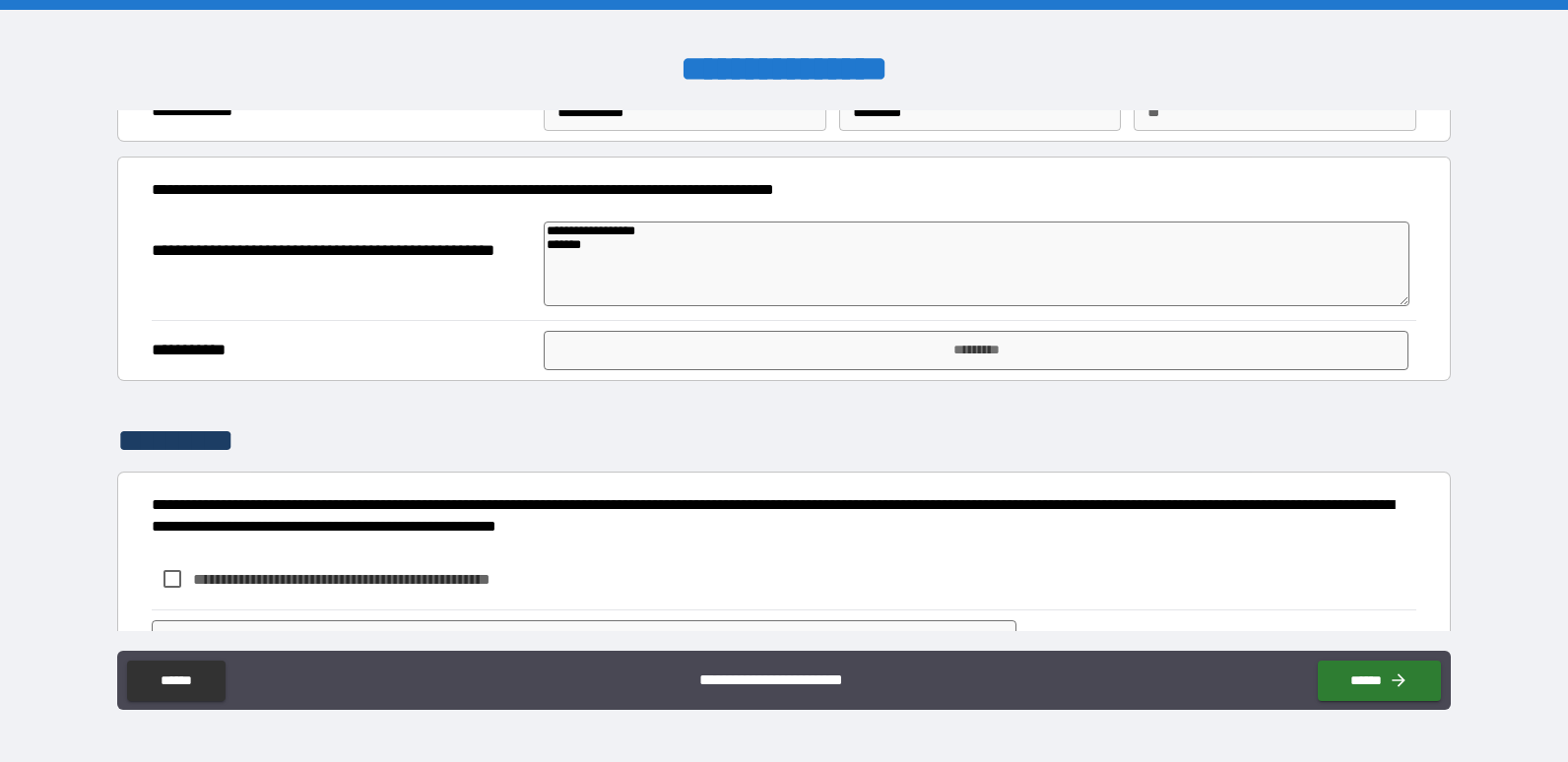 type on "*" 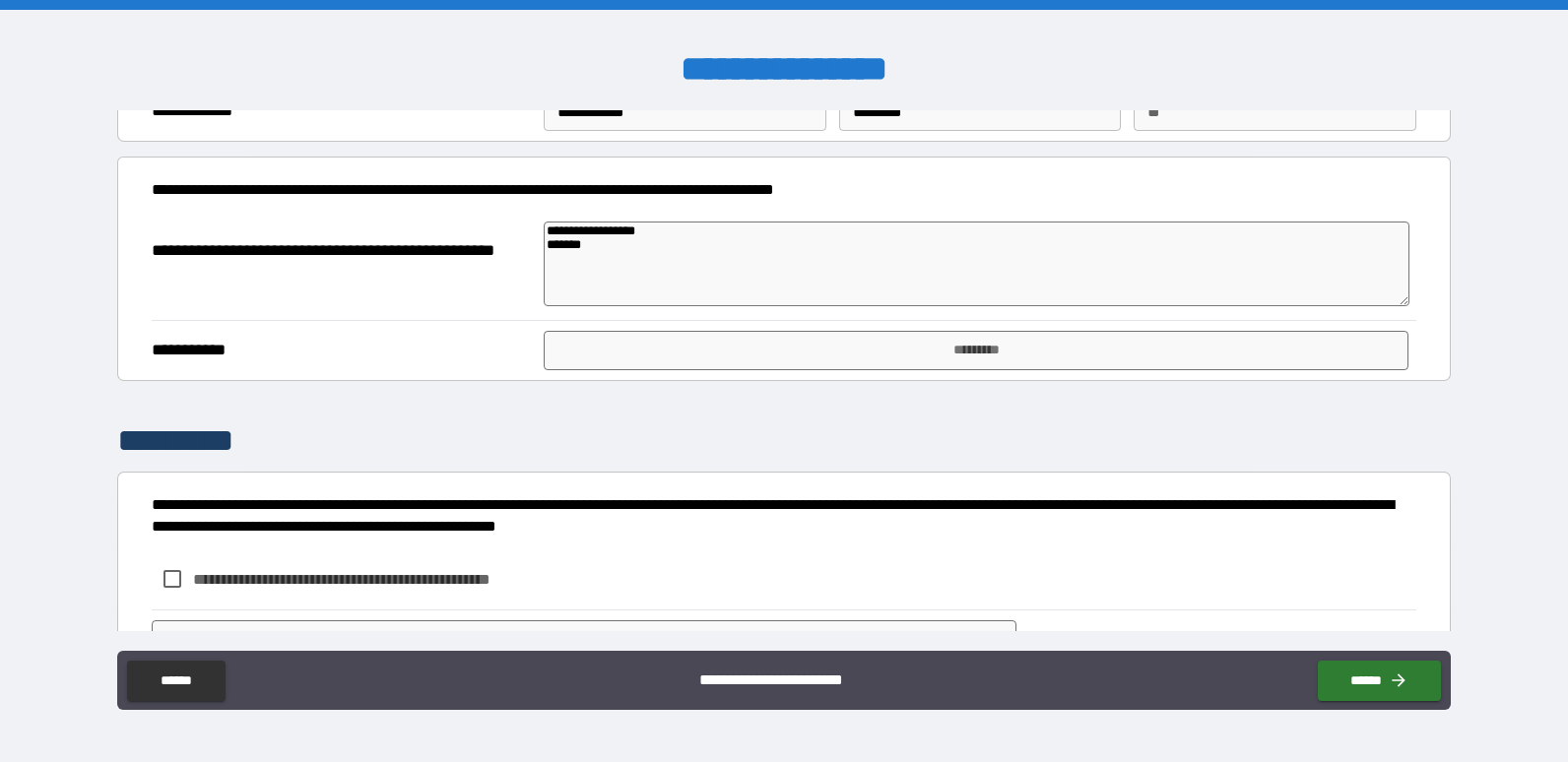 type on "**********" 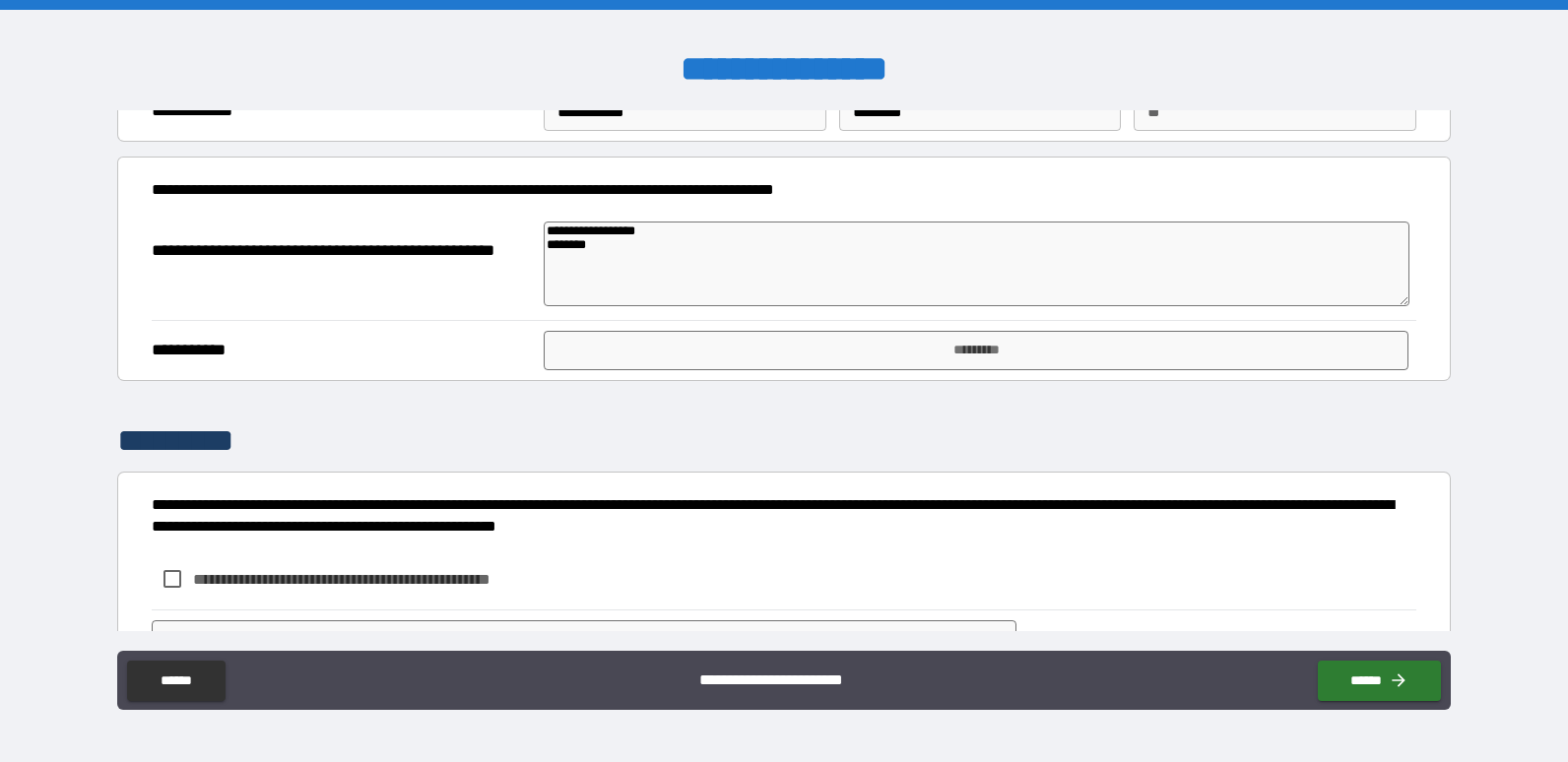 type on "*" 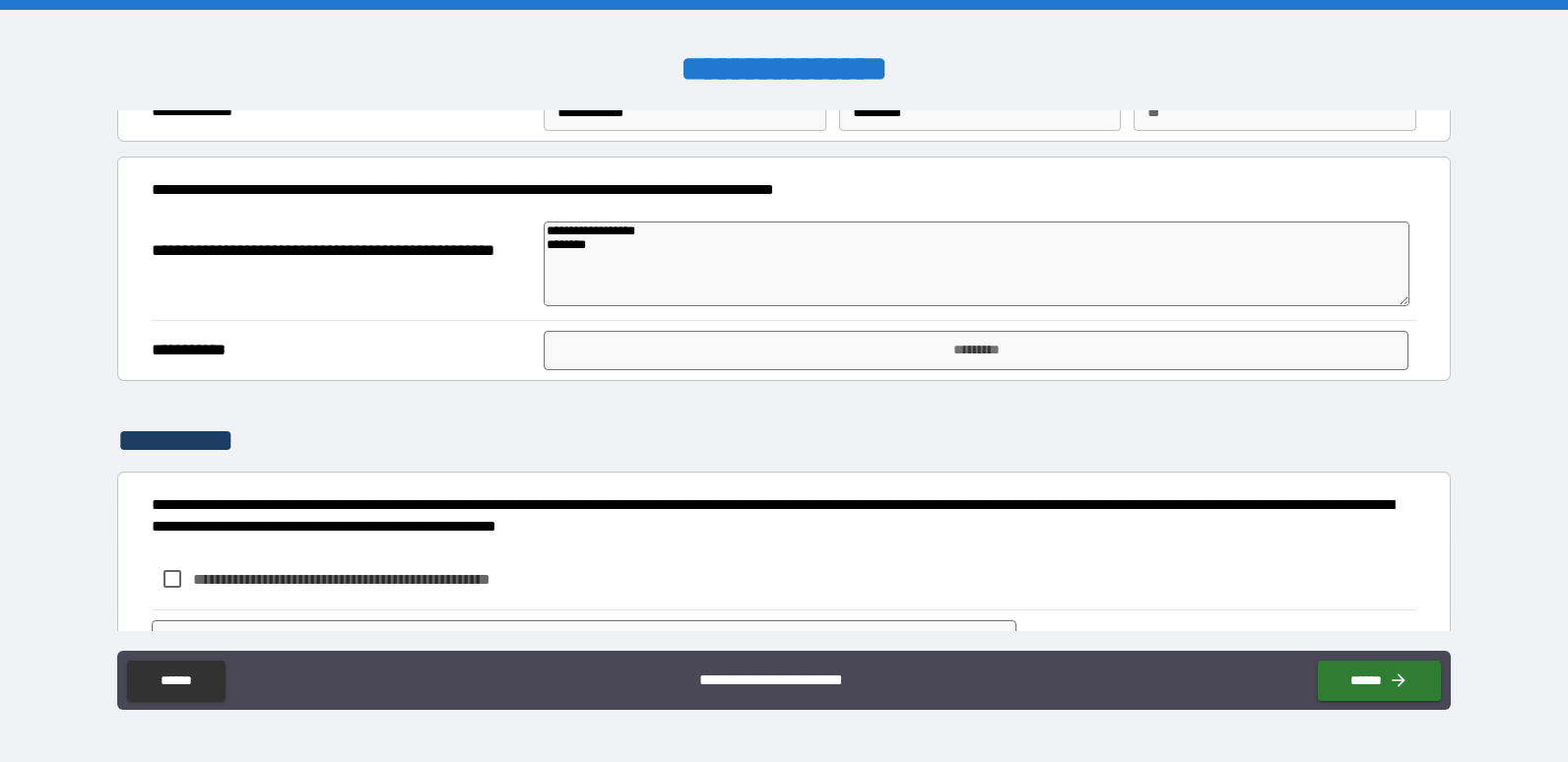 type on "**********" 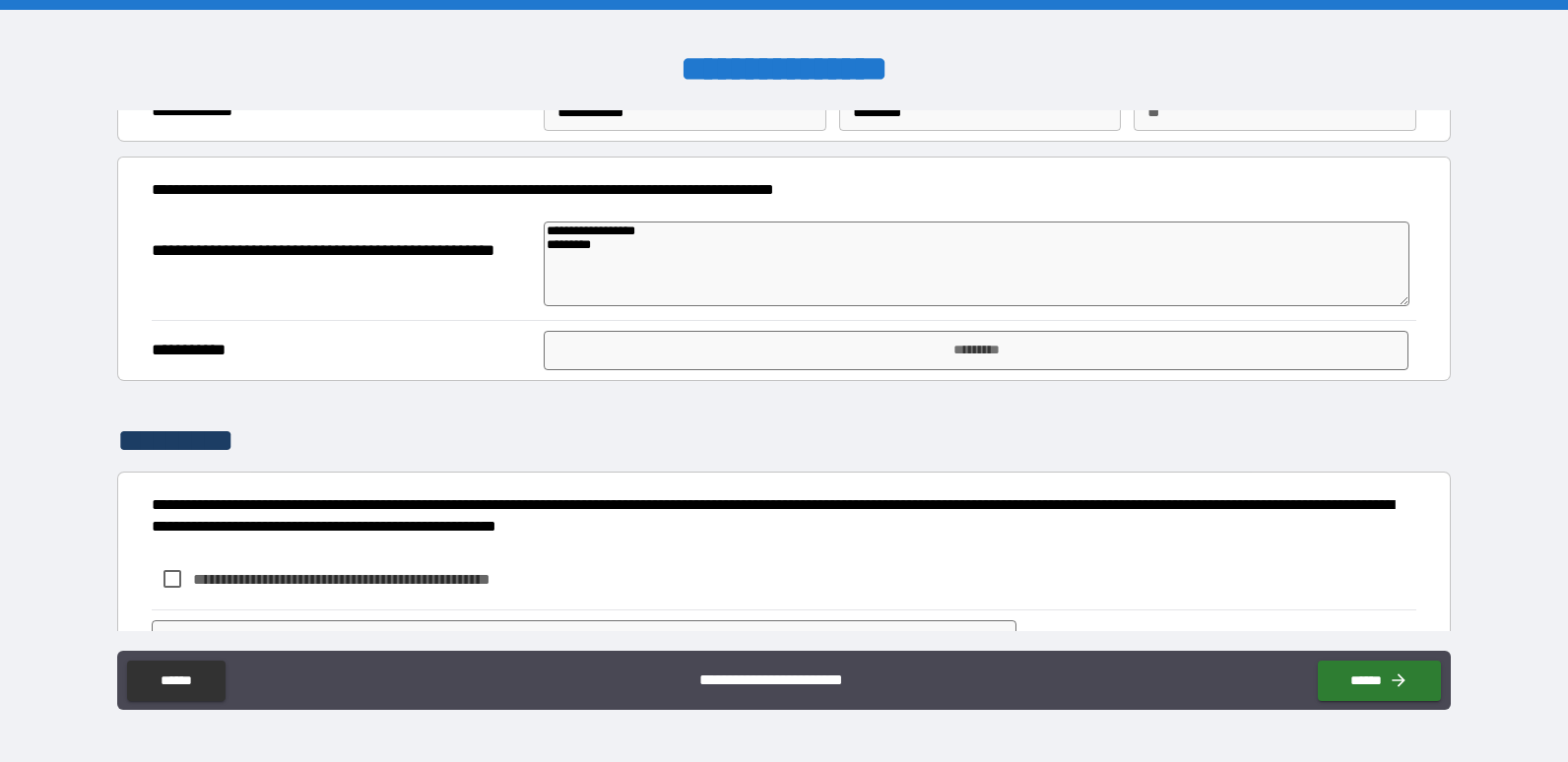type on "*" 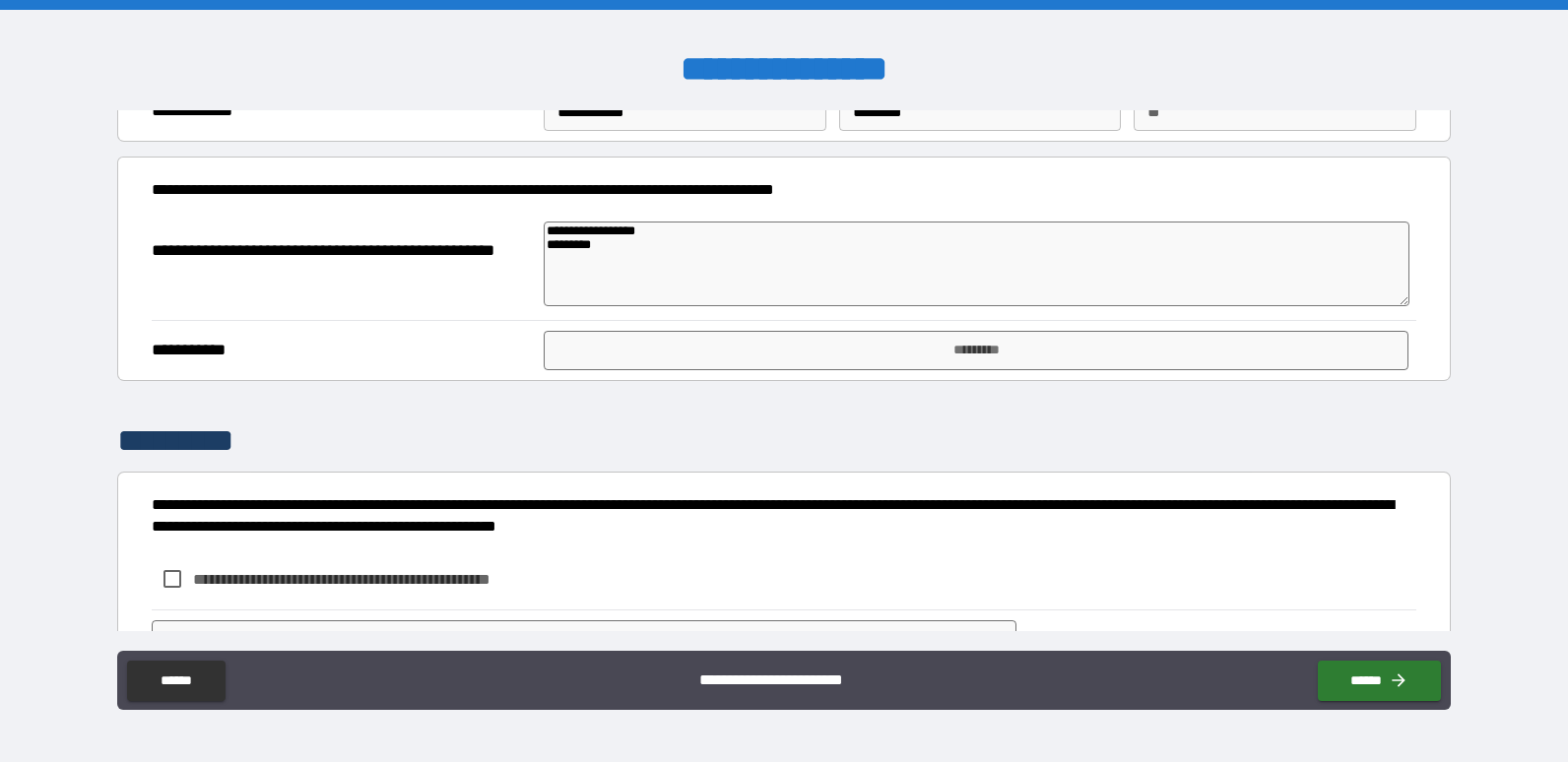 type on "**********" 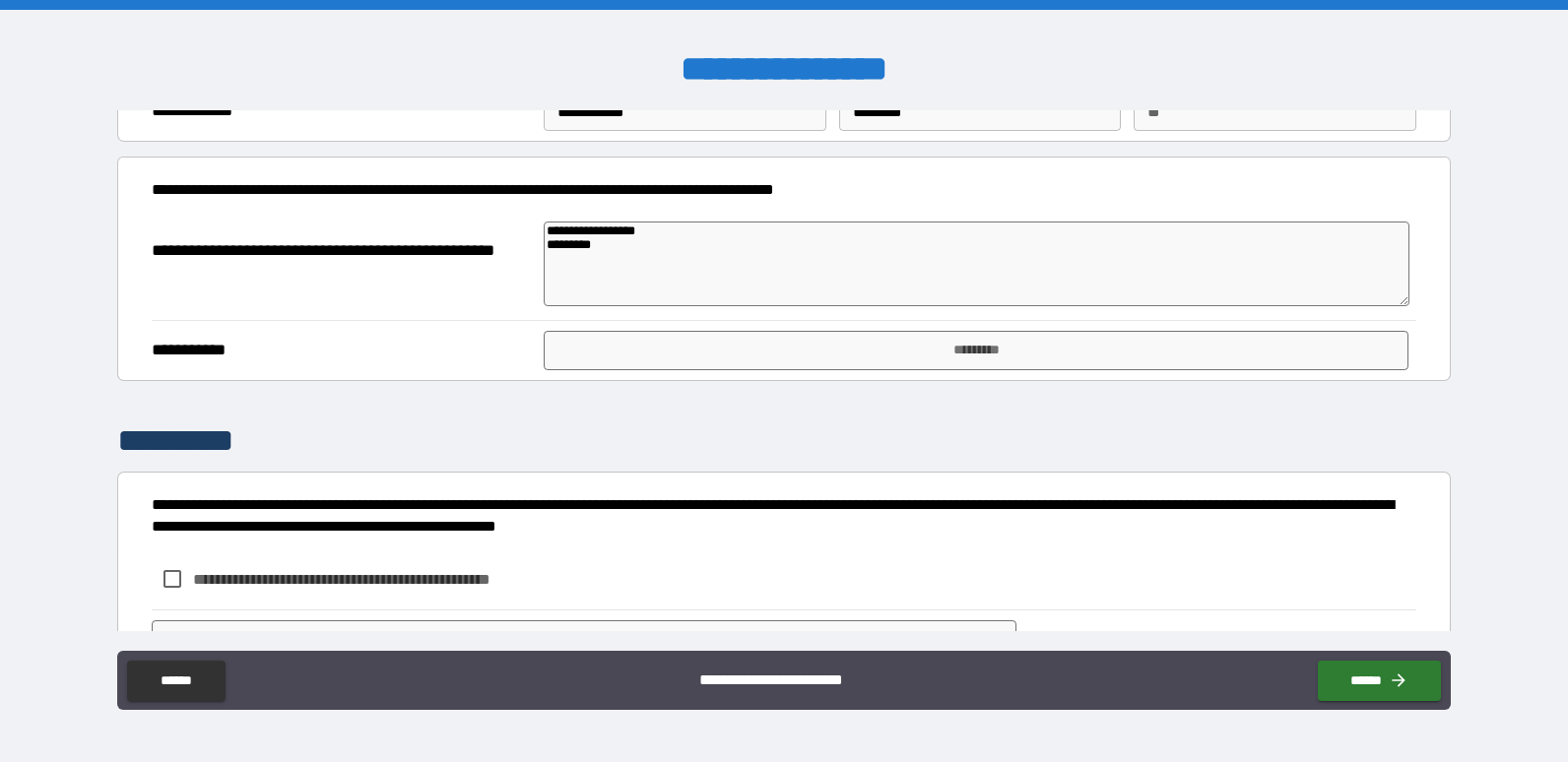 type on "*" 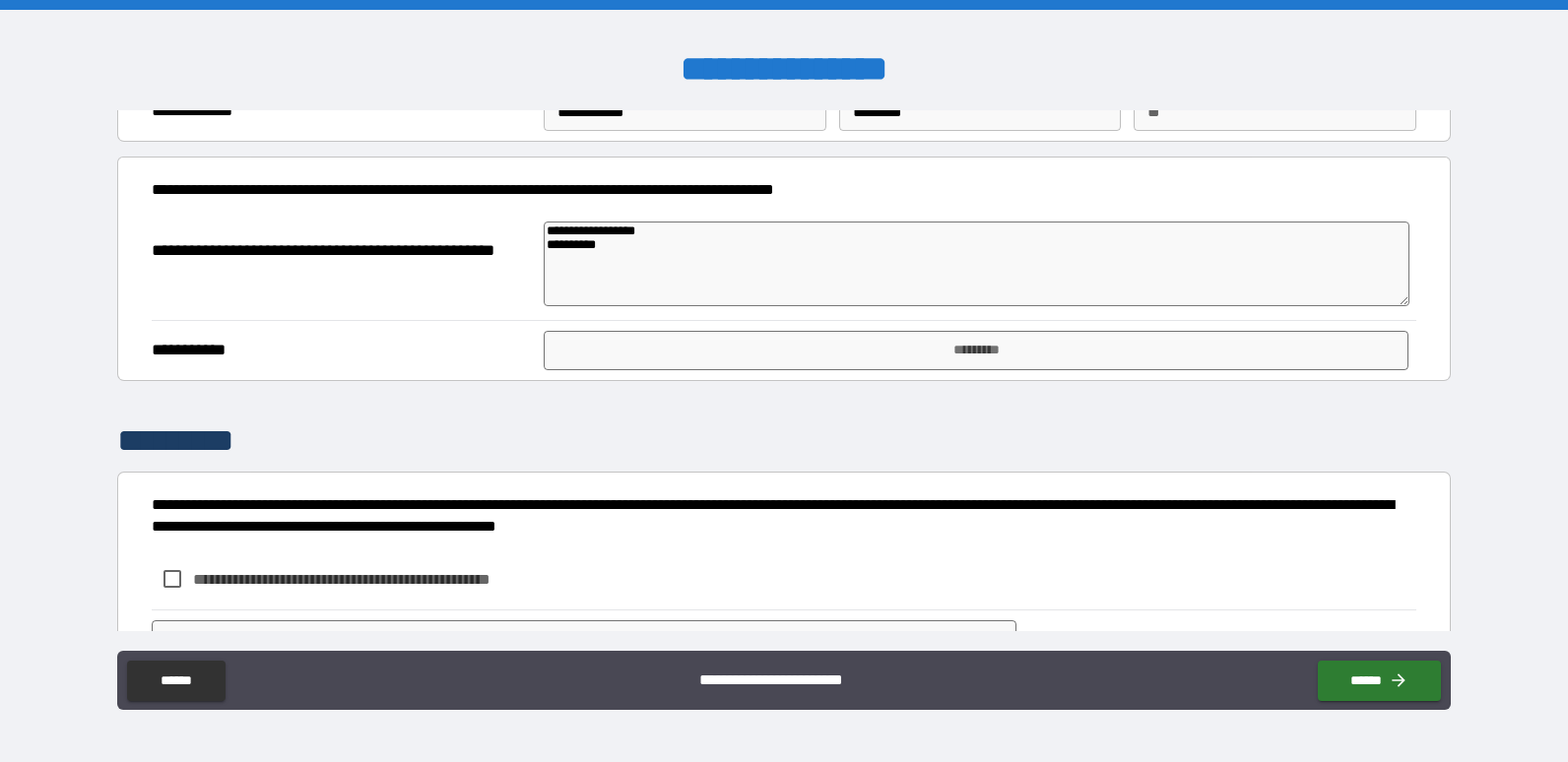 type on "**********" 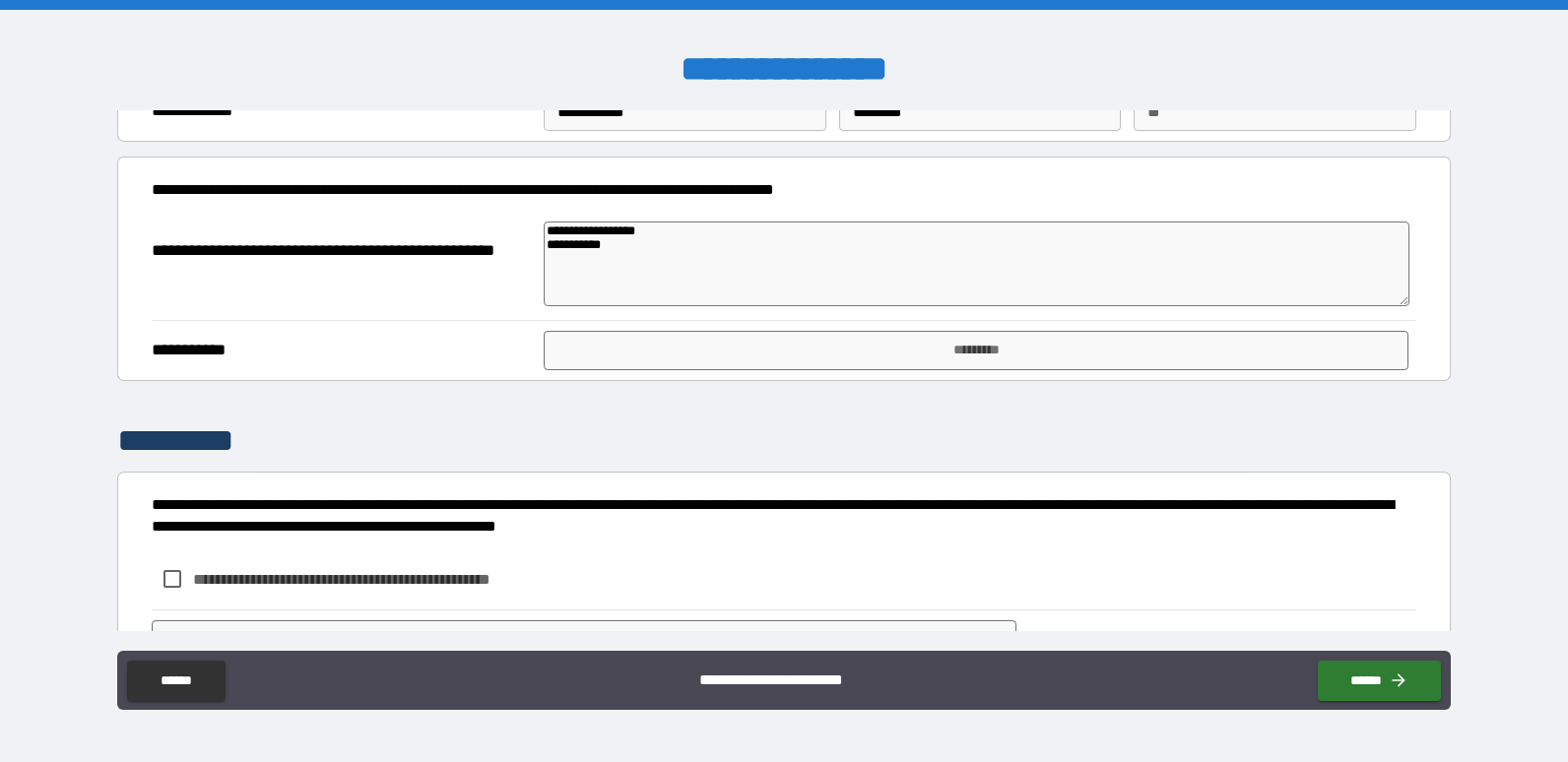 type on "**********" 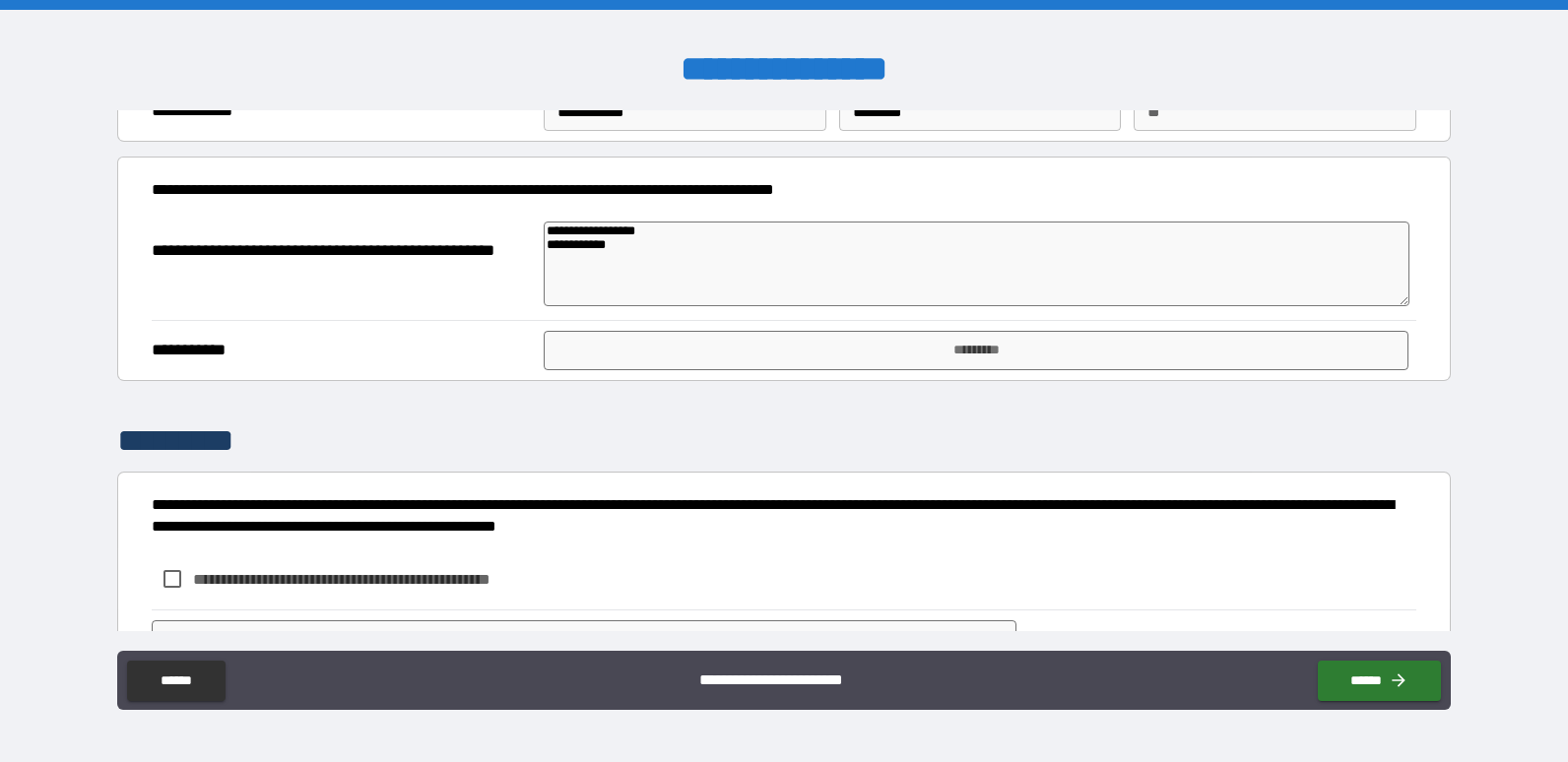 type on "*" 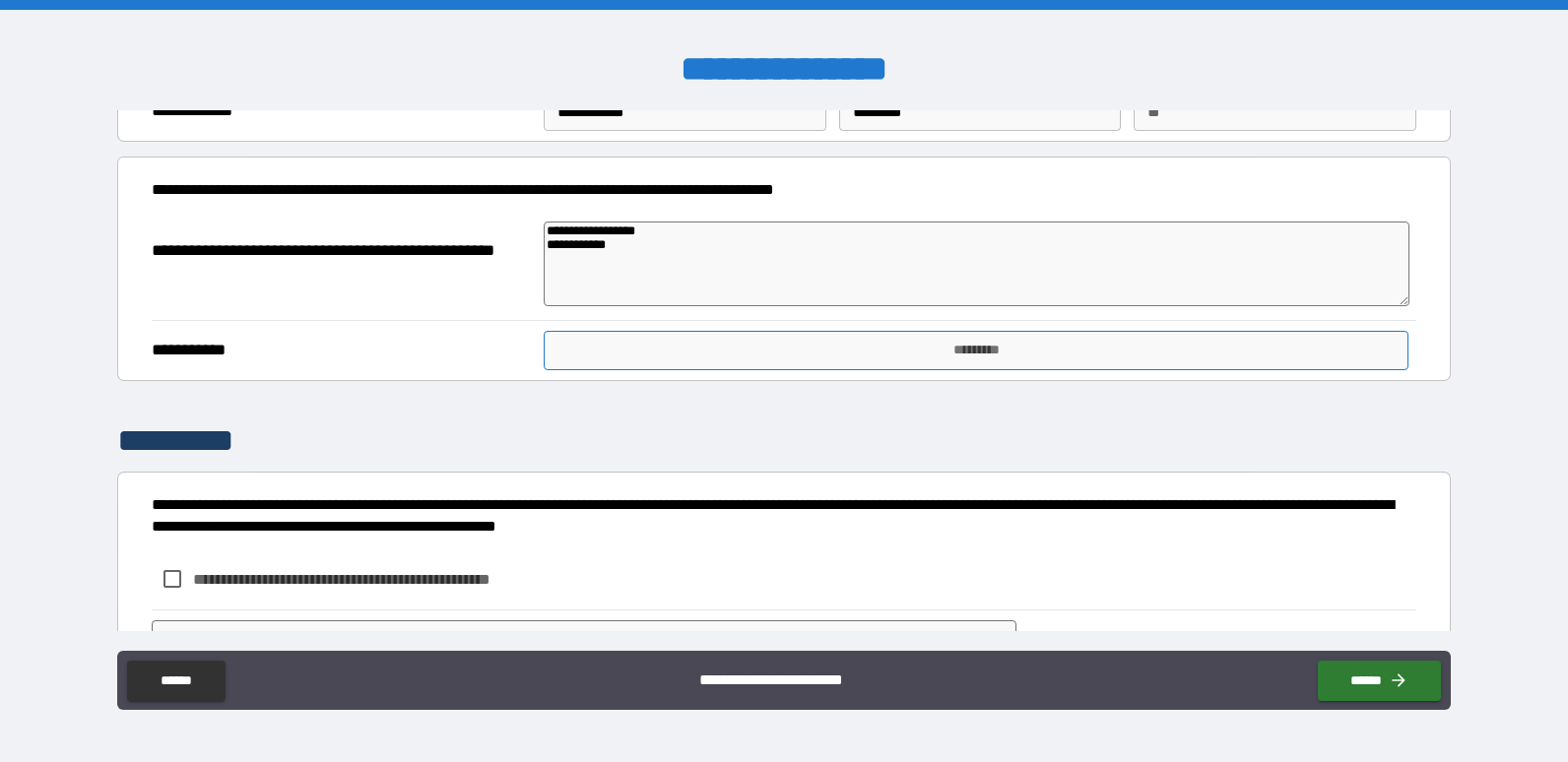 type on "**********" 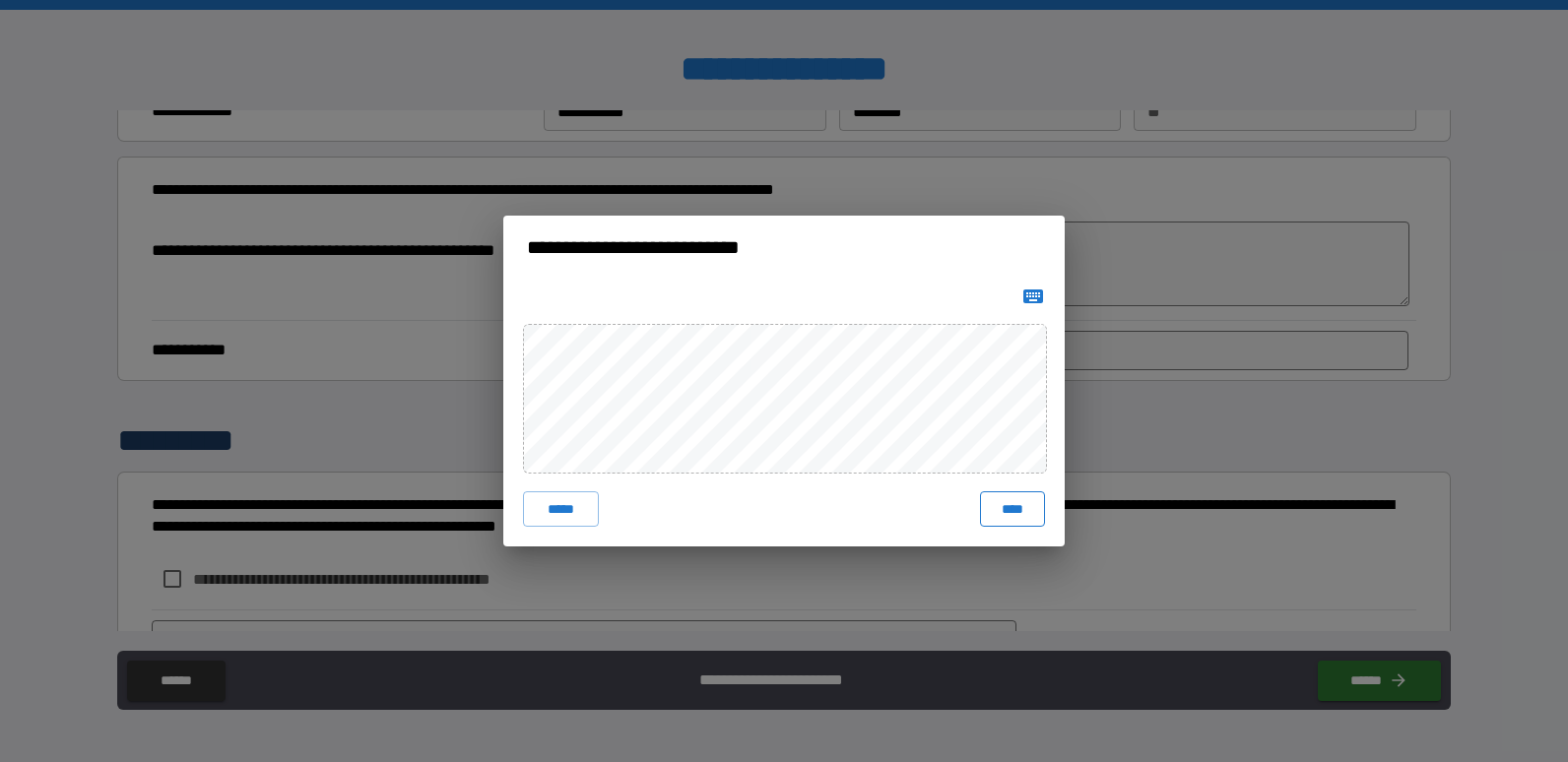 click on "****" at bounding box center [1013, 509] 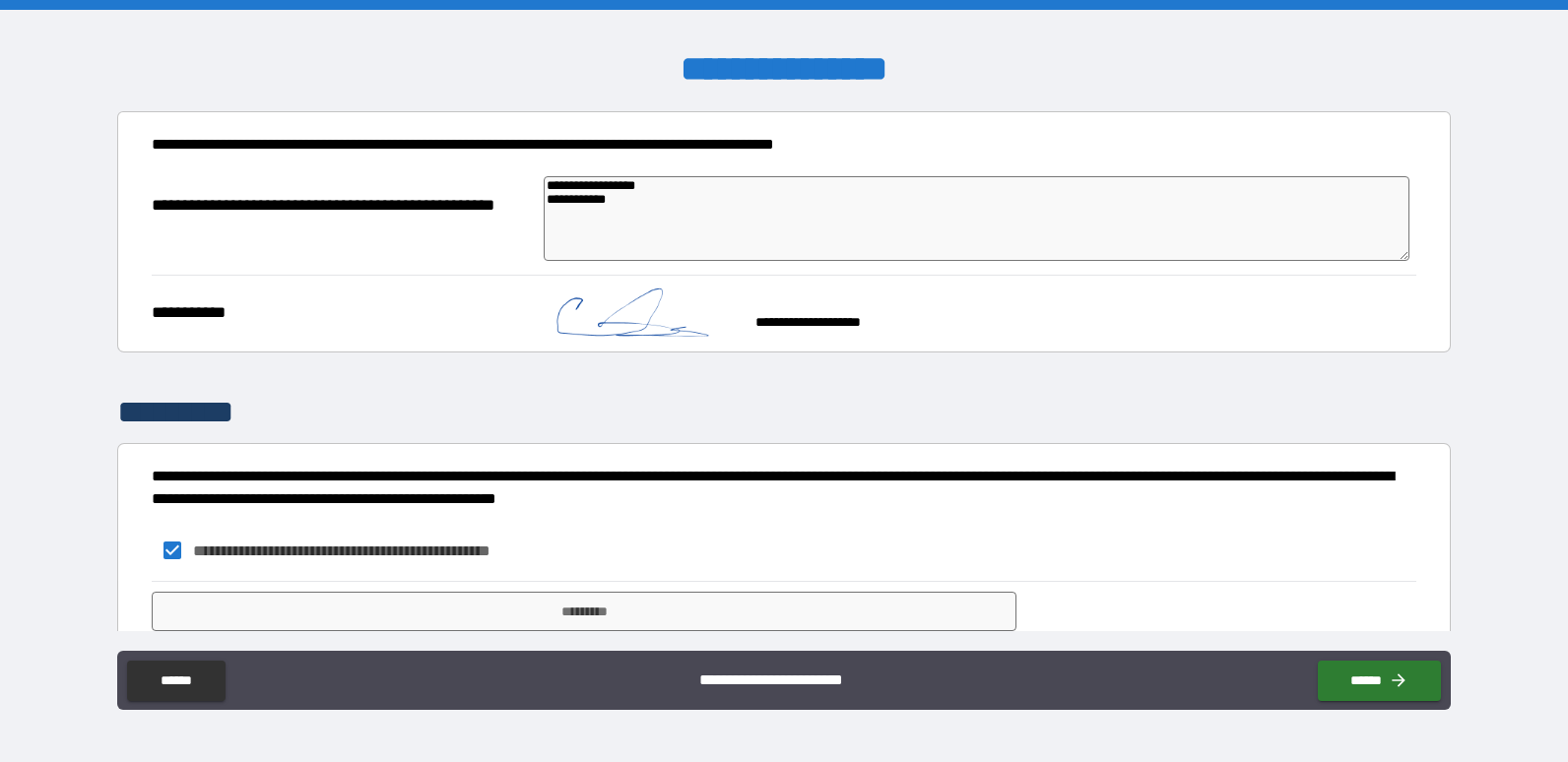 scroll, scrollTop: 207, scrollLeft: 0, axis: vertical 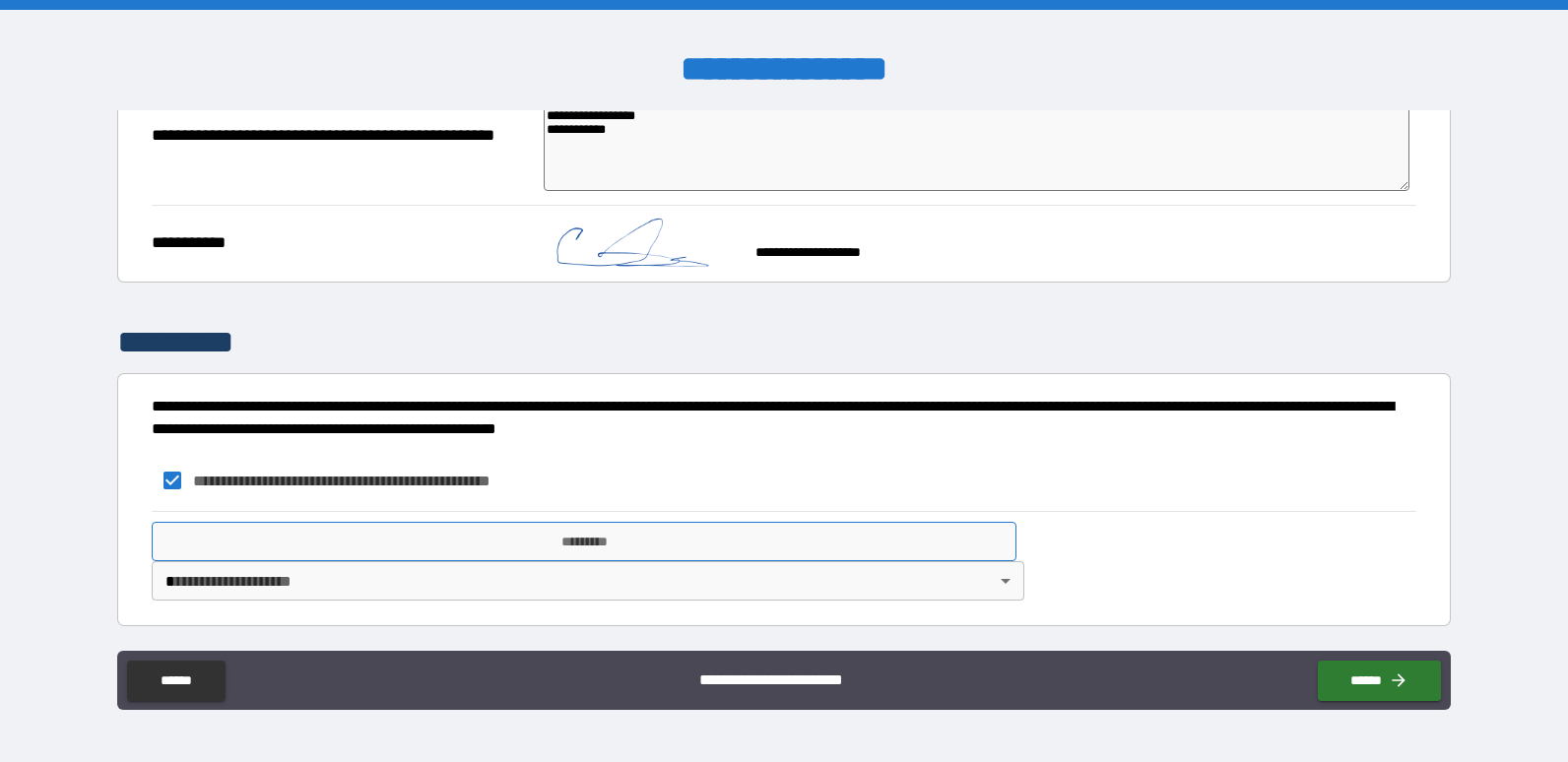 click on "*********" at bounding box center [584, 541] 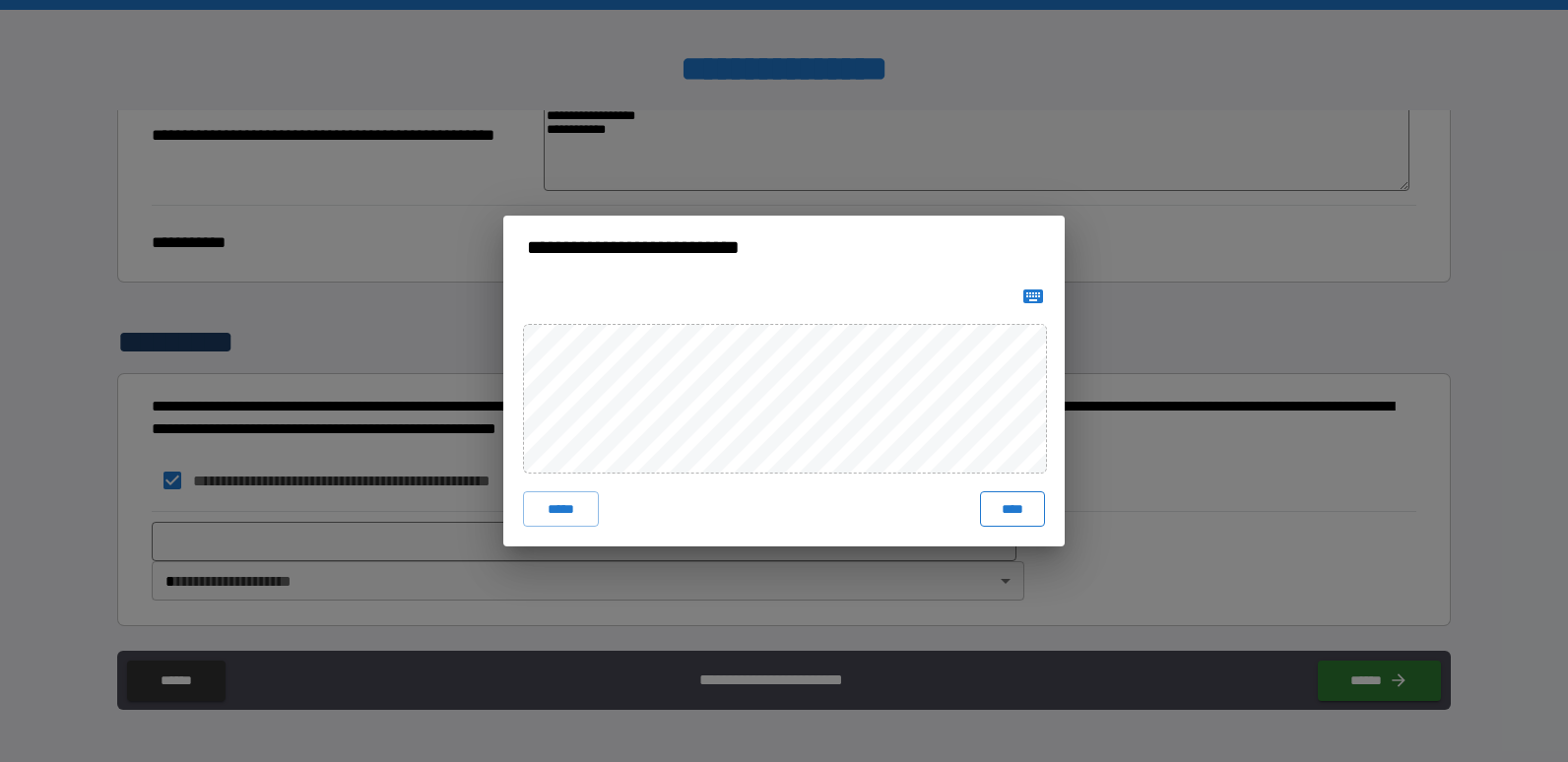 click on "****" at bounding box center [1013, 509] 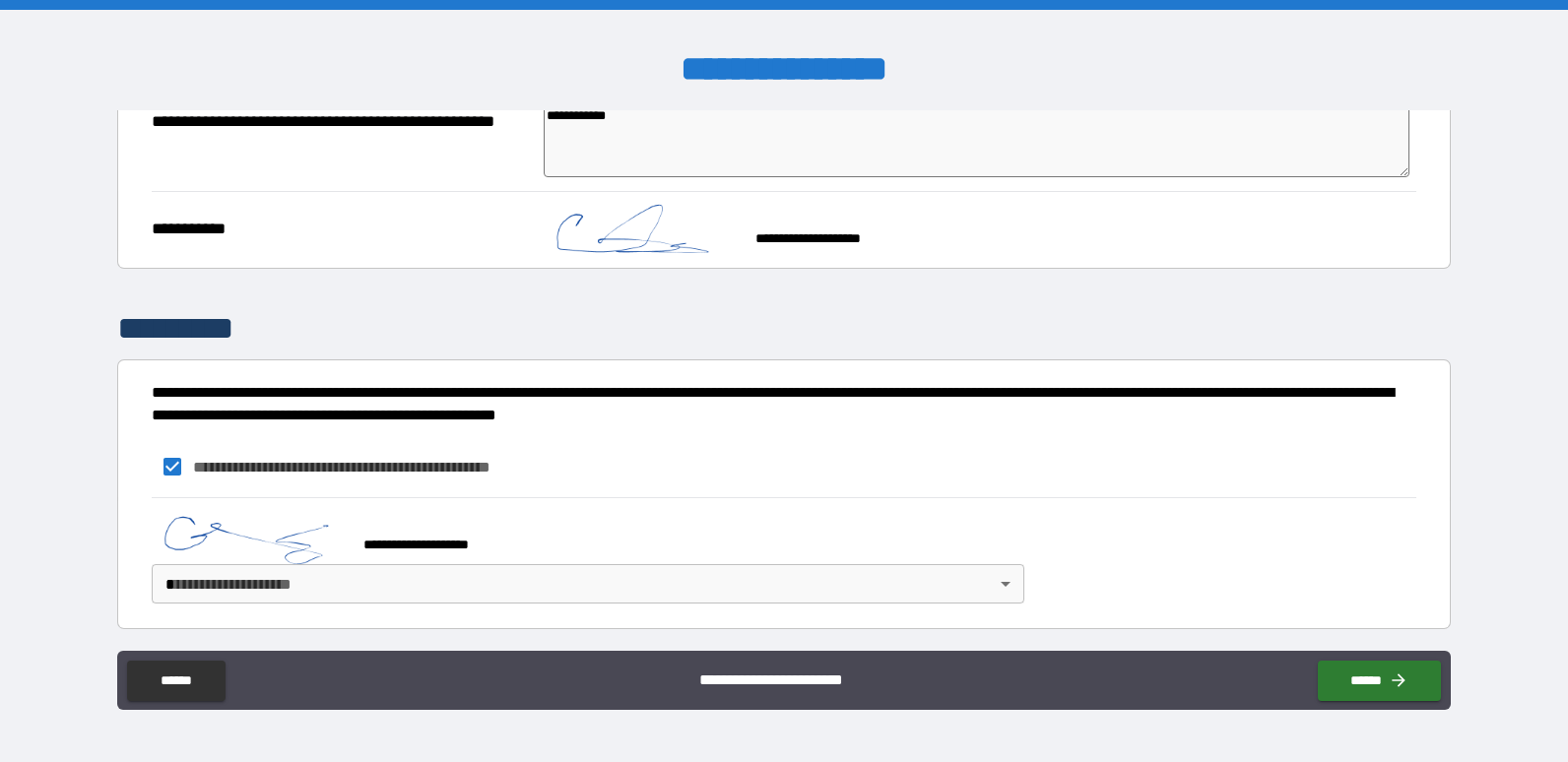 scroll, scrollTop: 223, scrollLeft: 0, axis: vertical 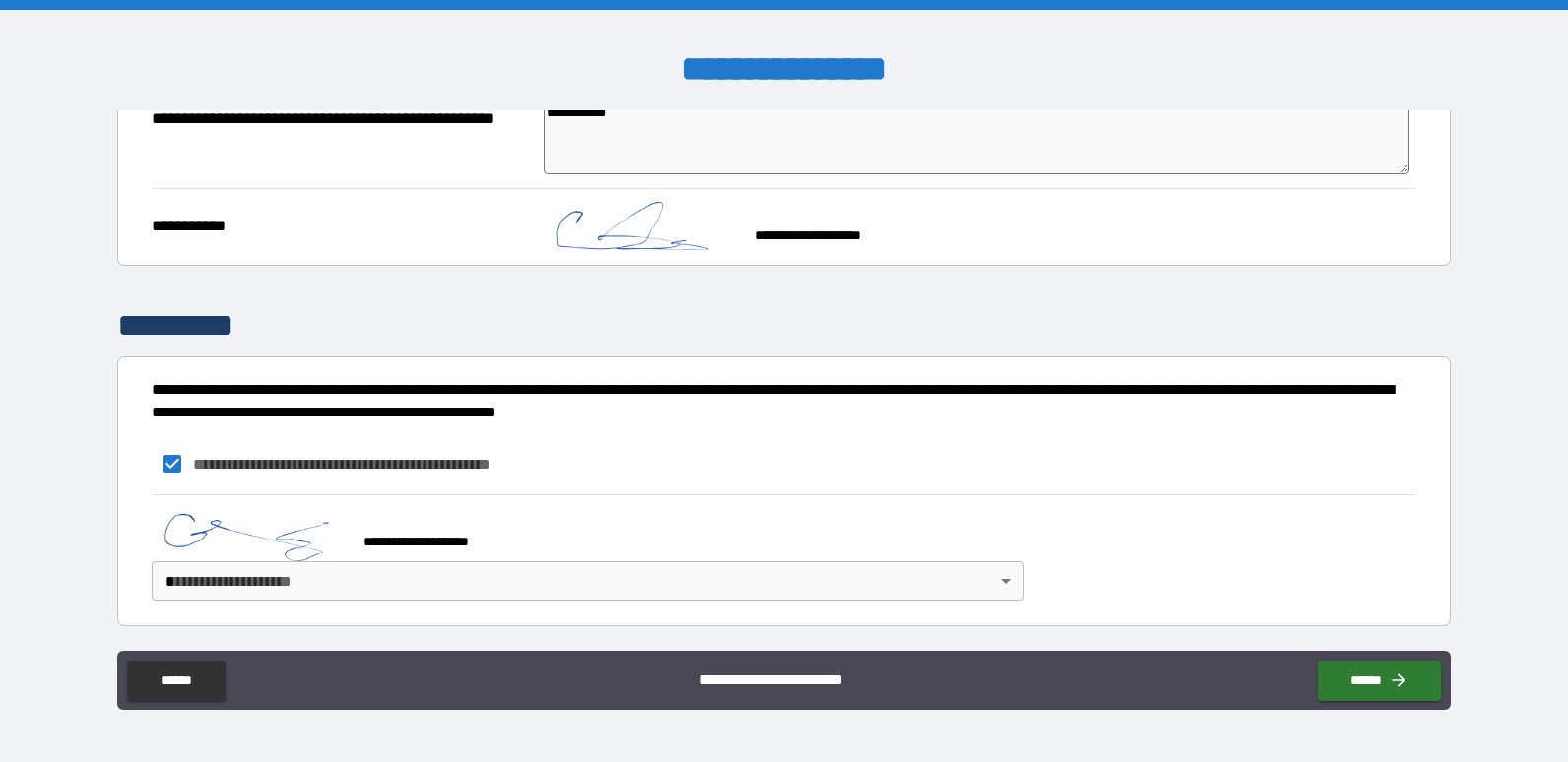 click on "**********" at bounding box center [784, 381] 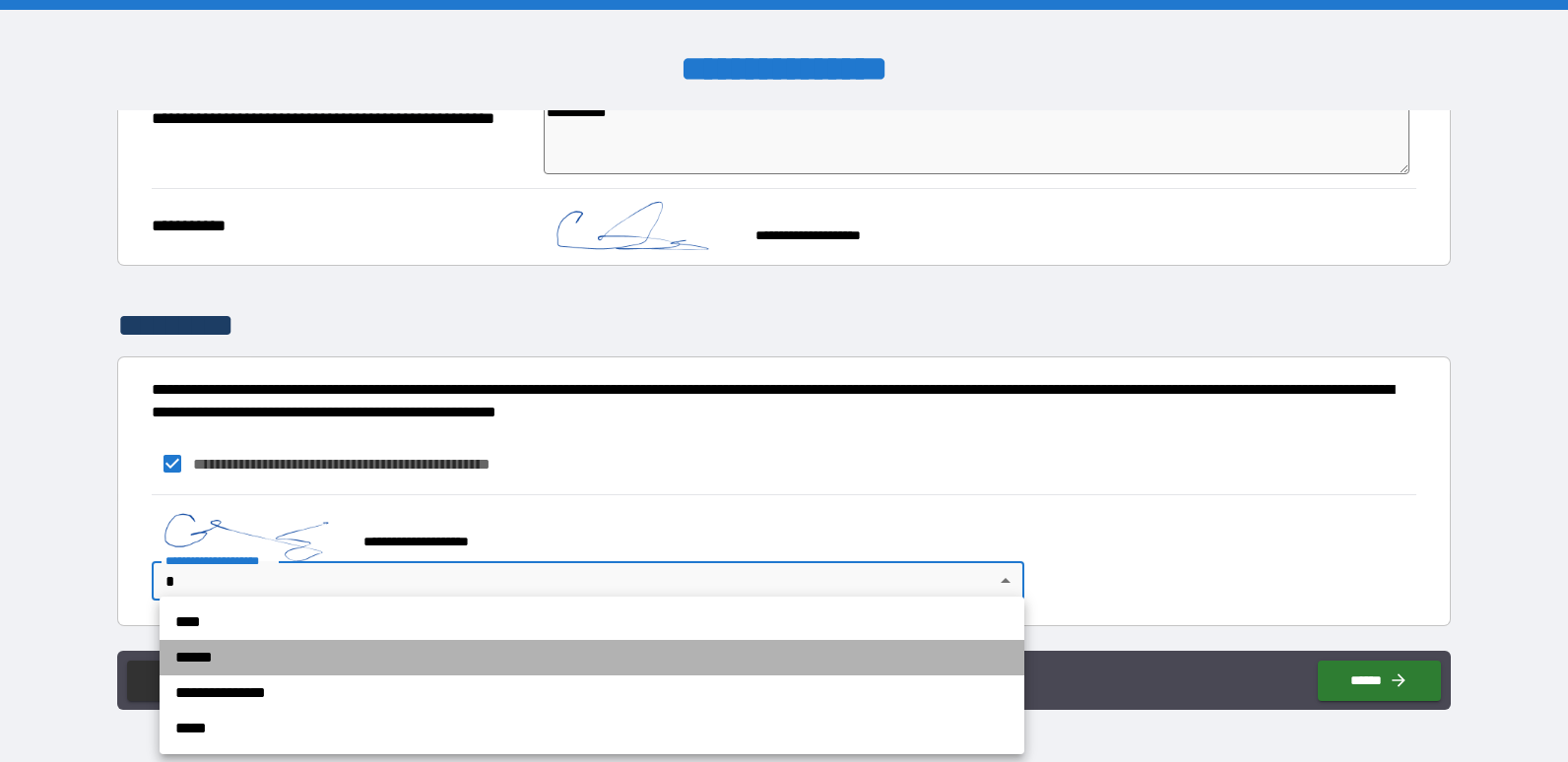 click on "******" at bounding box center [592, 658] 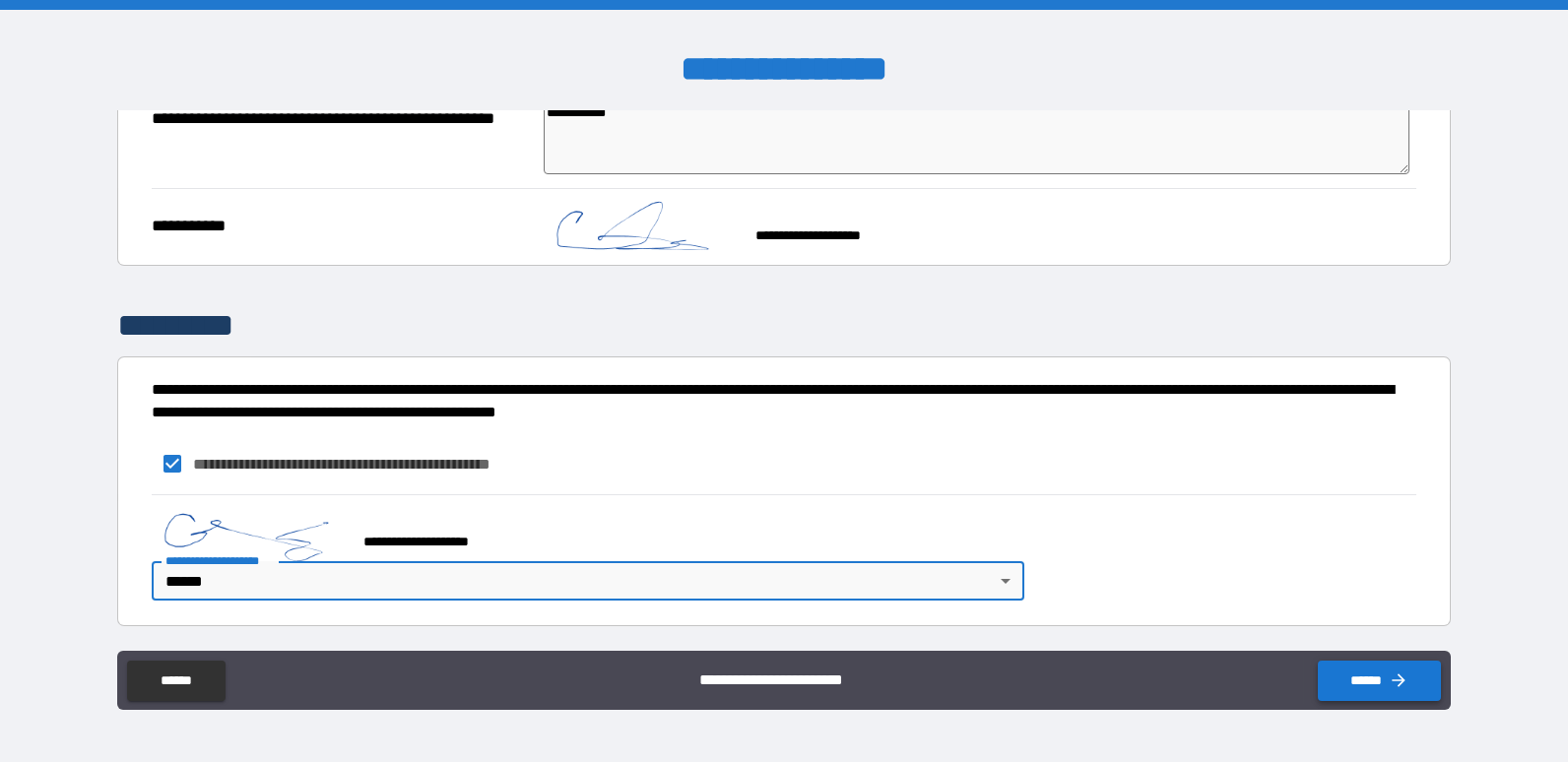 click on "******" at bounding box center [1379, 680] 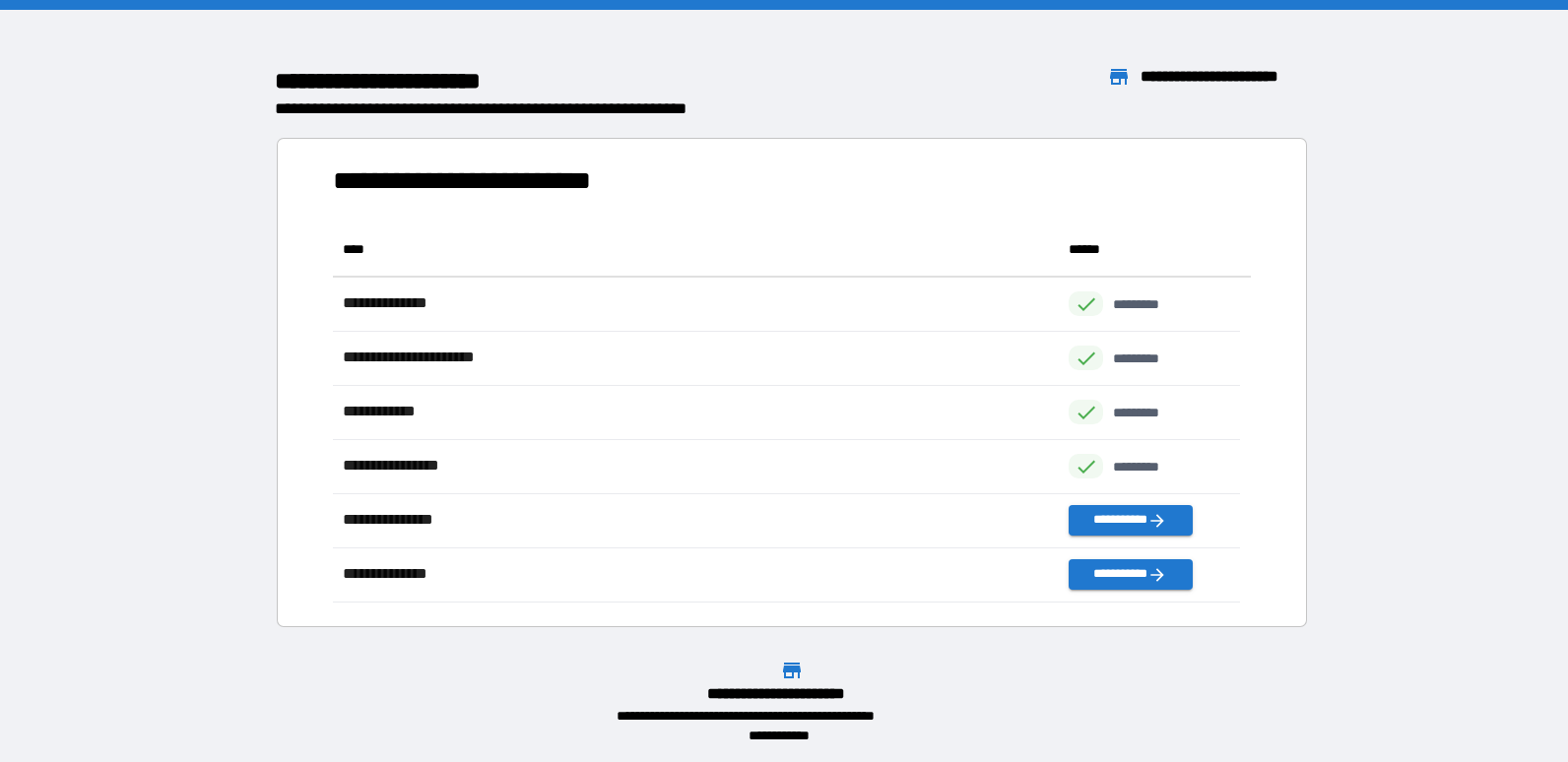 scroll, scrollTop: 16, scrollLeft: 16, axis: both 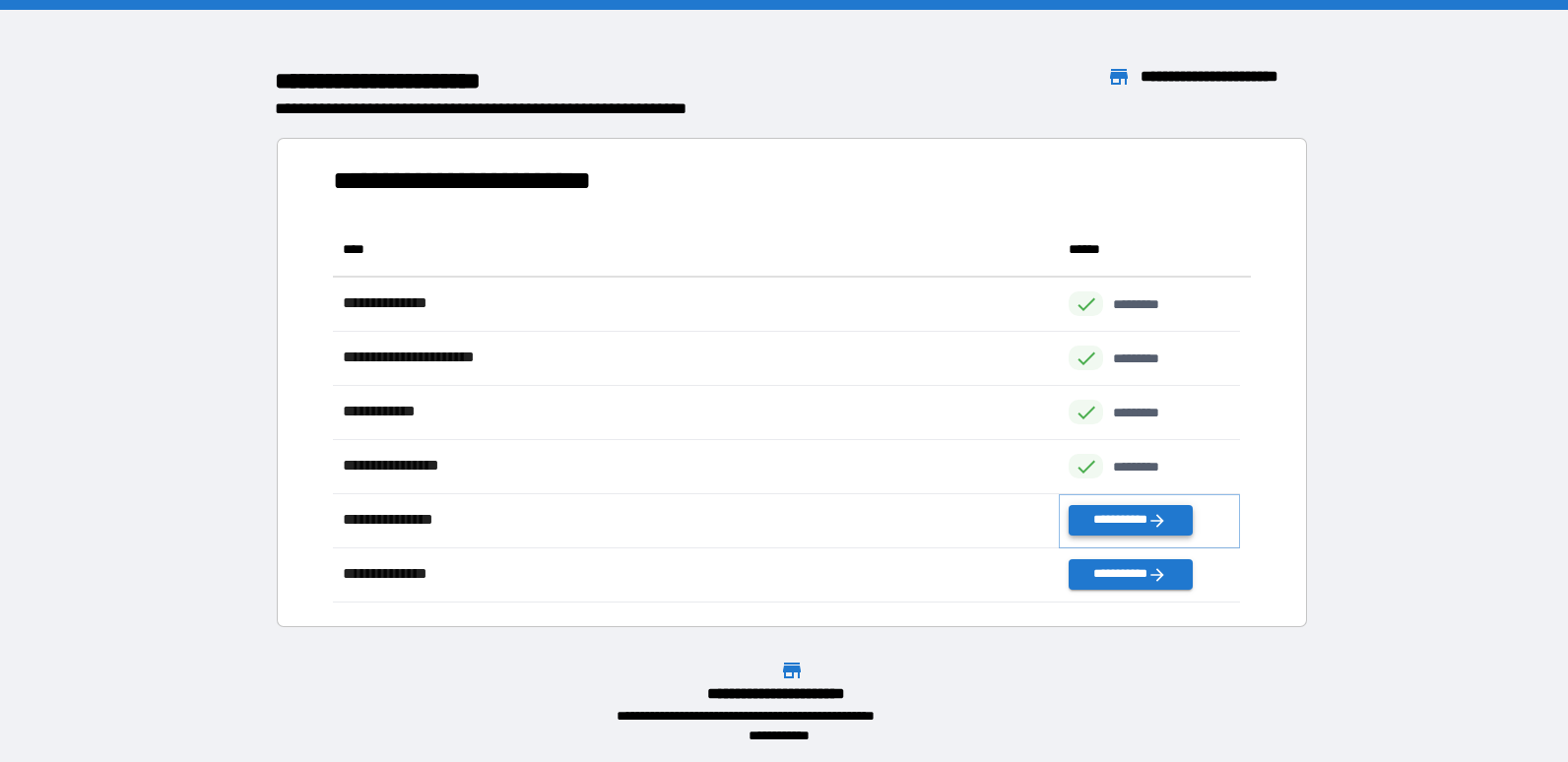 click on "**********" at bounding box center [1130, 520] 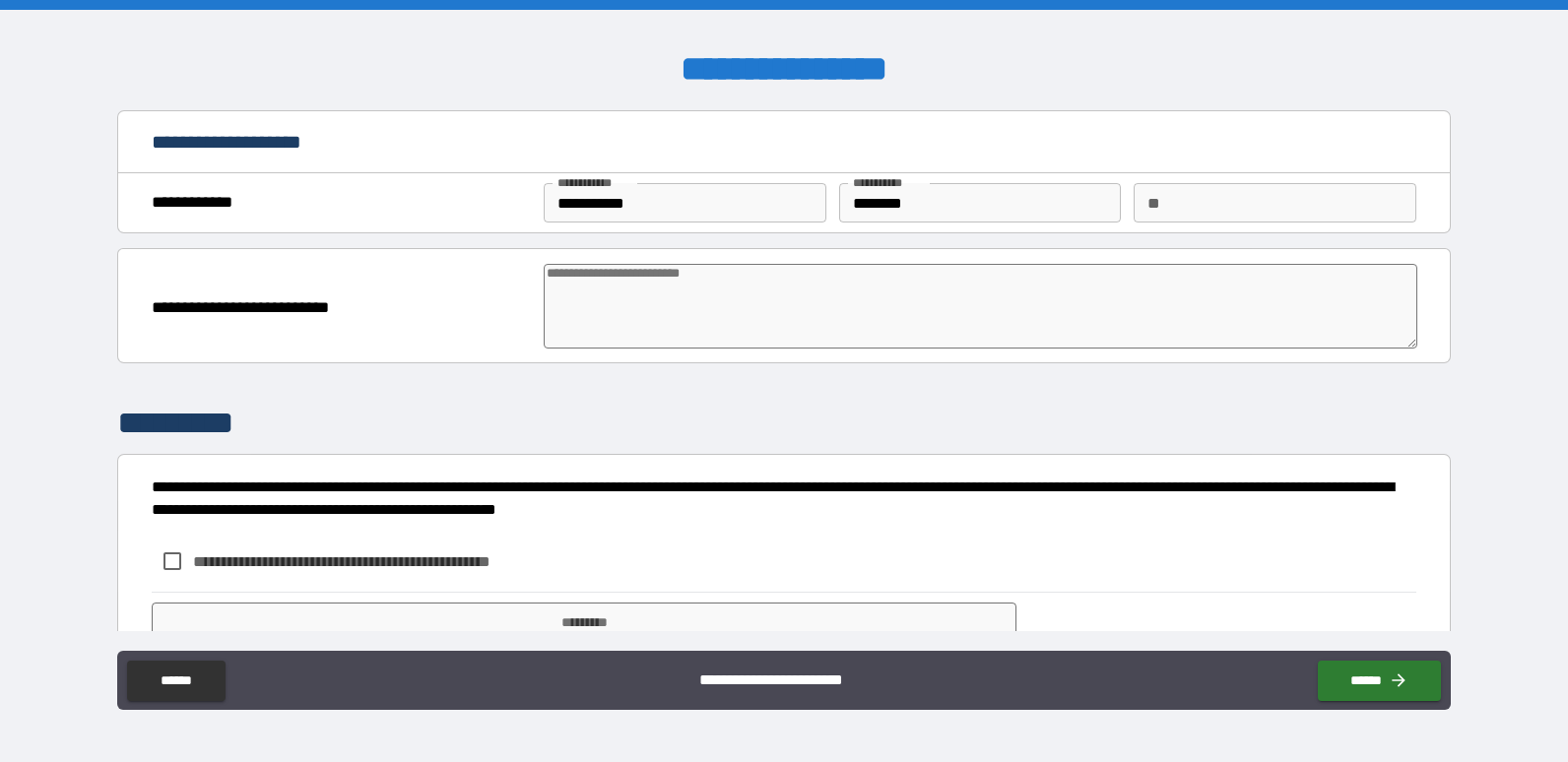 type on "*" 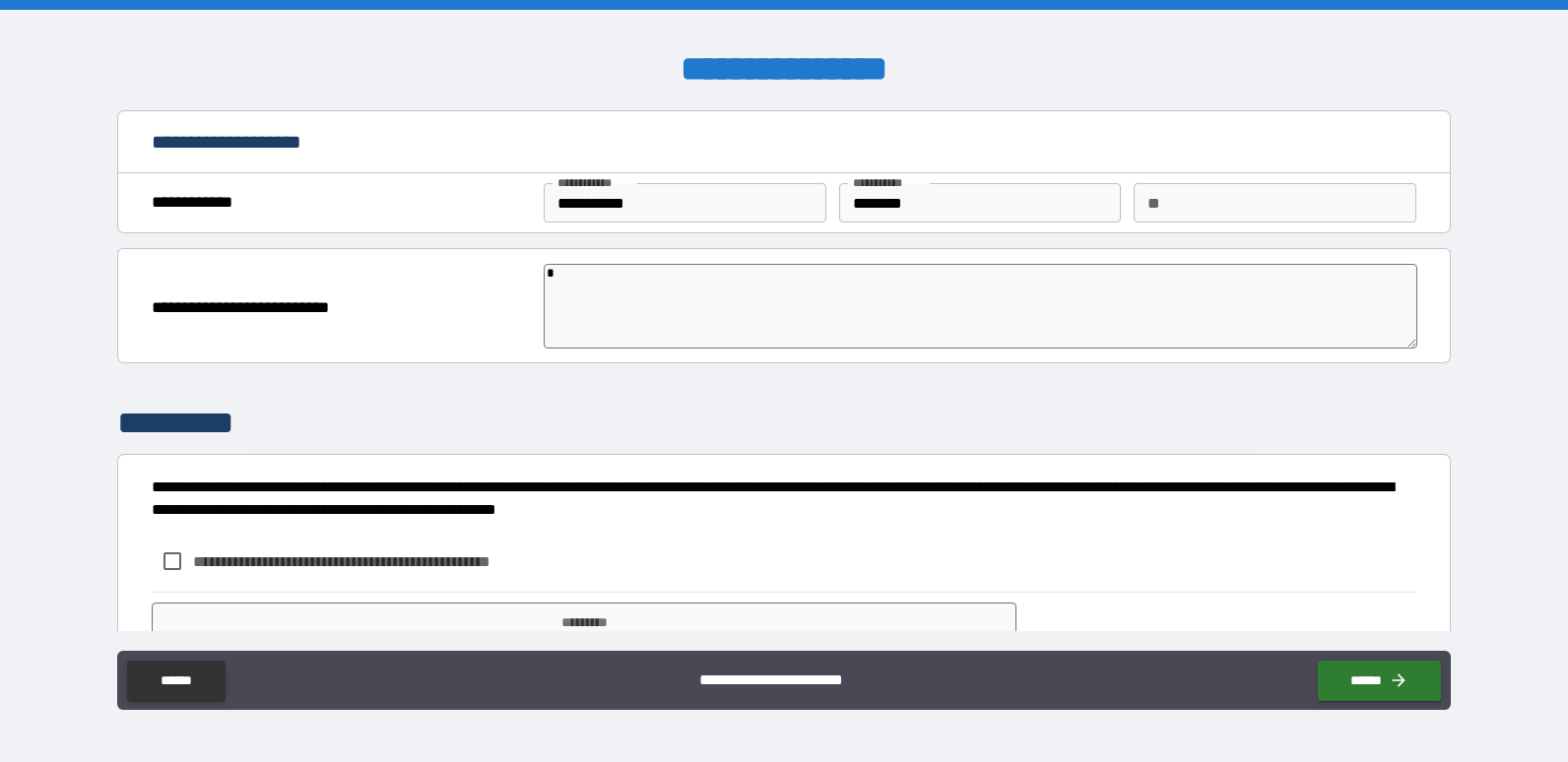 type on "**" 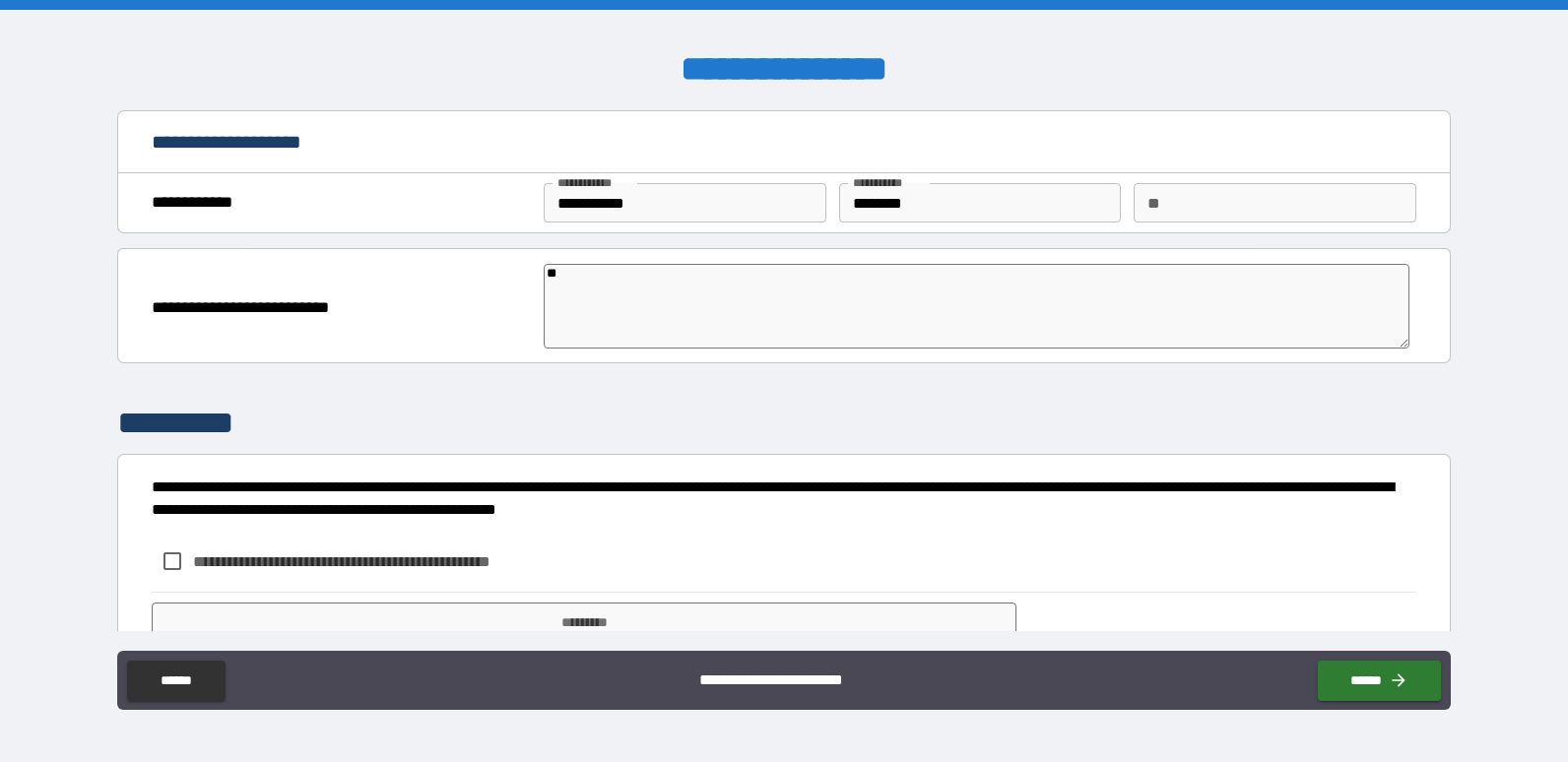 type on "*" 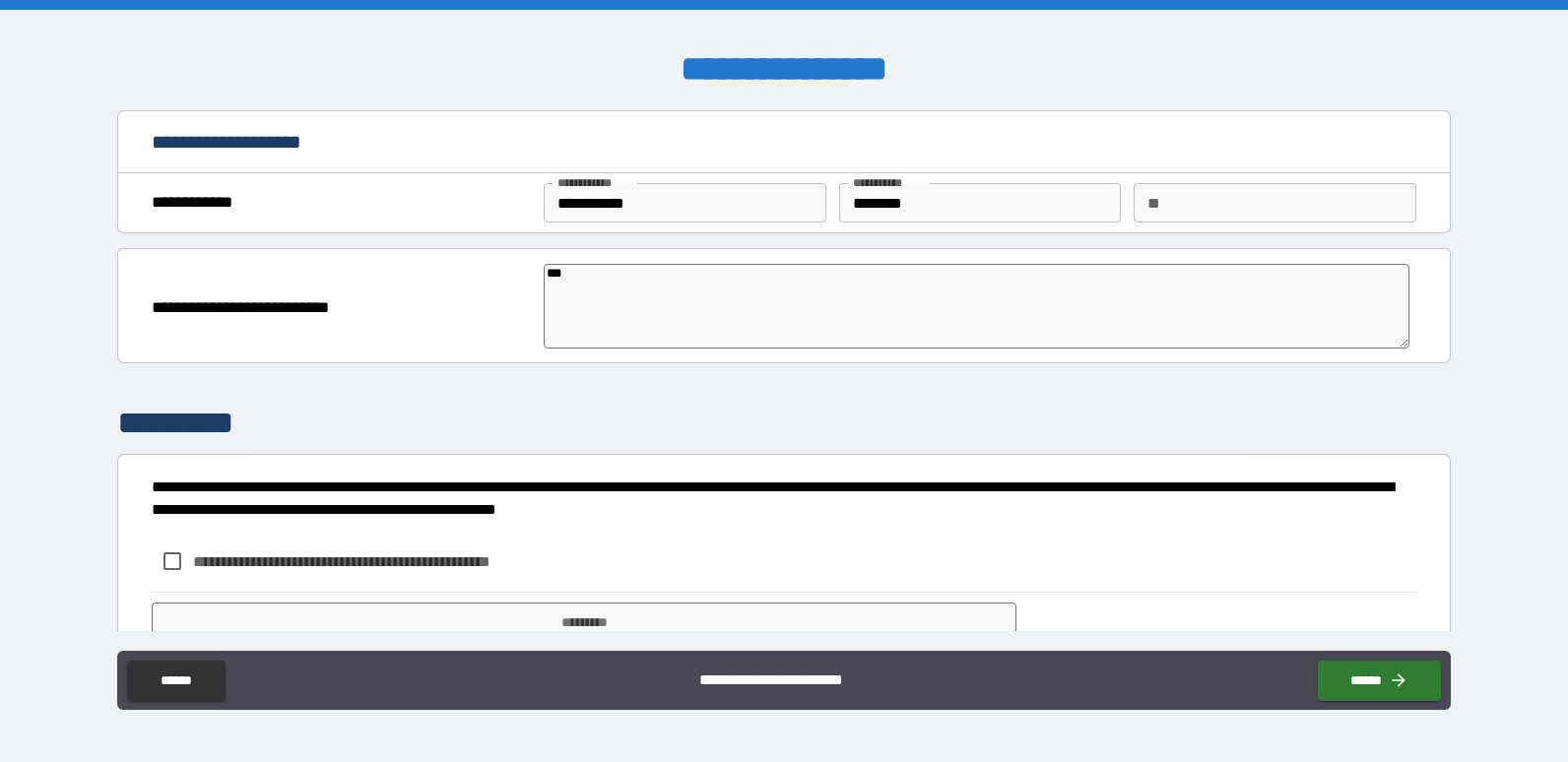 type on "****" 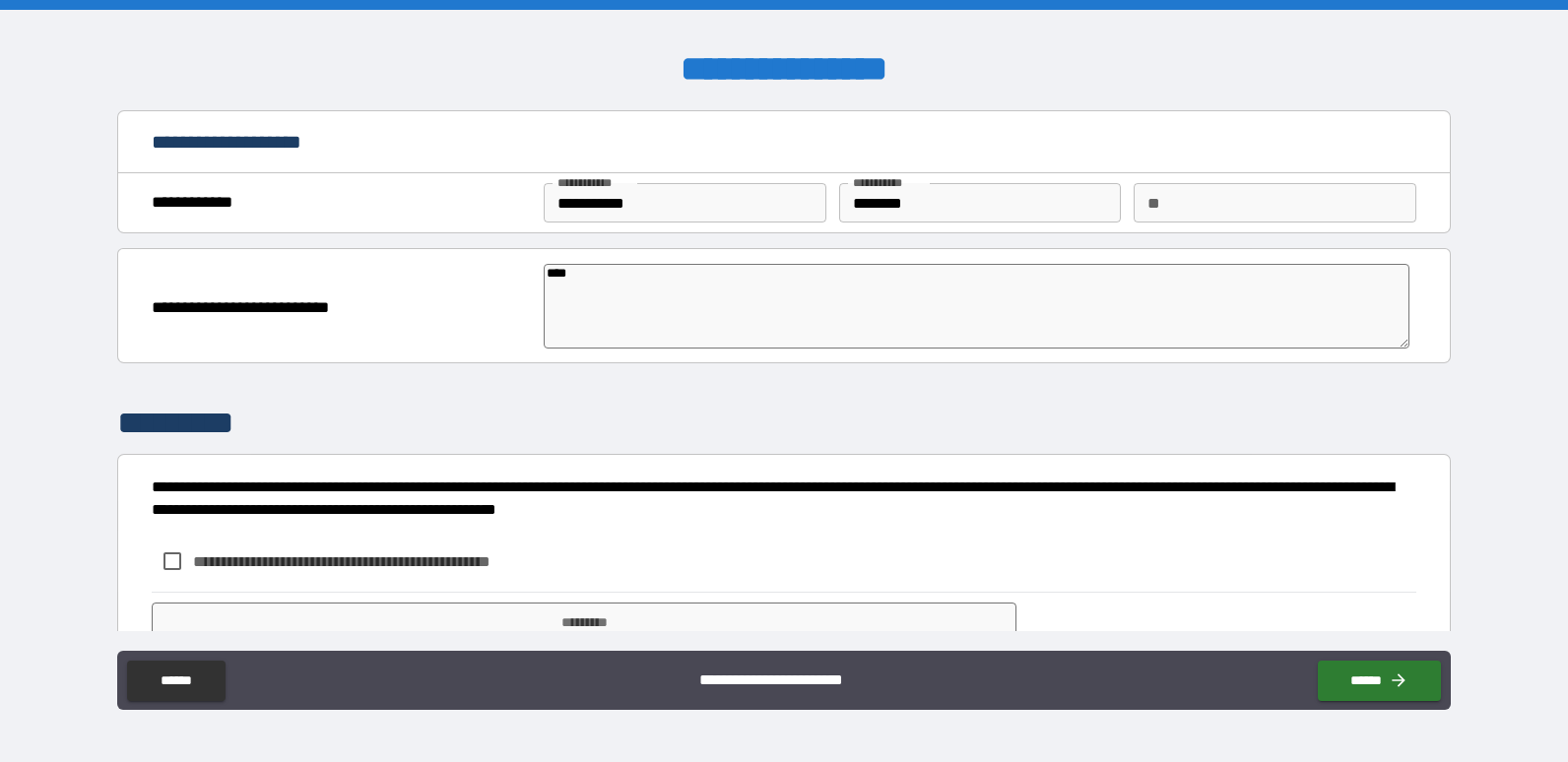 type on "*" 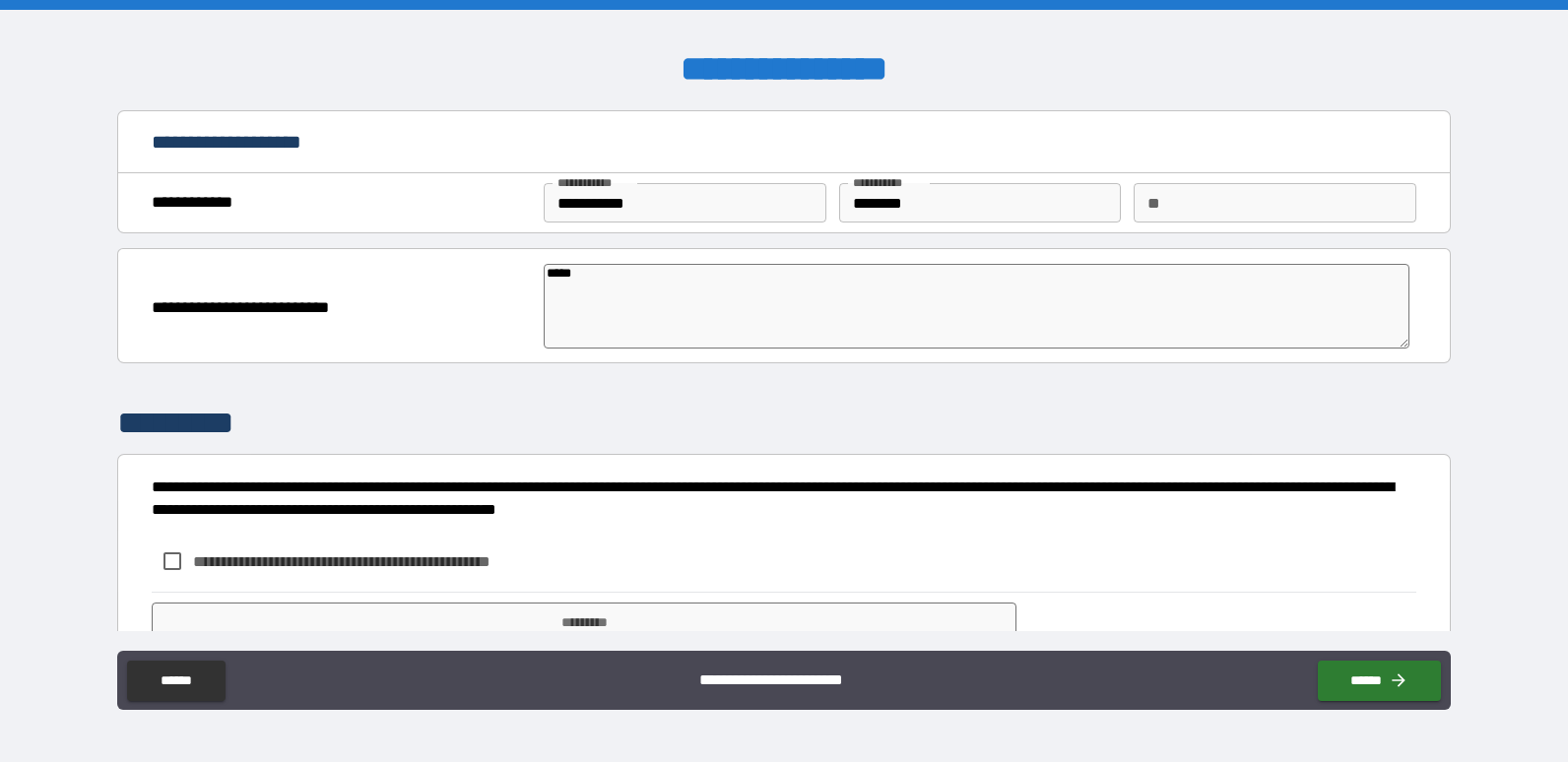 type on "******" 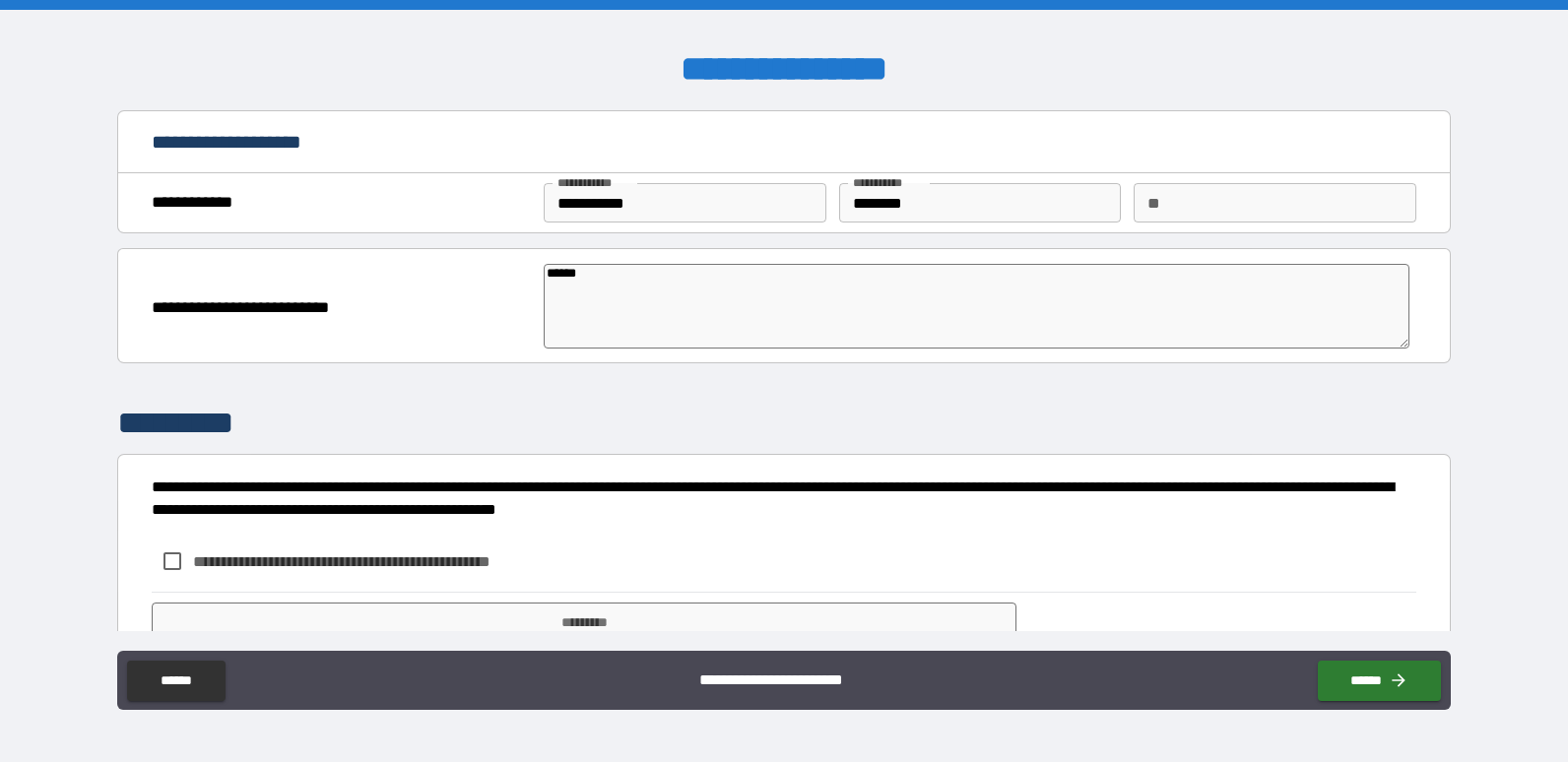 type on "*" 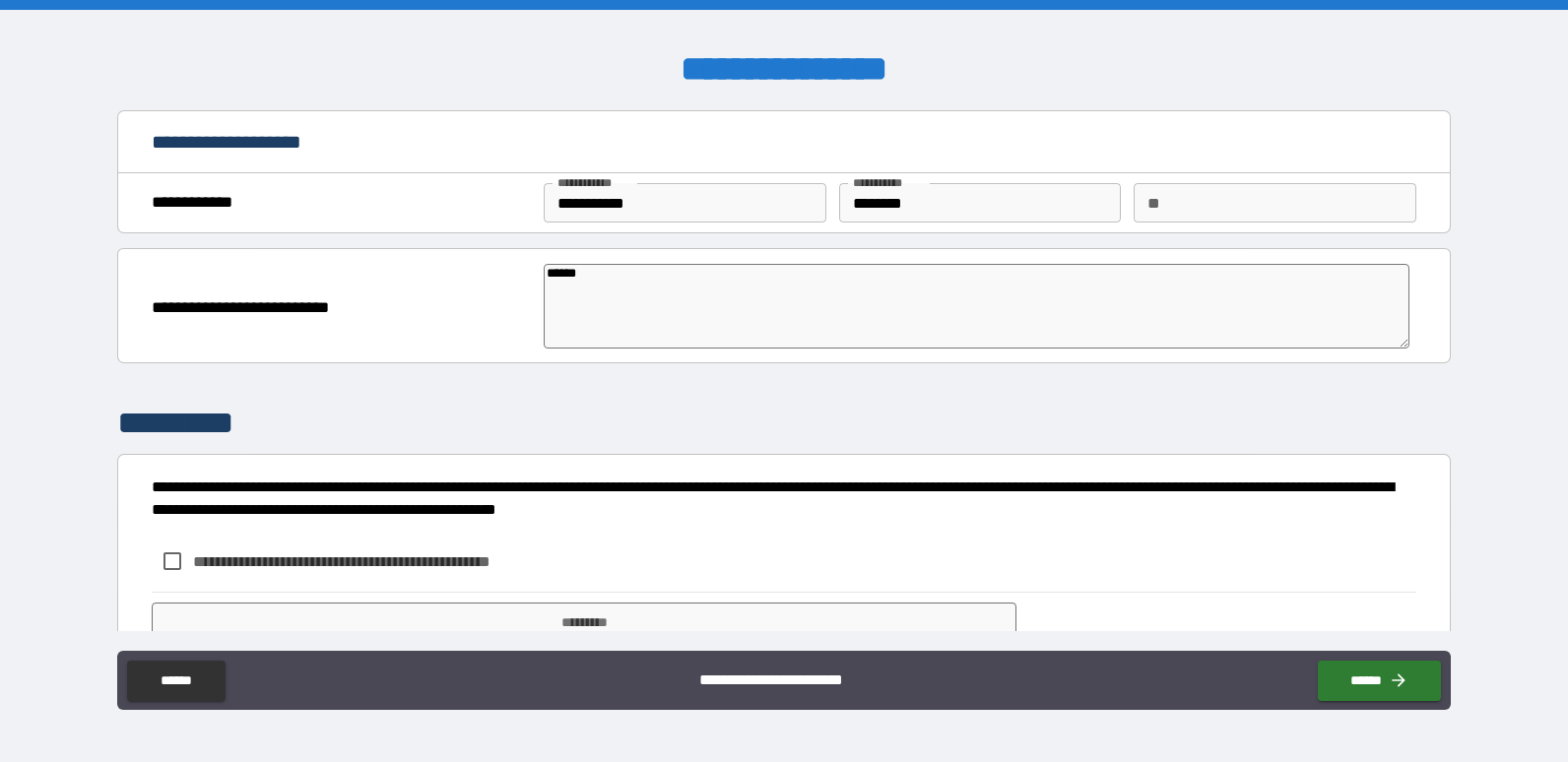 type on "******" 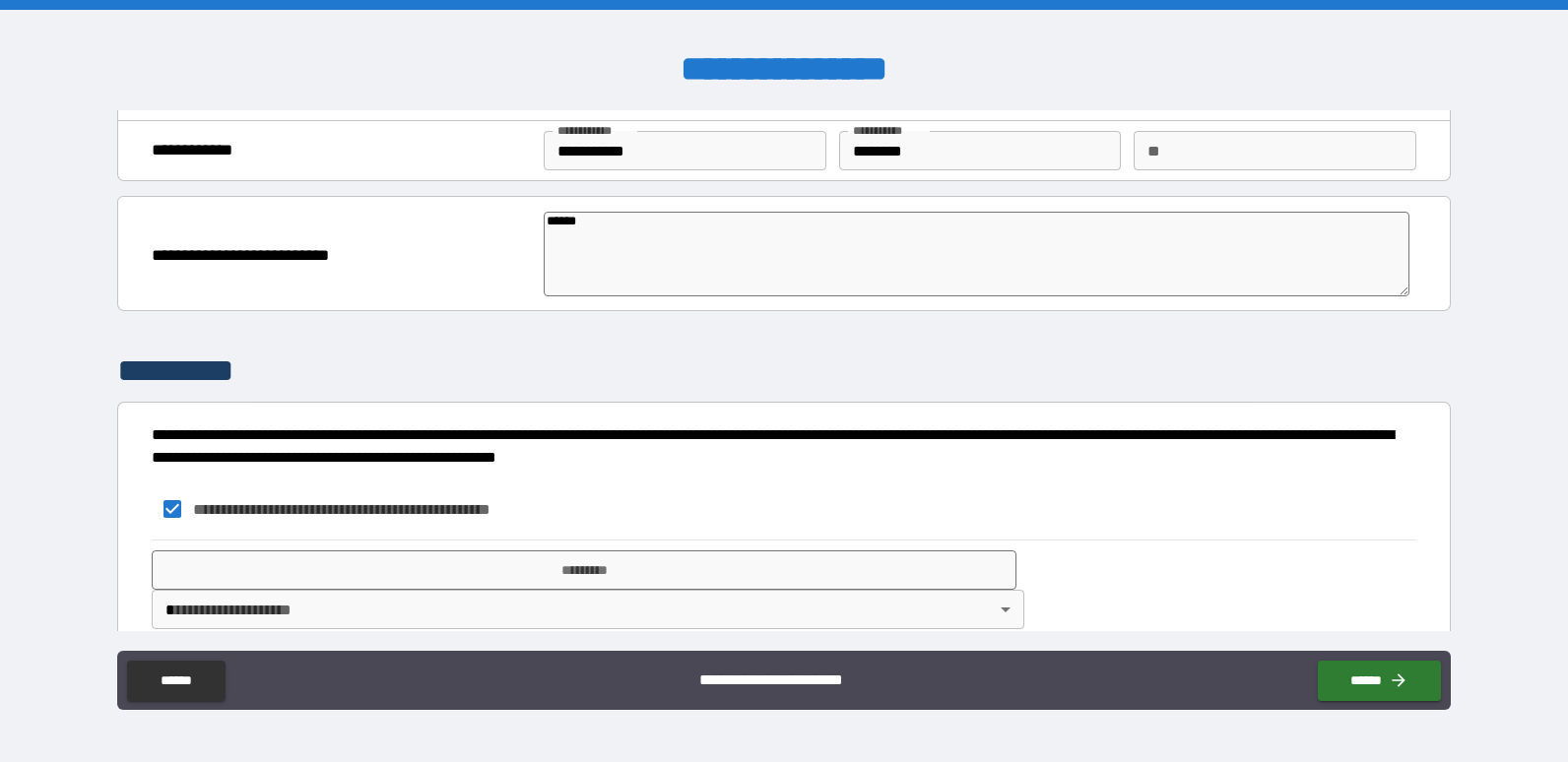 scroll, scrollTop: 81, scrollLeft: 0, axis: vertical 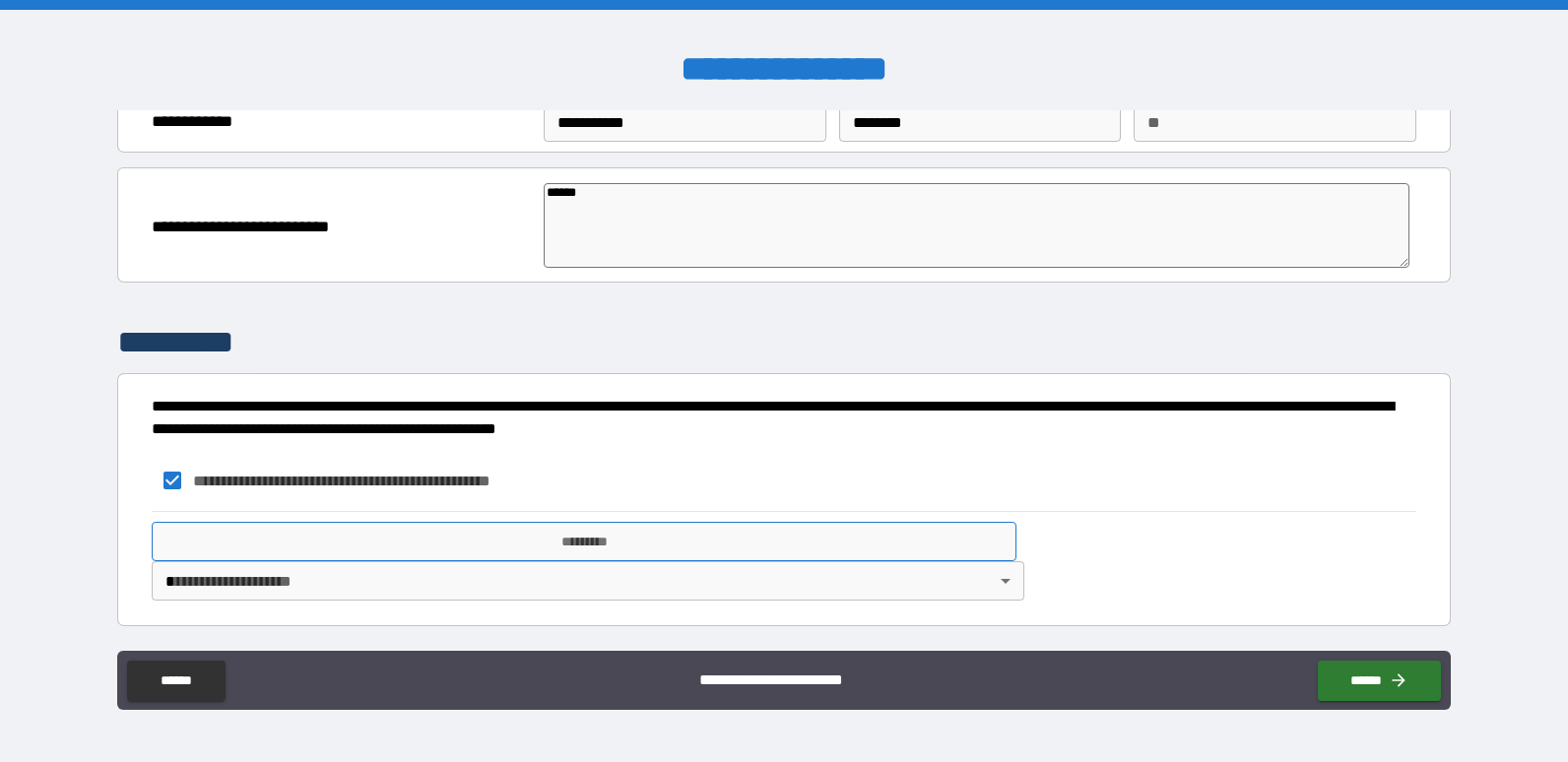 click on "*********" at bounding box center (584, 541) 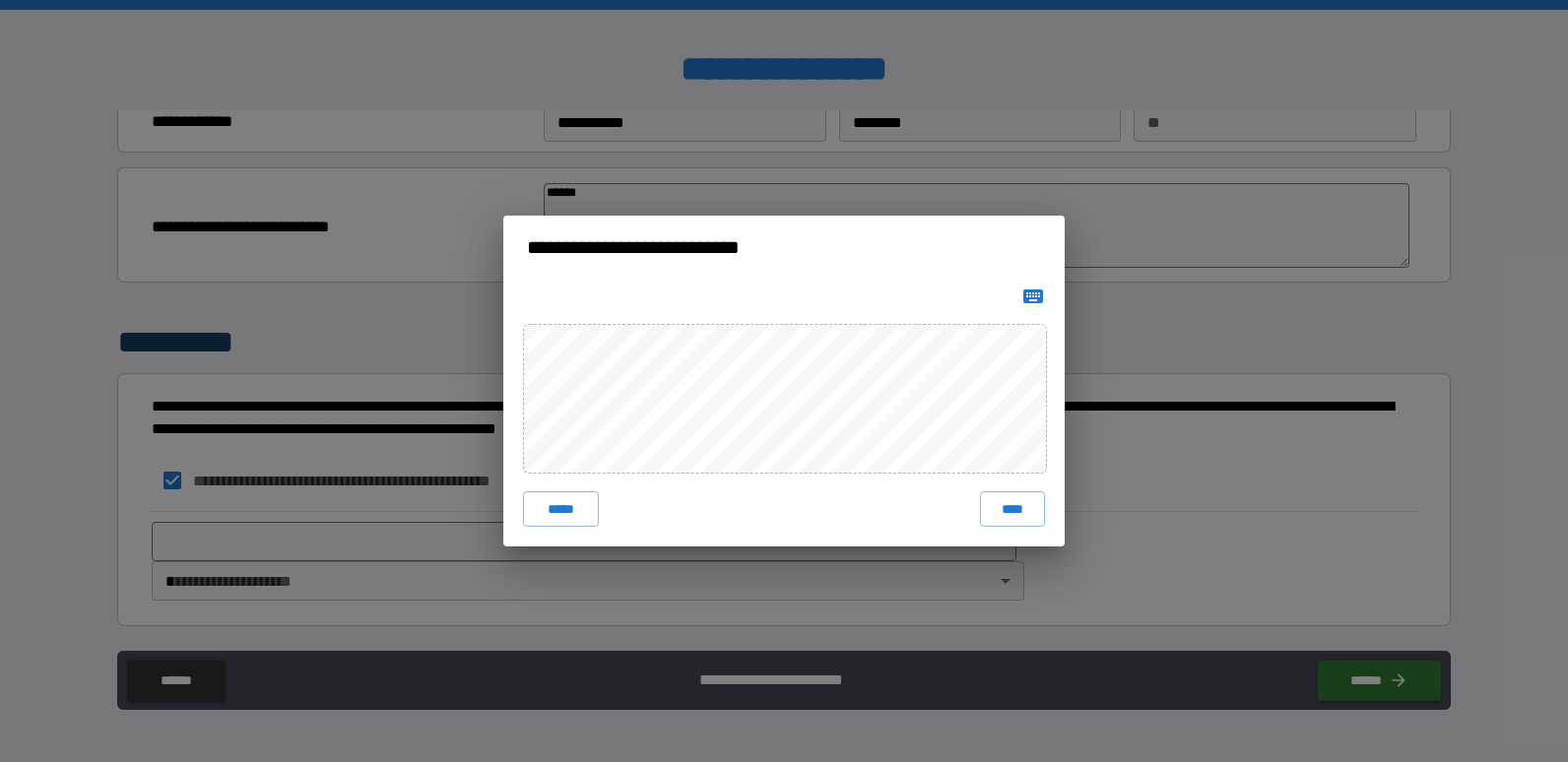 click on "**********" at bounding box center [784, 381] 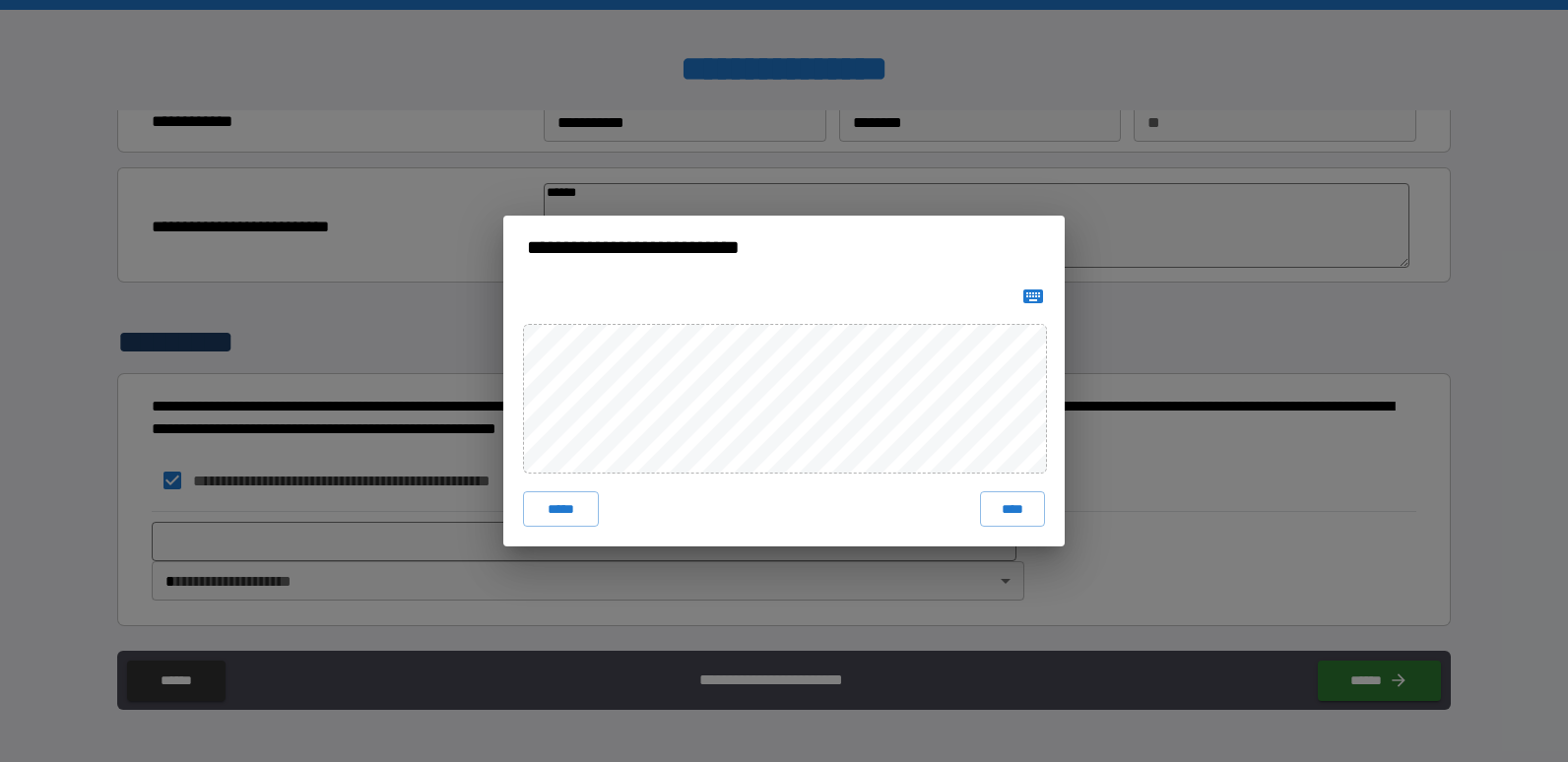 click on "****" at bounding box center [1013, 509] 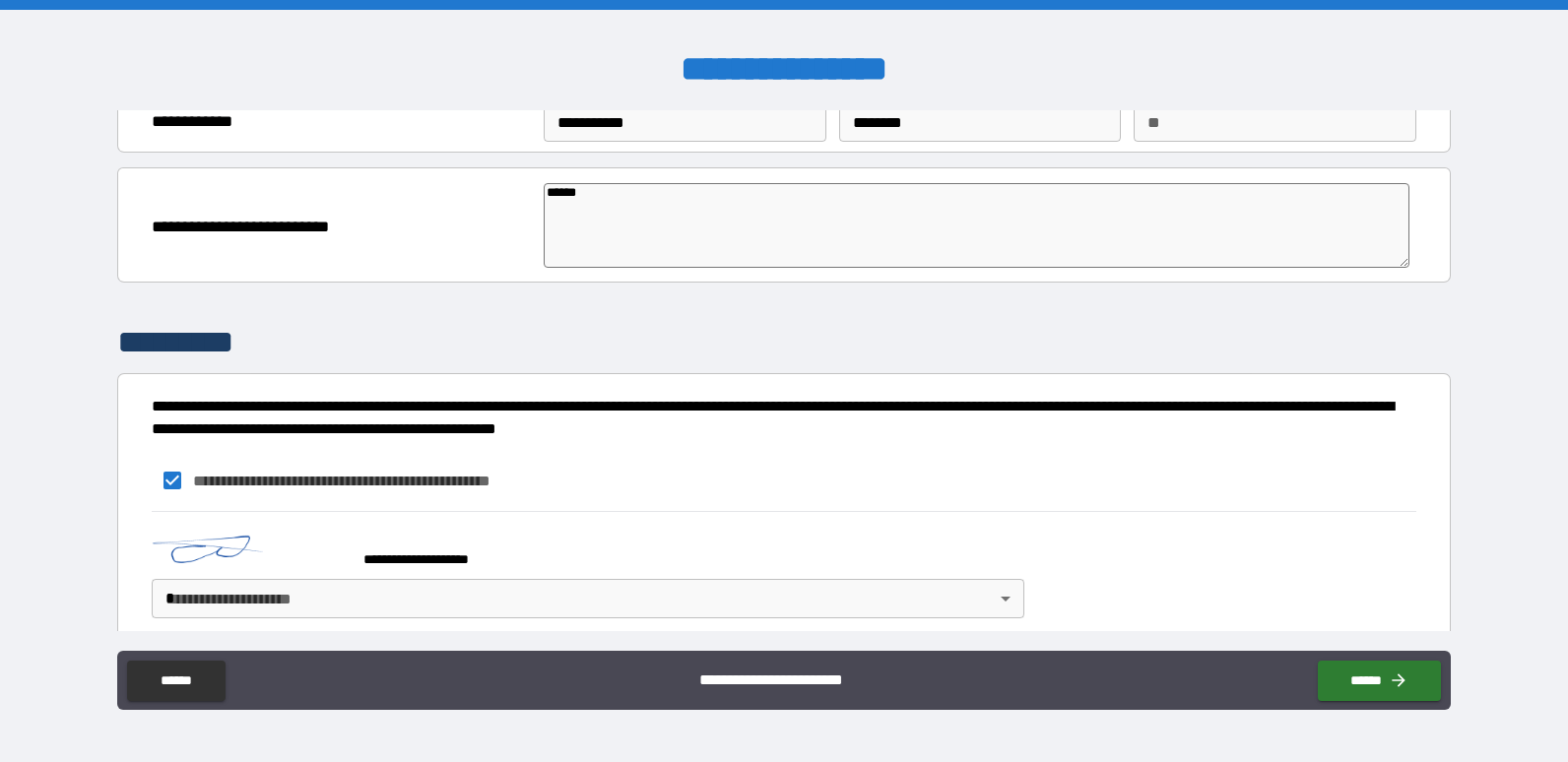 click on "******" at bounding box center [1375, 676] 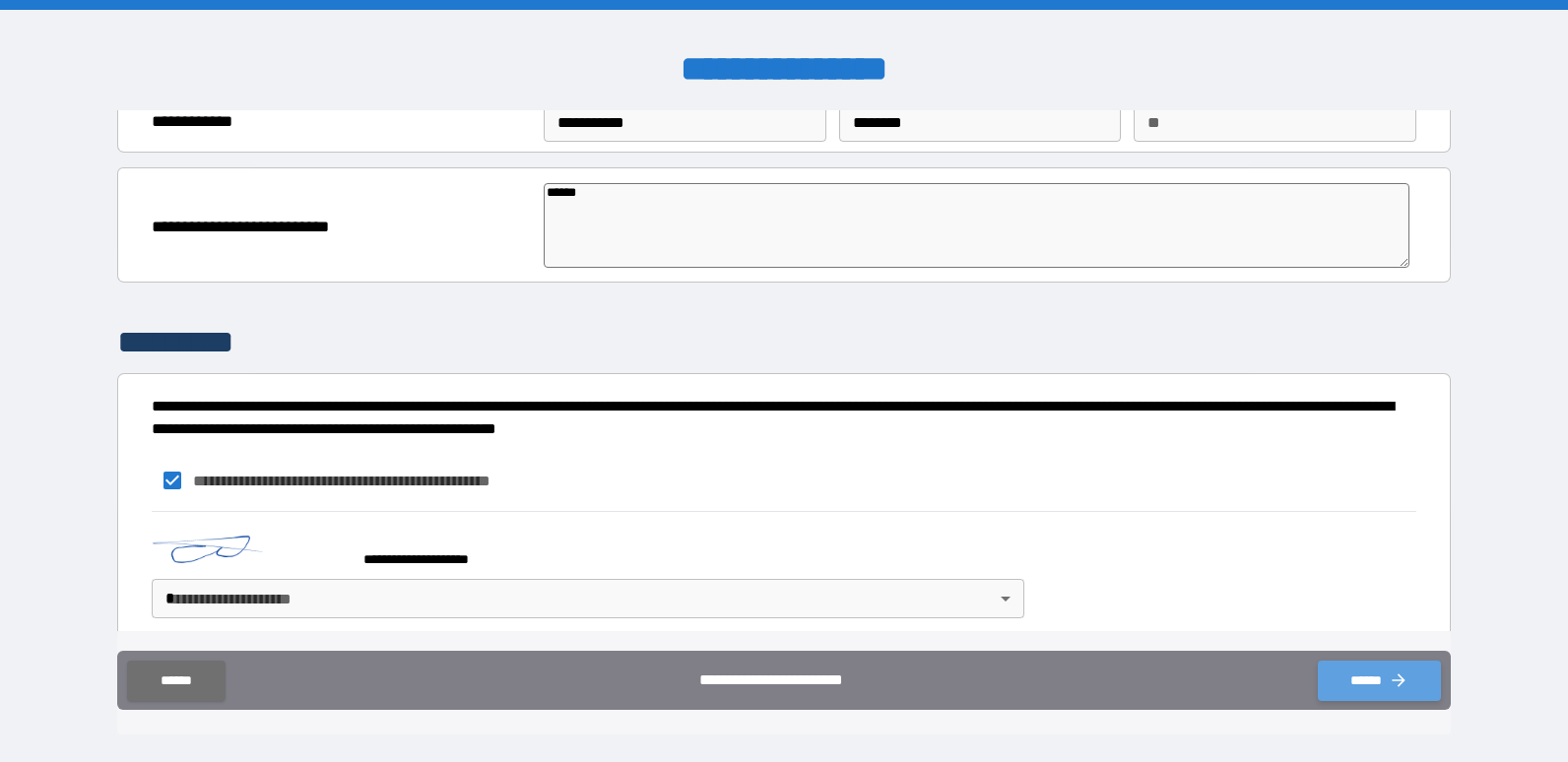 click on "******" at bounding box center [1379, 680] 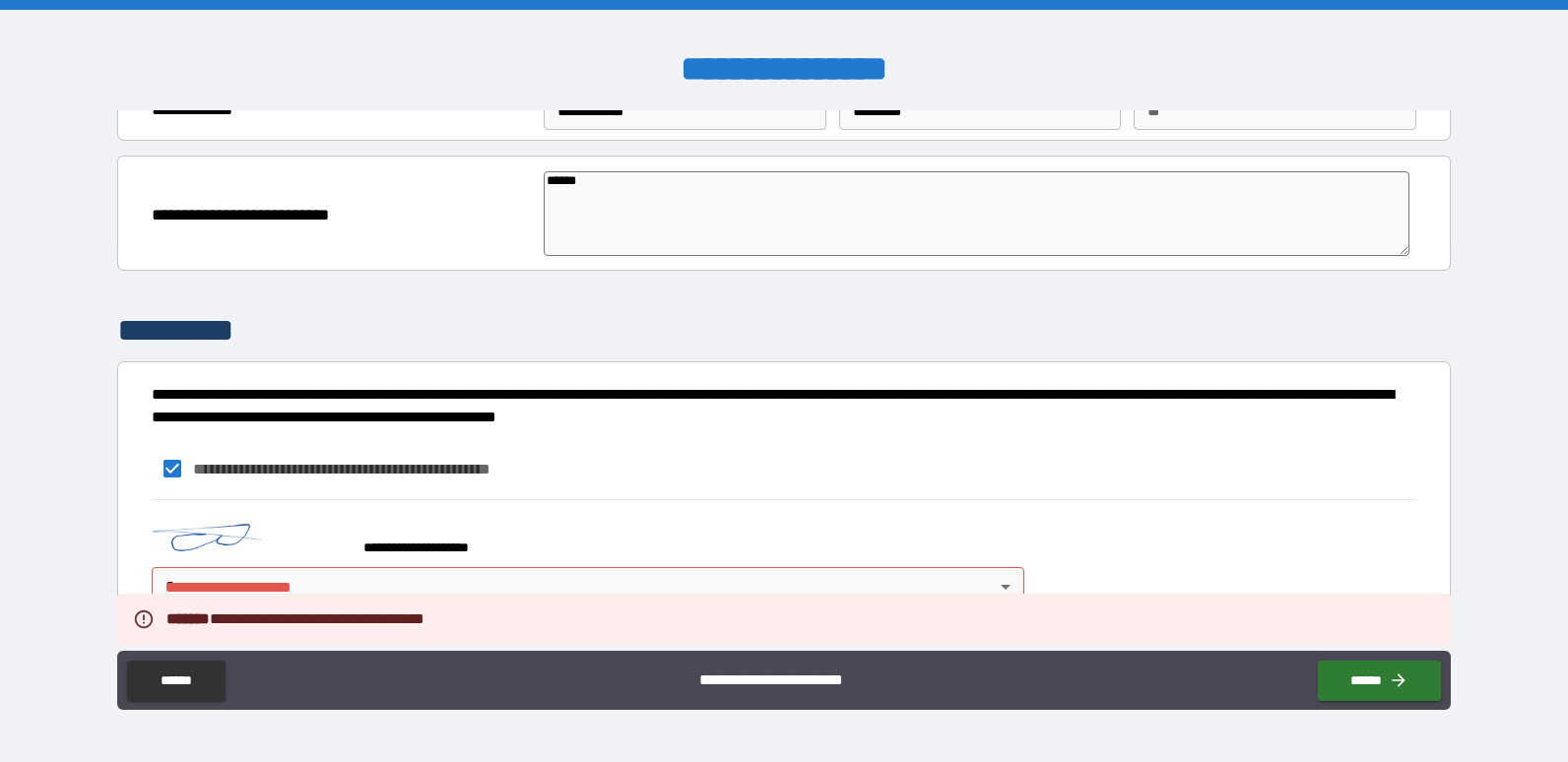 scroll, scrollTop: 98, scrollLeft: 0, axis: vertical 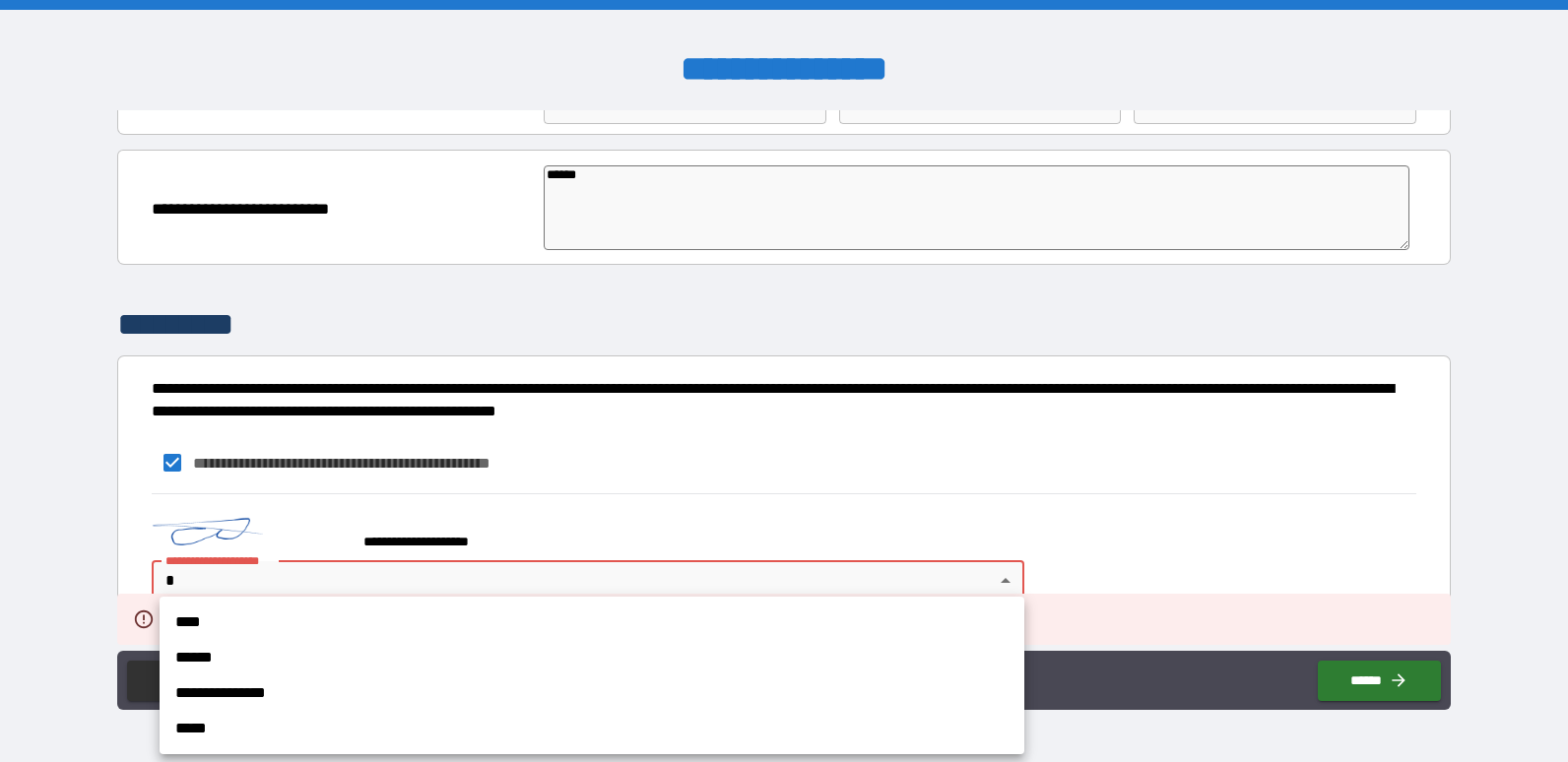 click on "**********" at bounding box center (784, 381) 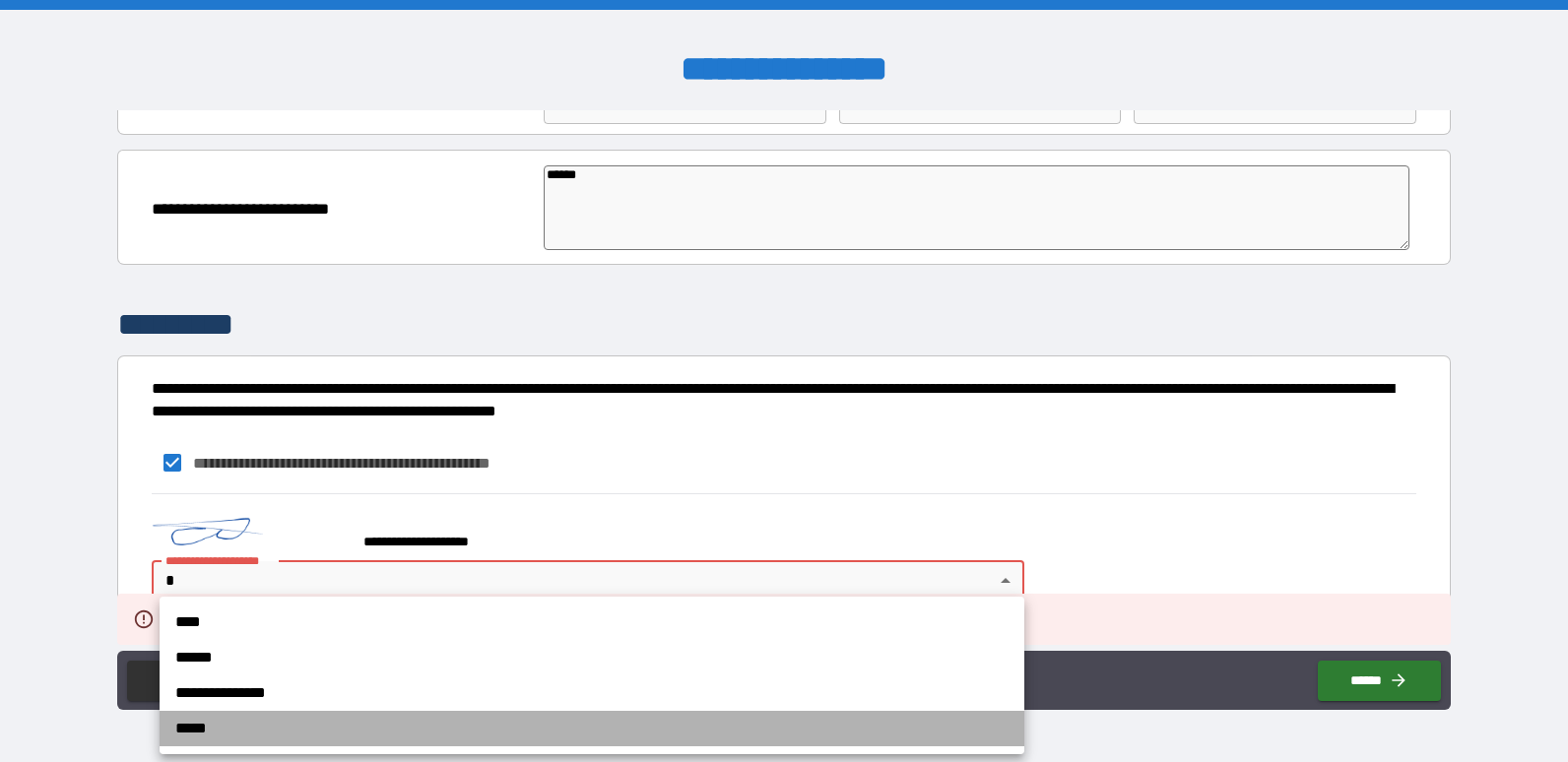 click on "*****" at bounding box center [592, 729] 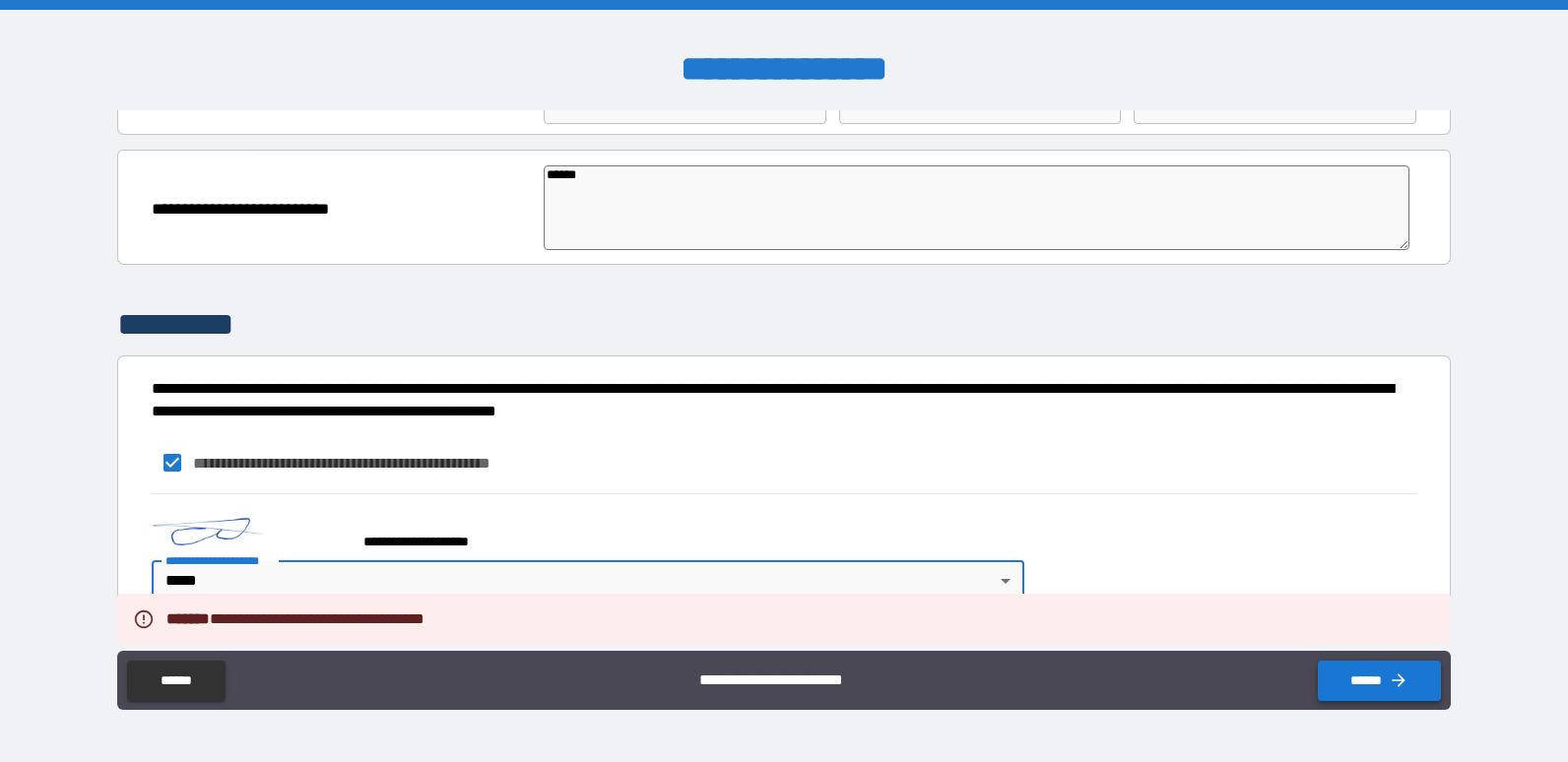 click on "******" at bounding box center [1379, 680] 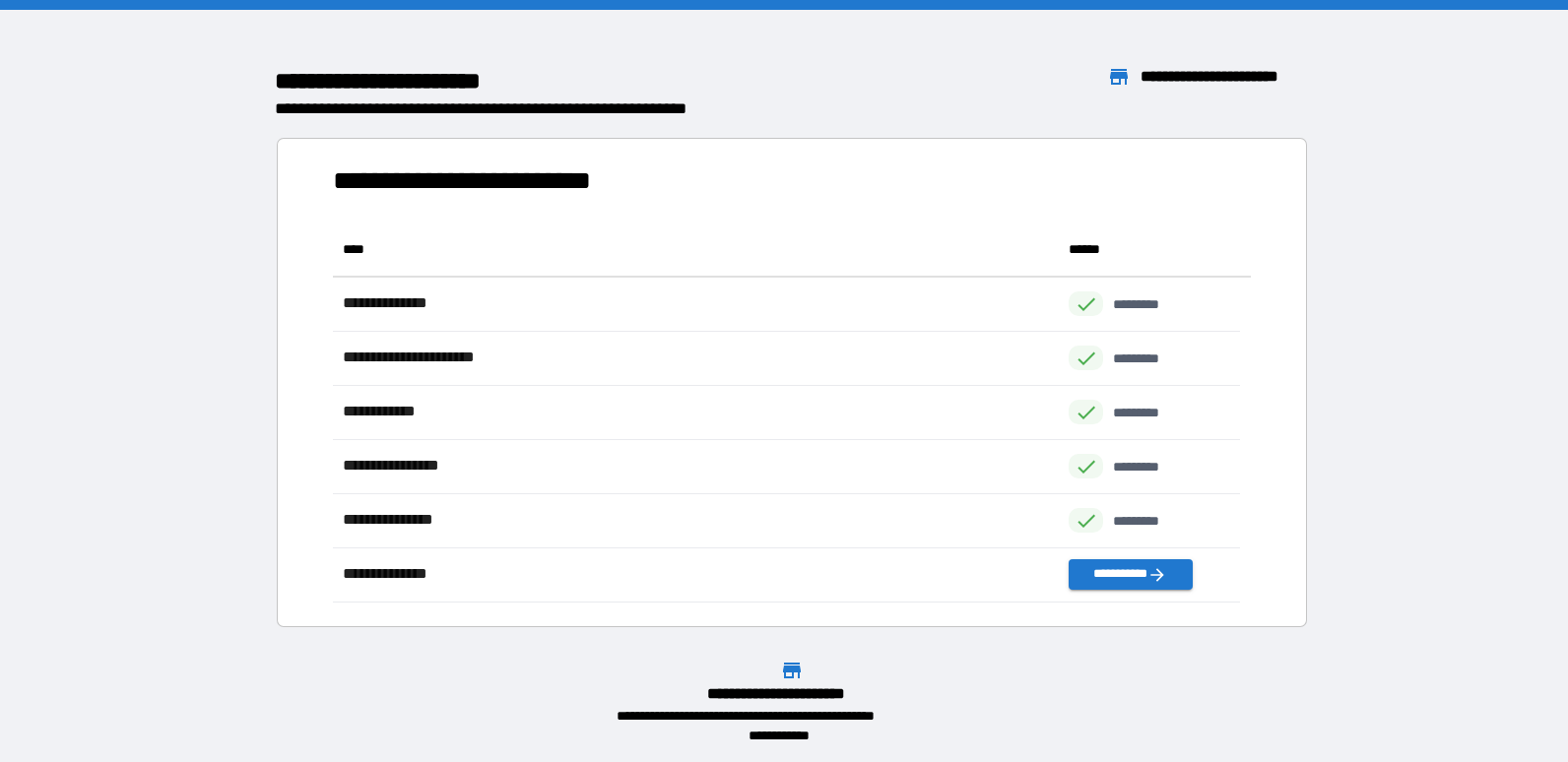 scroll, scrollTop: 16, scrollLeft: 16, axis: both 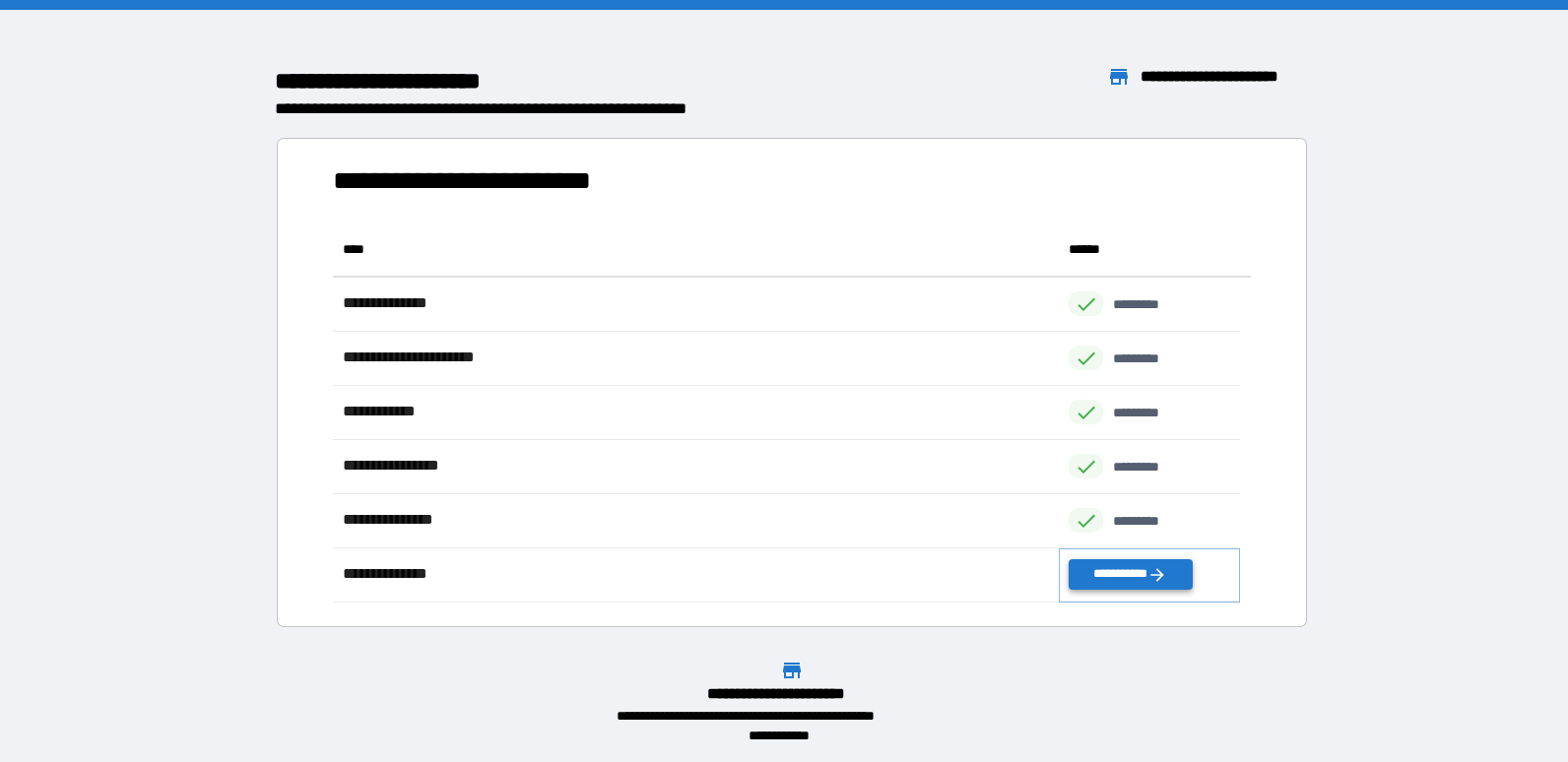 click on "**********" at bounding box center (1130, 574) 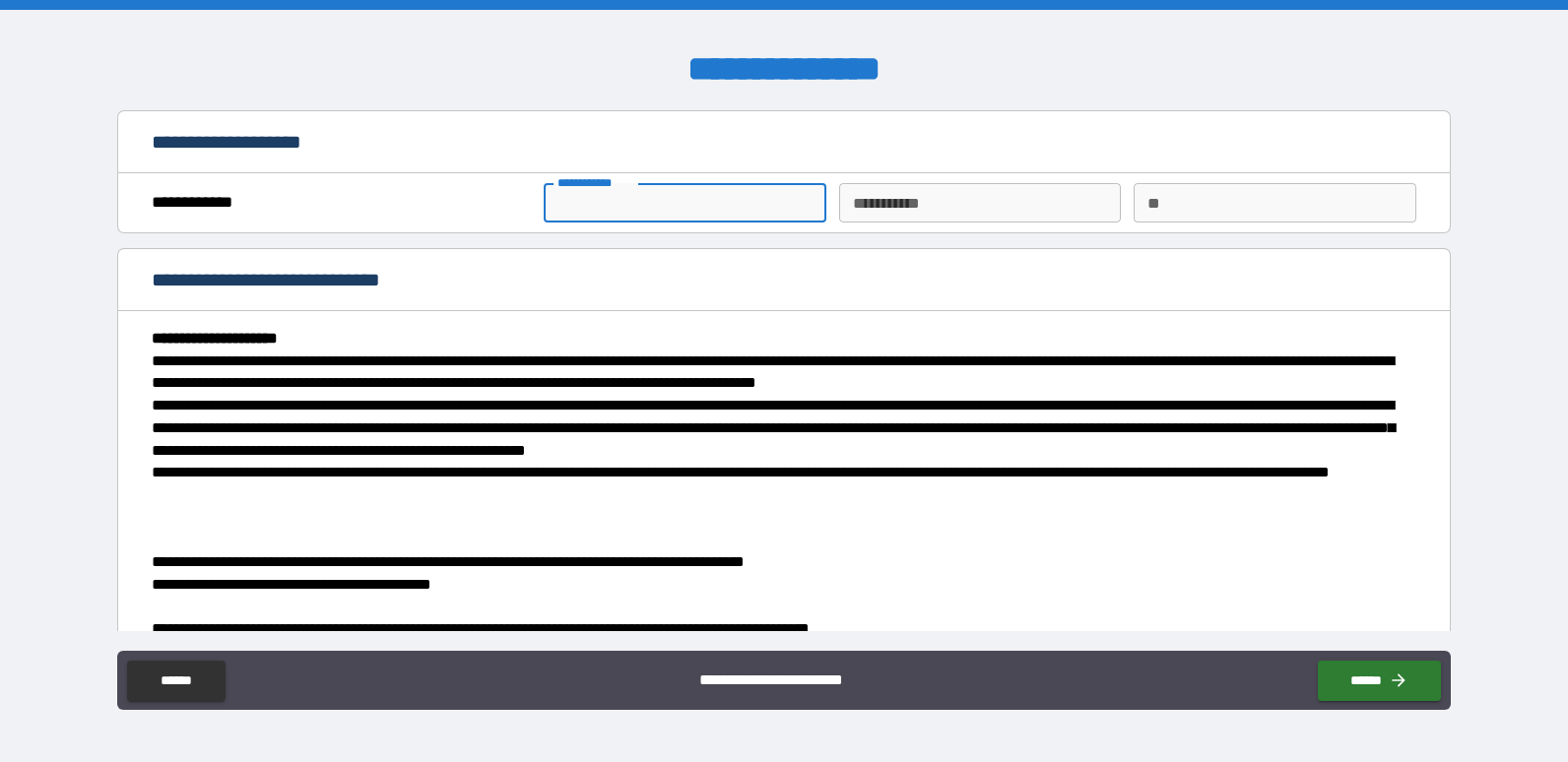 click on "**********" at bounding box center (685, 203) 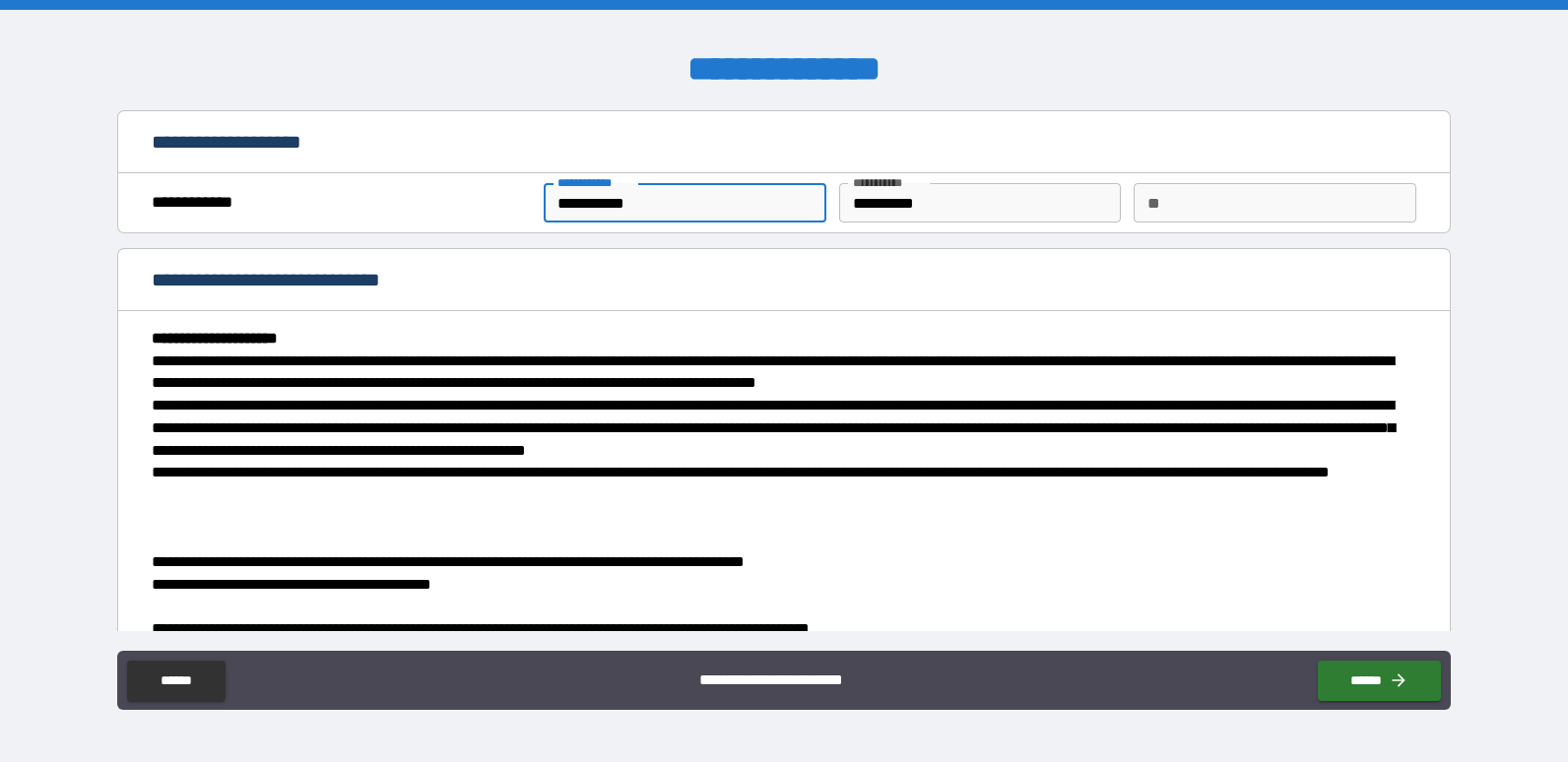 drag, startPoint x: 866, startPoint y: 210, endPoint x: 871, endPoint y: 236, distance: 26.4764 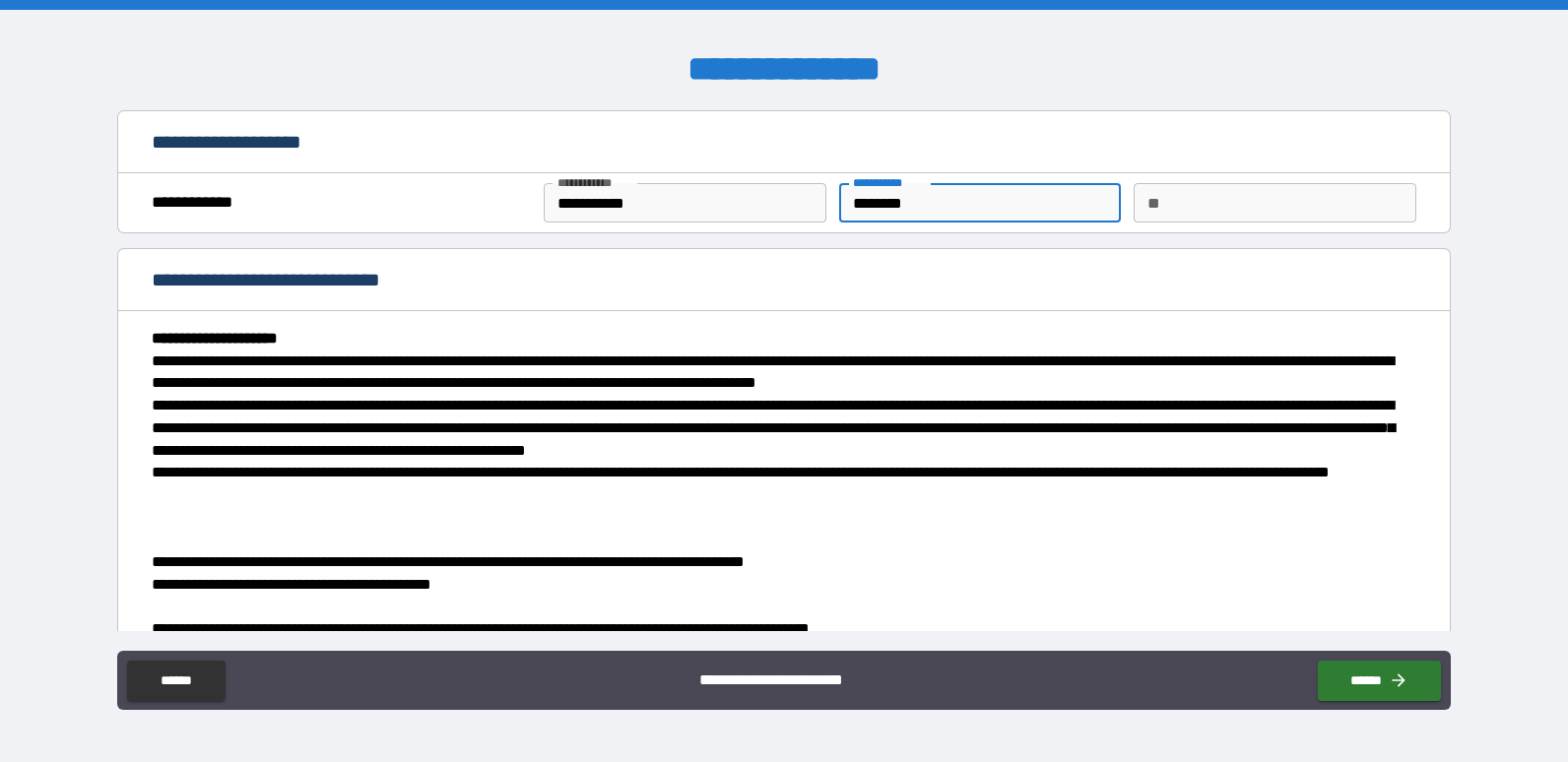 type on "********" 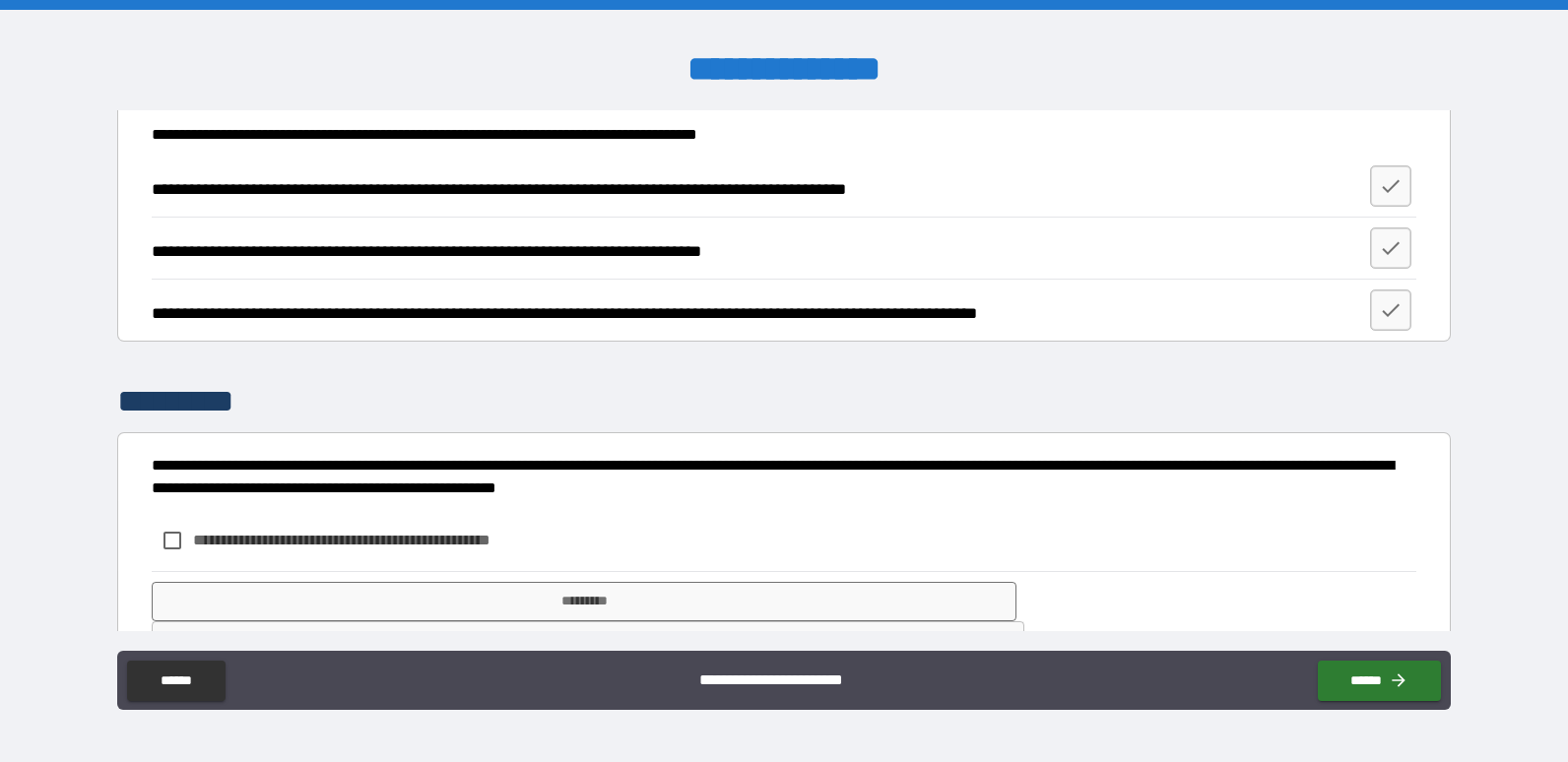 scroll, scrollTop: 837, scrollLeft: 0, axis: vertical 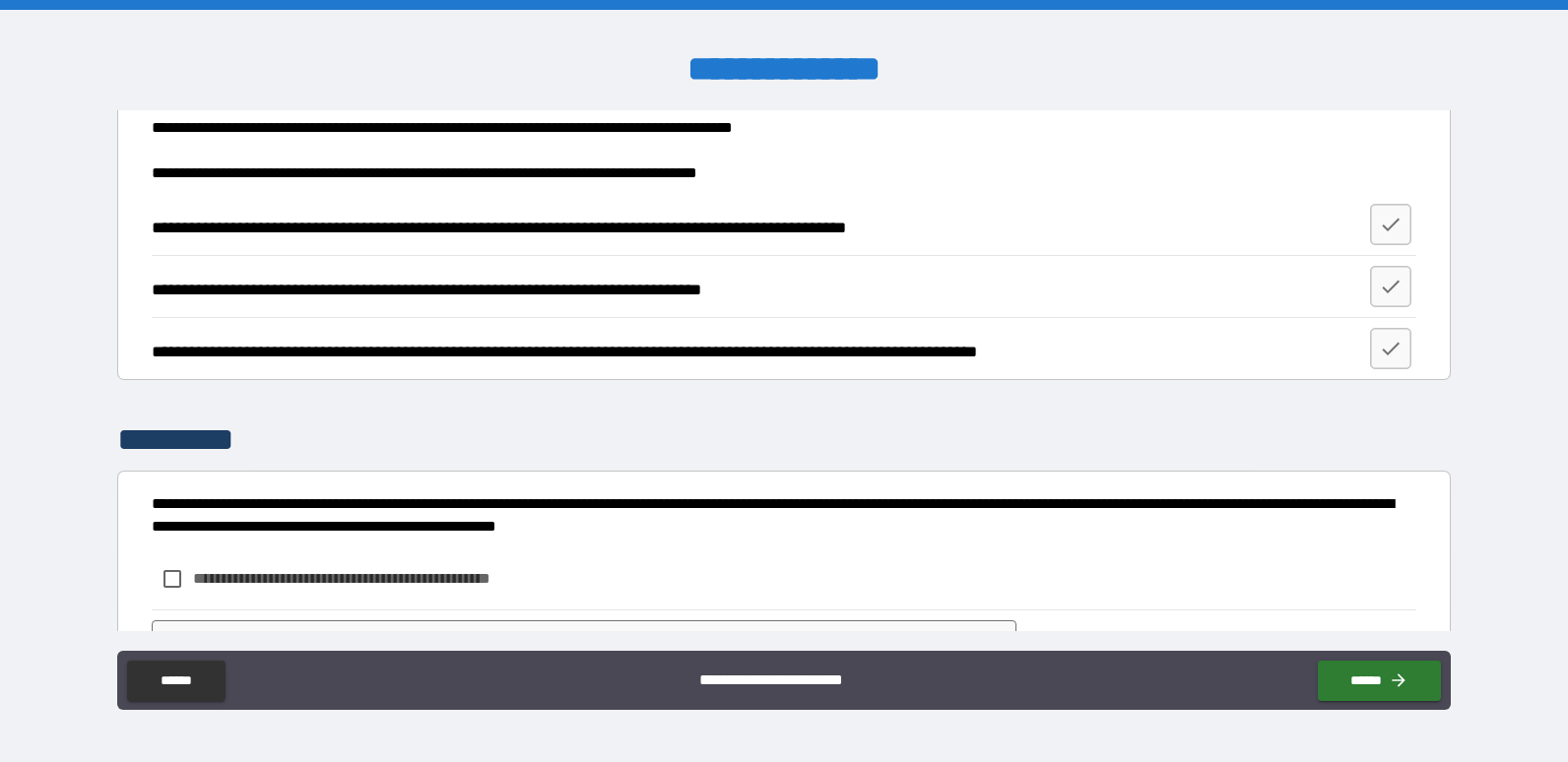 type on "*" 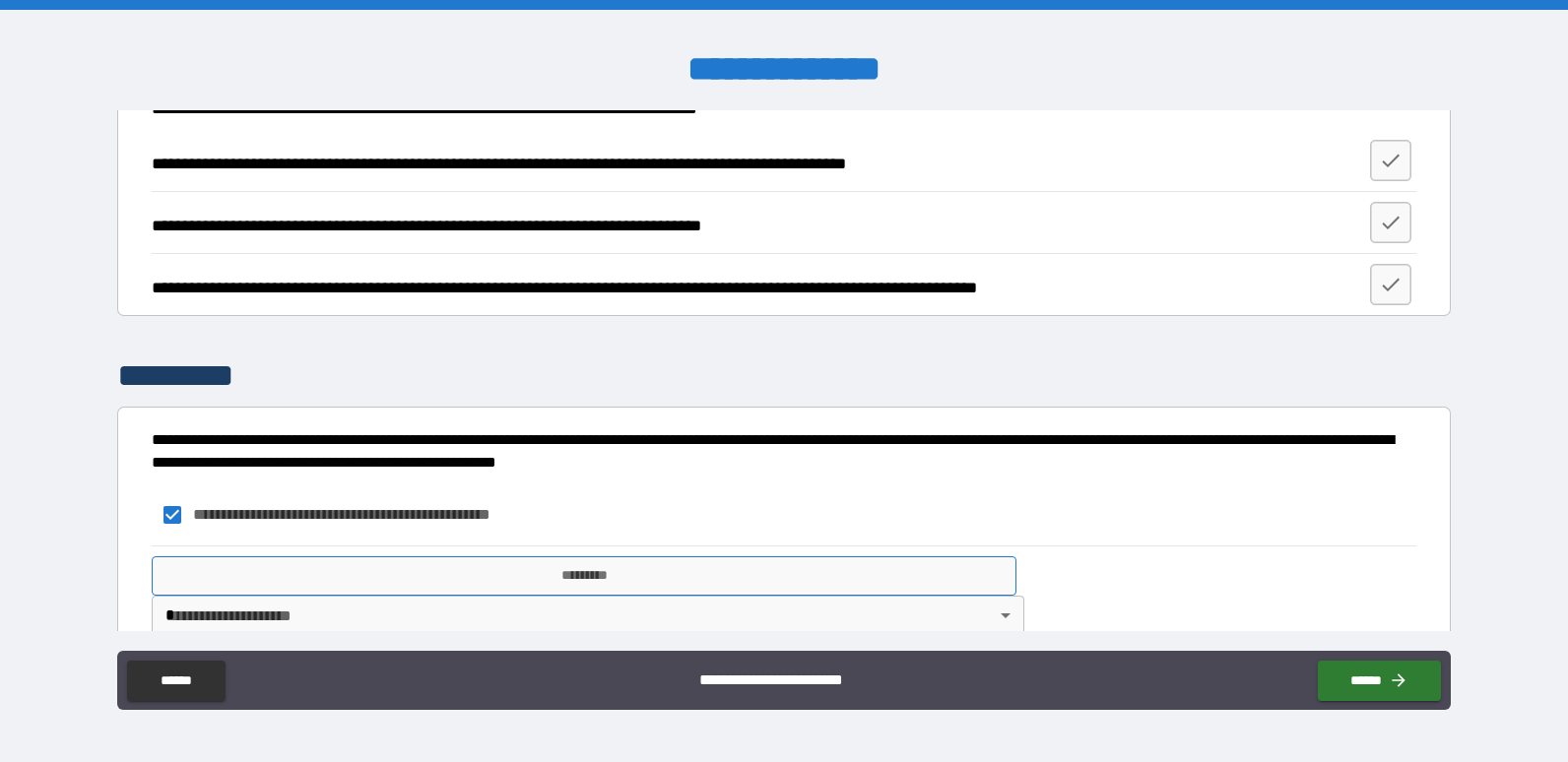 scroll, scrollTop: 935, scrollLeft: 0, axis: vertical 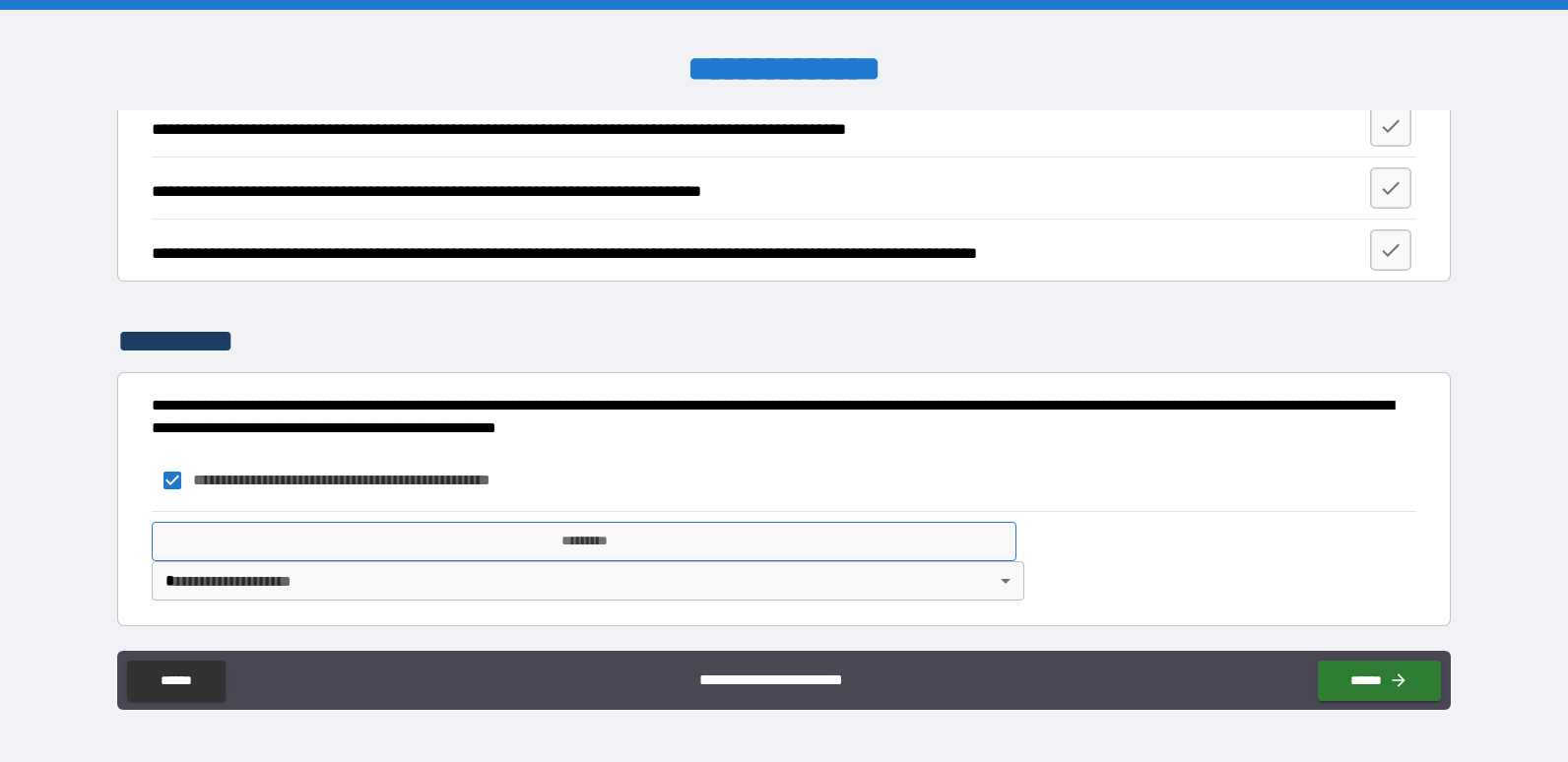 click on "*********" at bounding box center (584, 541) 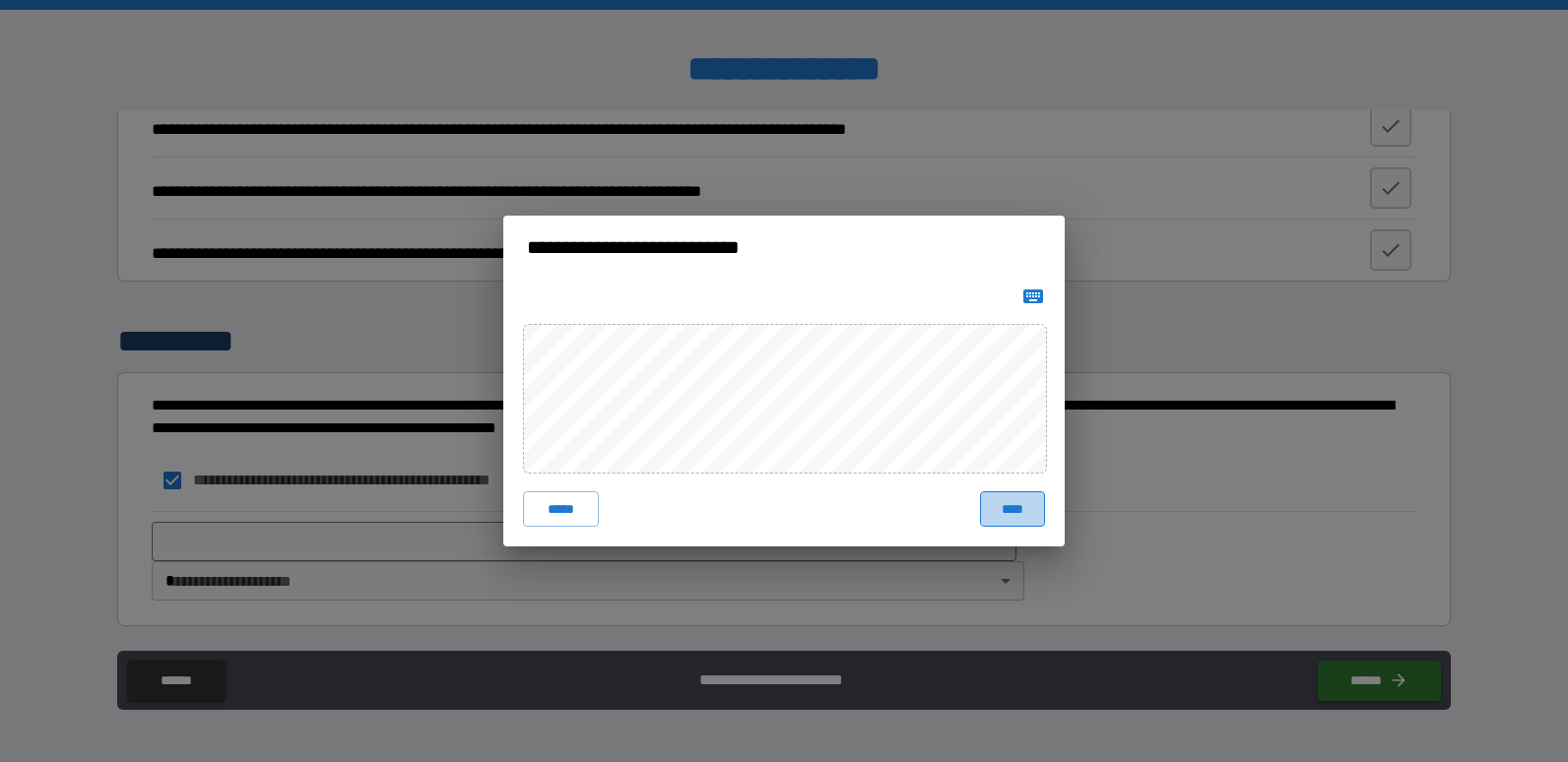 click on "****" at bounding box center [1013, 509] 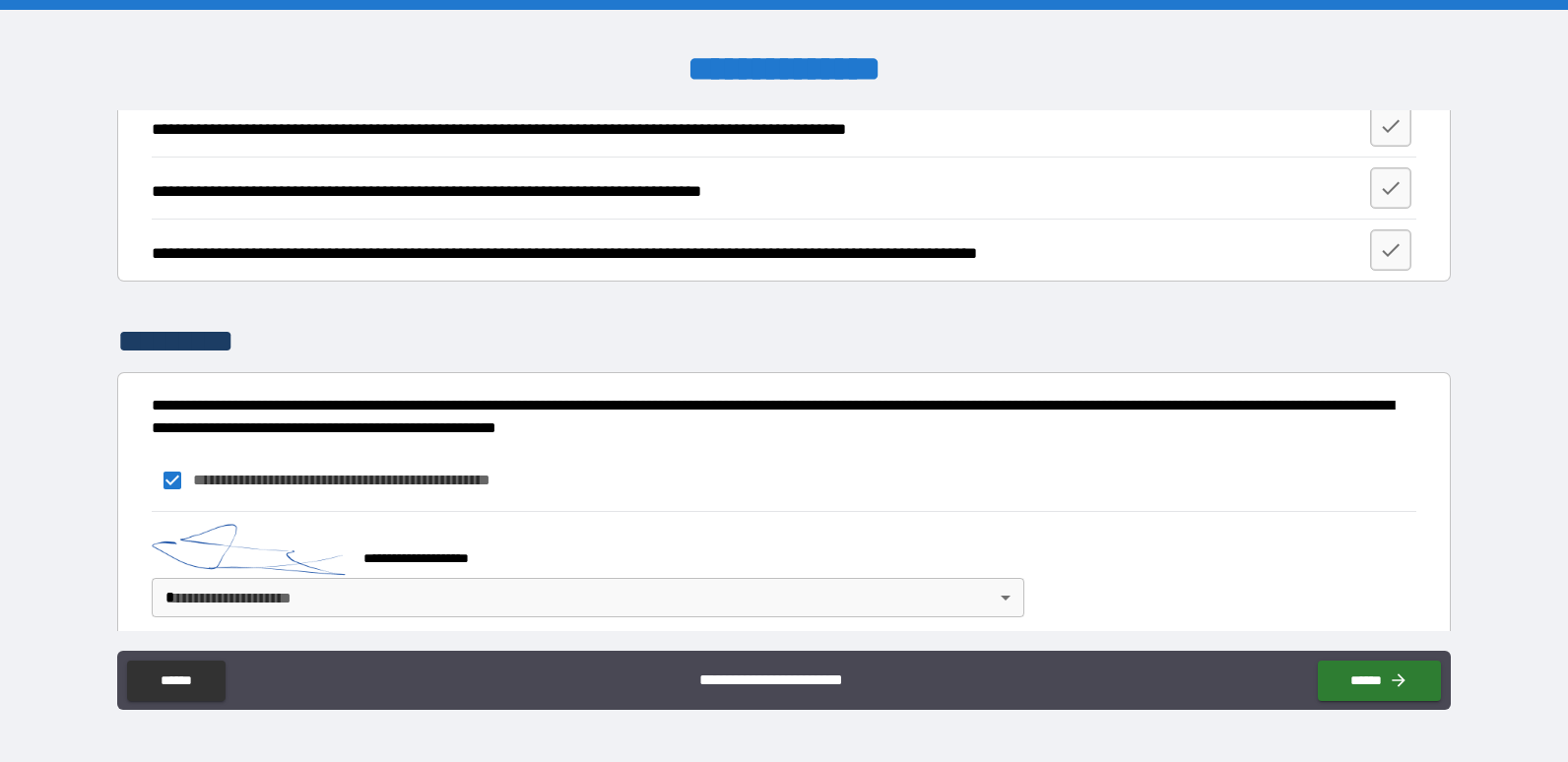 click on "******" at bounding box center (1375, 676) 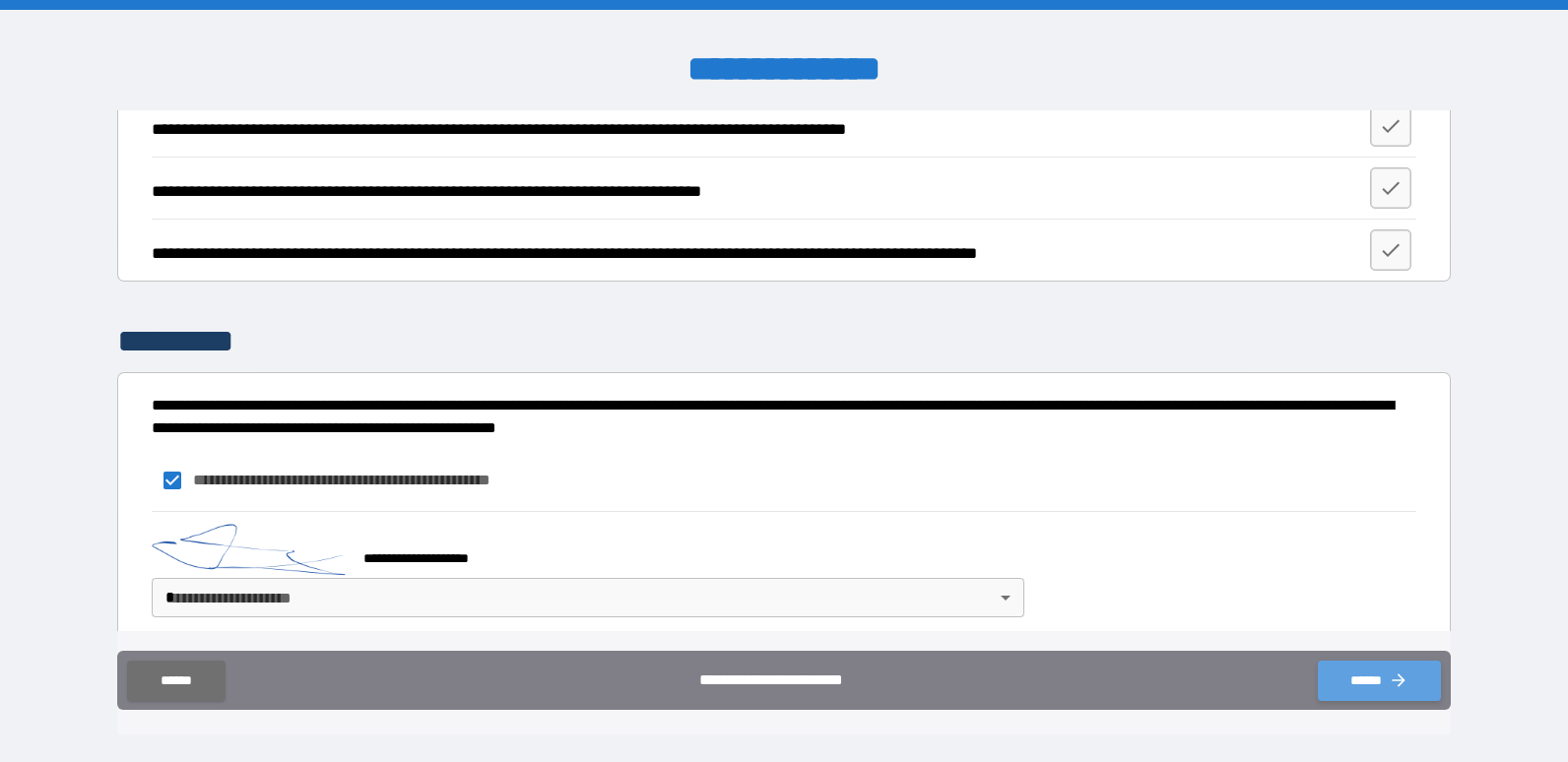 click on "******" at bounding box center [1379, 680] 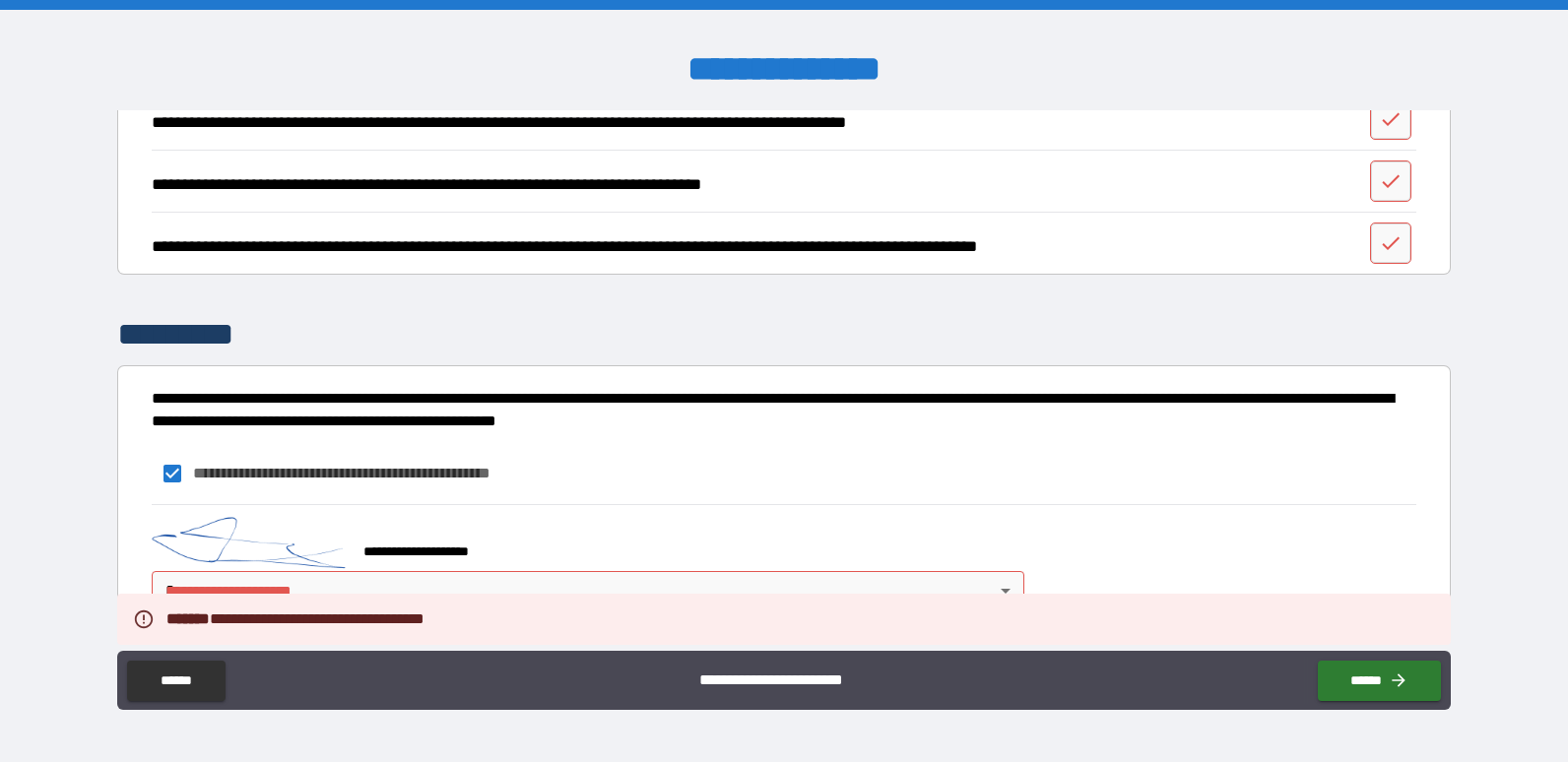 scroll, scrollTop: 952, scrollLeft: 0, axis: vertical 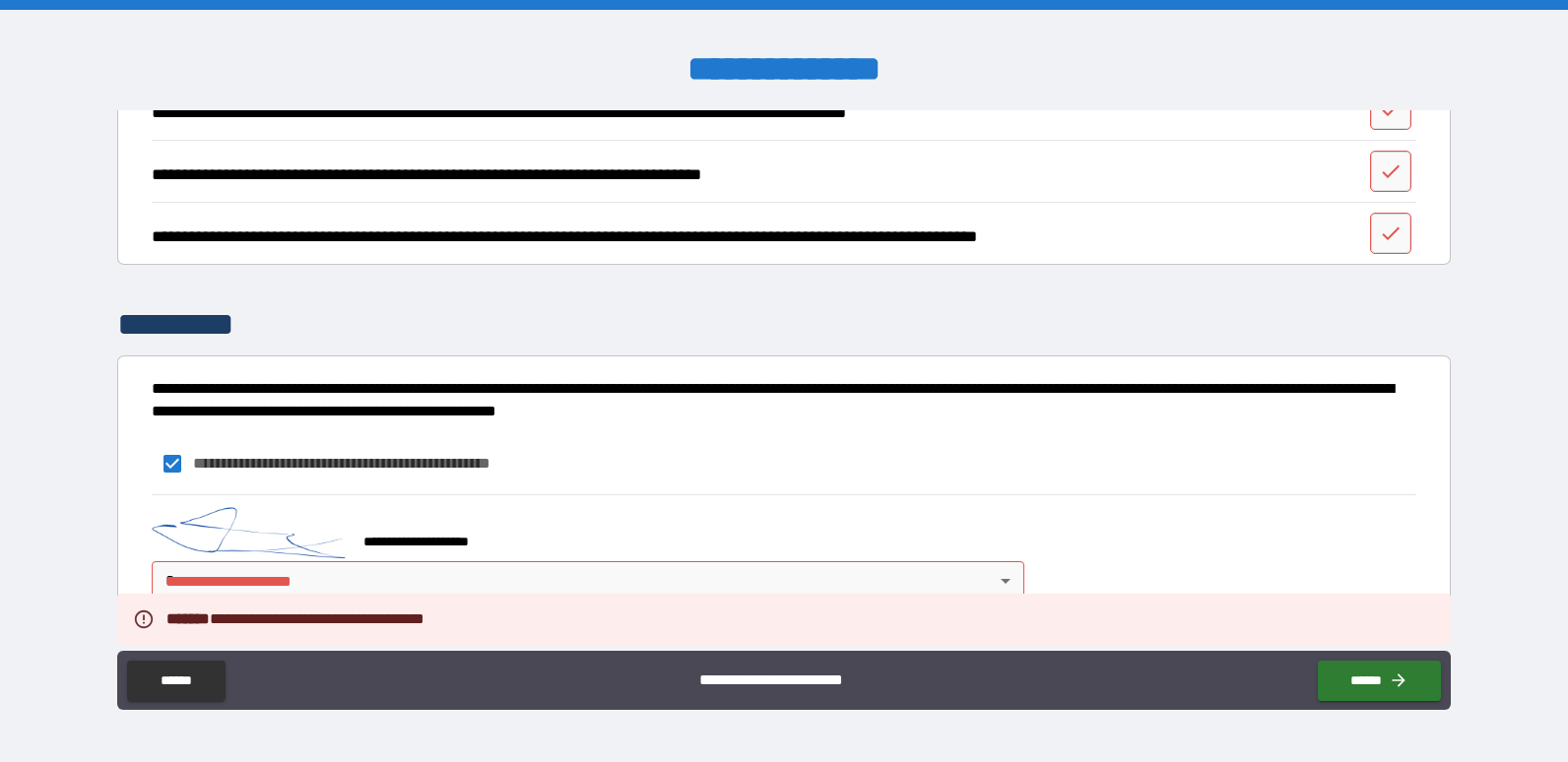 click on "**********" at bounding box center [784, 381] 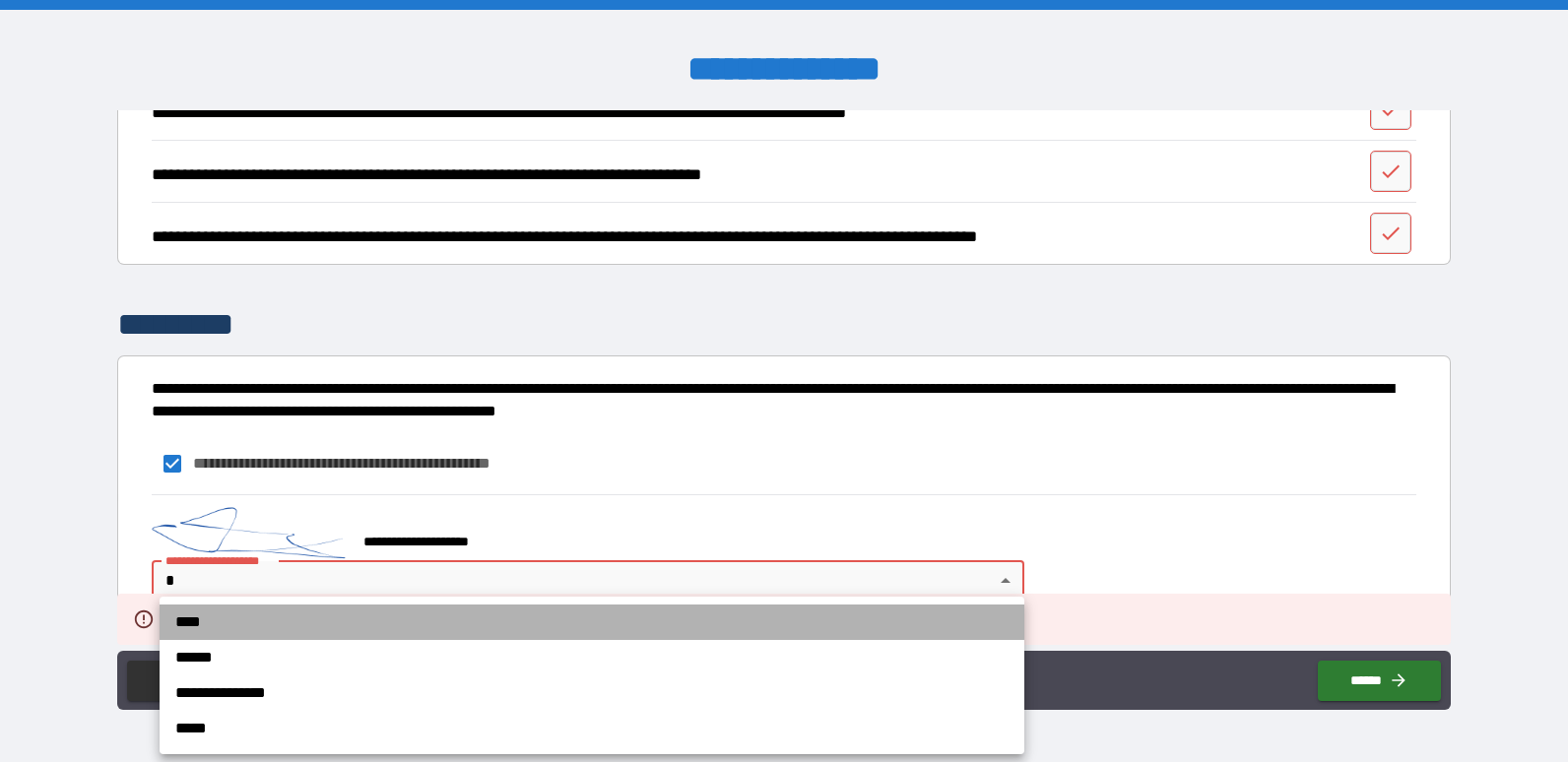 click on "****" at bounding box center [592, 622] 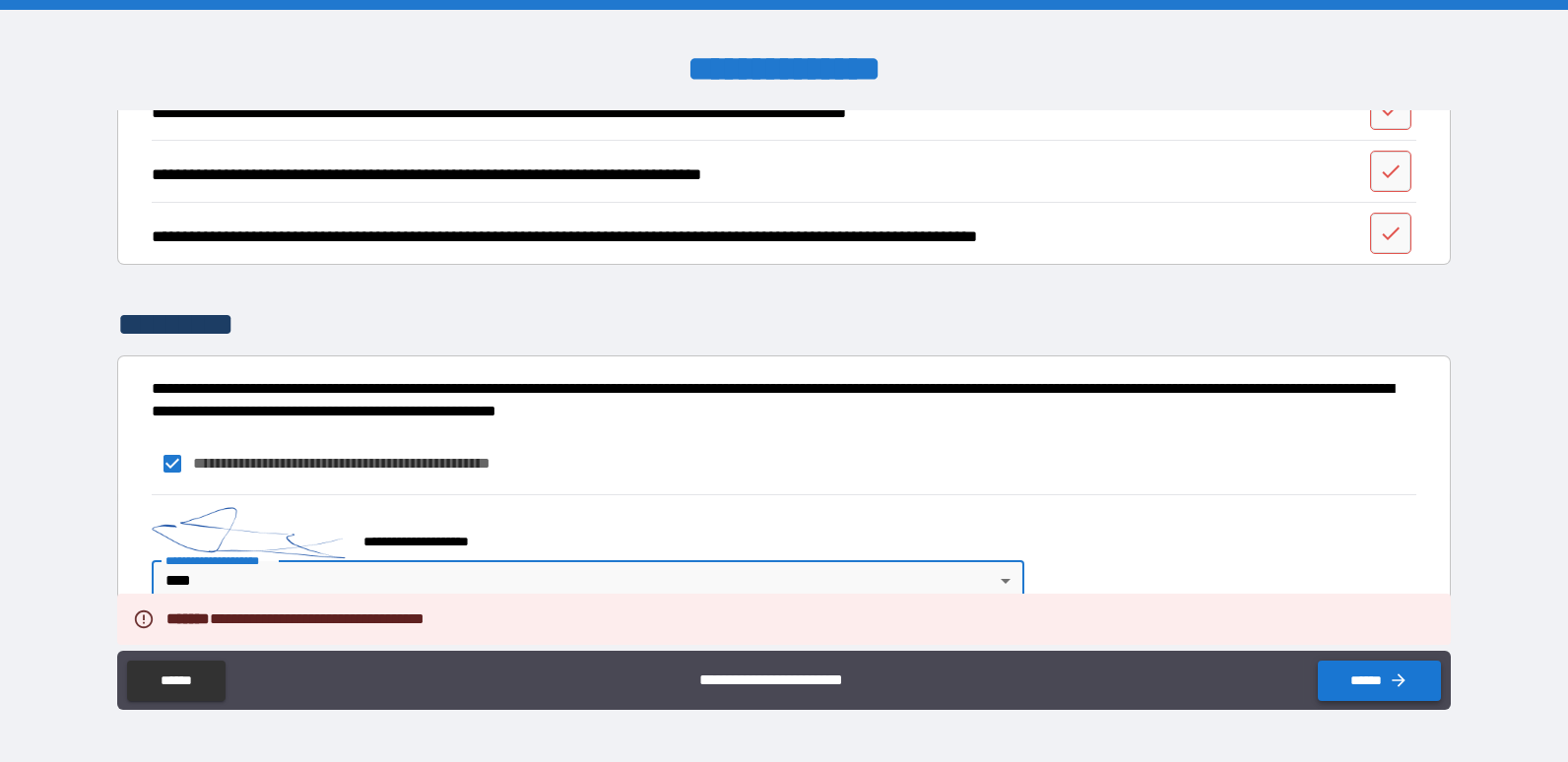 click 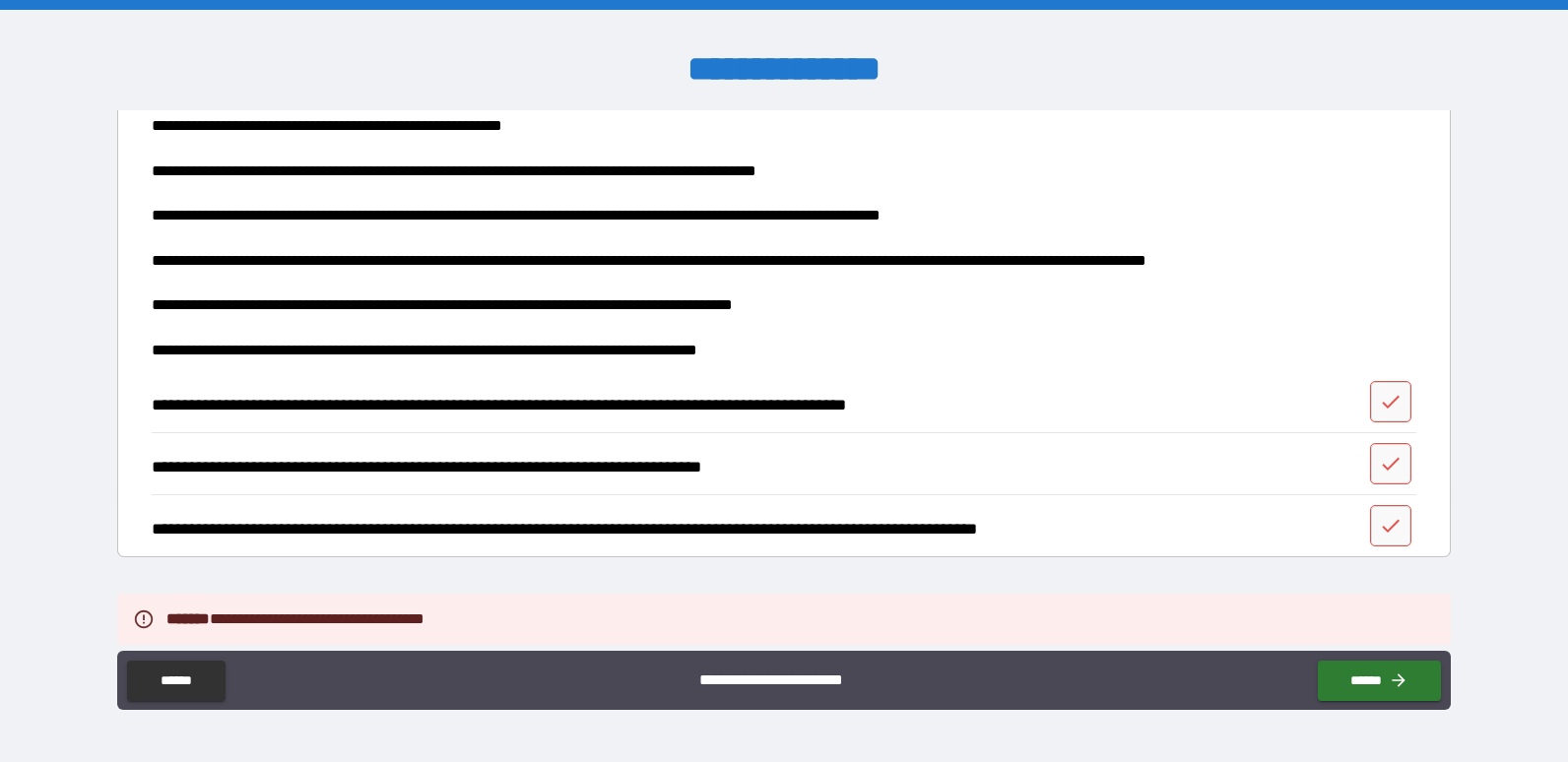 scroll, scrollTop: 657, scrollLeft: 0, axis: vertical 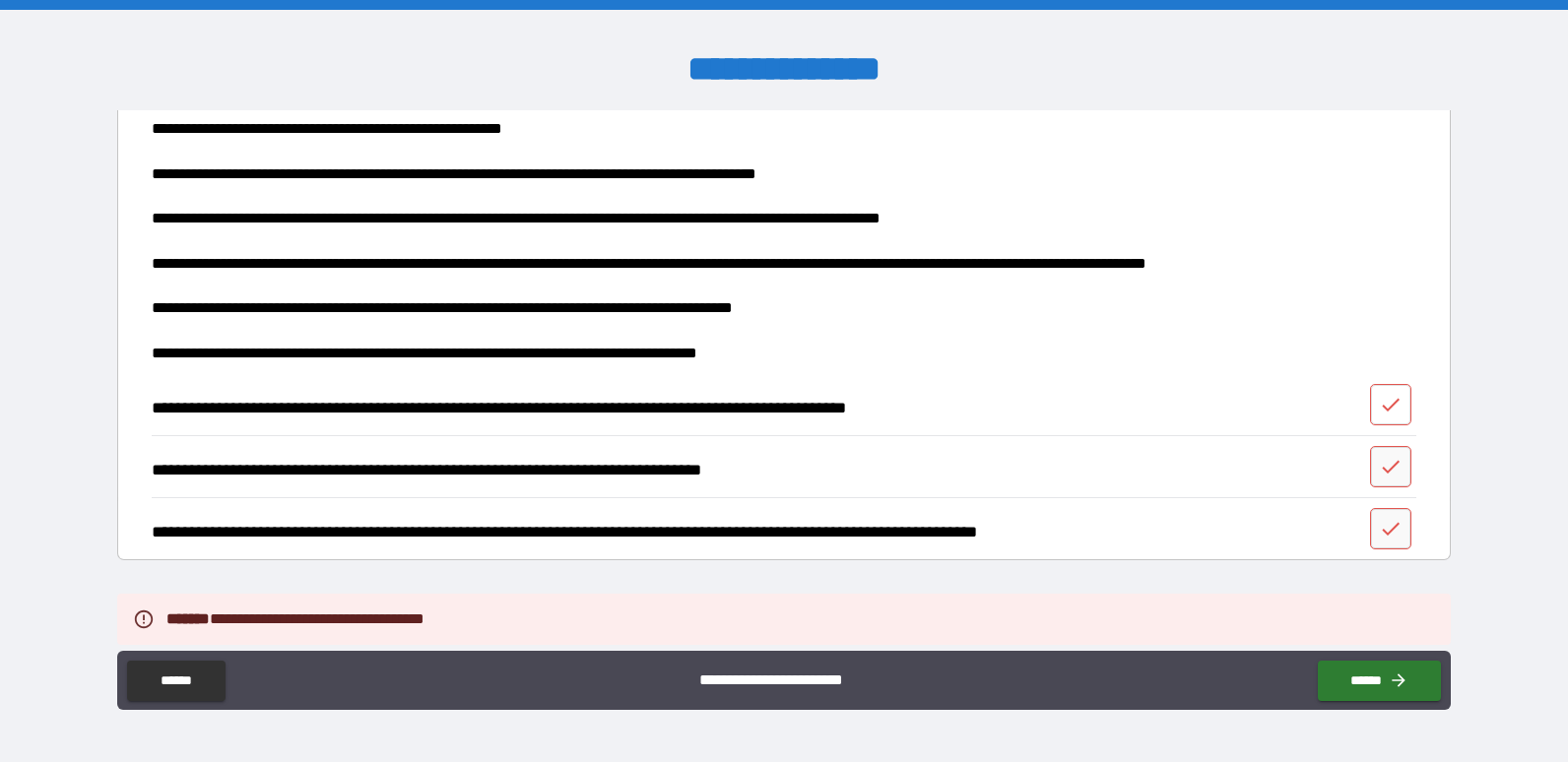 click at bounding box center (1391, 405) 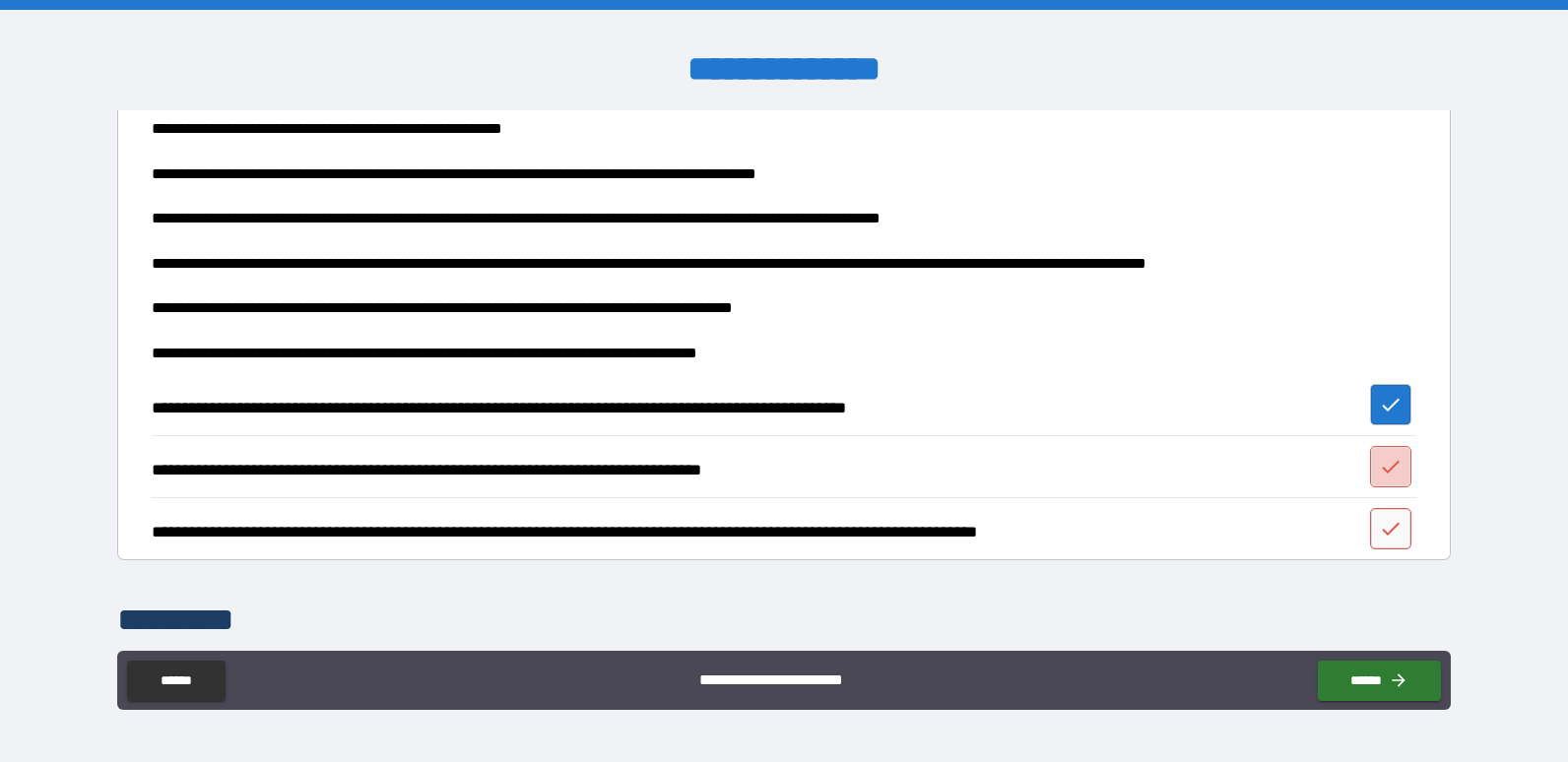 drag, startPoint x: 1372, startPoint y: 461, endPoint x: 1373, endPoint y: 476, distance: 15.033296 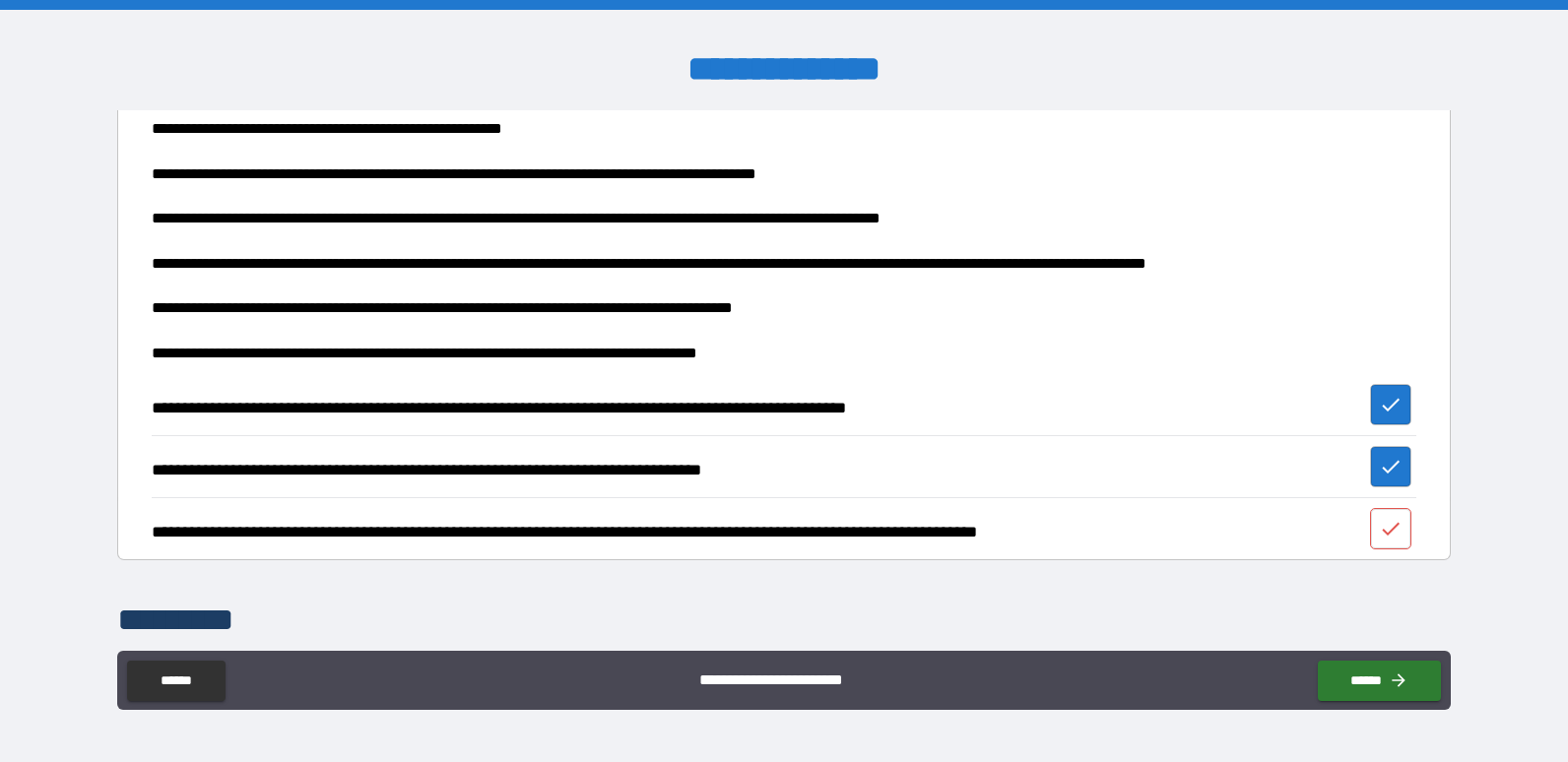 drag, startPoint x: 1372, startPoint y: 531, endPoint x: 1373, endPoint y: 542, distance: 11.045361 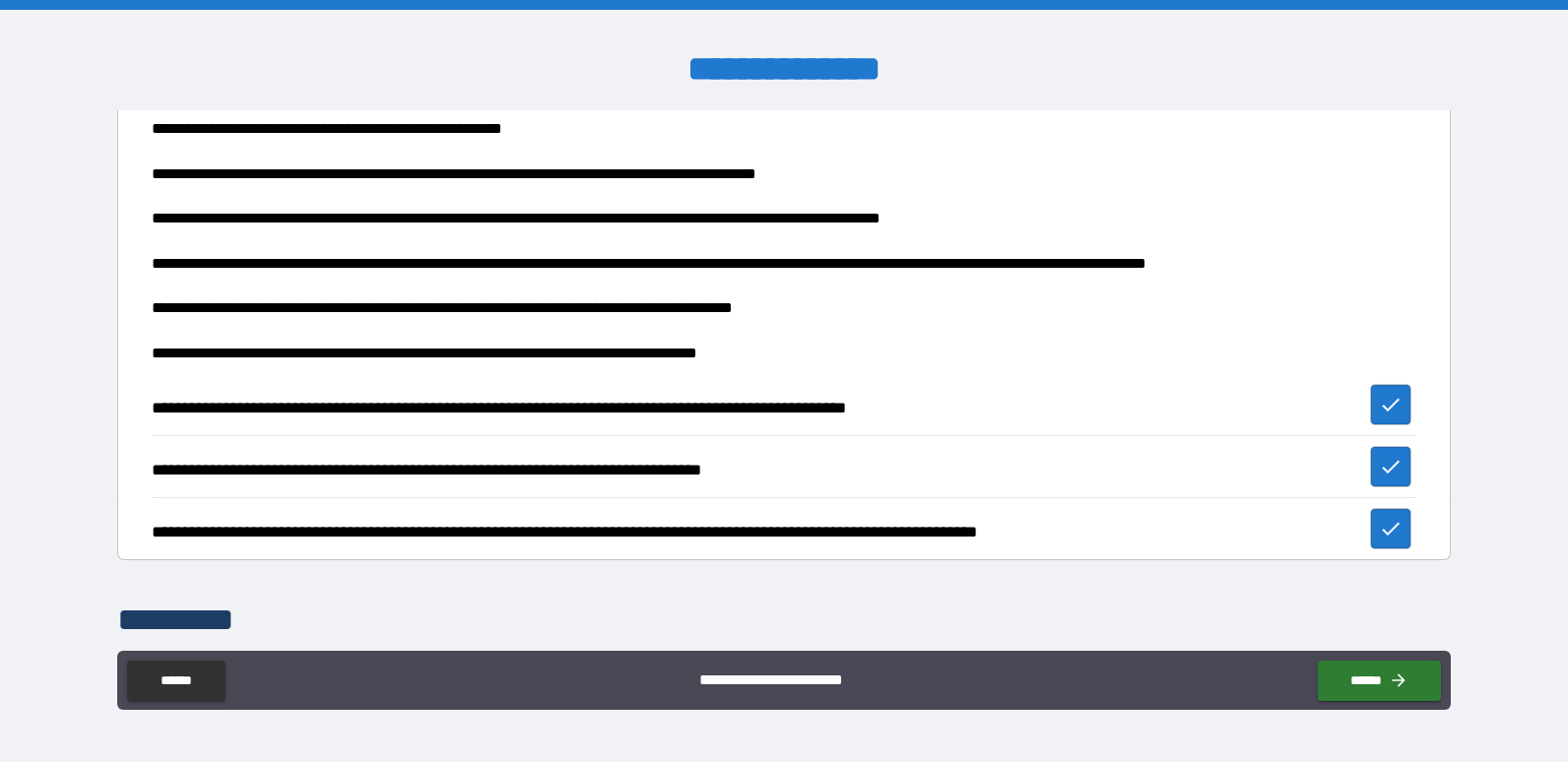 scroll, scrollTop: 952, scrollLeft: 0, axis: vertical 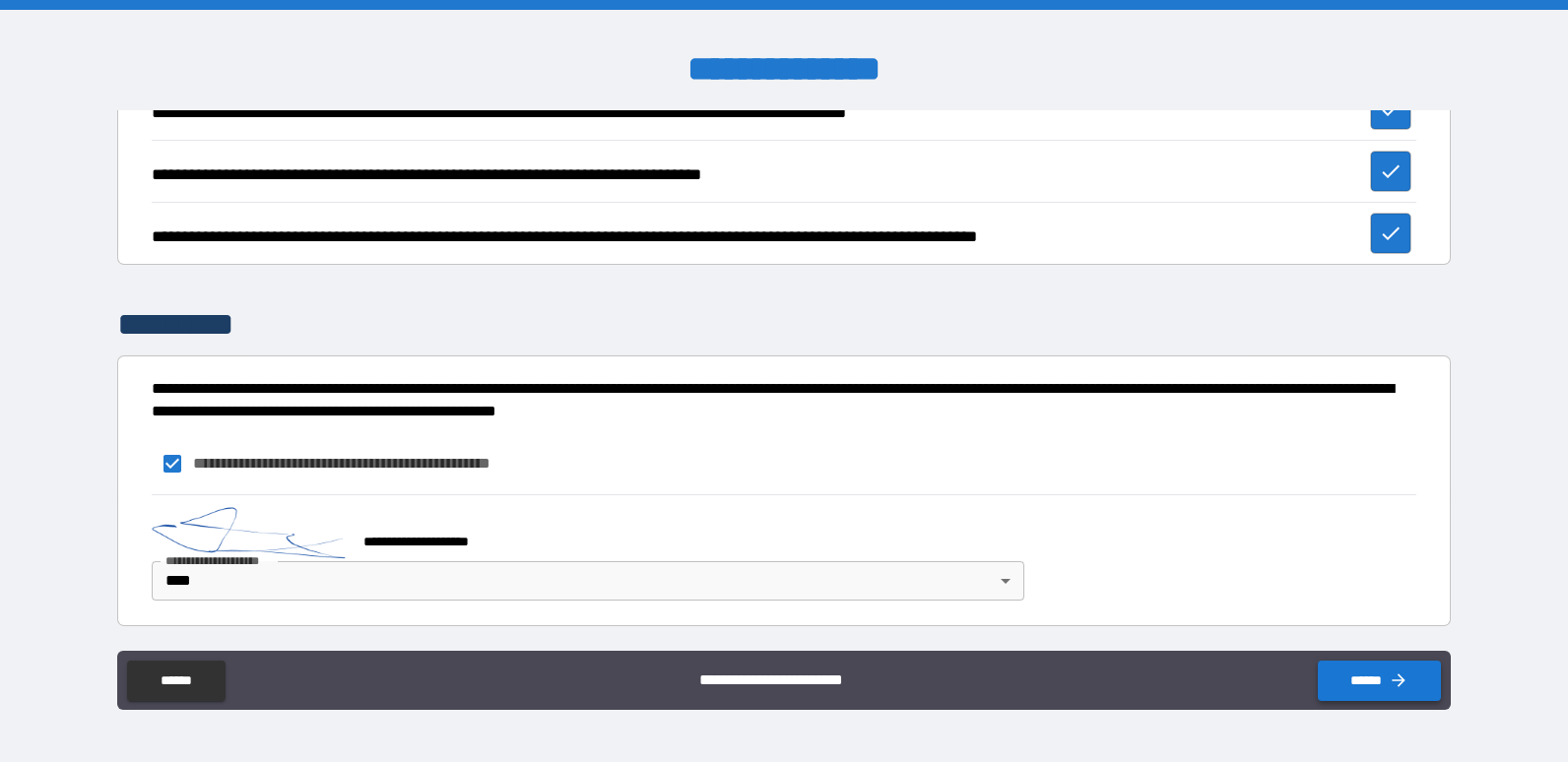click on "******" at bounding box center (1379, 680) 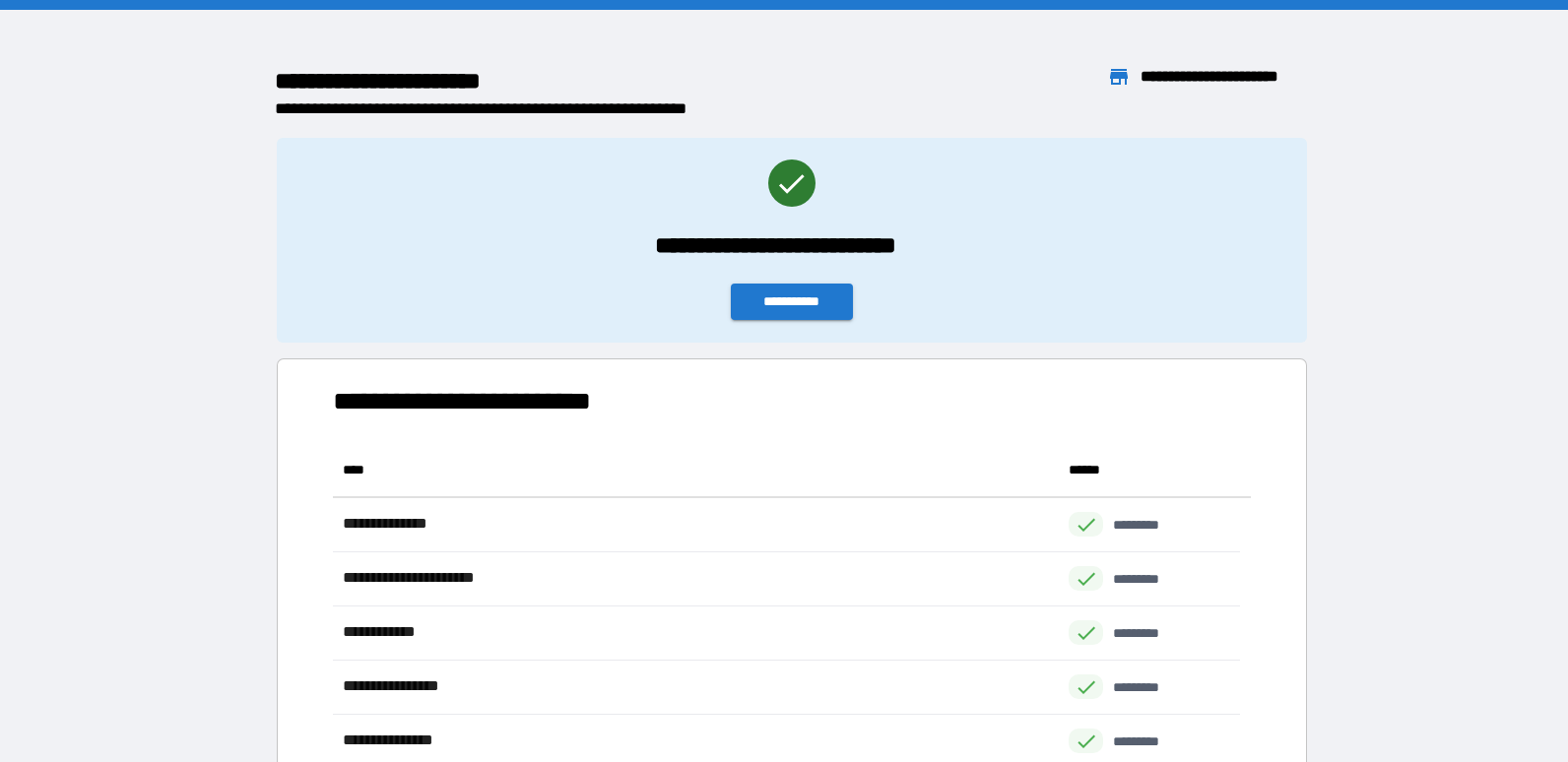 scroll, scrollTop: 16, scrollLeft: 16, axis: both 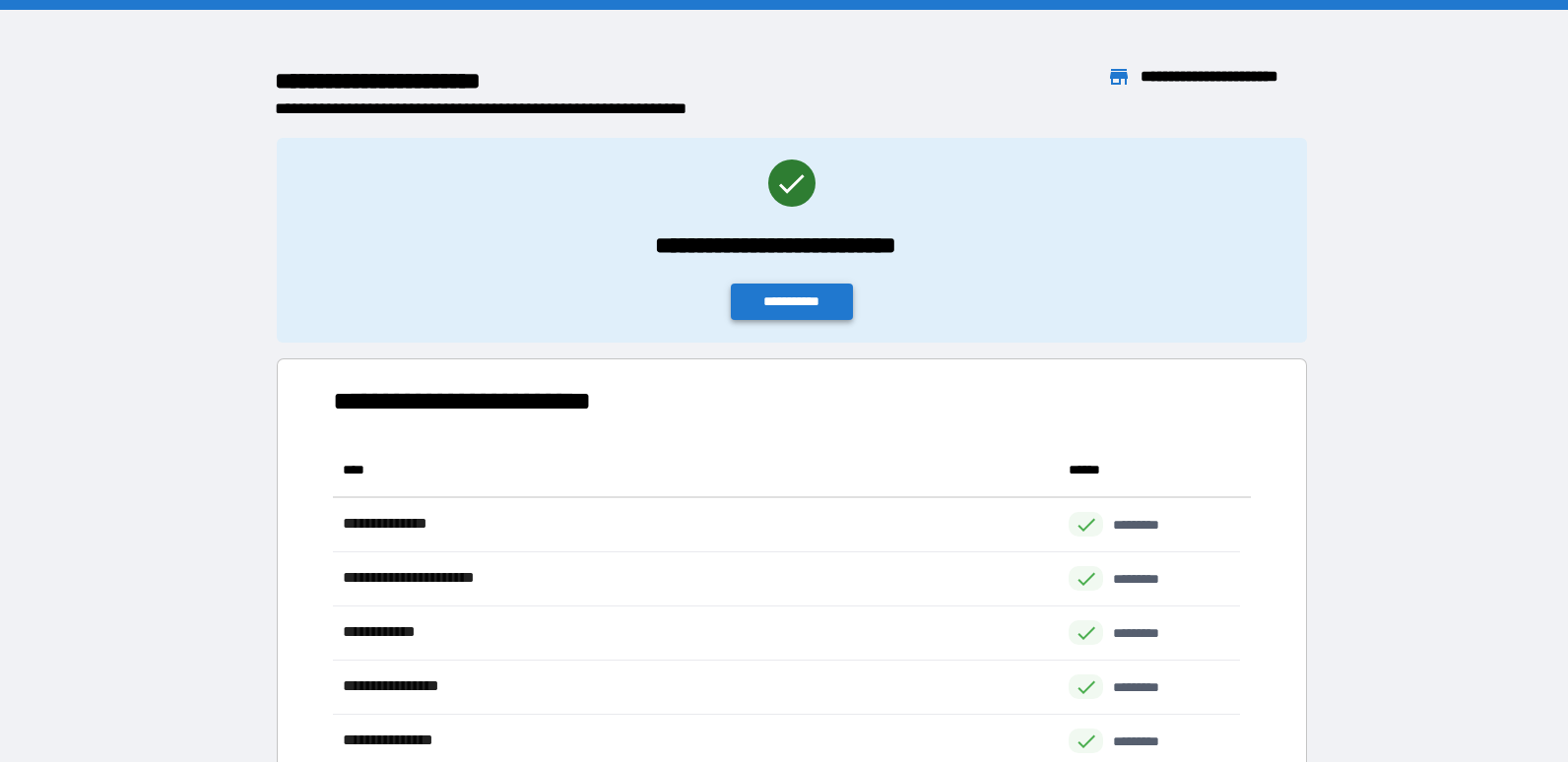 click on "**********" at bounding box center (792, 301) 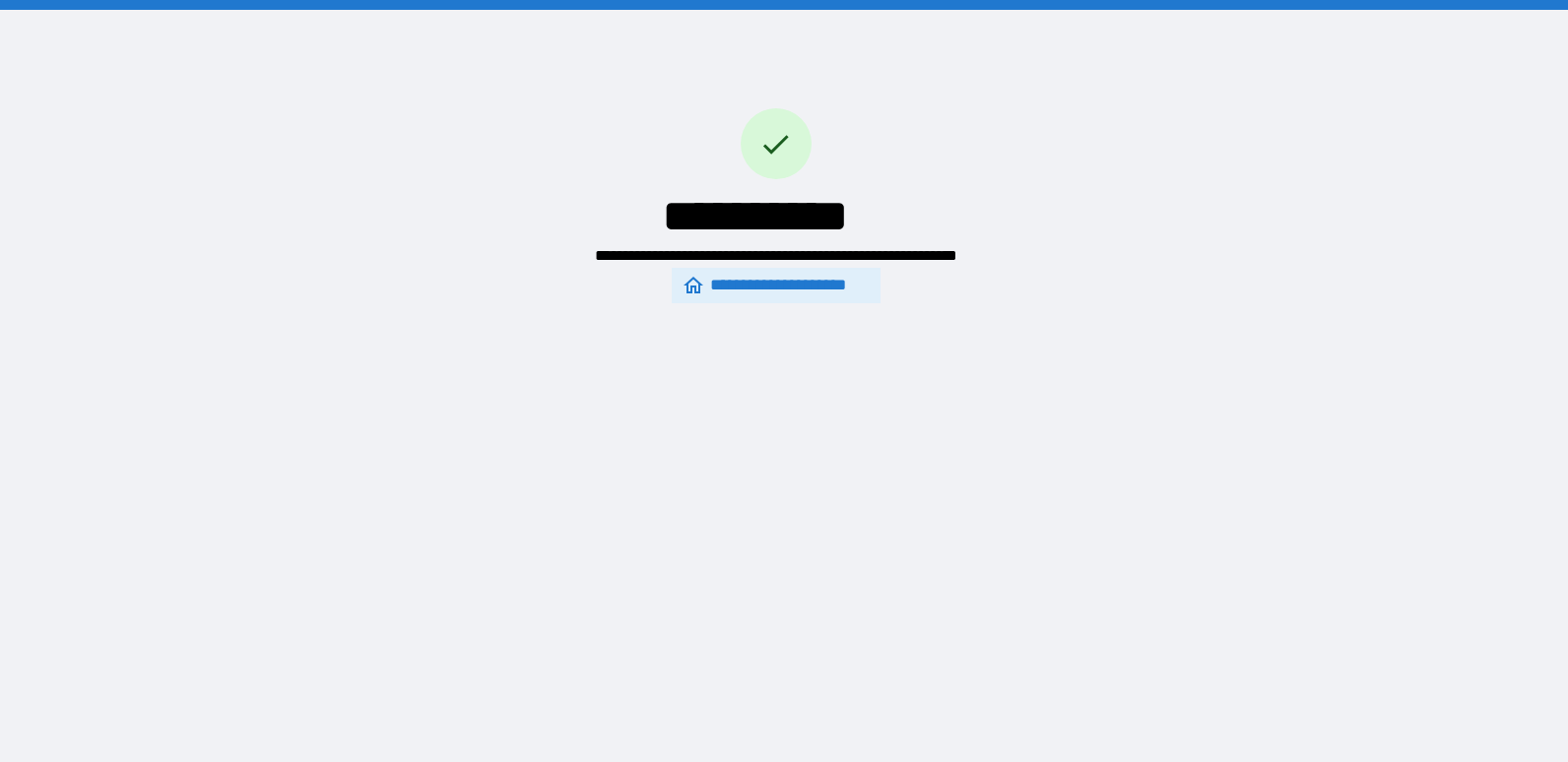 click on "**********" at bounding box center [775, 286] 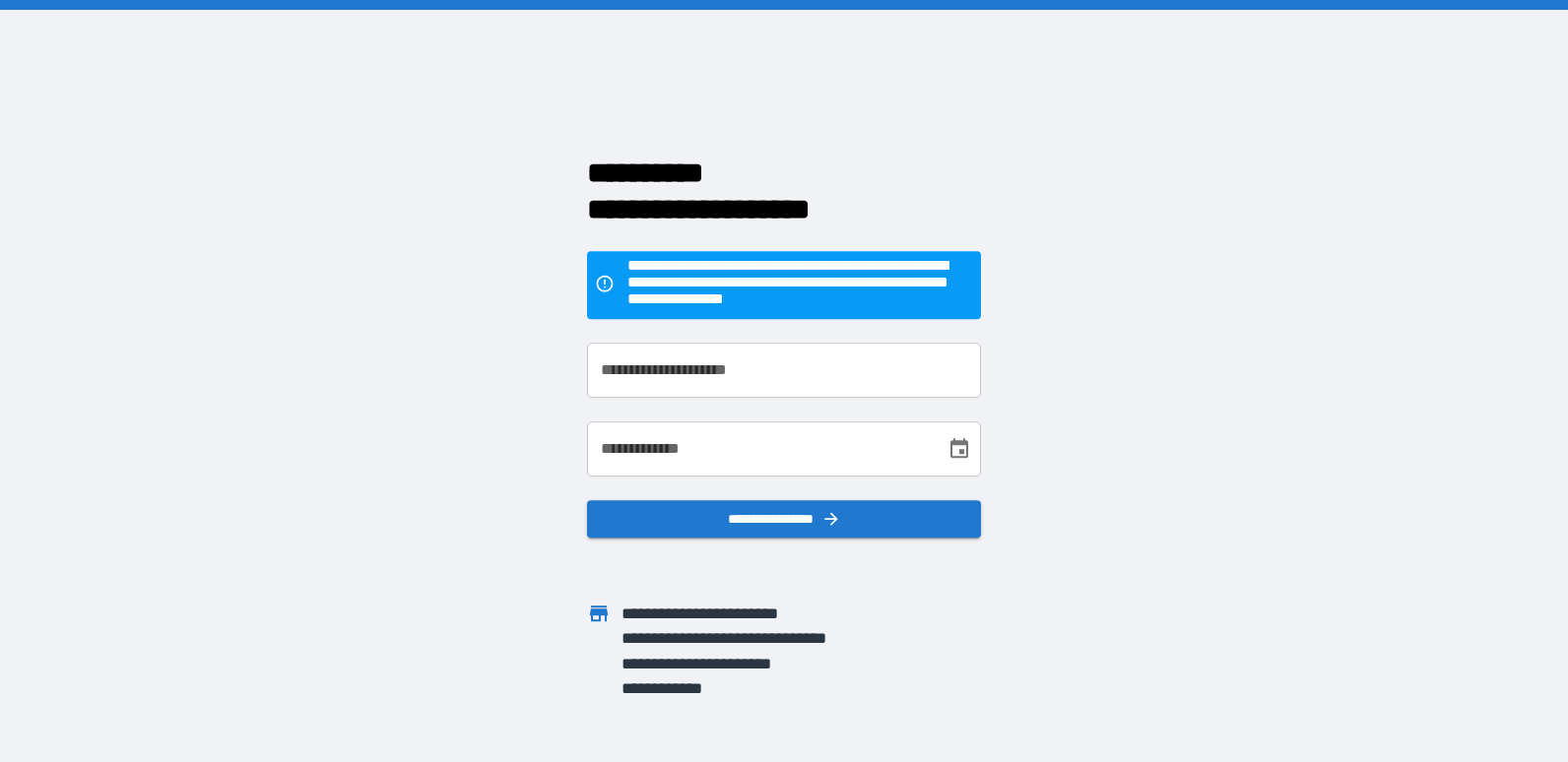 click on "**********" at bounding box center (784, 370) 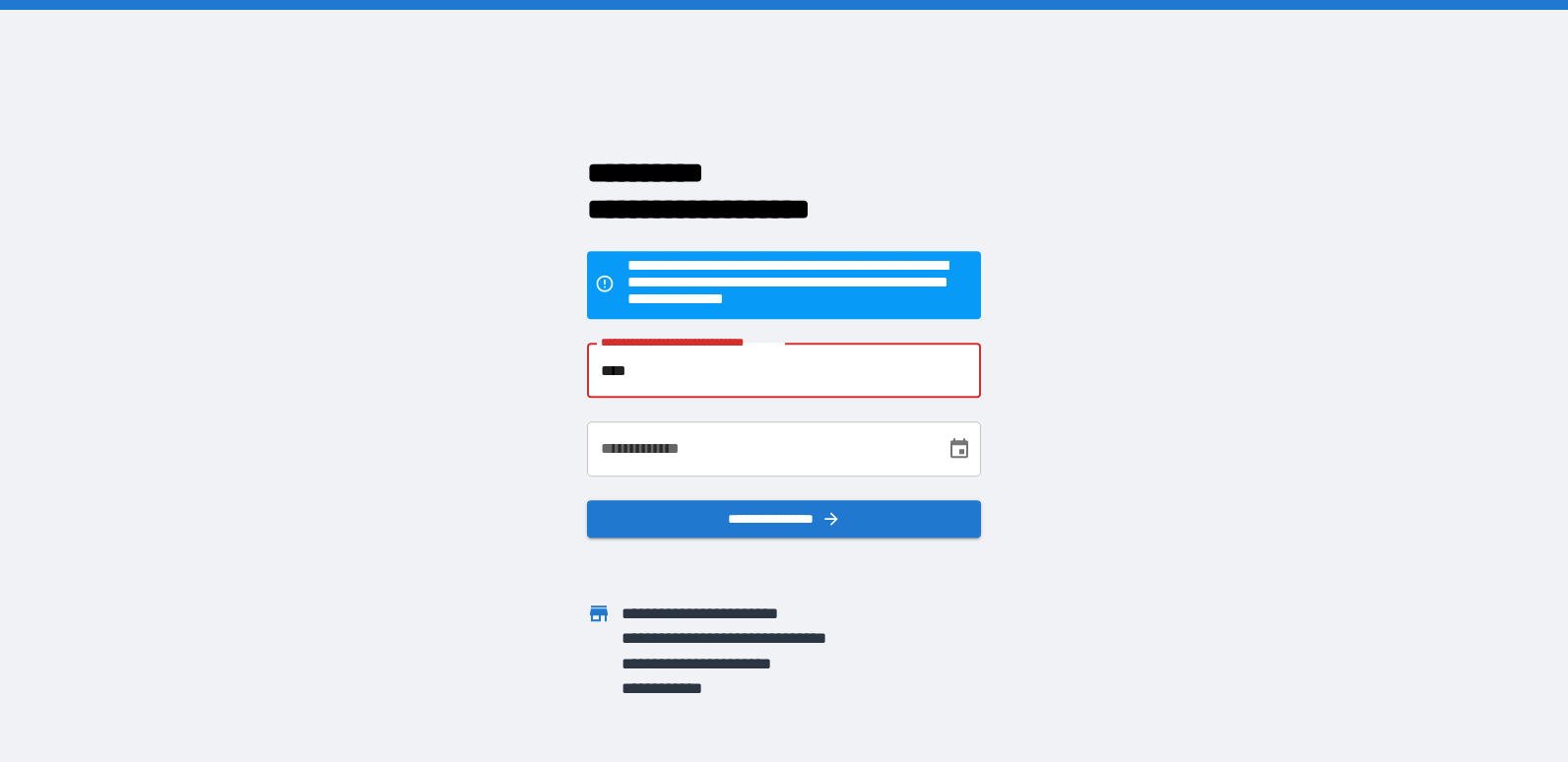 type on "**********" 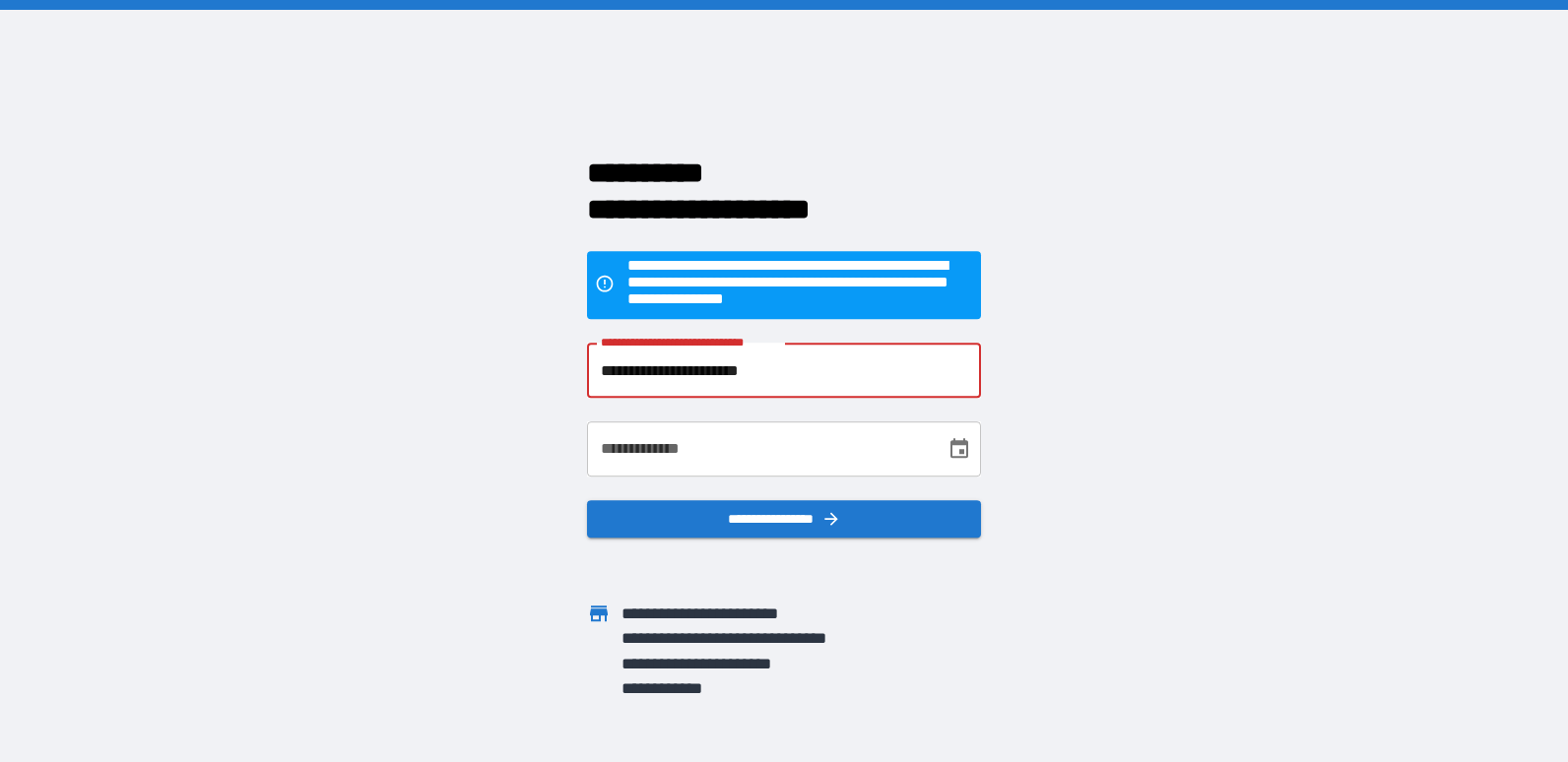 type on "**********" 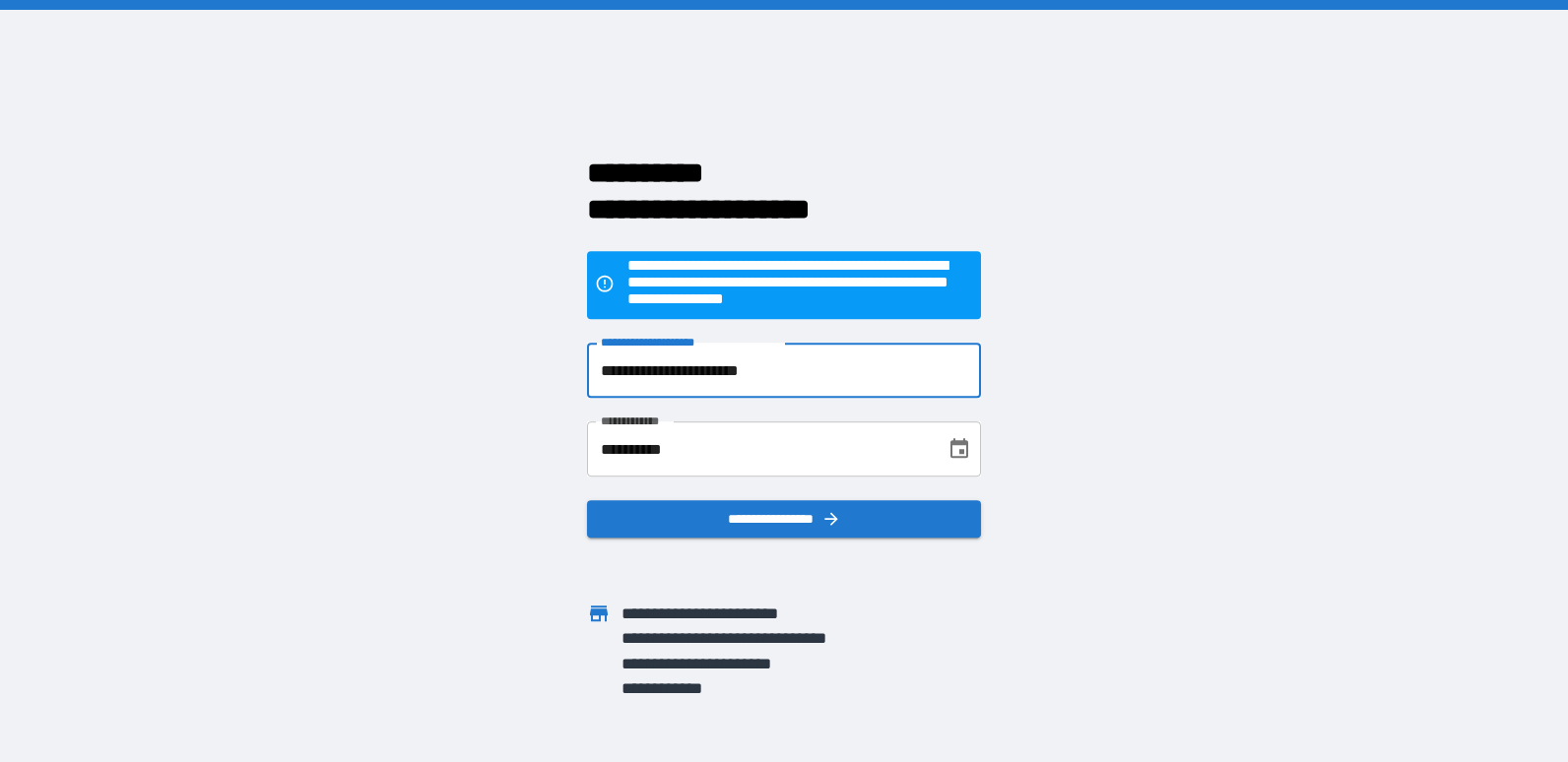type on "**********" 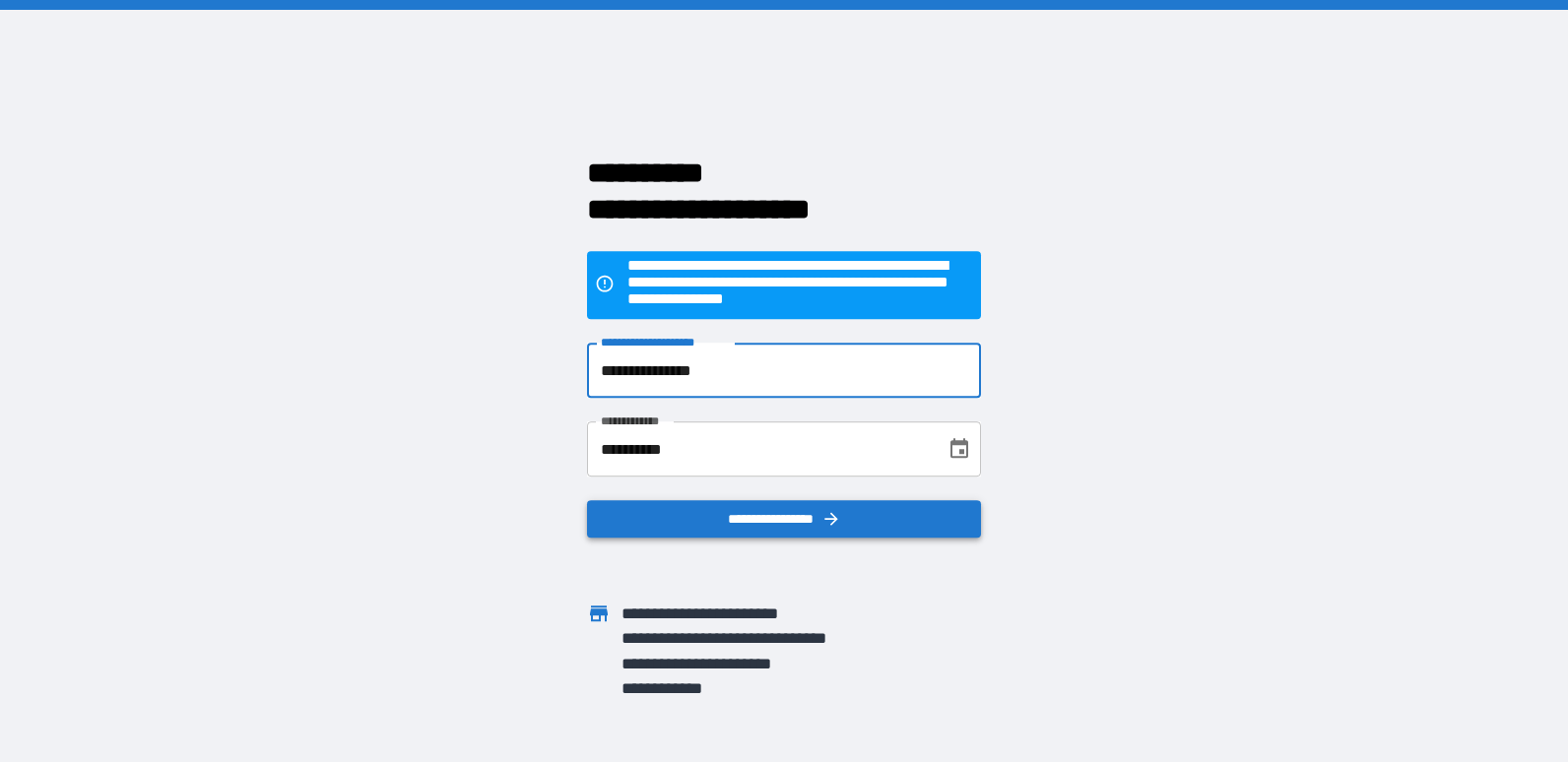 click on "**********" at bounding box center [784, 519] 